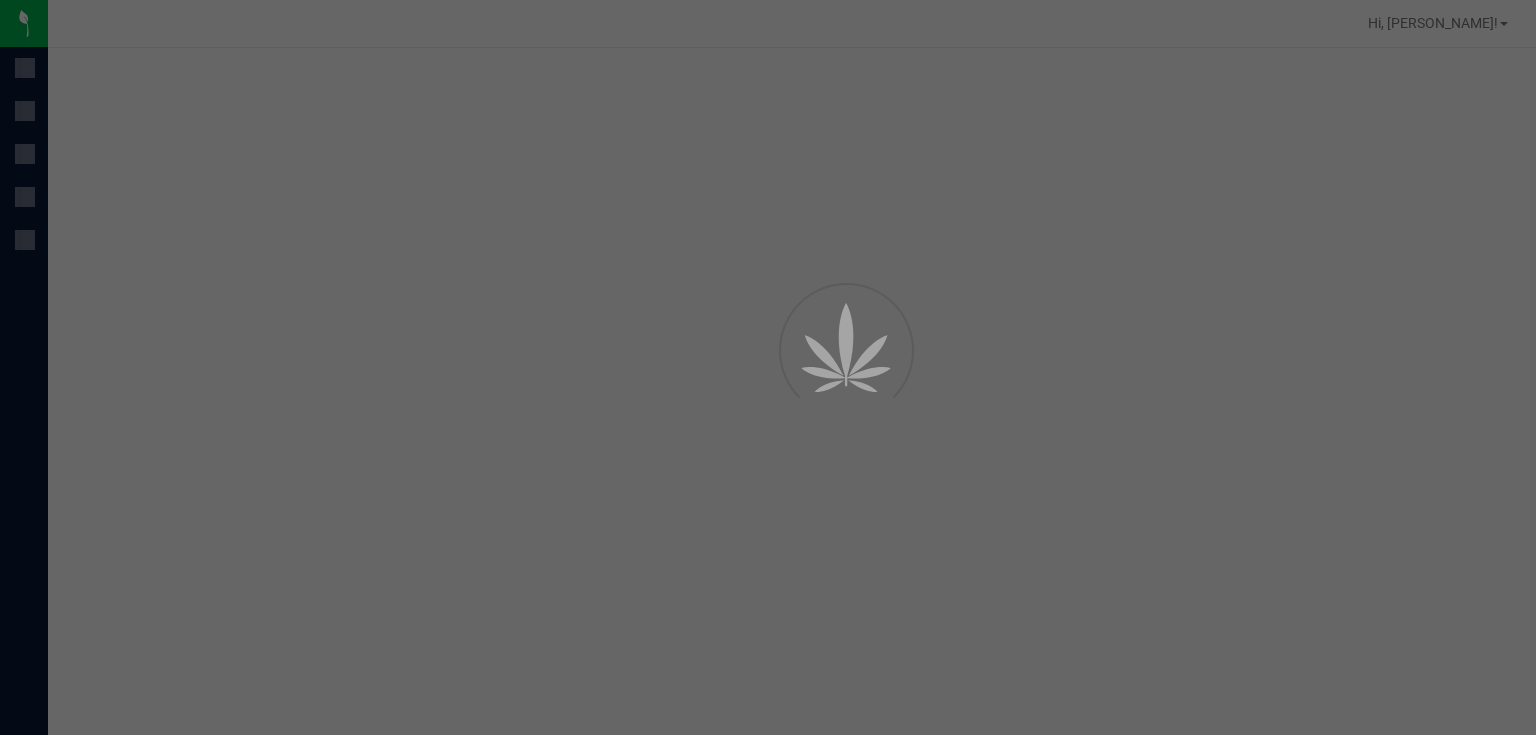 scroll, scrollTop: 0, scrollLeft: 0, axis: both 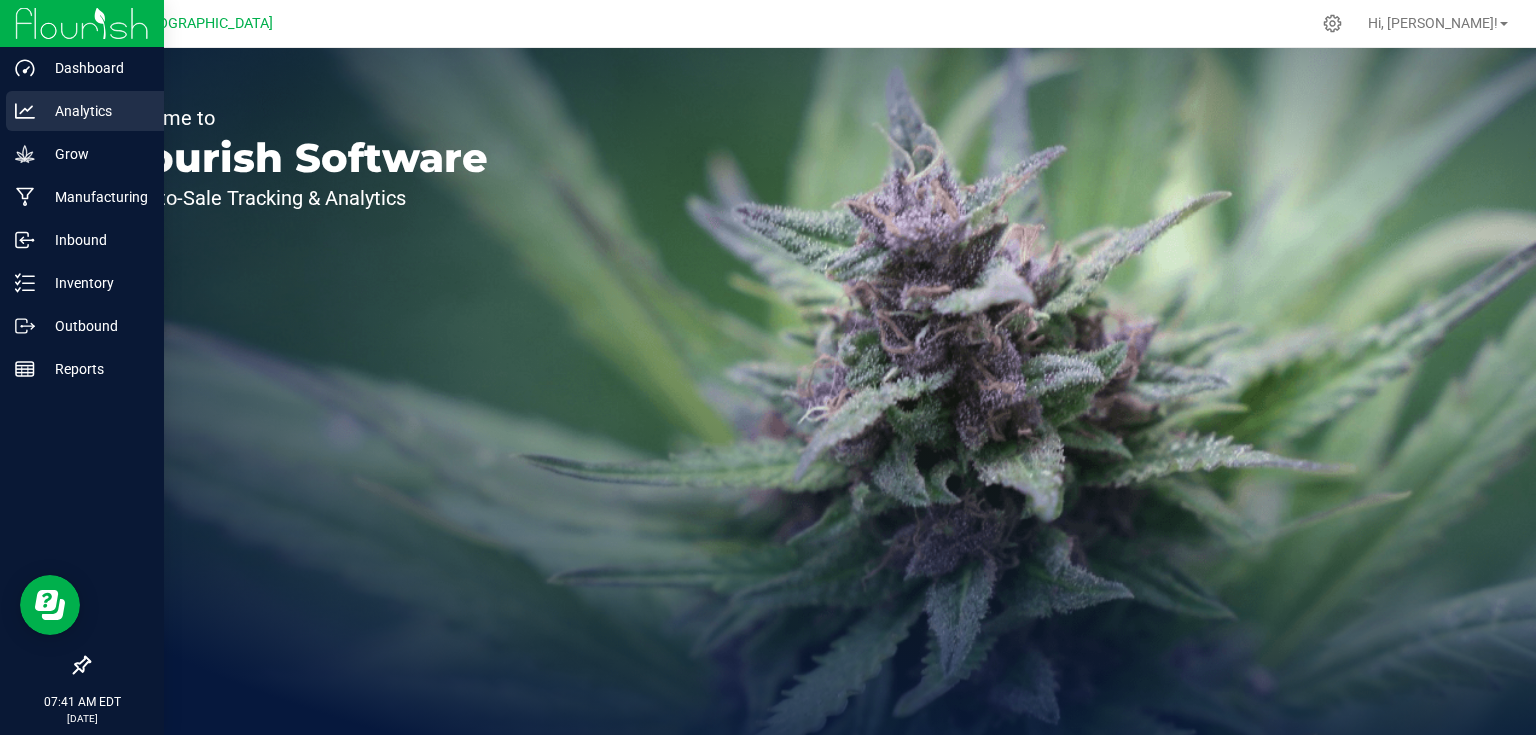 click on "Analytics" at bounding box center (95, 111) 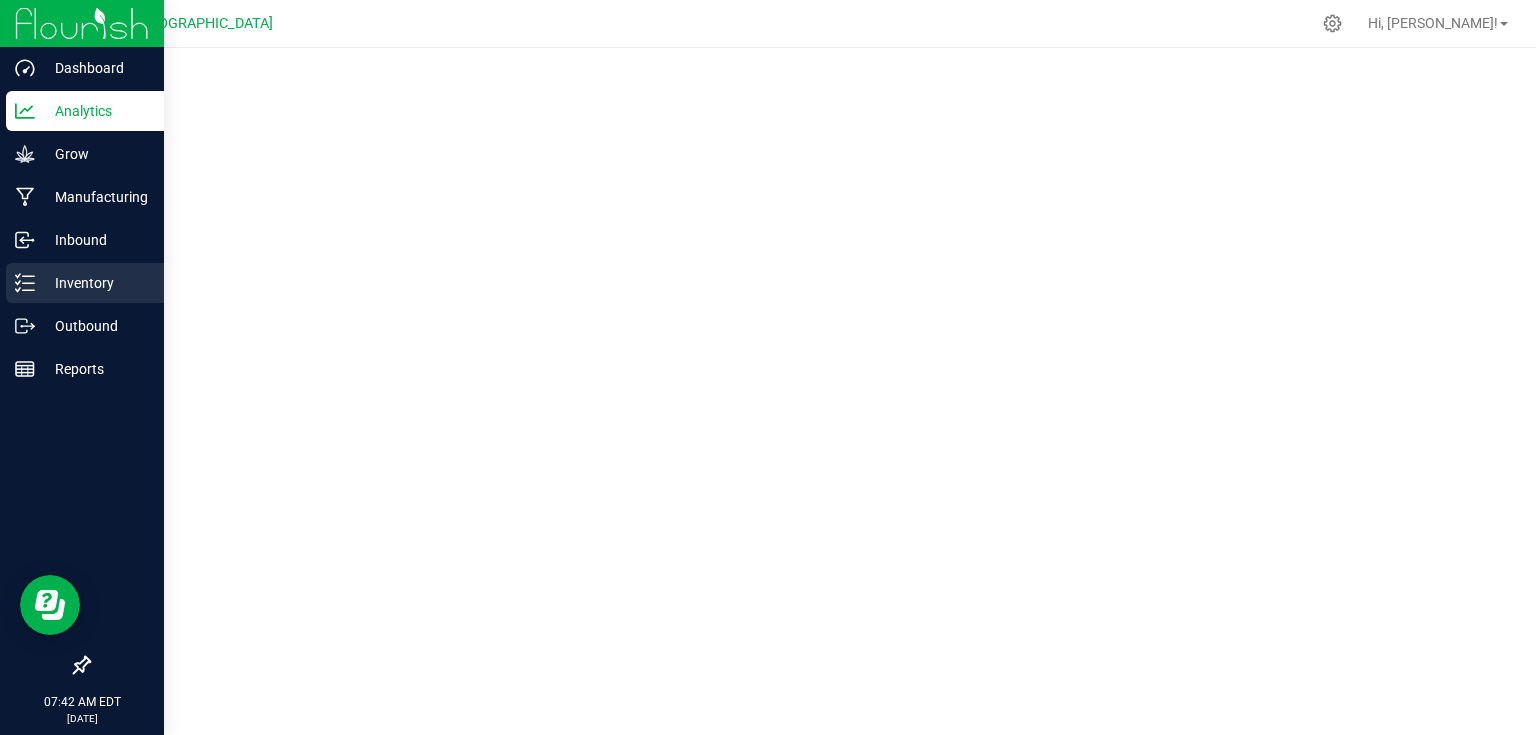click 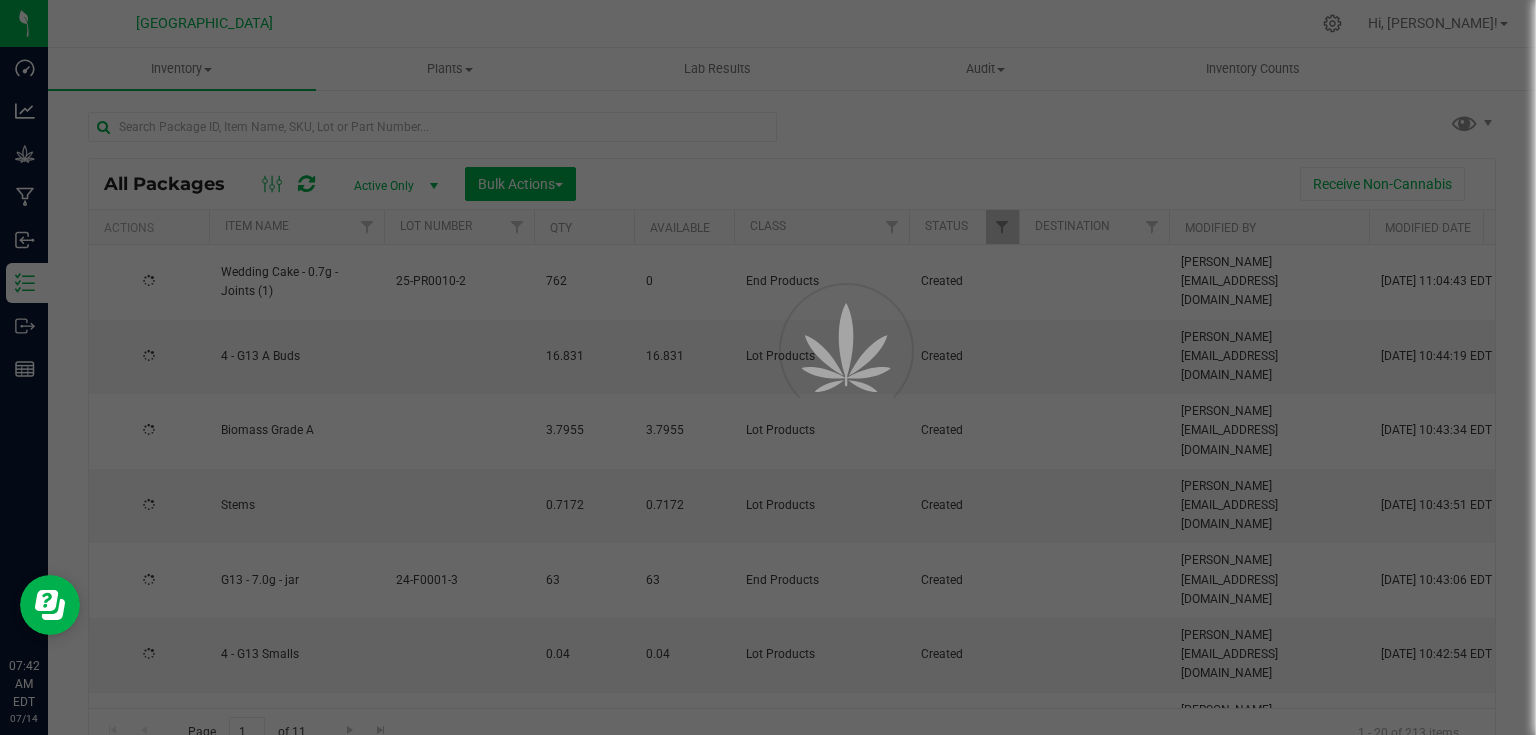 click at bounding box center [768, 367] 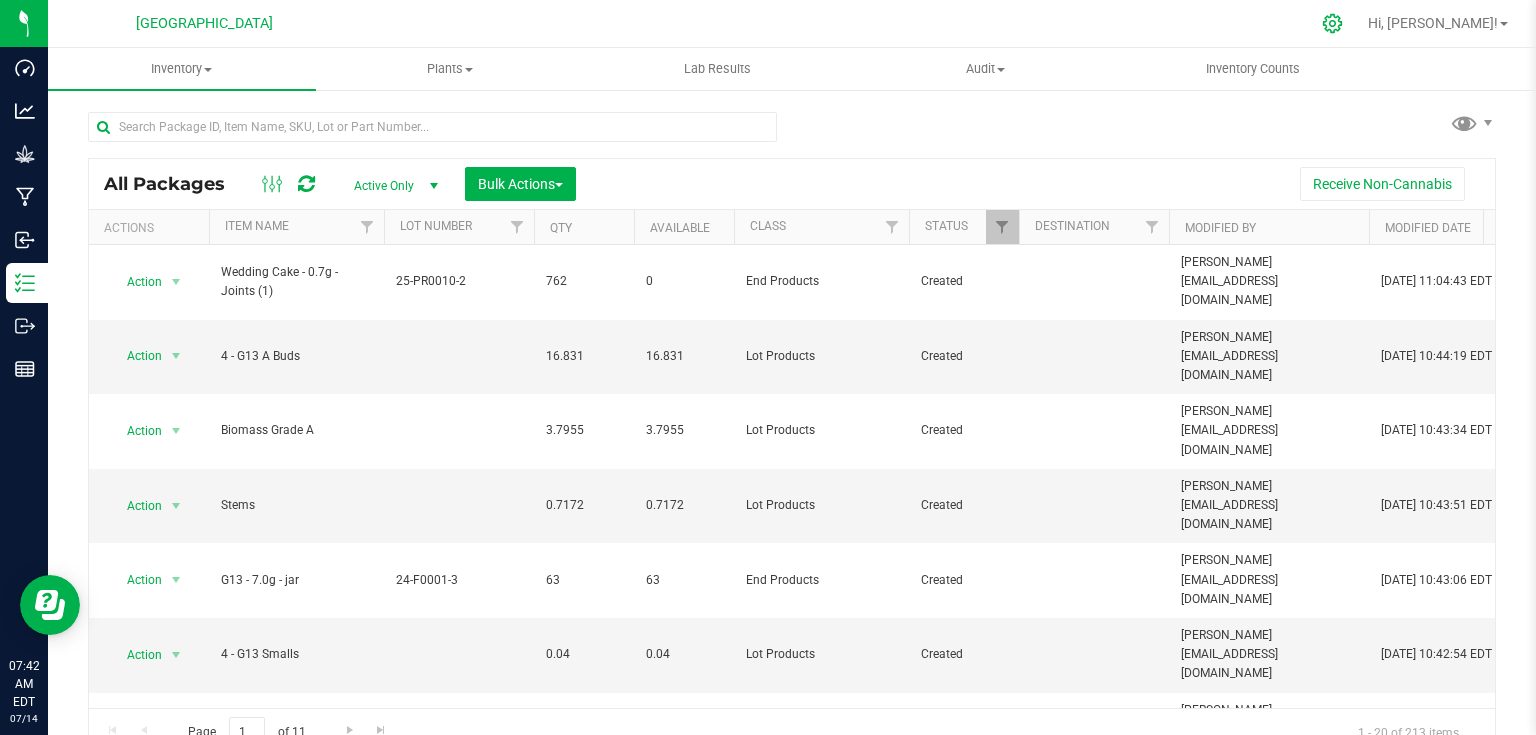 click 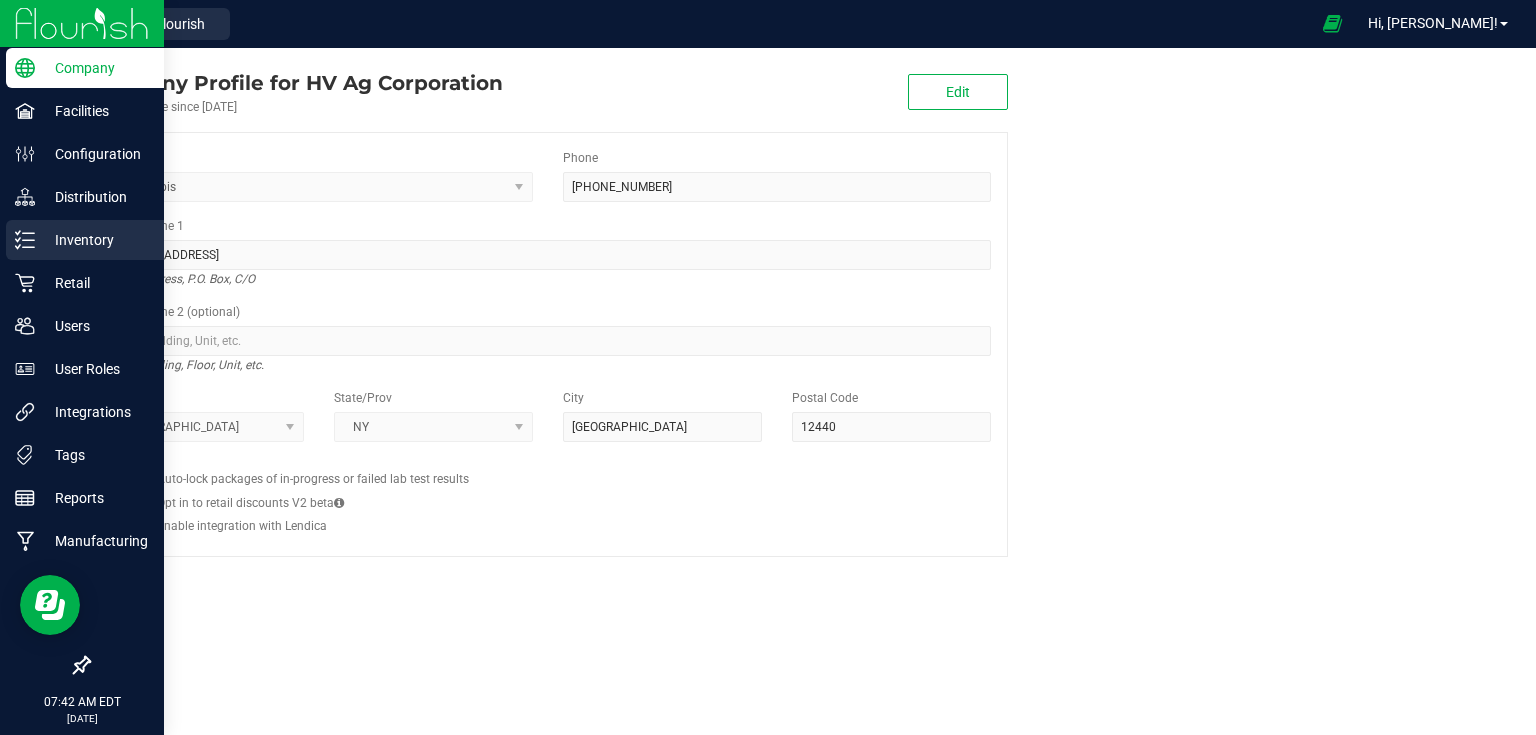 click on "Inventory" at bounding box center (95, 240) 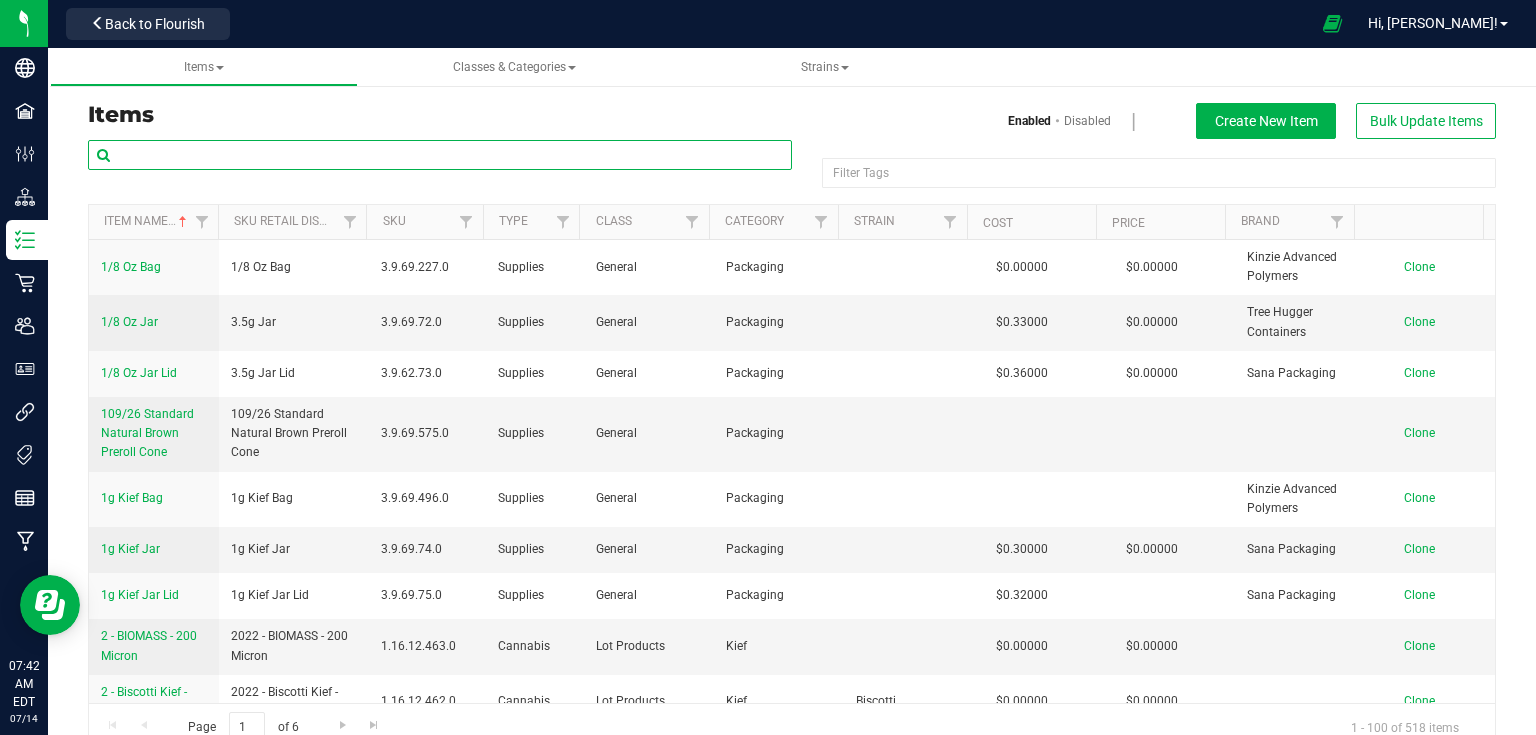 click at bounding box center (440, 155) 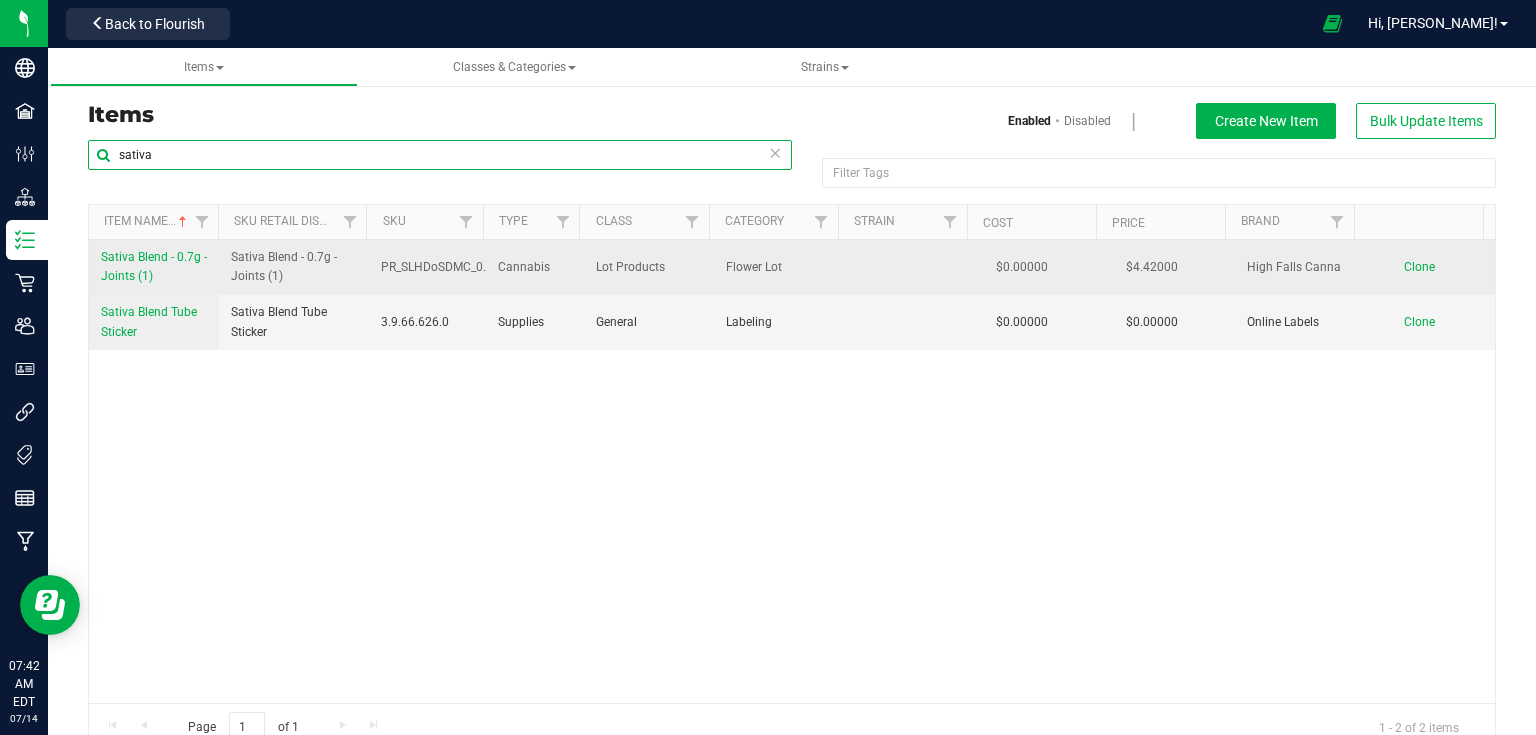 type on "sativa" 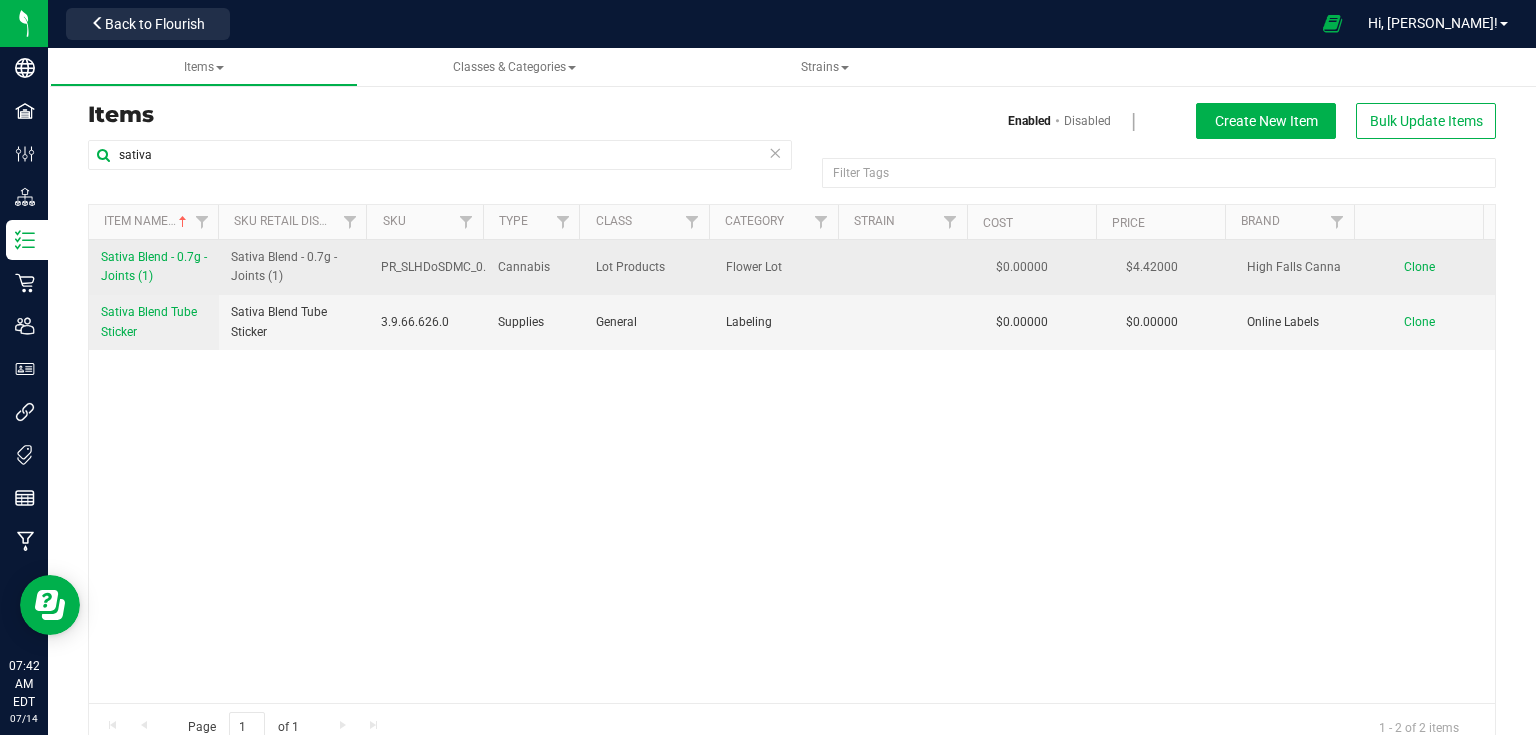 click on "Sativa Blend - 0.7g - Joints (1)" at bounding box center [154, 266] 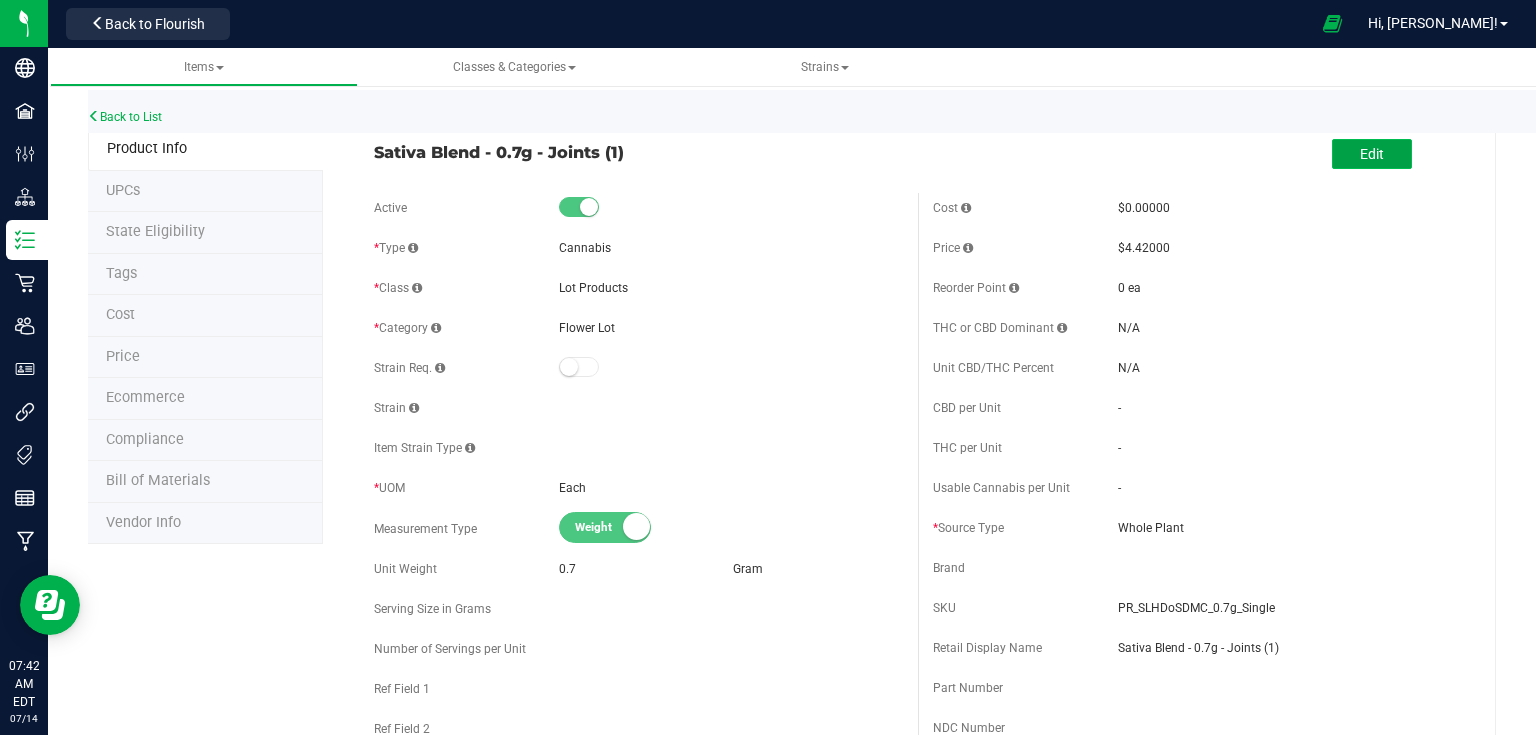 click on "Edit" at bounding box center (1372, 154) 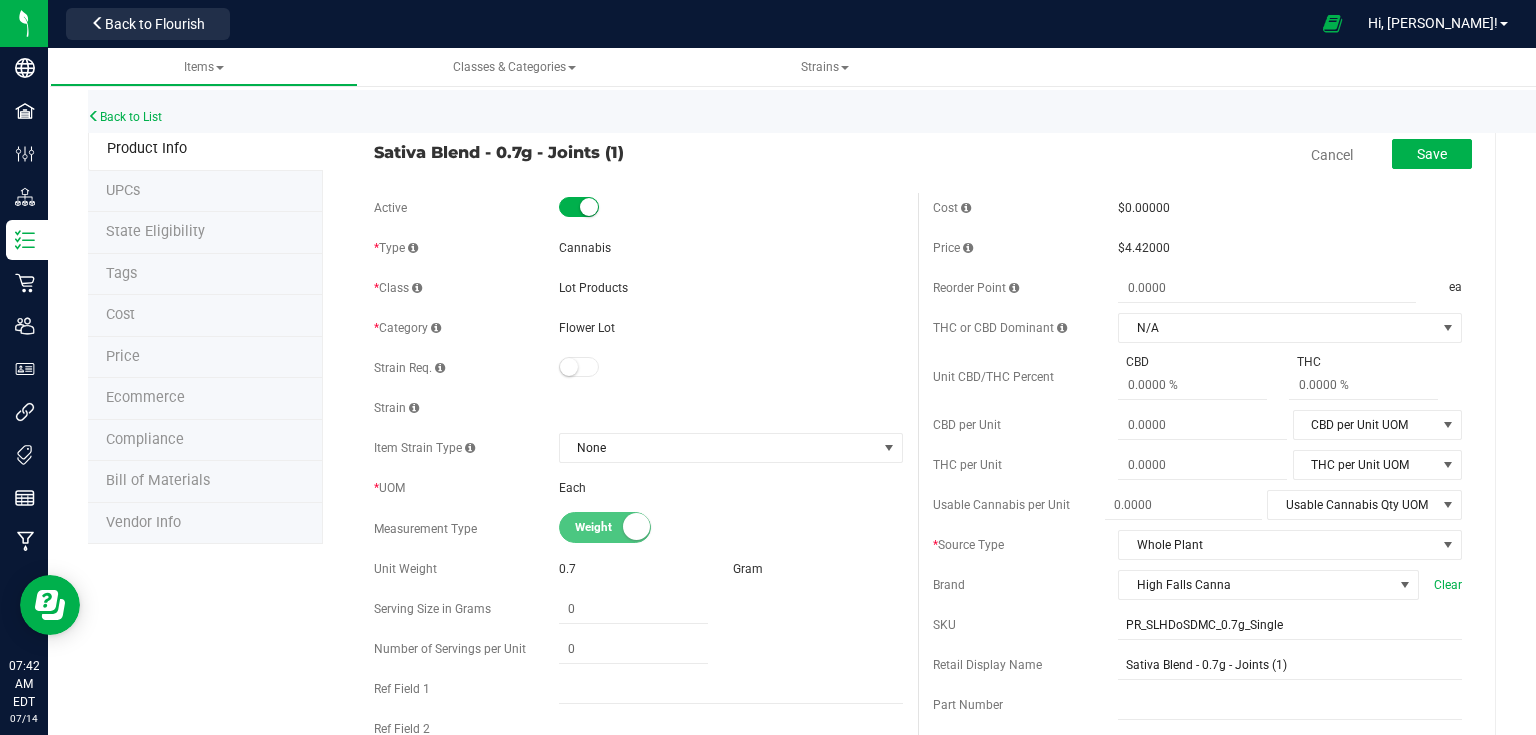 click on "Cannabis" at bounding box center [585, 248] 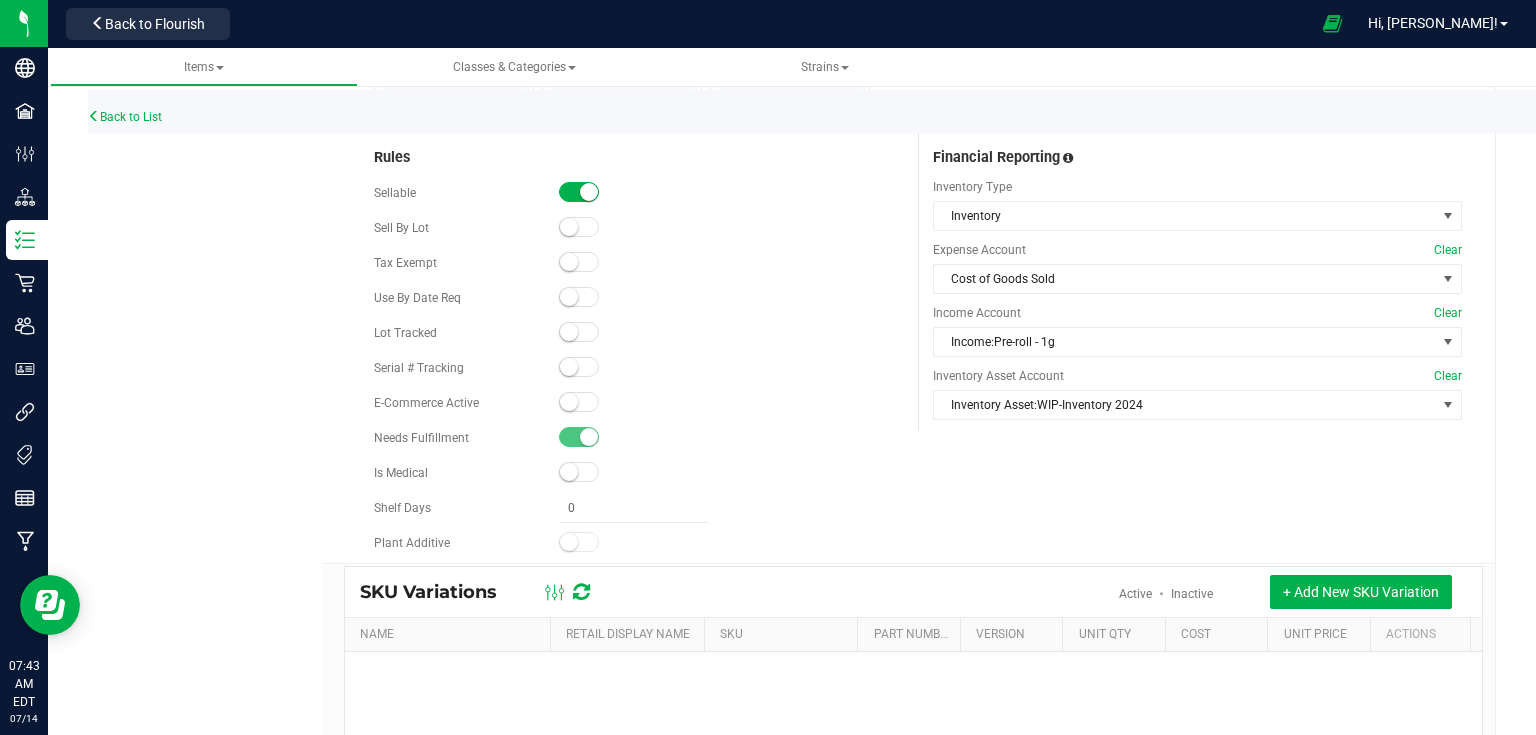 scroll, scrollTop: 1040, scrollLeft: 0, axis: vertical 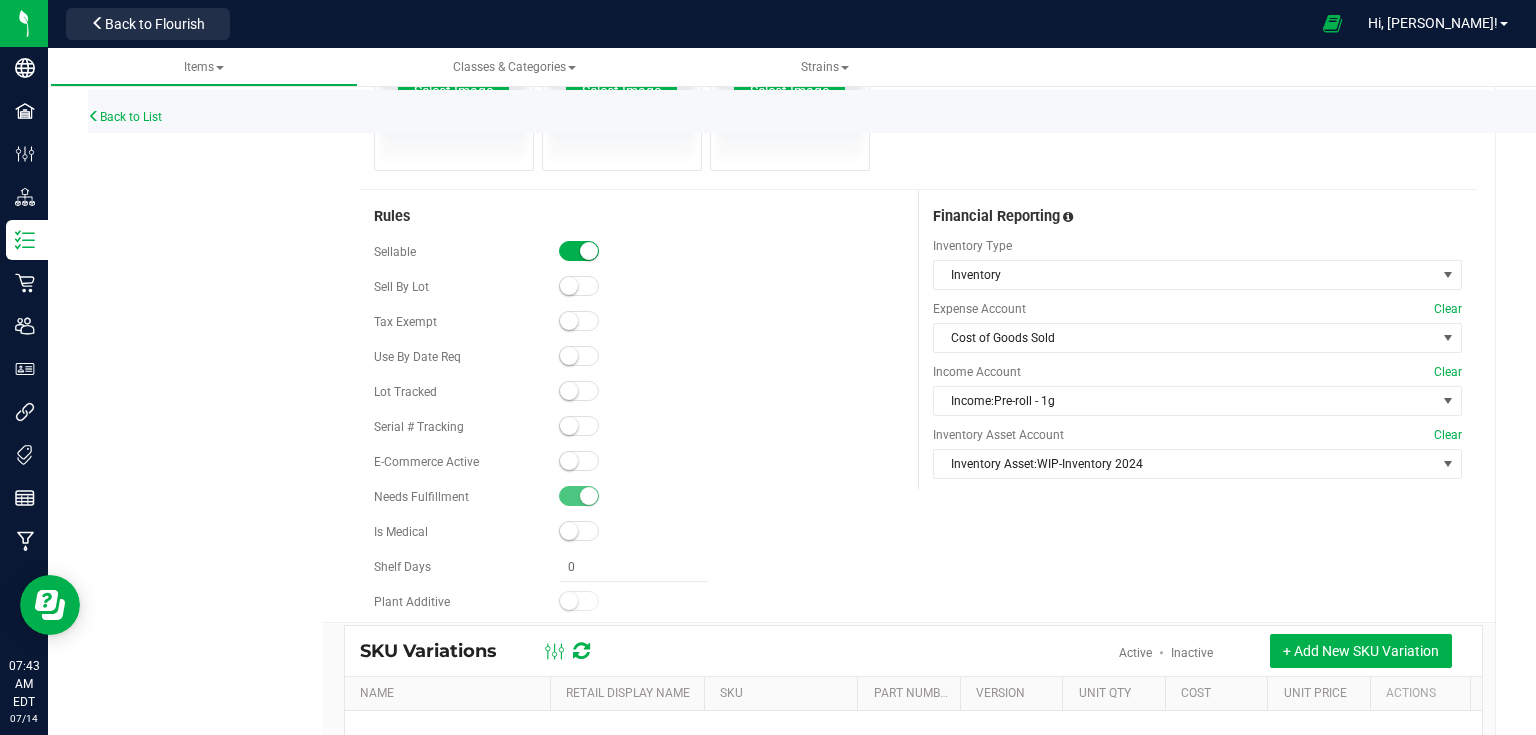 click at bounding box center (569, 391) 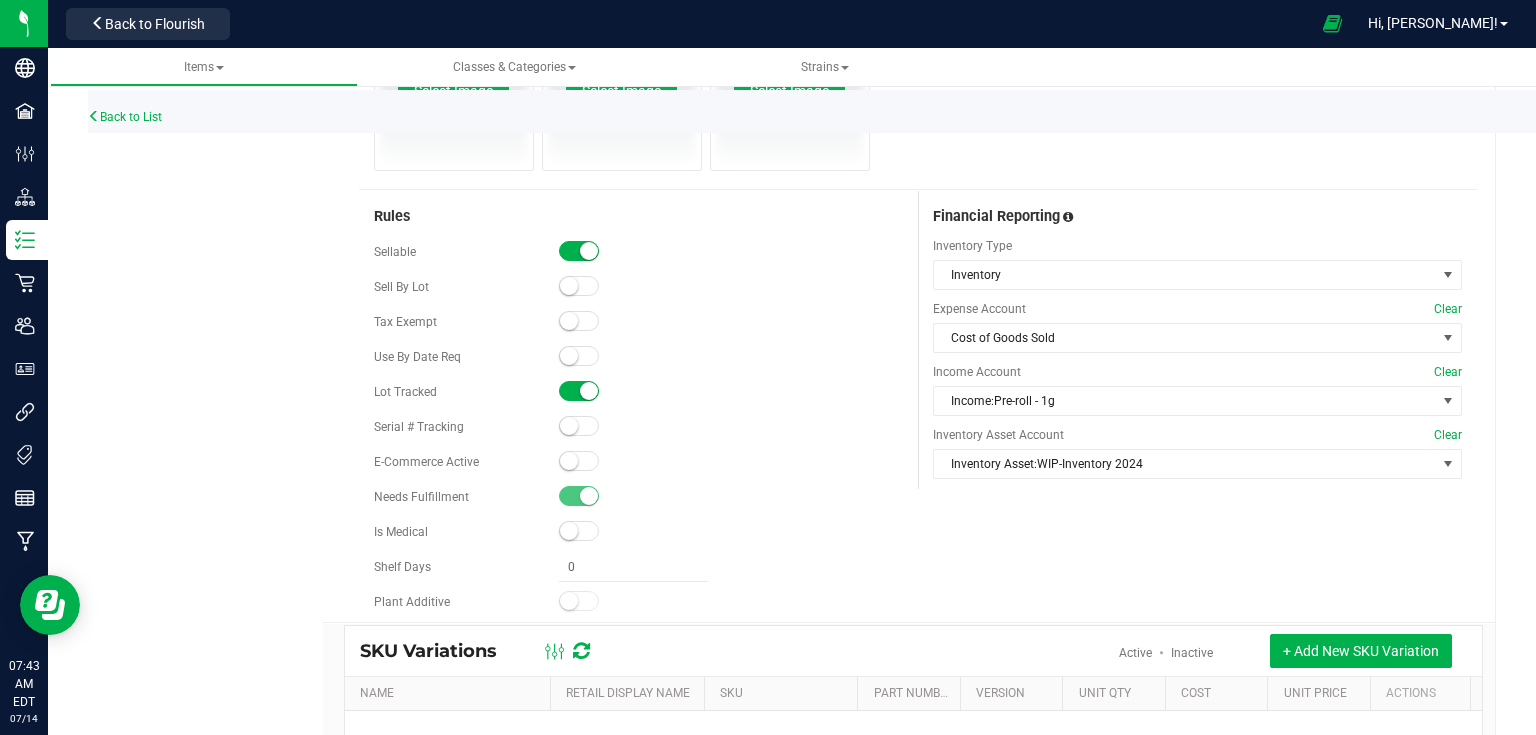 click at bounding box center (579, 286) 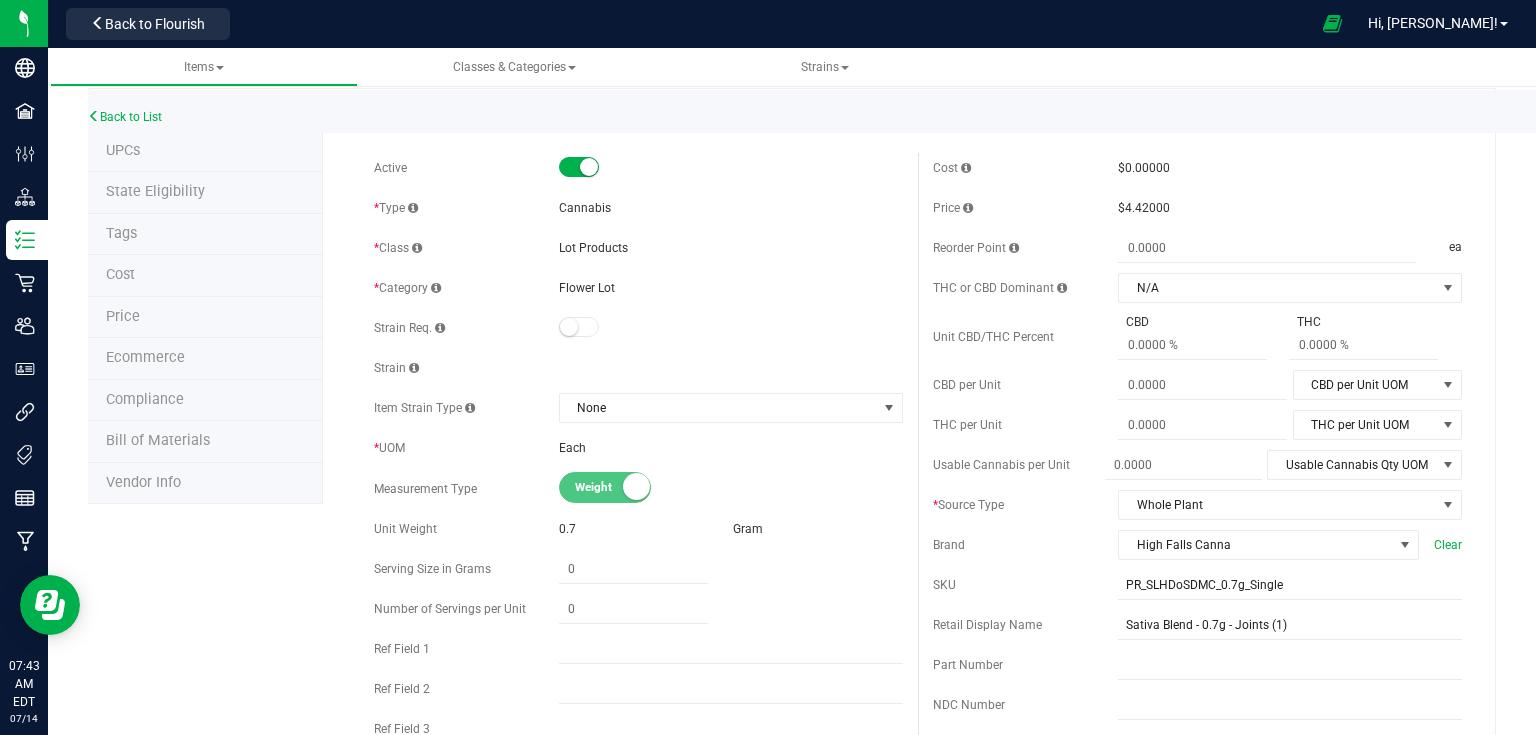 scroll, scrollTop: 0, scrollLeft: 0, axis: both 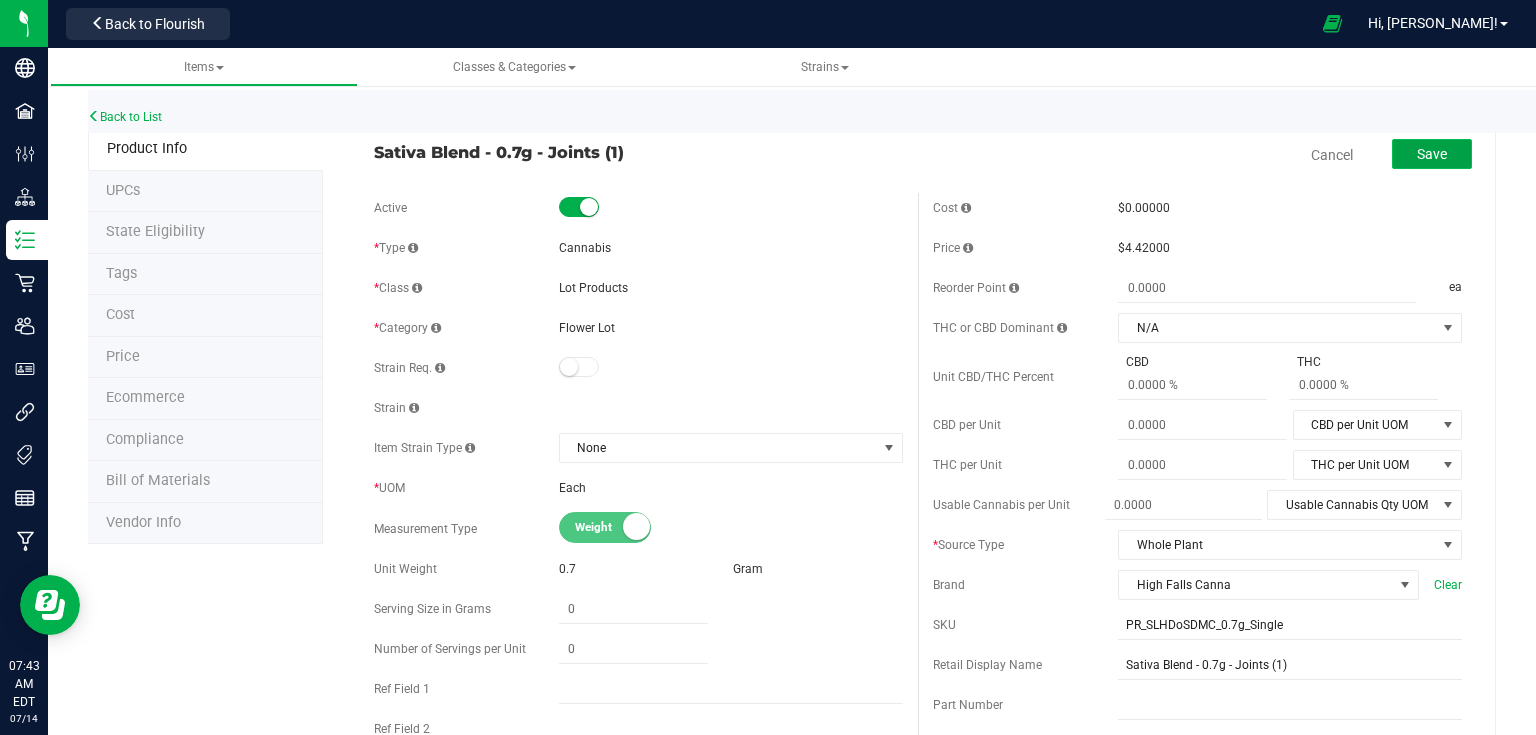 click on "Save" at bounding box center (1432, 154) 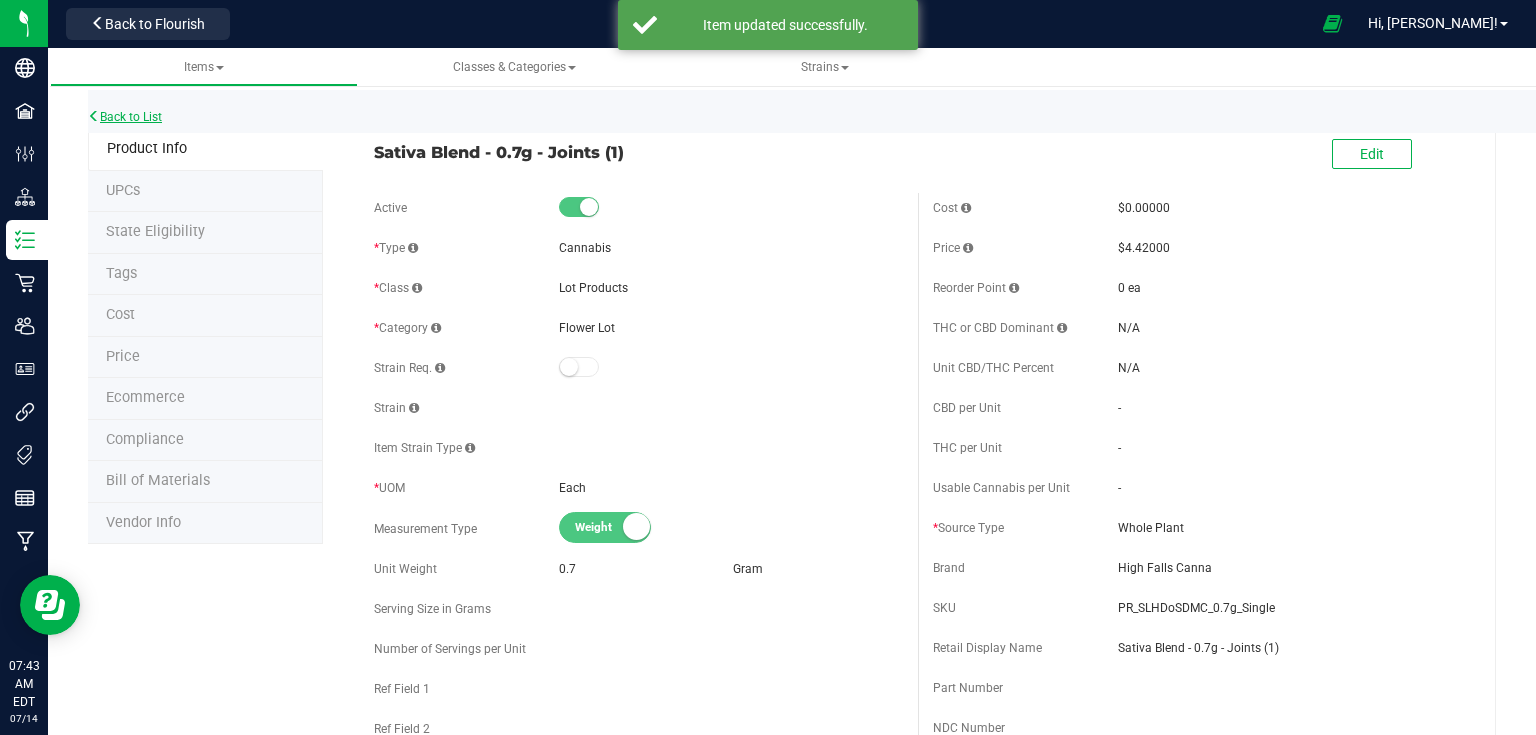 click on "Back to List" at bounding box center [125, 117] 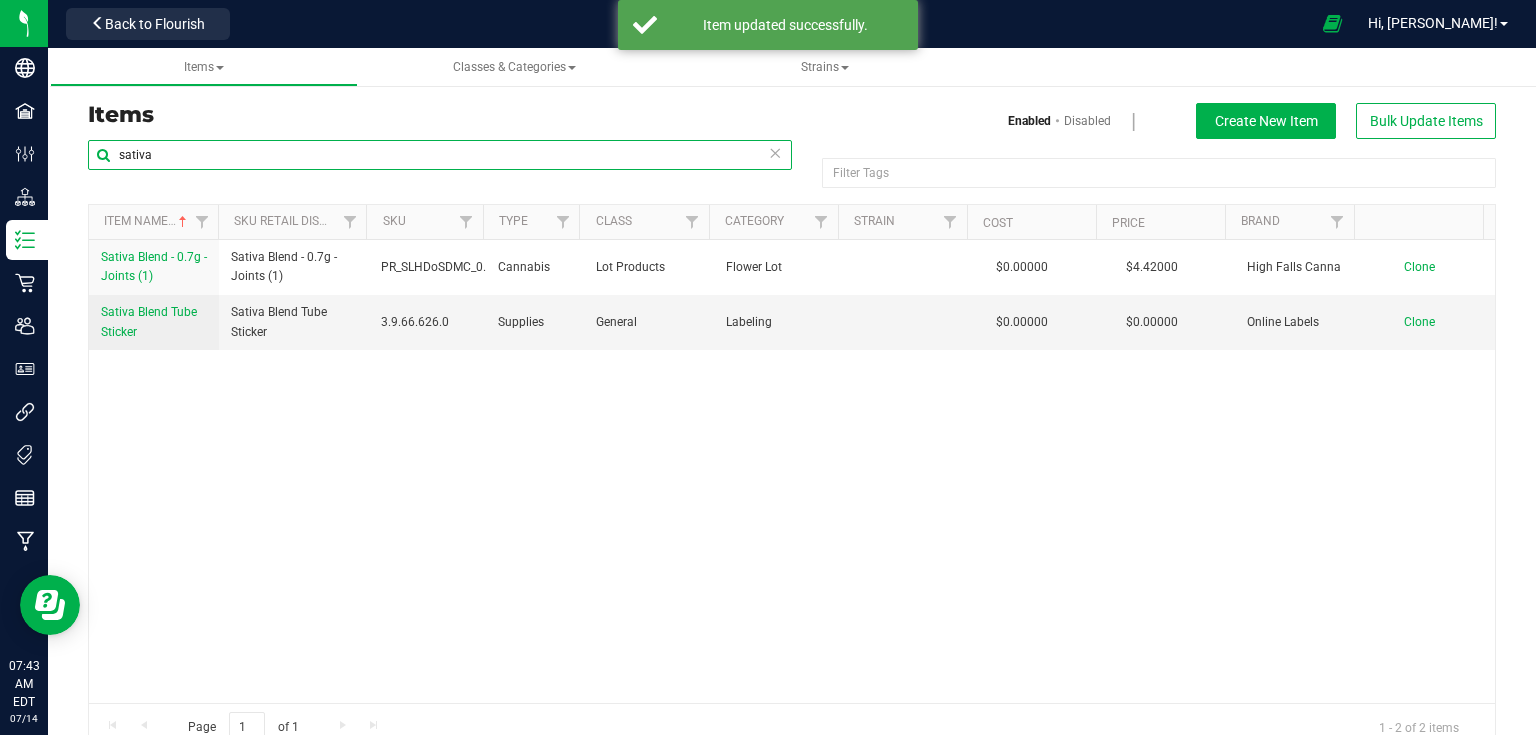 click on "sativa" at bounding box center (440, 155) 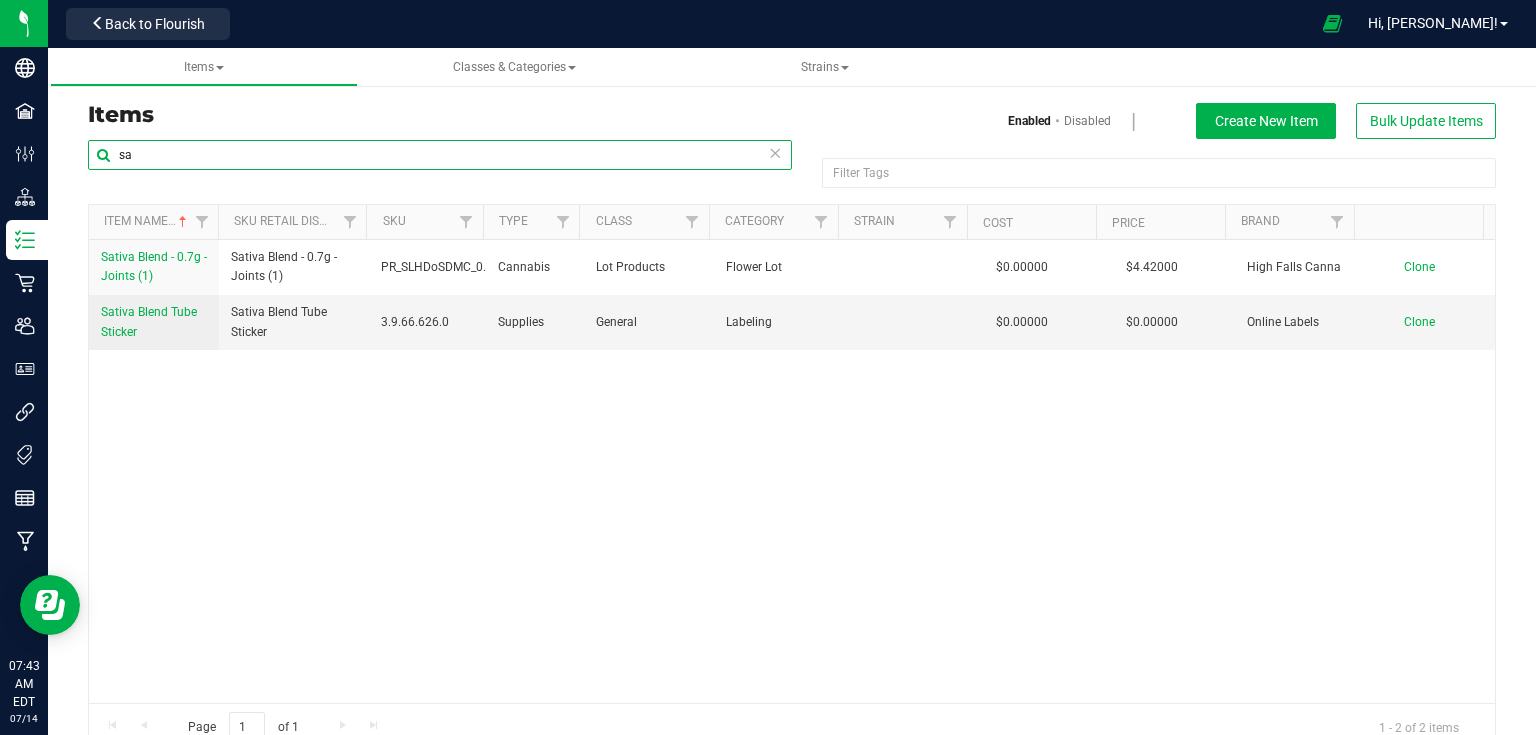 type on "s" 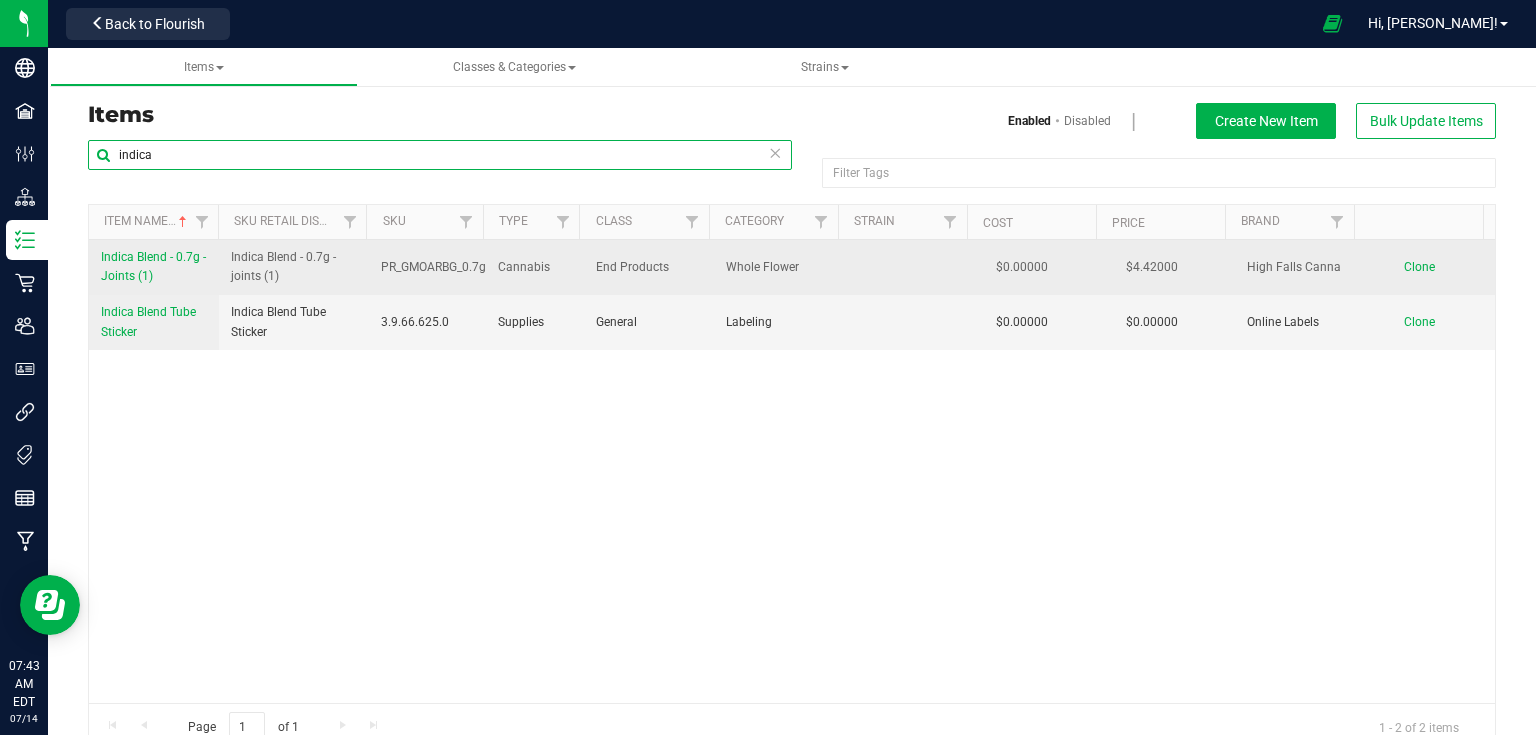 type on "indica" 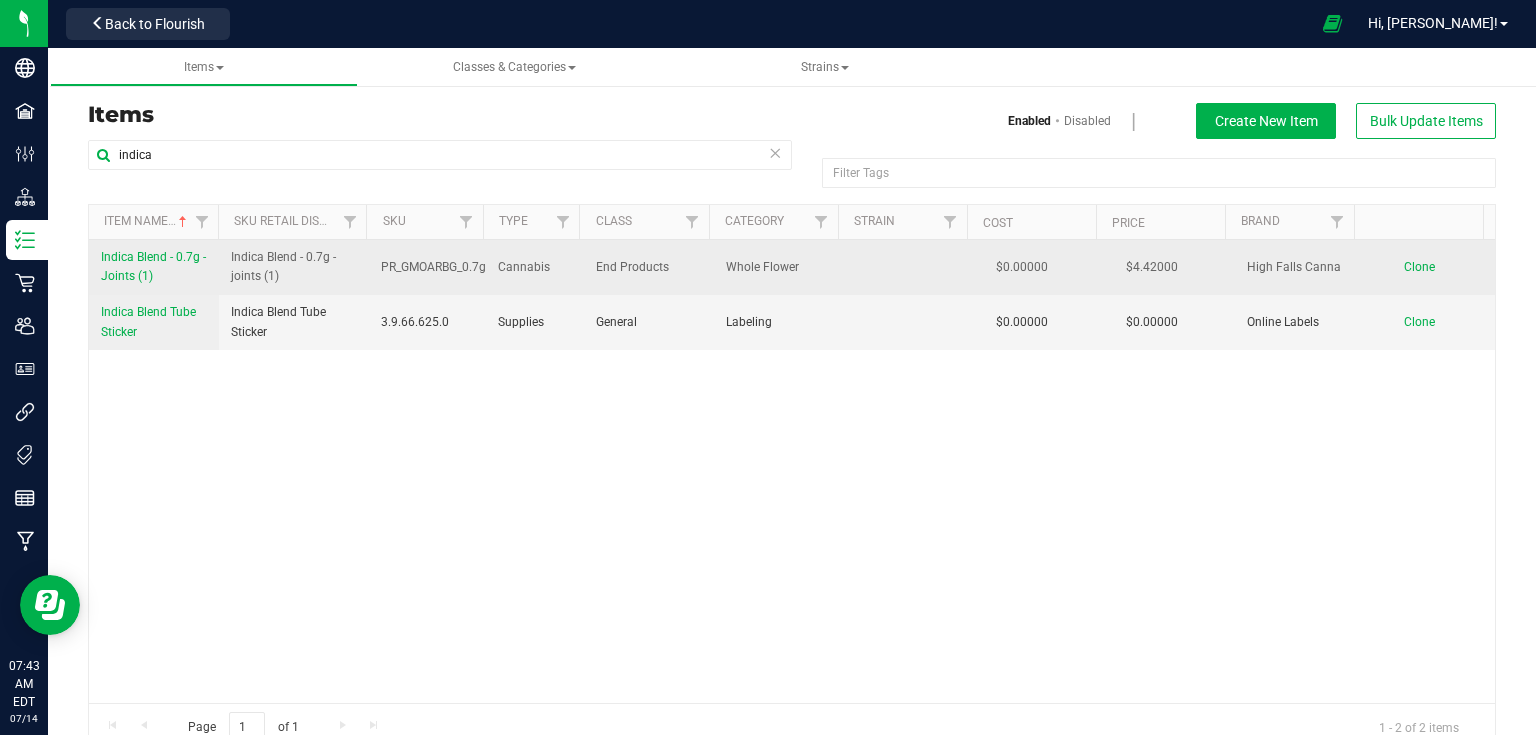 click on "Indica Blend - 0.7g - Joints (1)" at bounding box center [153, 266] 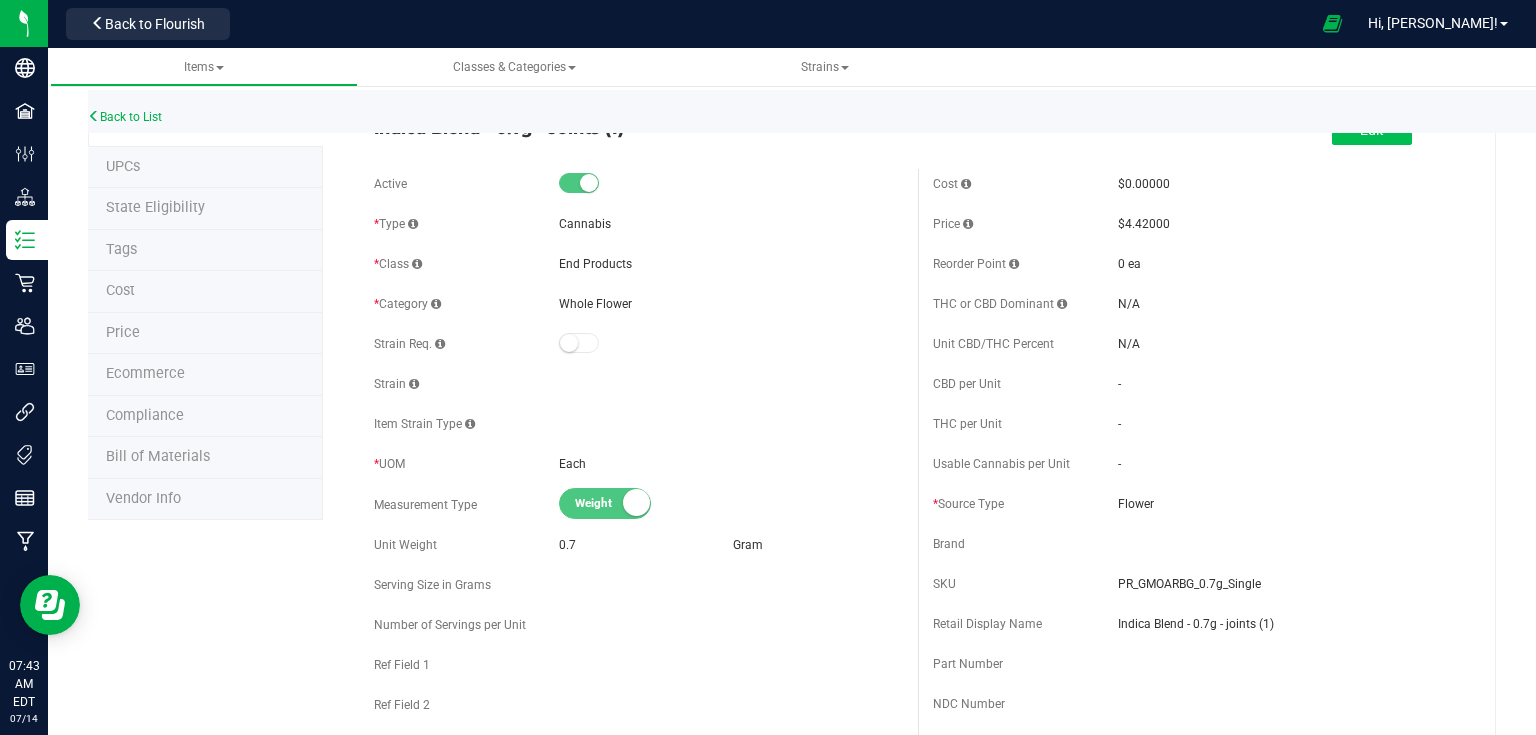 scroll, scrollTop: 0, scrollLeft: 0, axis: both 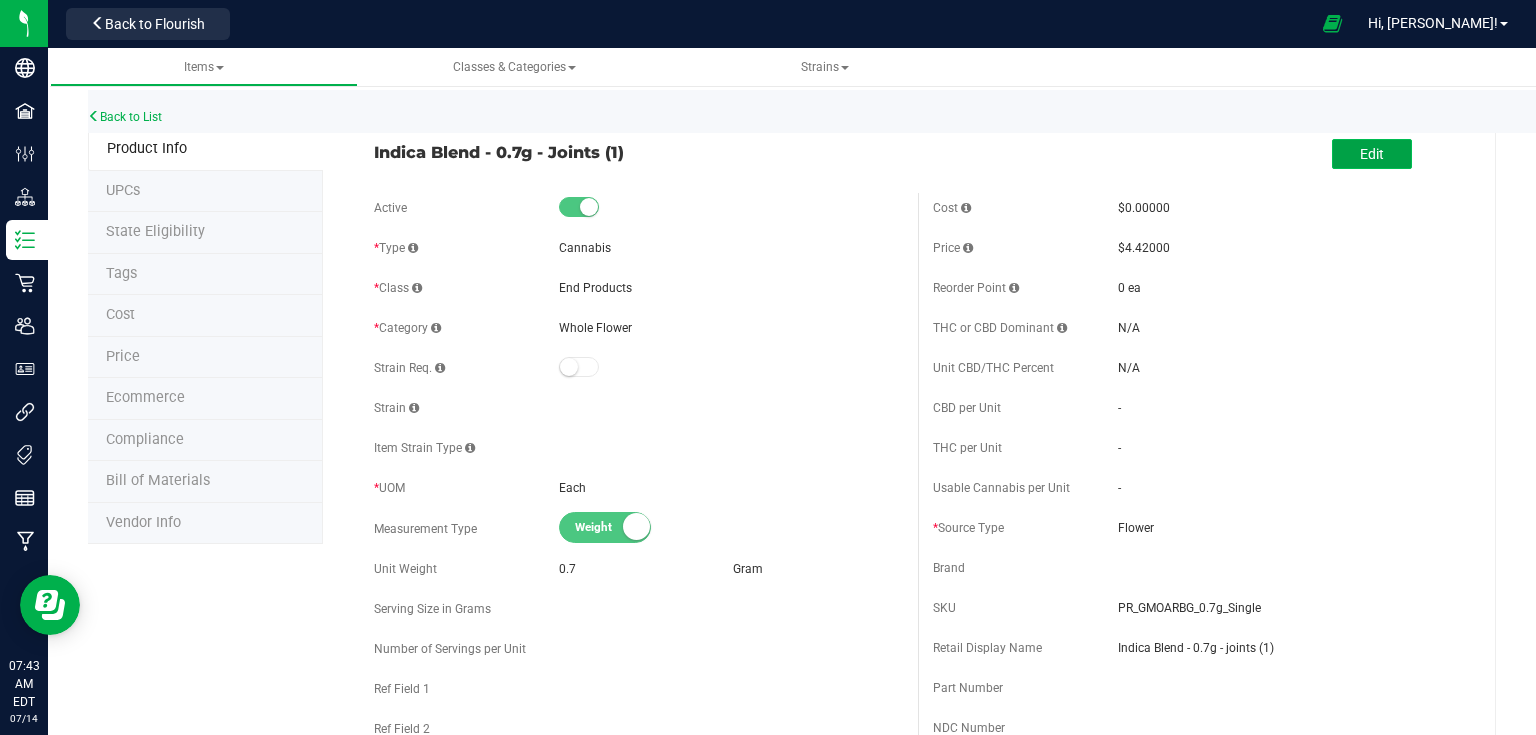 click on "Edit" at bounding box center [1372, 154] 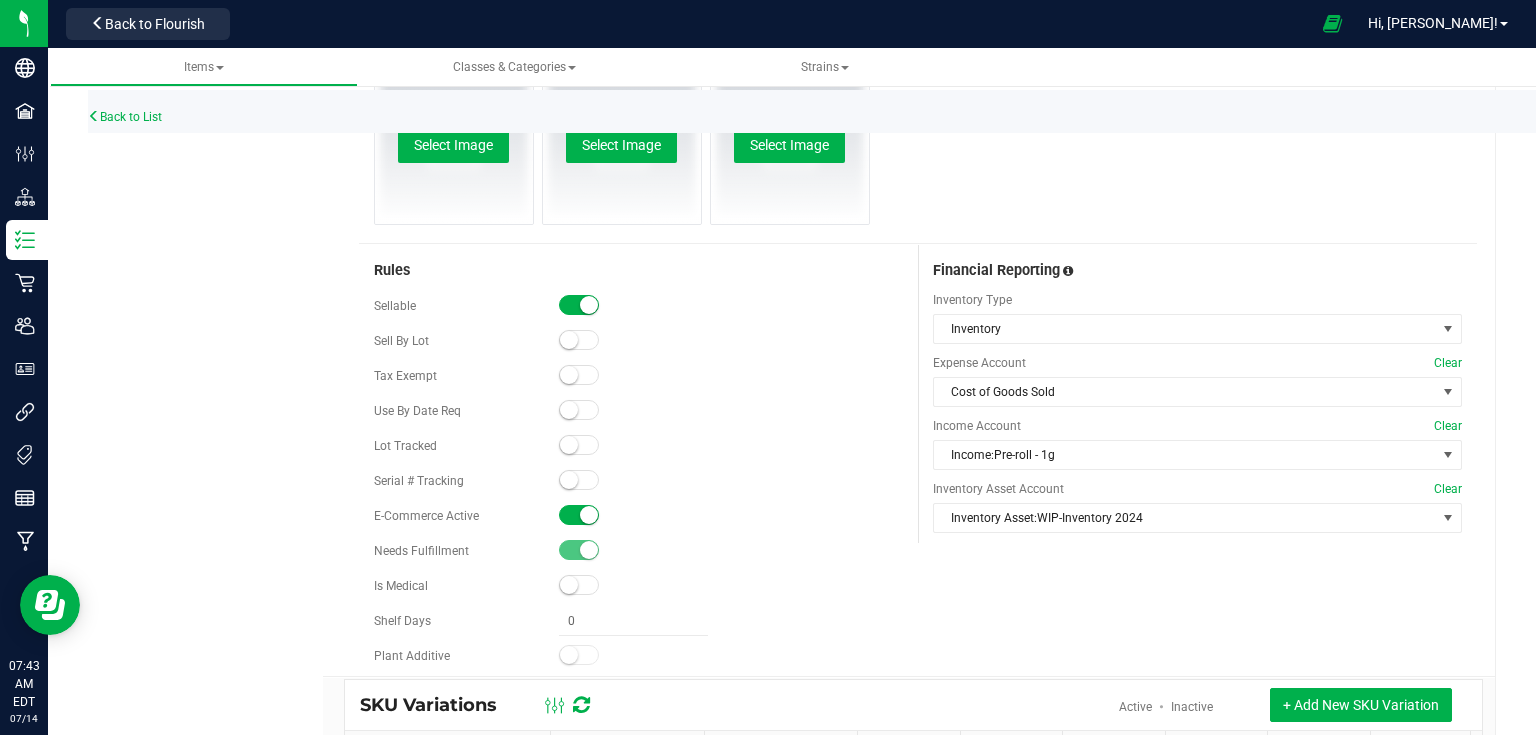scroll, scrollTop: 1120, scrollLeft: 0, axis: vertical 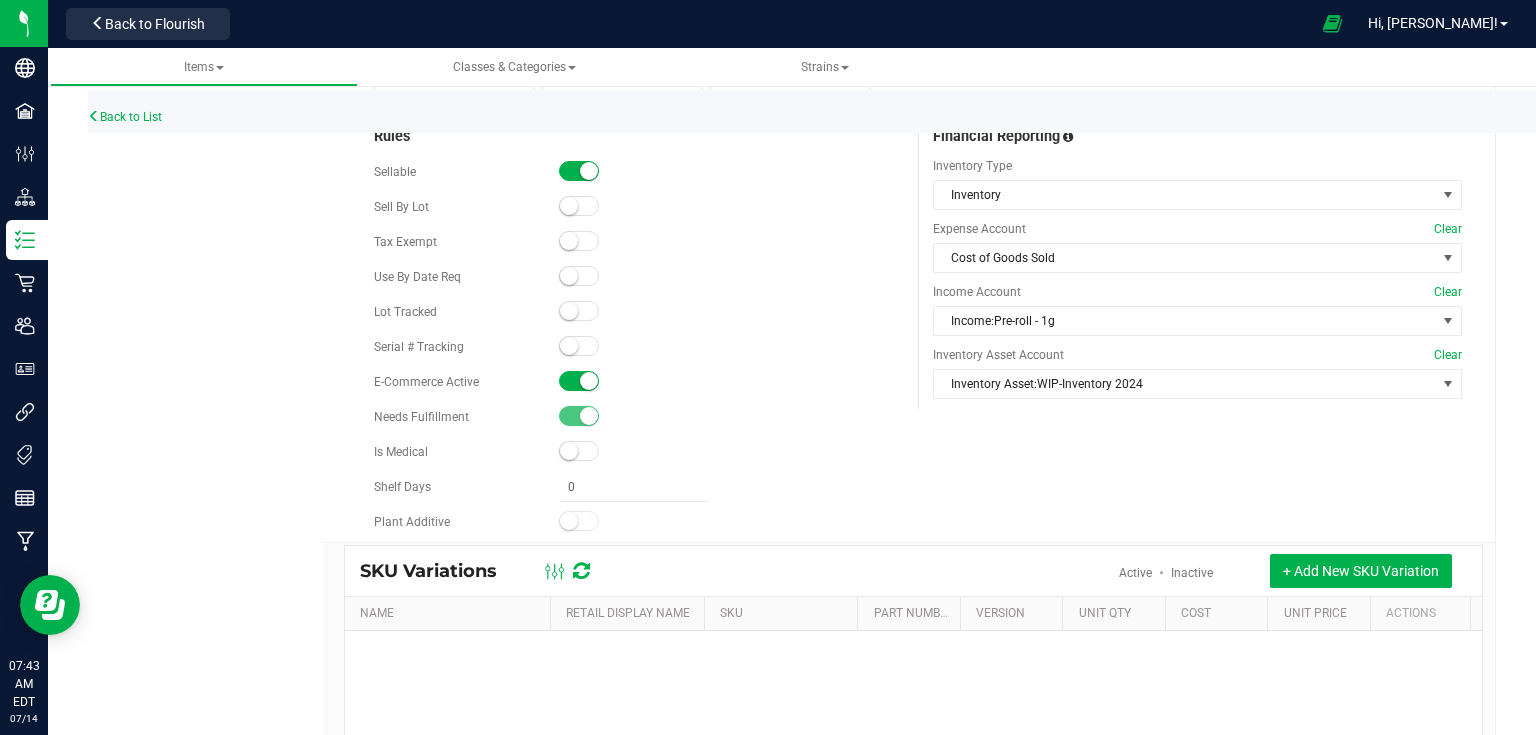 click at bounding box center [579, 206] 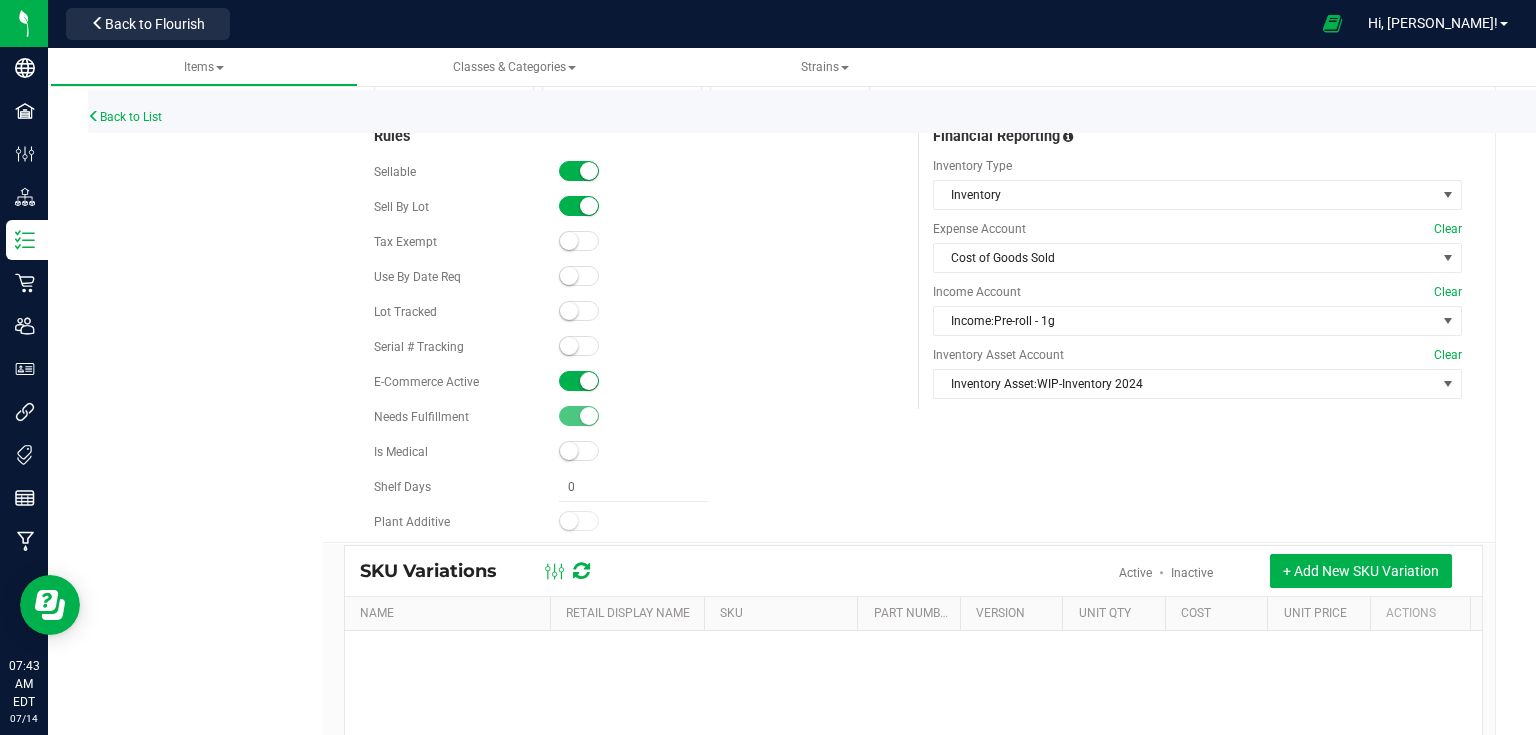 click at bounding box center [579, 311] 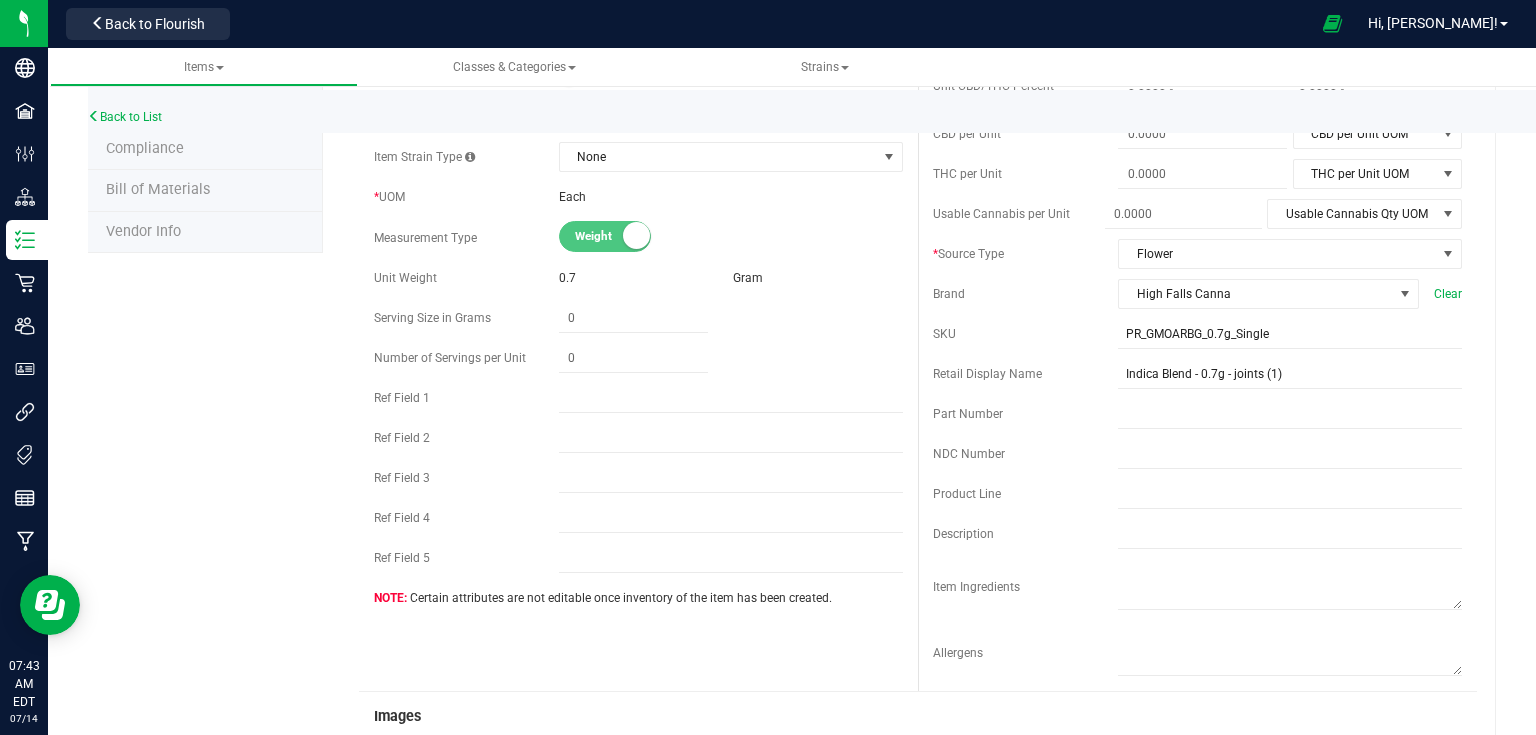 scroll, scrollTop: 0, scrollLeft: 0, axis: both 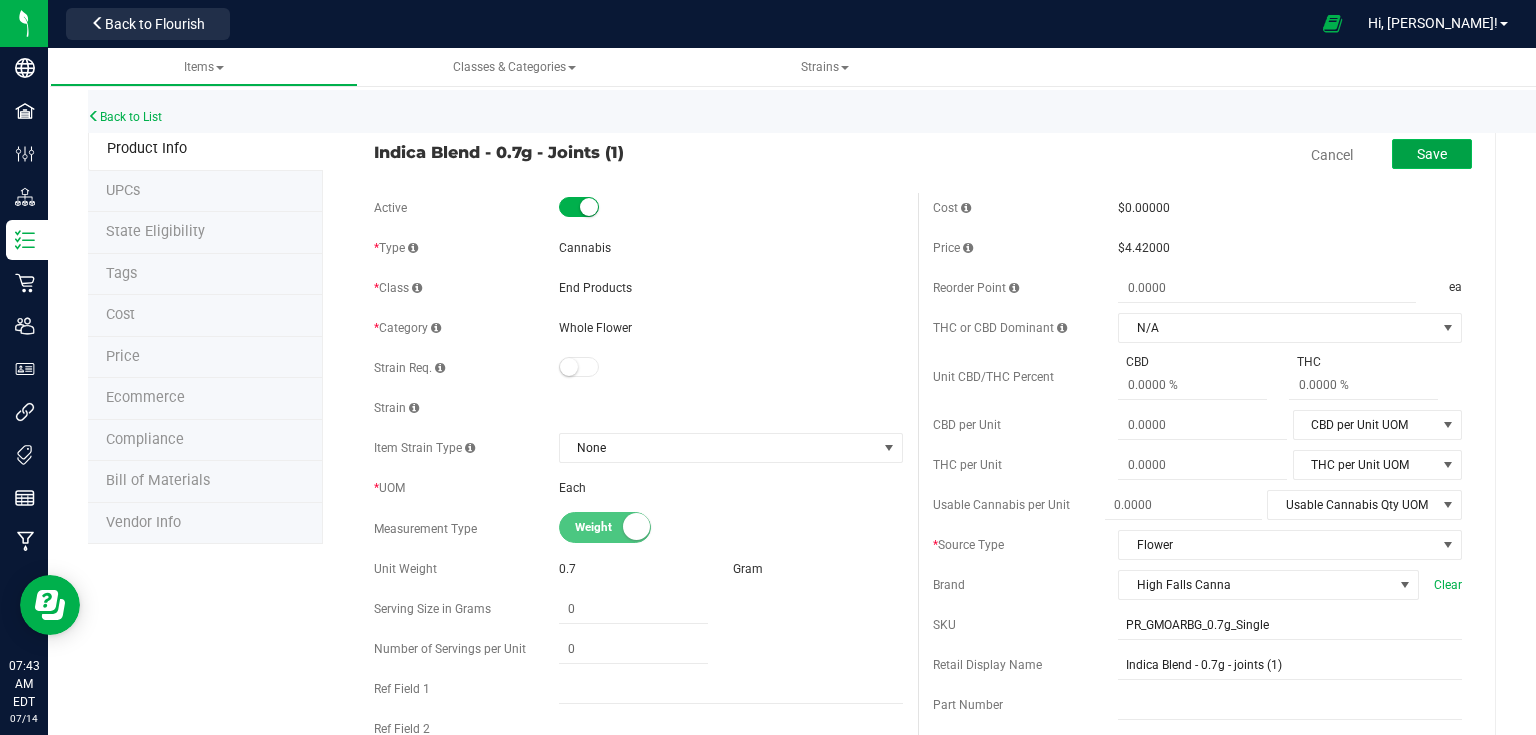 click on "Save" at bounding box center [1432, 154] 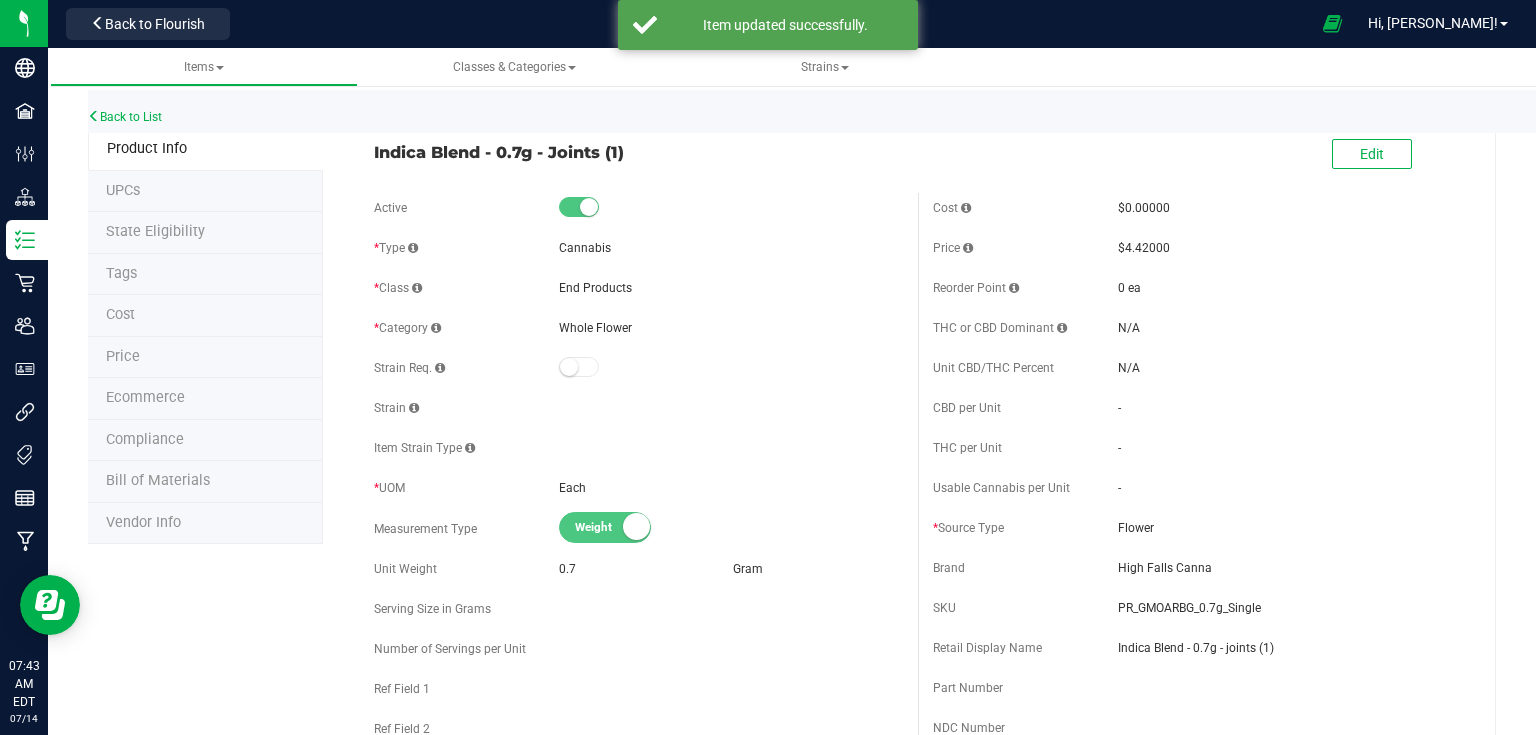 drag, startPoint x: 564, startPoint y: 284, endPoint x: 710, endPoint y: 300, distance: 146.8741 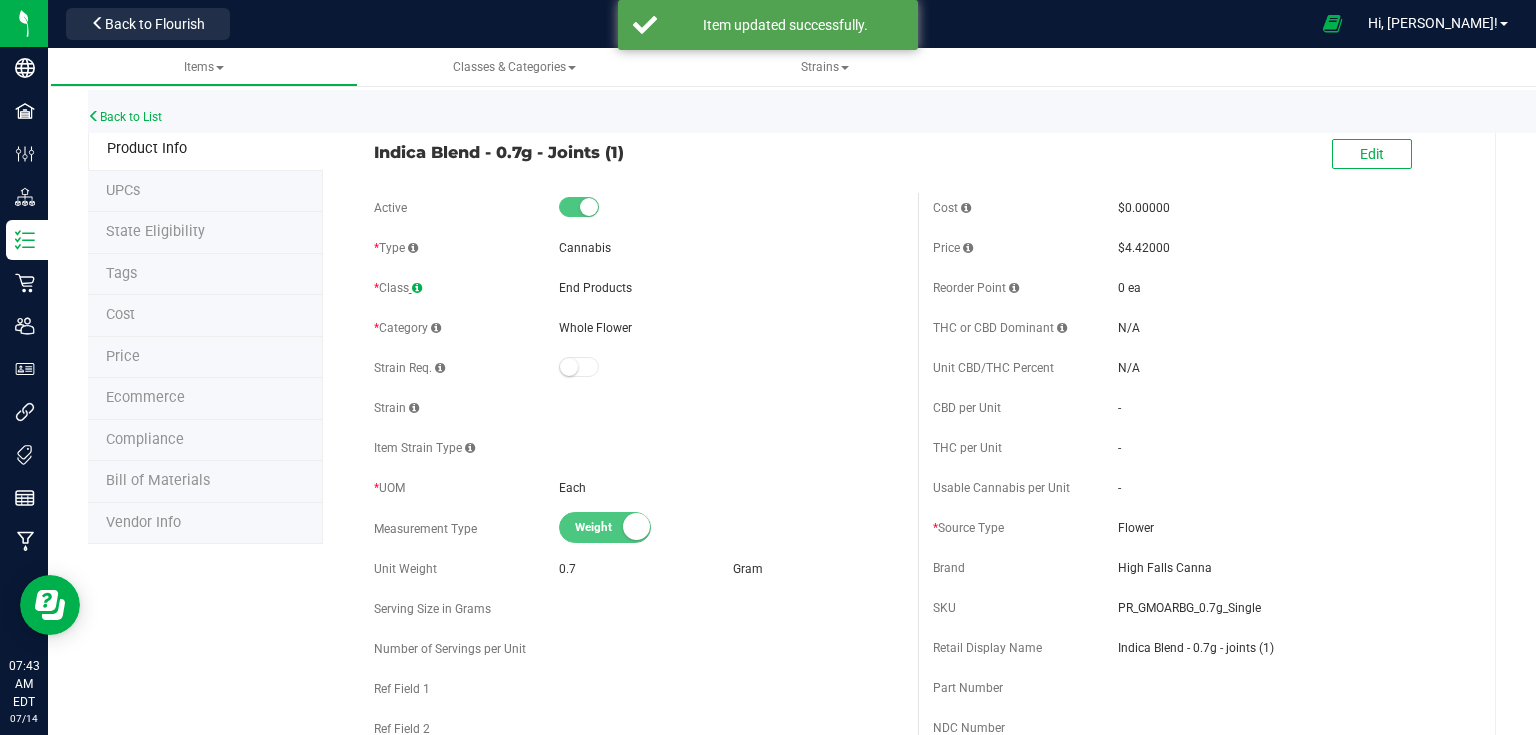 click at bounding box center (417, 288) 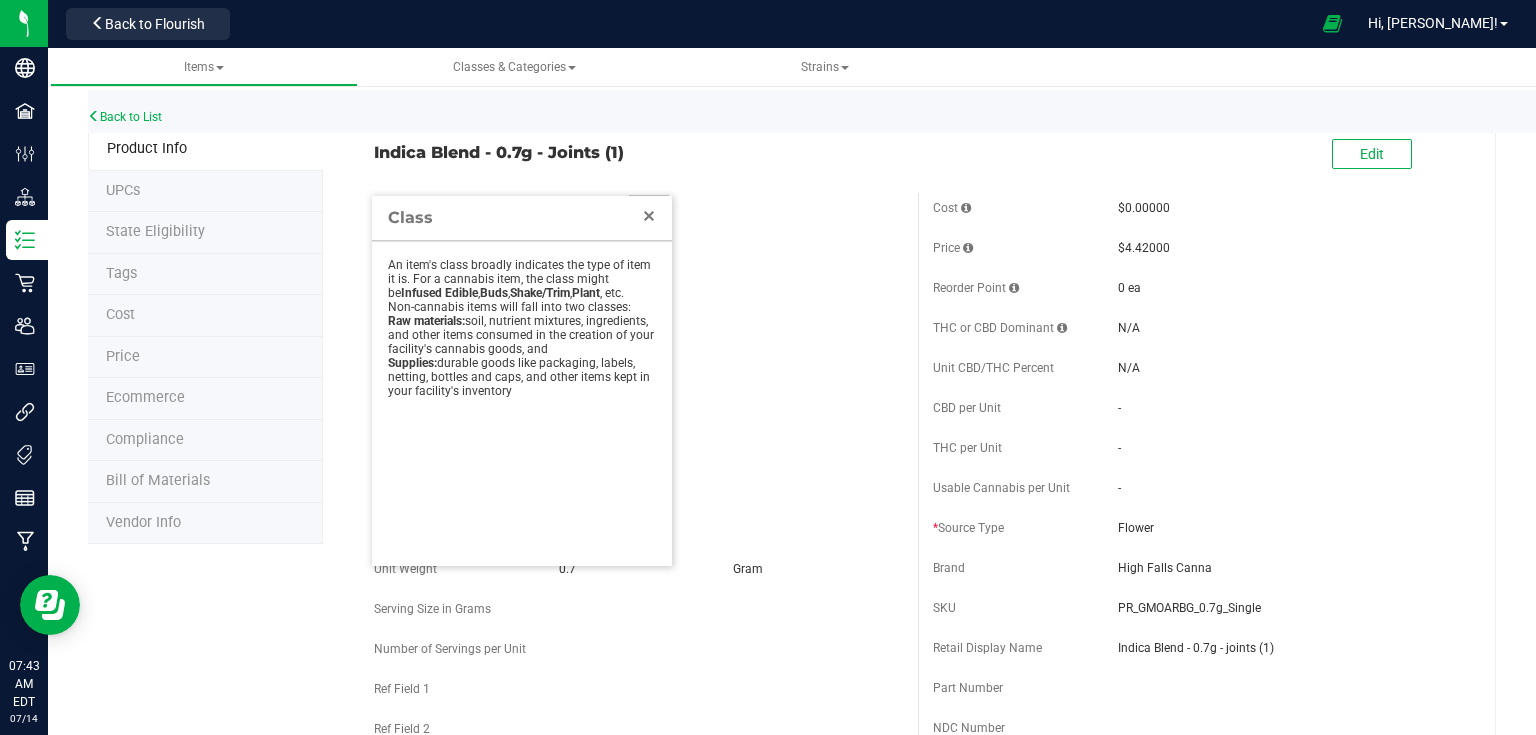 click at bounding box center (649, 216) 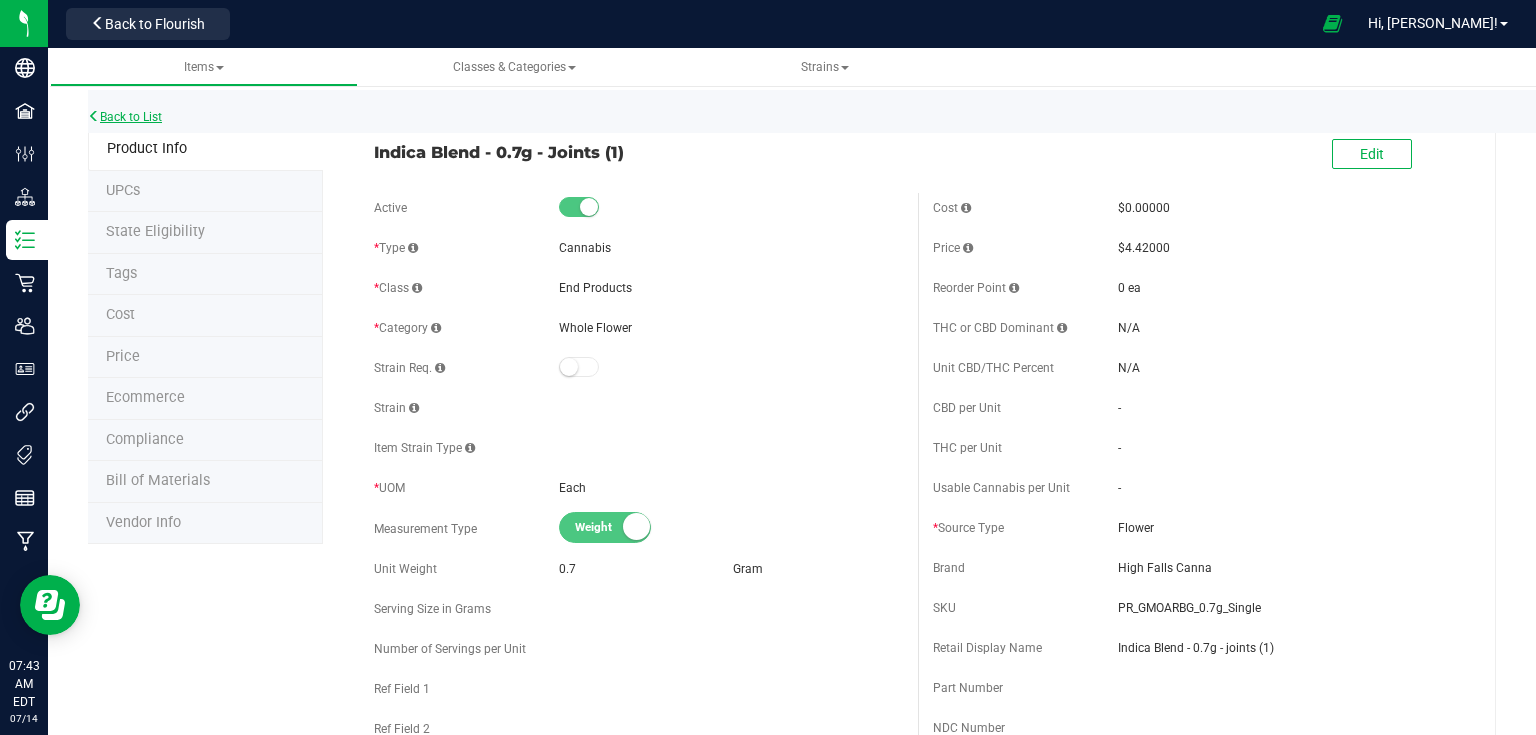 click on "Back to List" at bounding box center (125, 117) 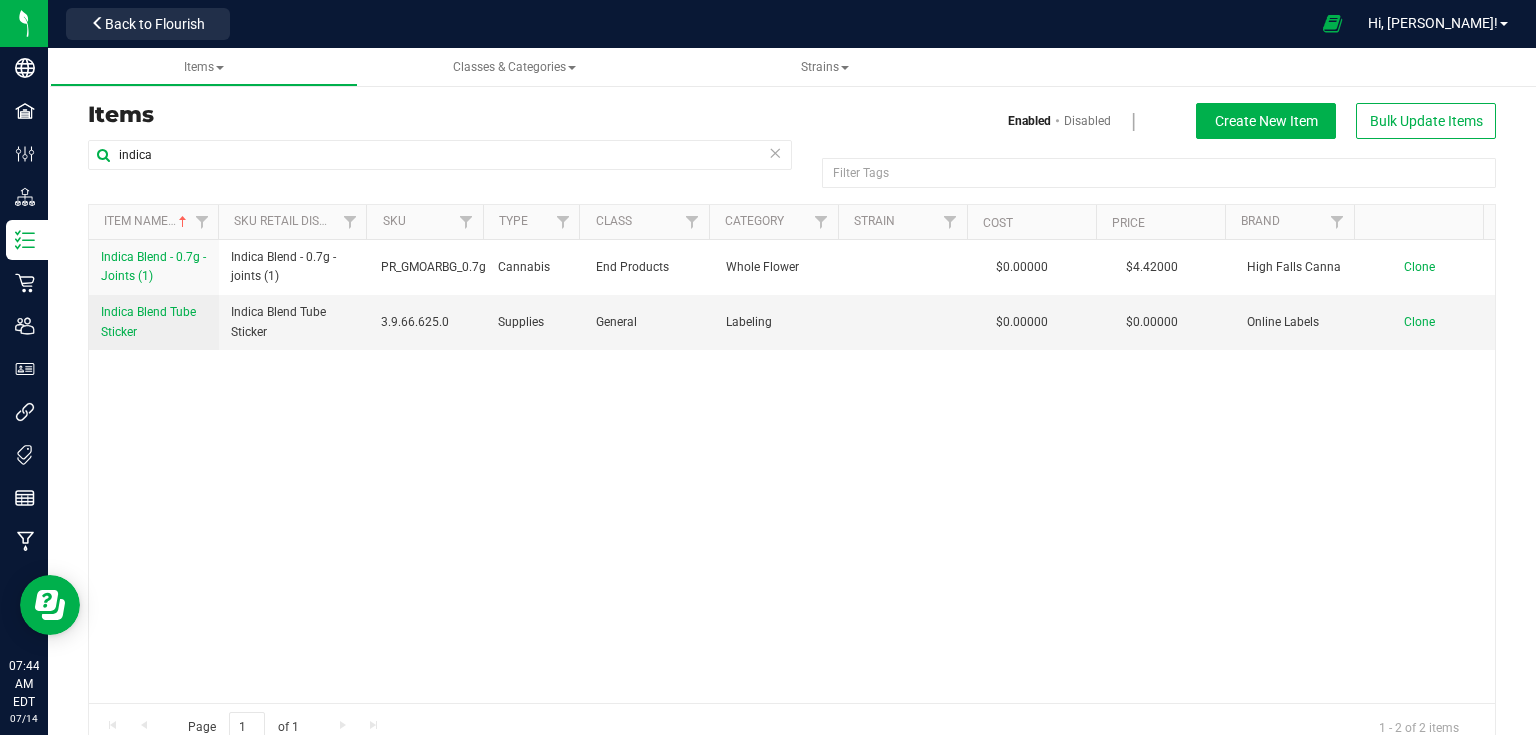 click at bounding box center (775, 152) 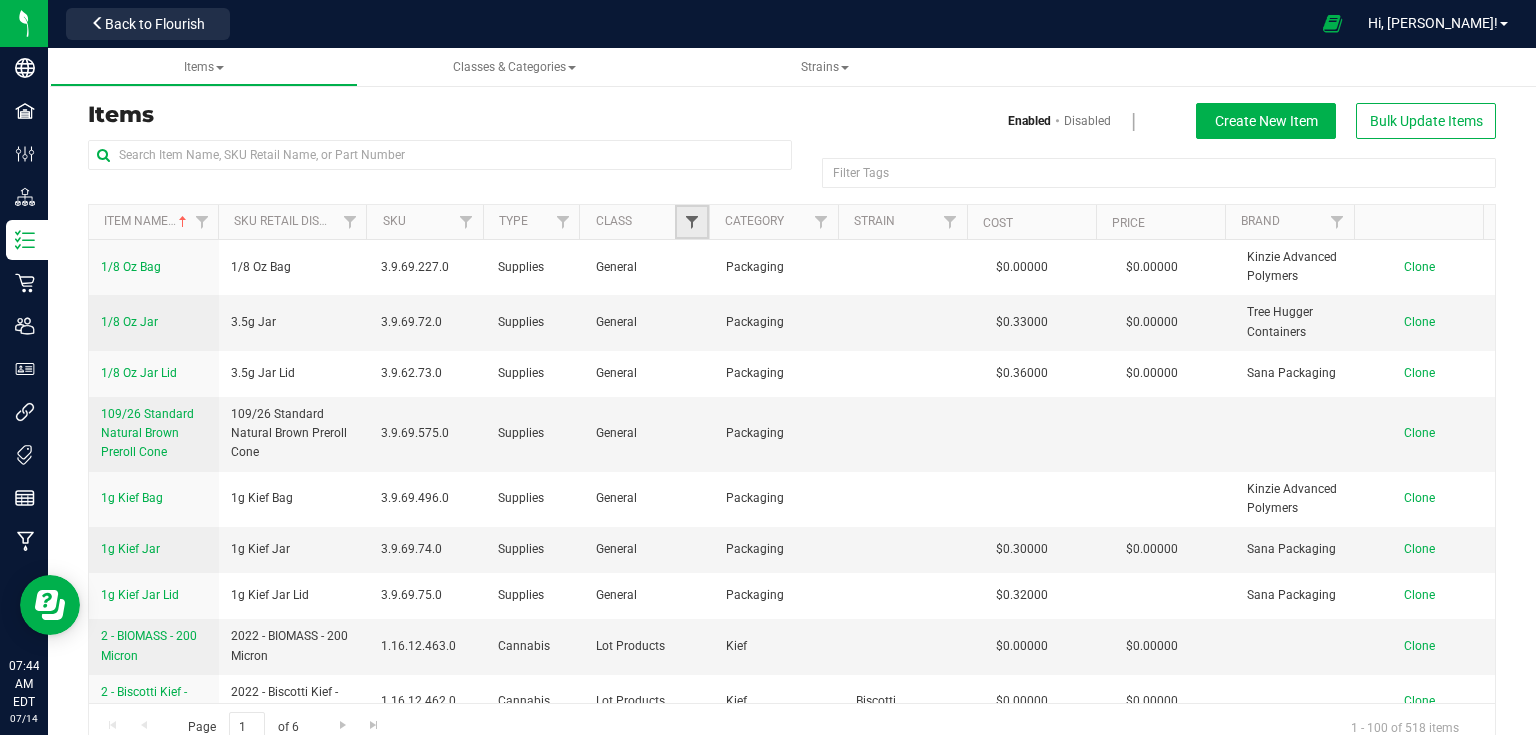 click at bounding box center (692, 222) 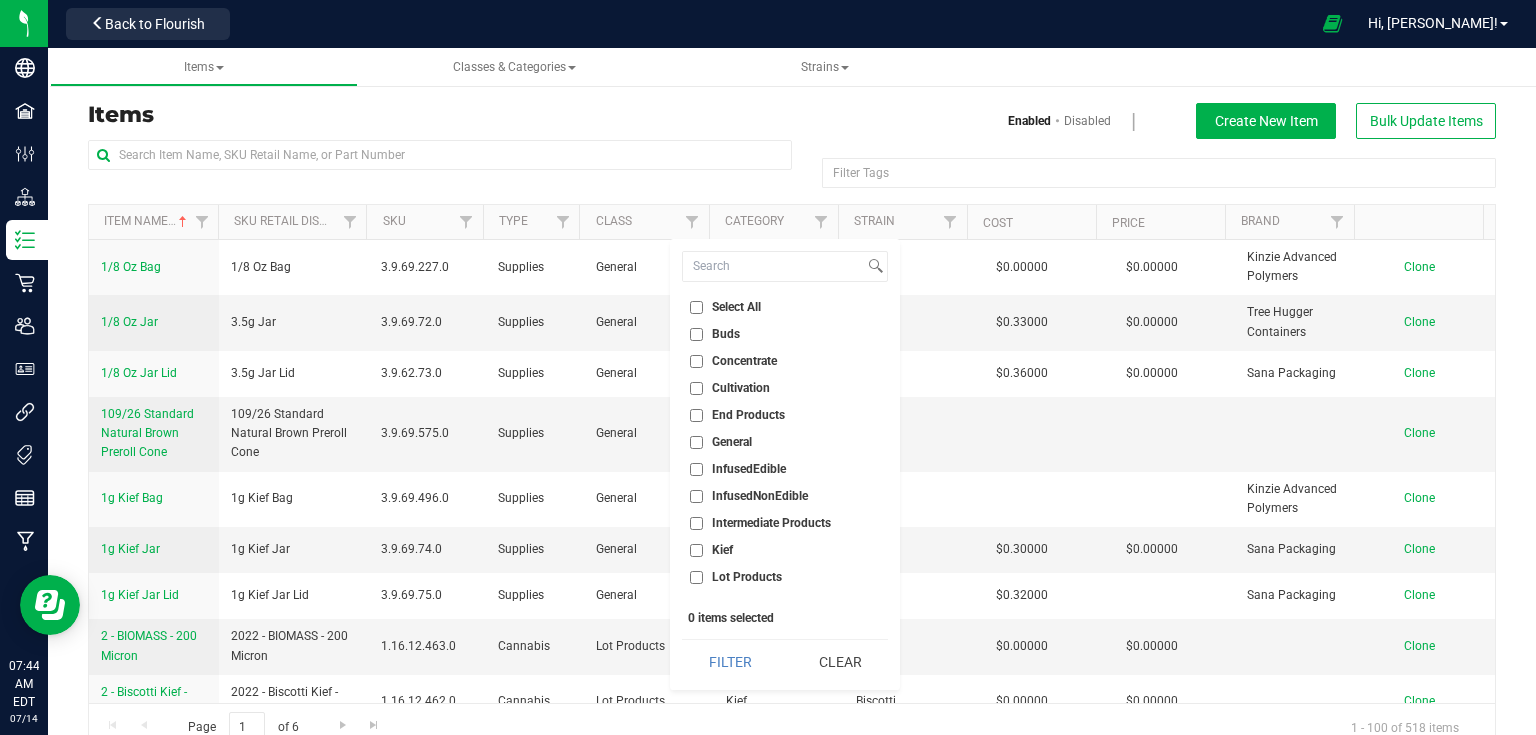 click on "Lot Products" at bounding box center (696, 577) 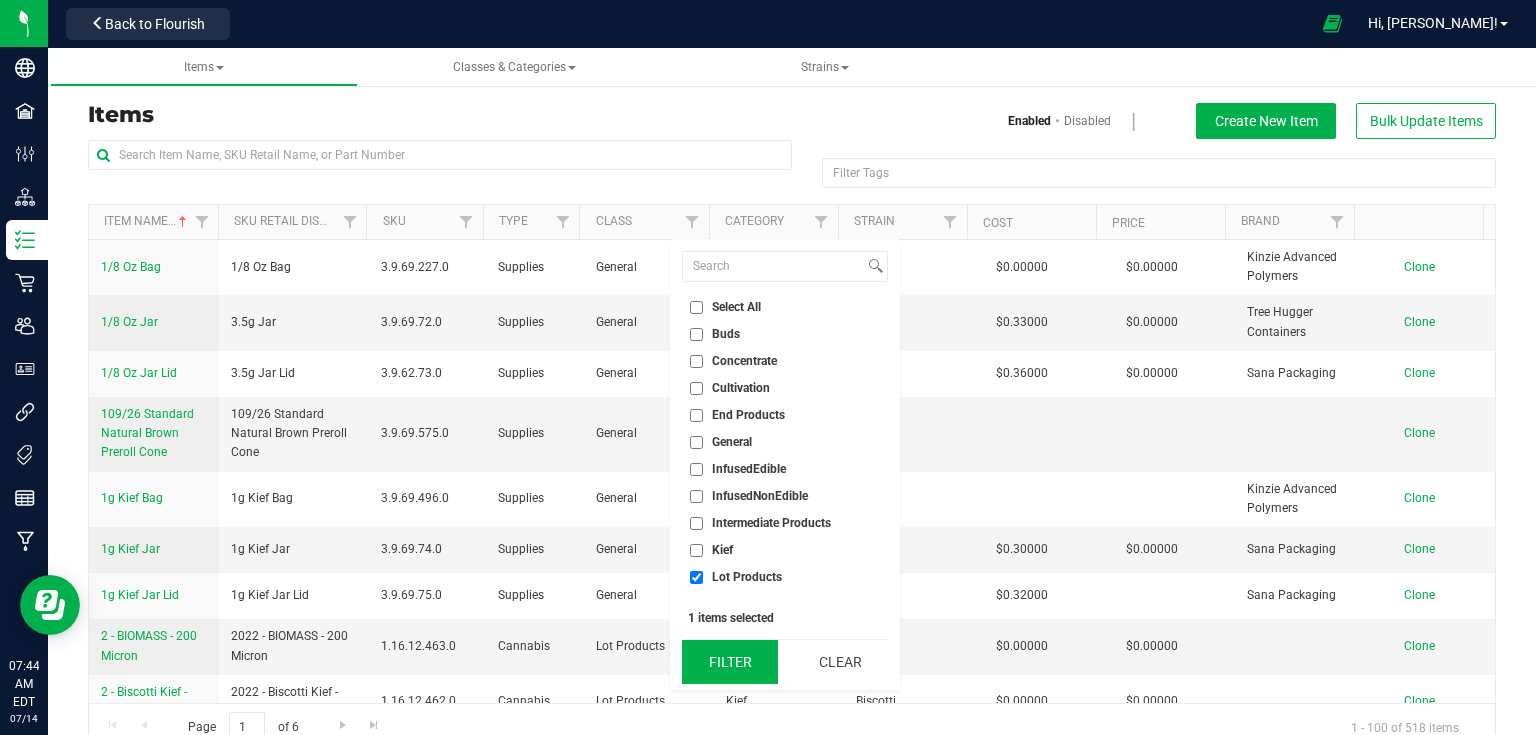 click on "Filter" at bounding box center (730, 662) 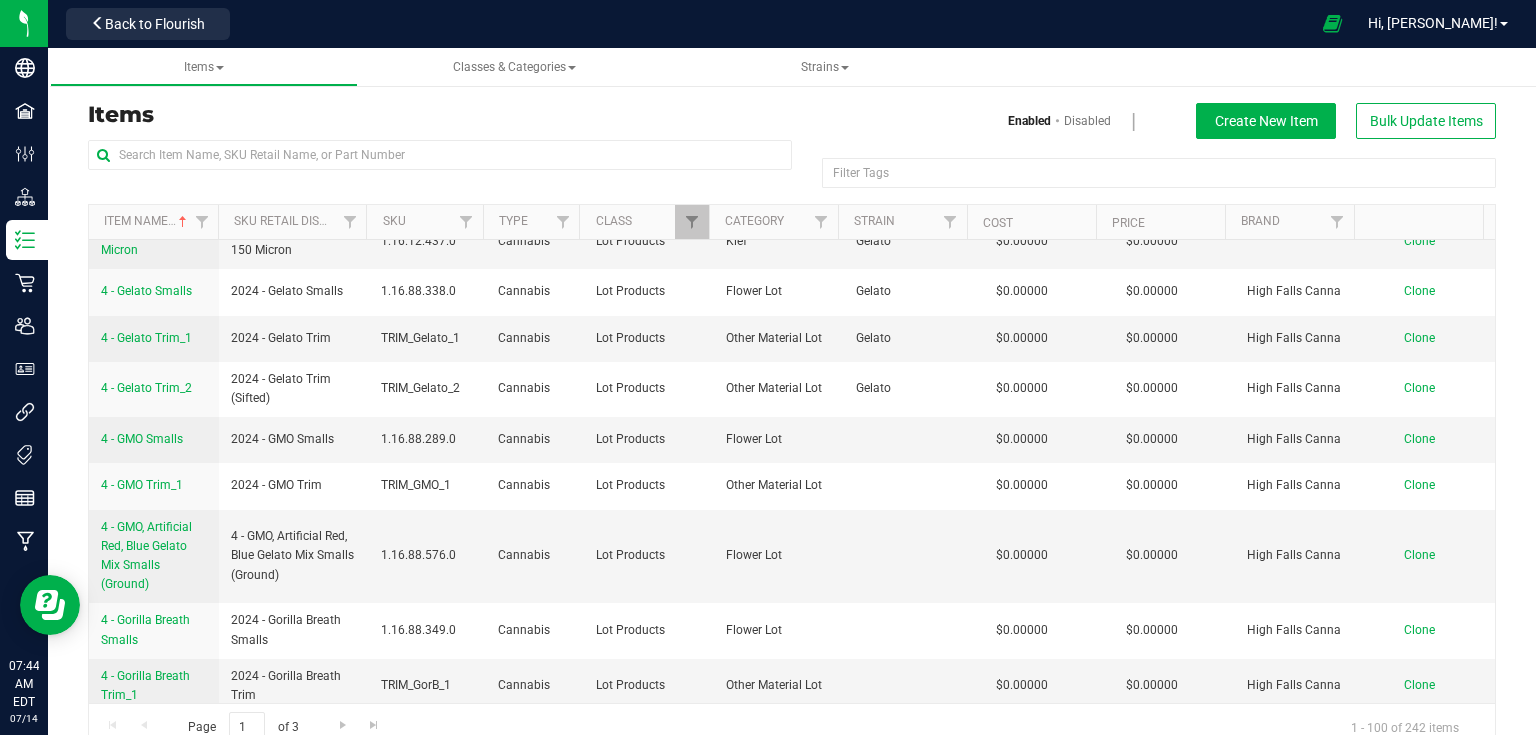 scroll, scrollTop: 4987, scrollLeft: 0, axis: vertical 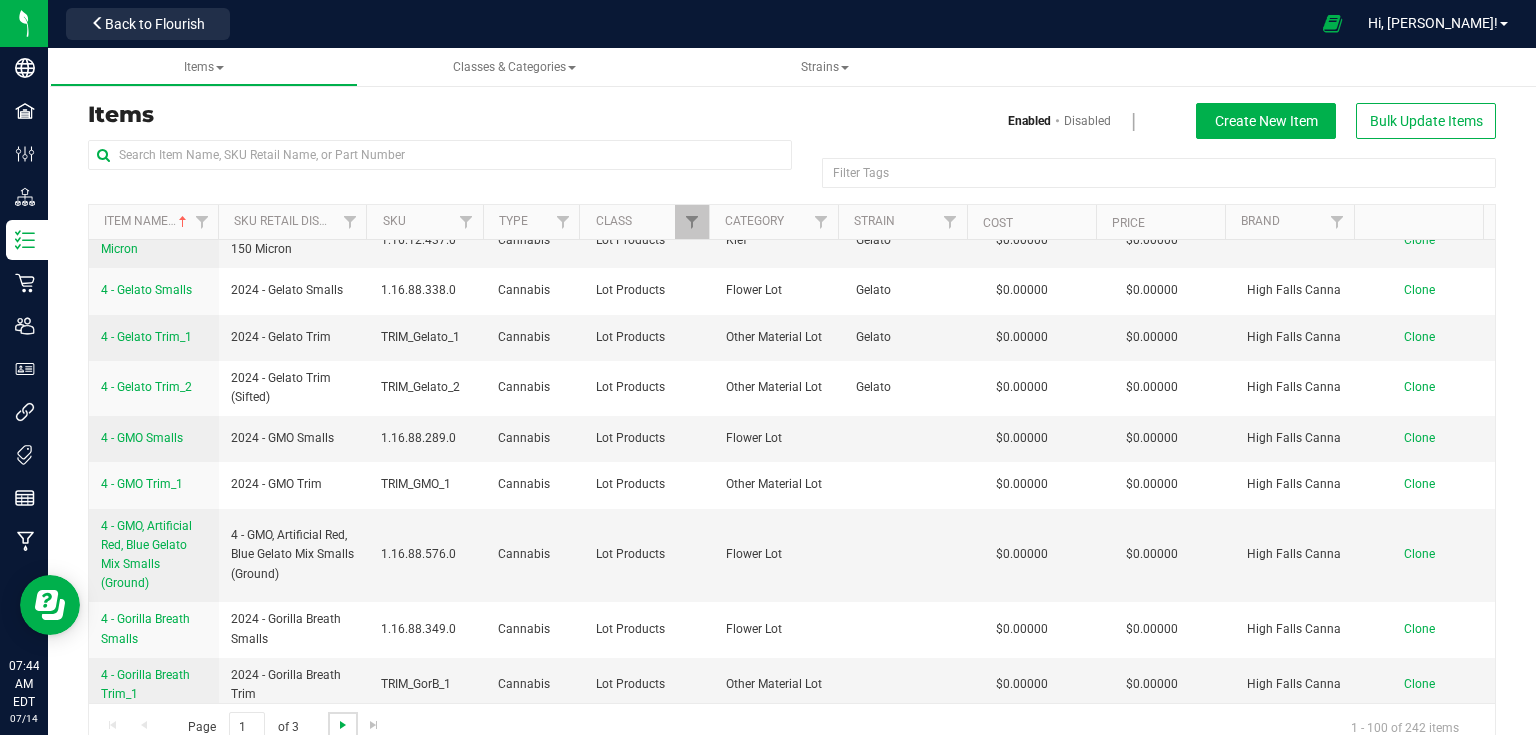click at bounding box center (343, 725) 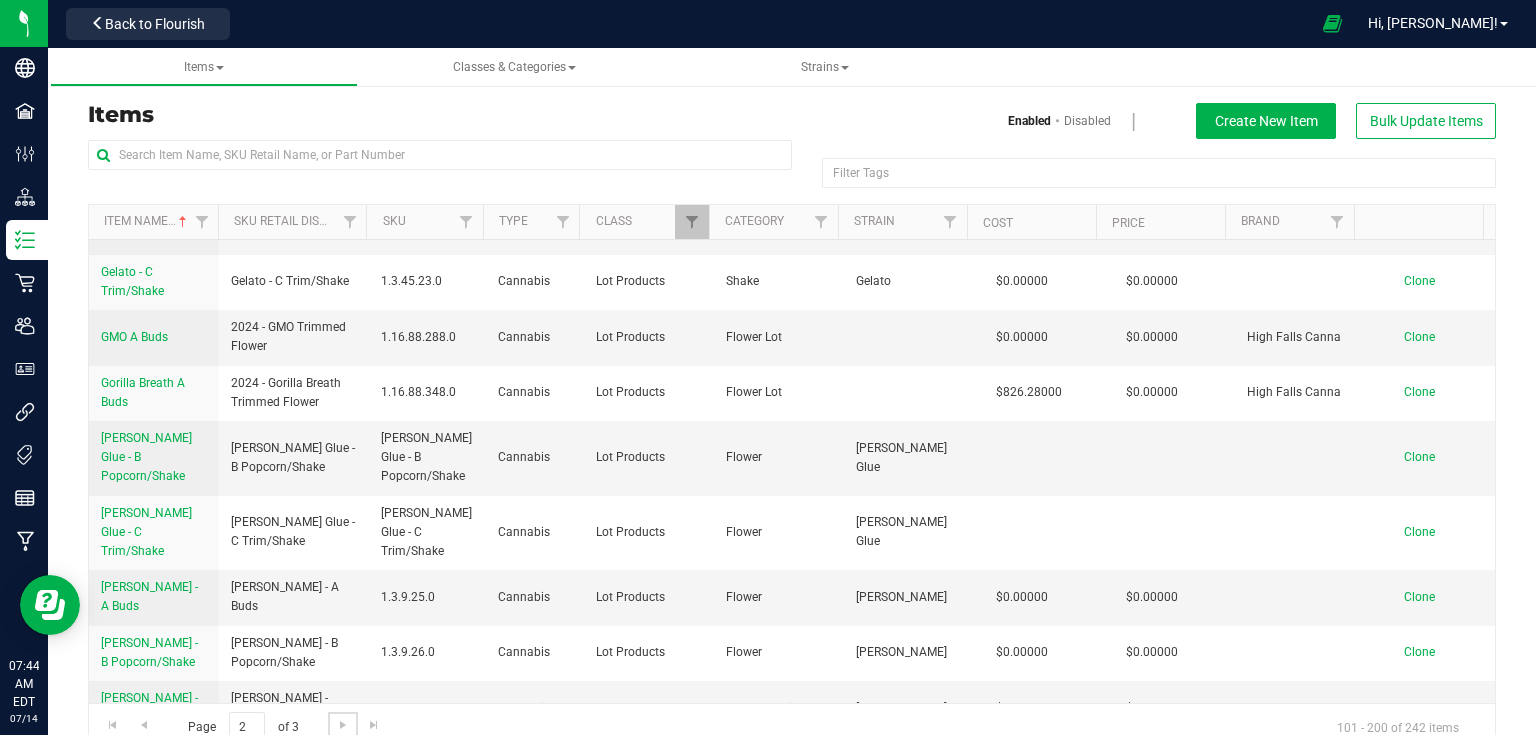scroll, scrollTop: 4968, scrollLeft: 0, axis: vertical 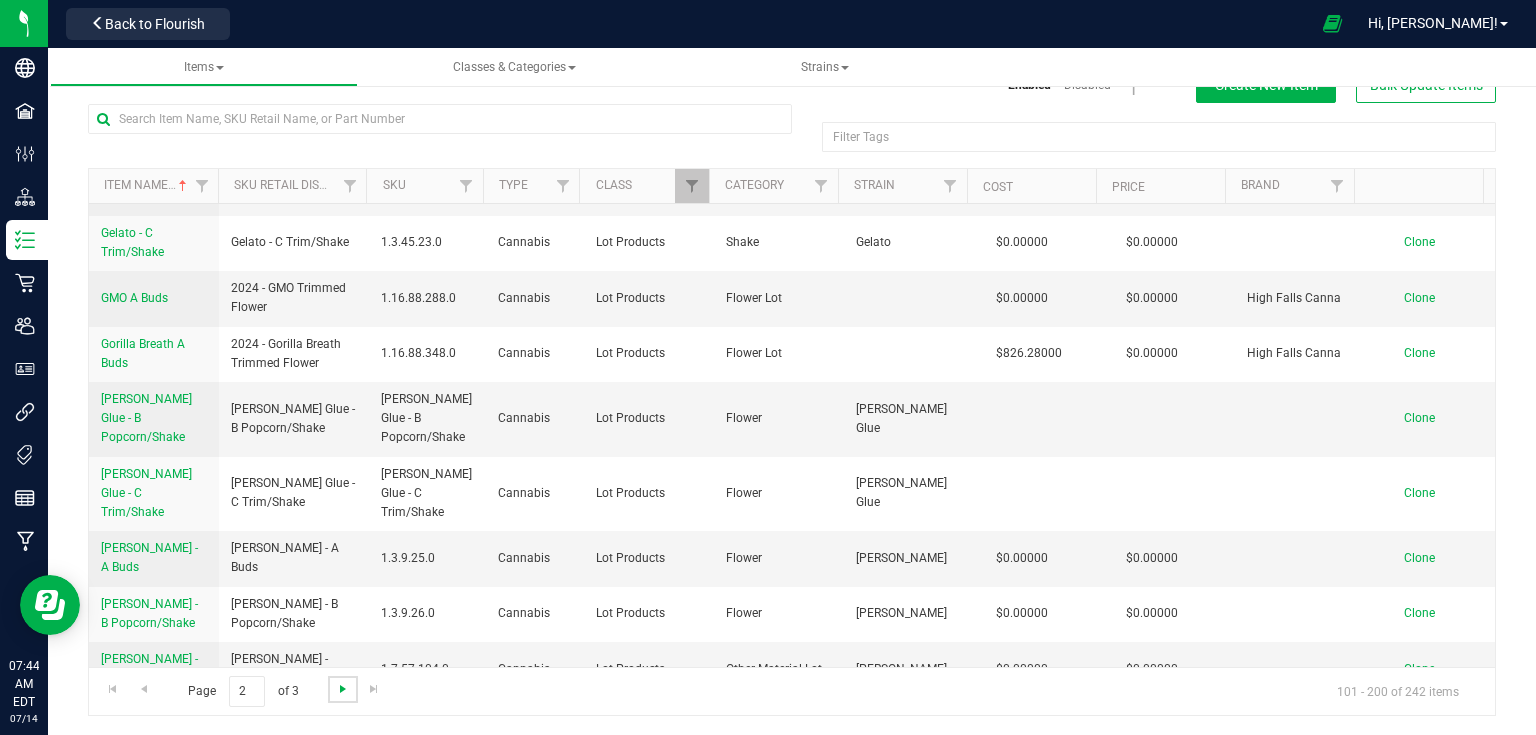 click at bounding box center (343, 689) 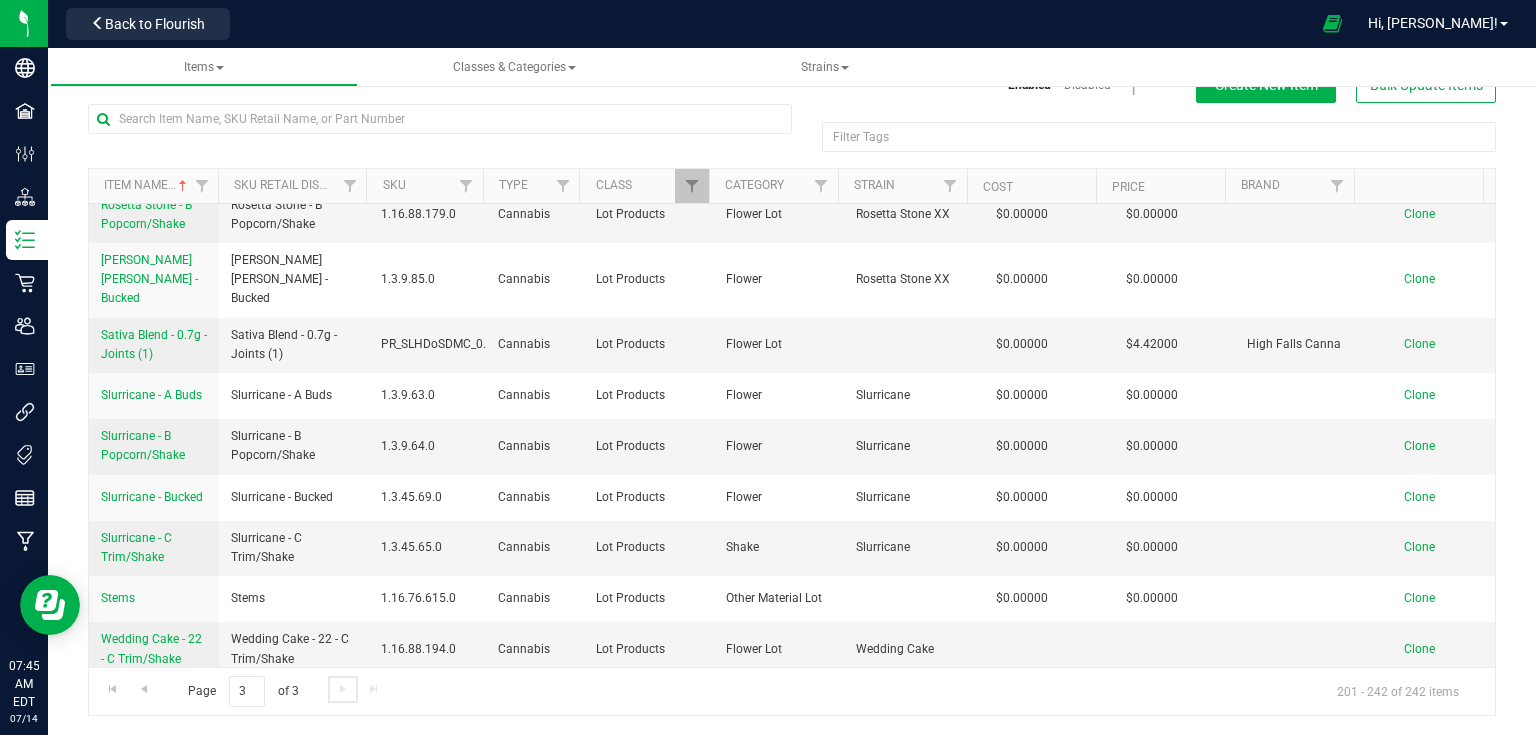 scroll, scrollTop: 1555, scrollLeft: 0, axis: vertical 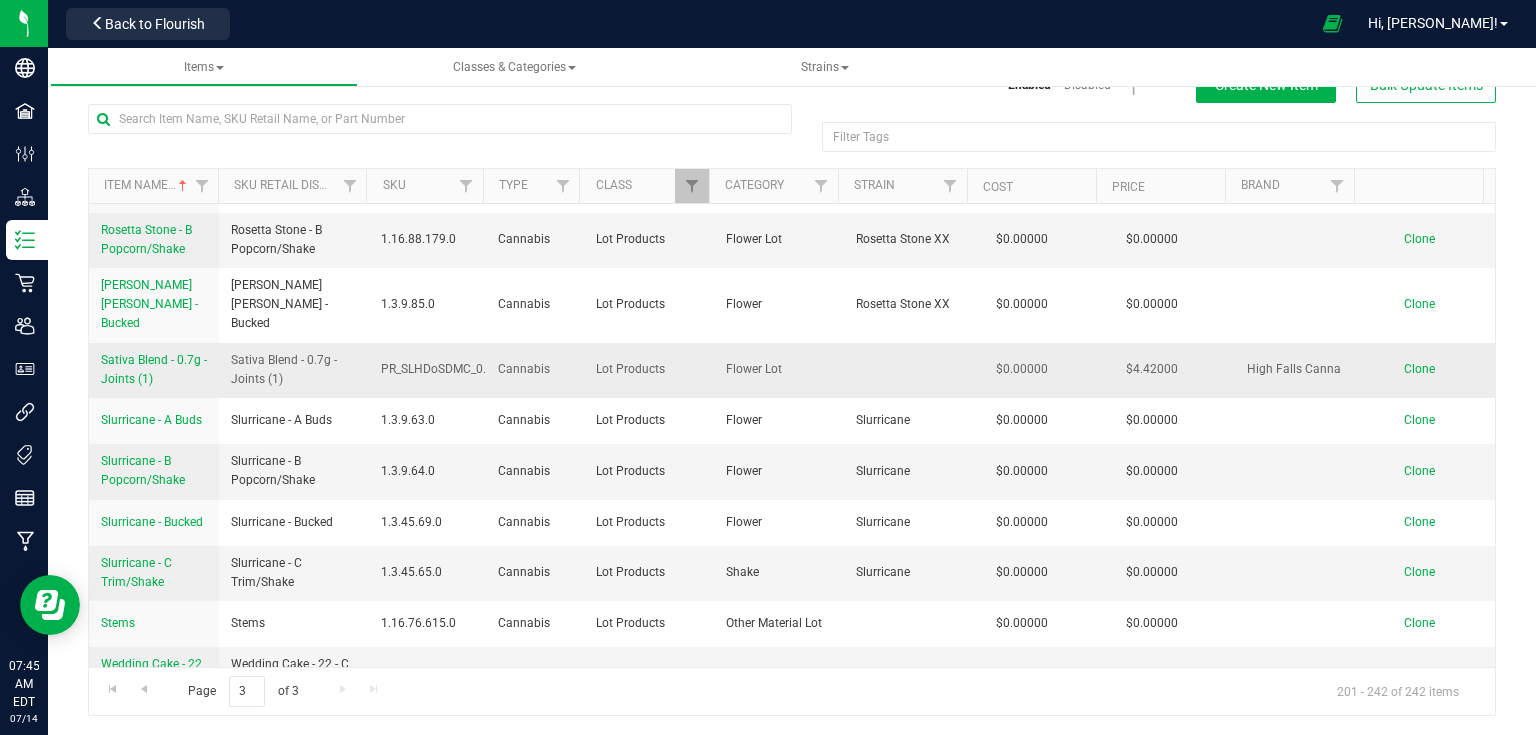 drag, startPoint x: 96, startPoint y: 308, endPoint x: 167, endPoint y: 350, distance: 82.492424 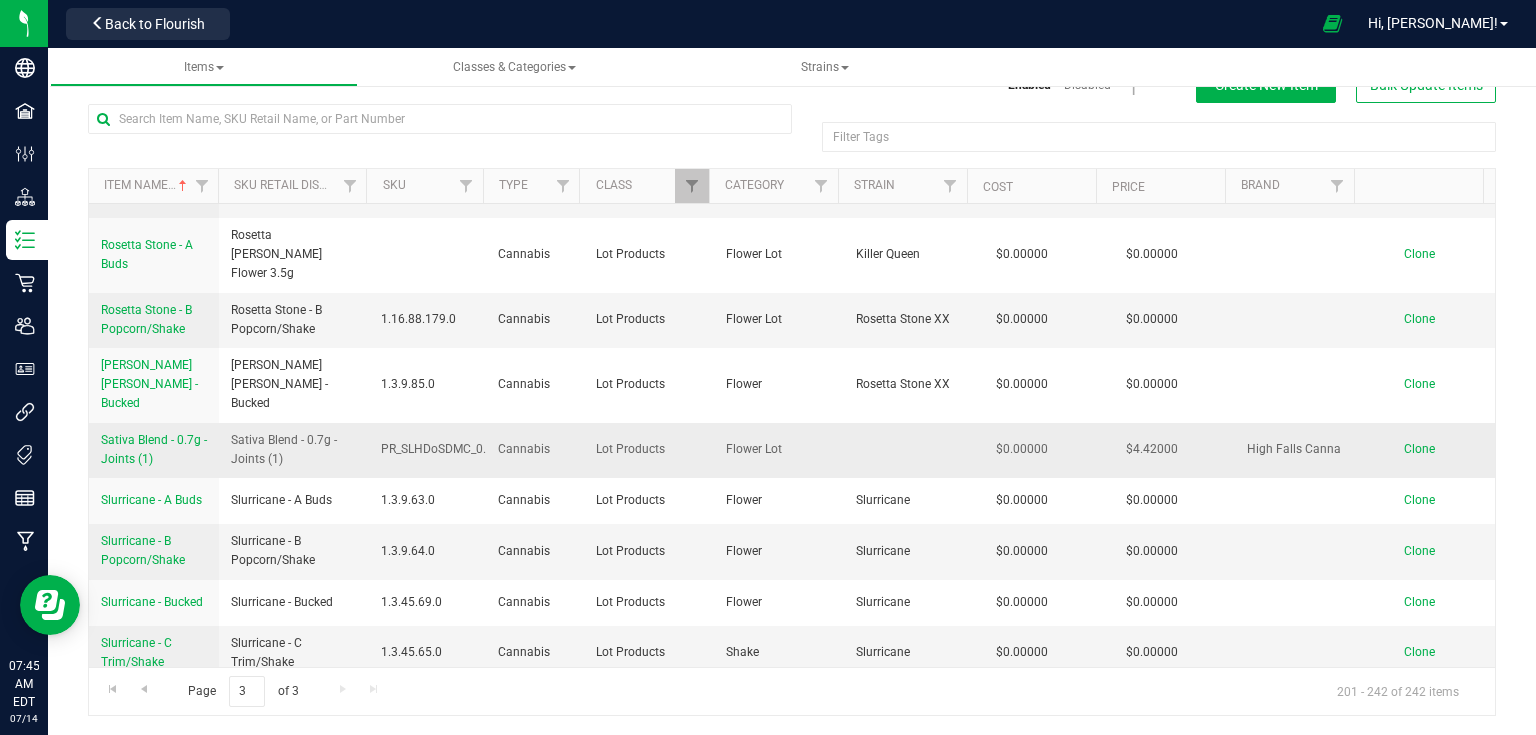 click on "Sativa Blend - 0.7g - Joints (1)" at bounding box center (154, 449) 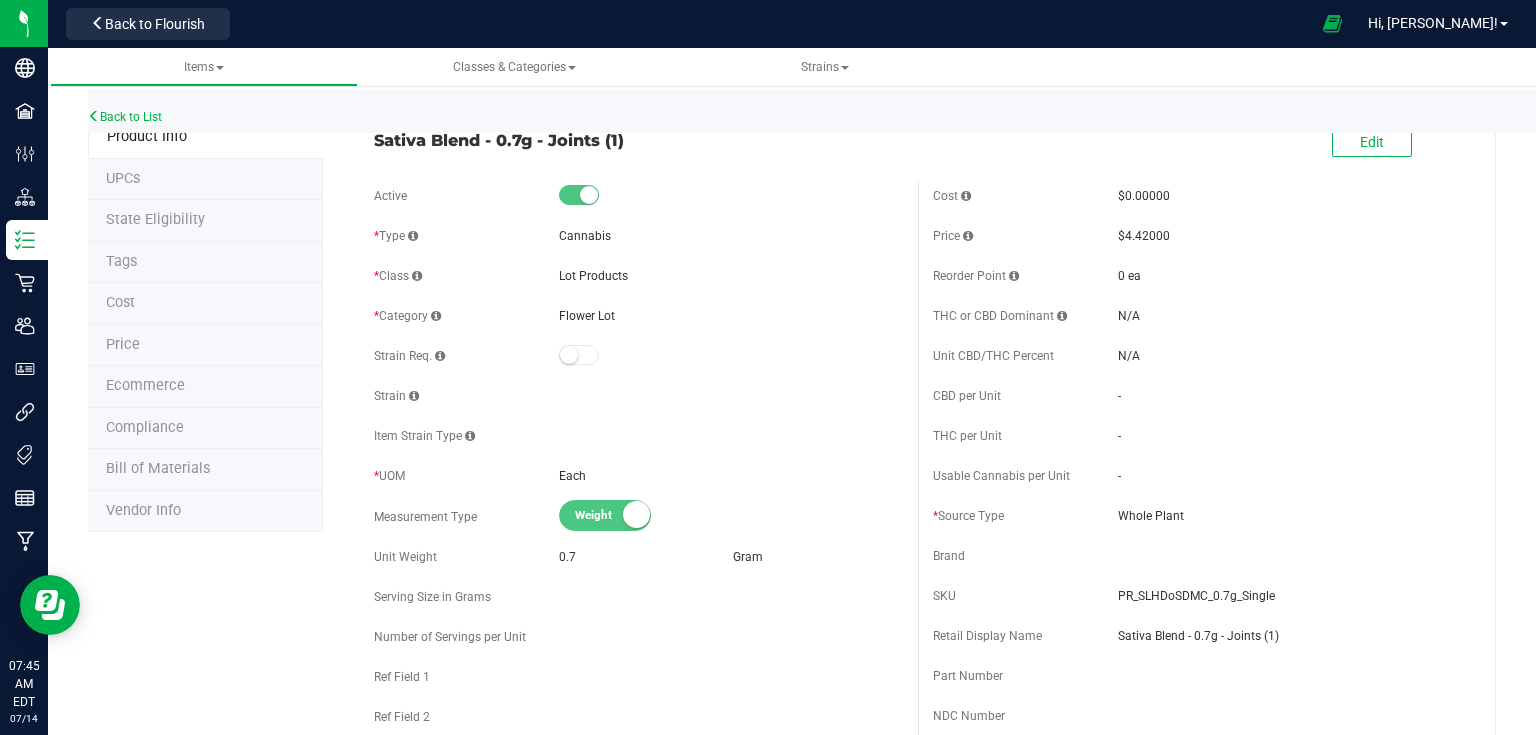 scroll, scrollTop: 0, scrollLeft: 0, axis: both 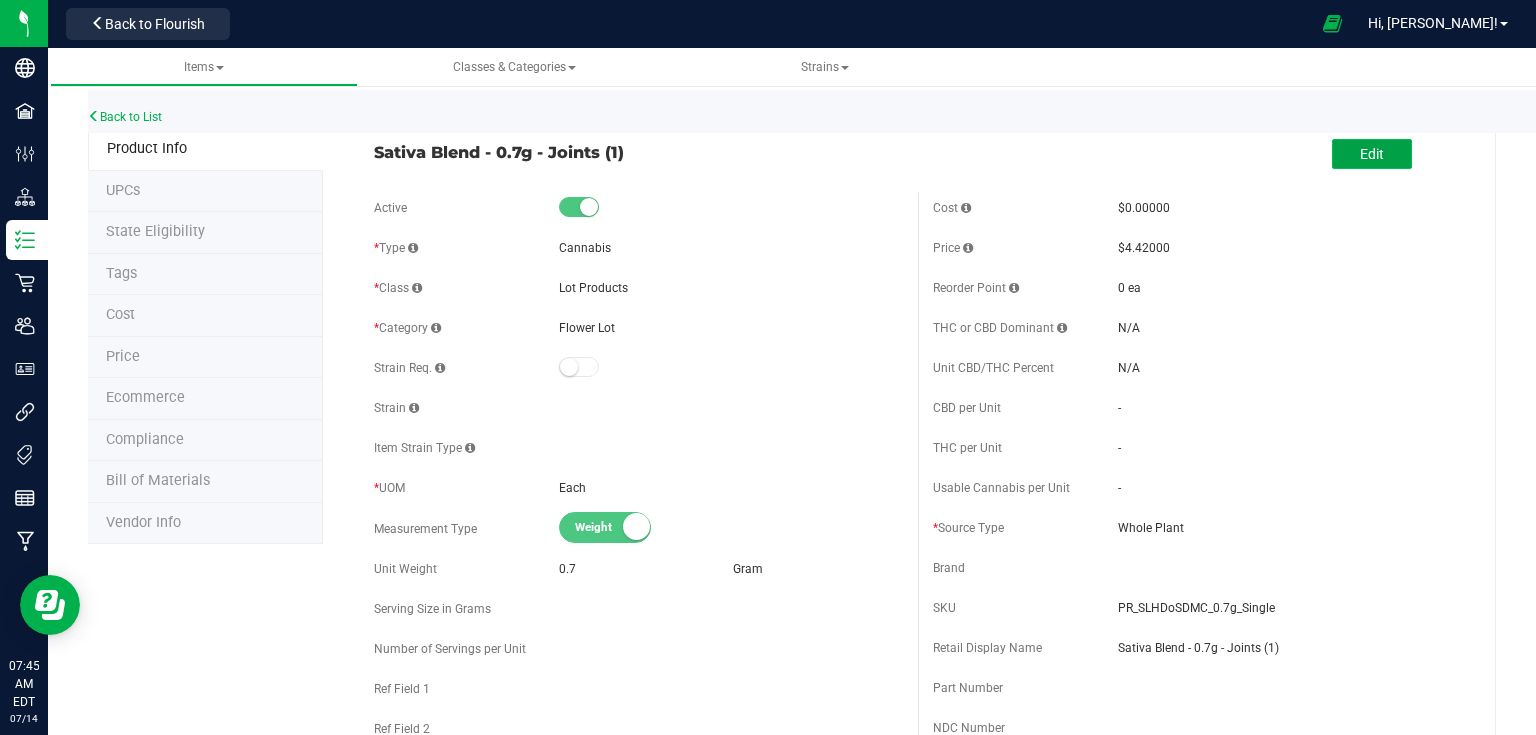click on "Edit" at bounding box center [1372, 154] 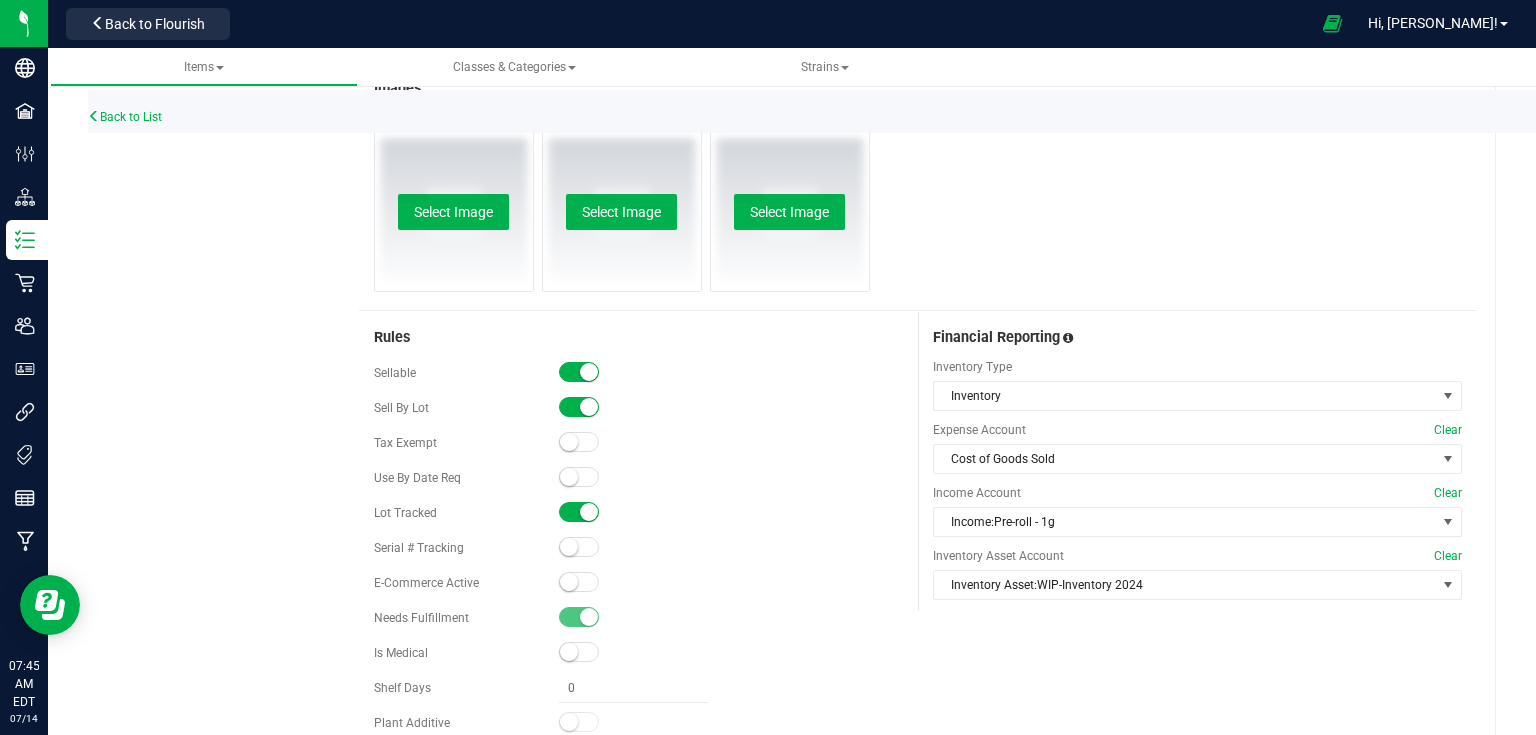 scroll, scrollTop: 960, scrollLeft: 0, axis: vertical 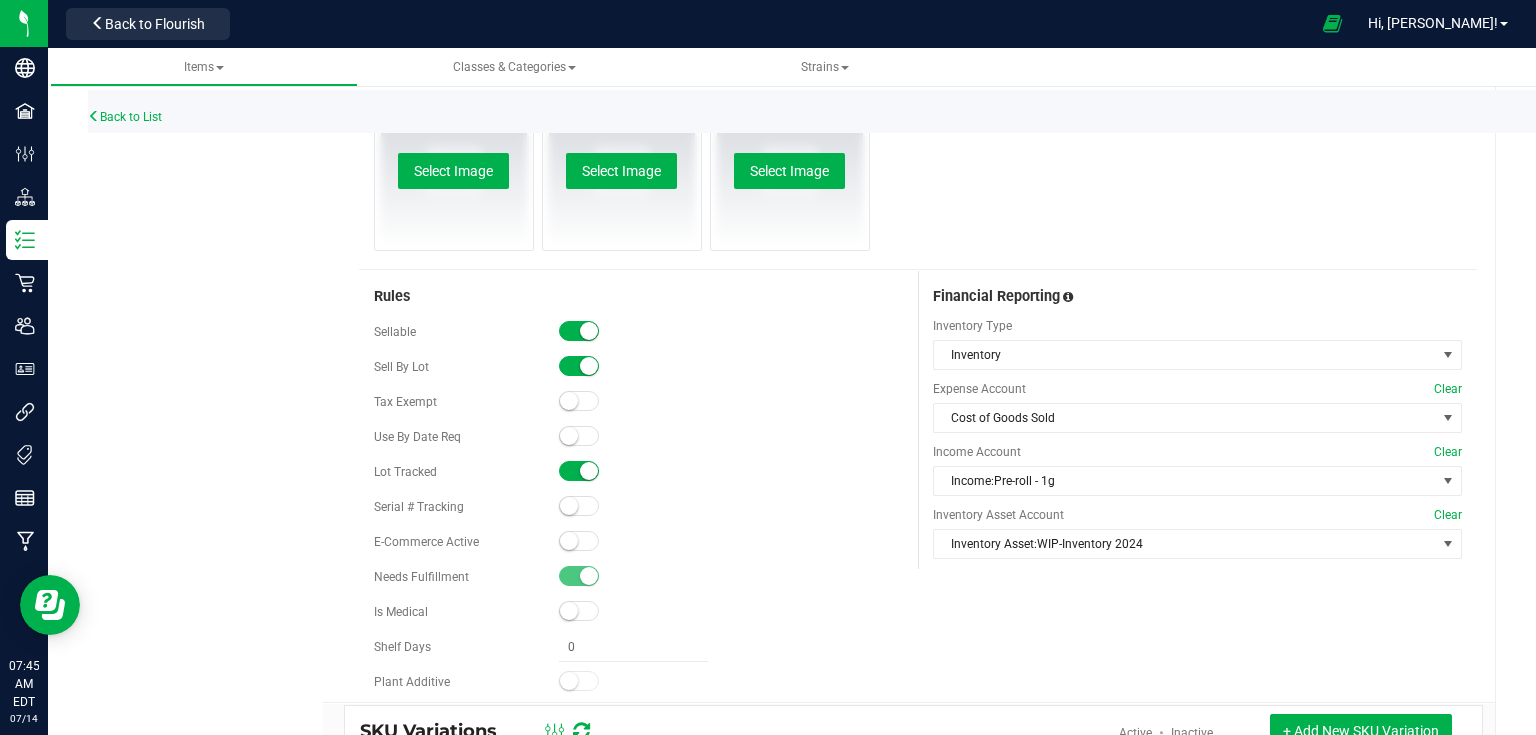 click at bounding box center [589, 366] 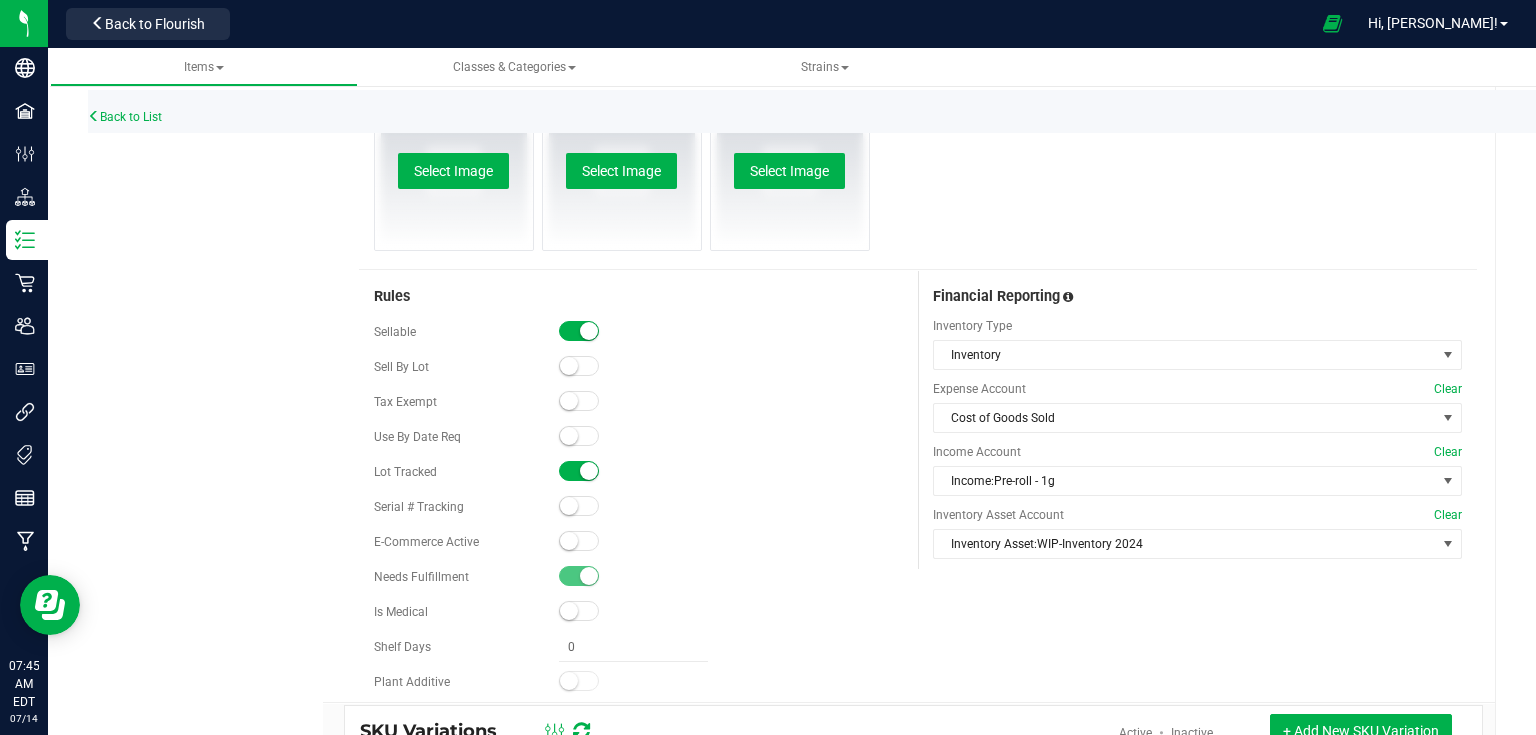 click at bounding box center [589, 471] 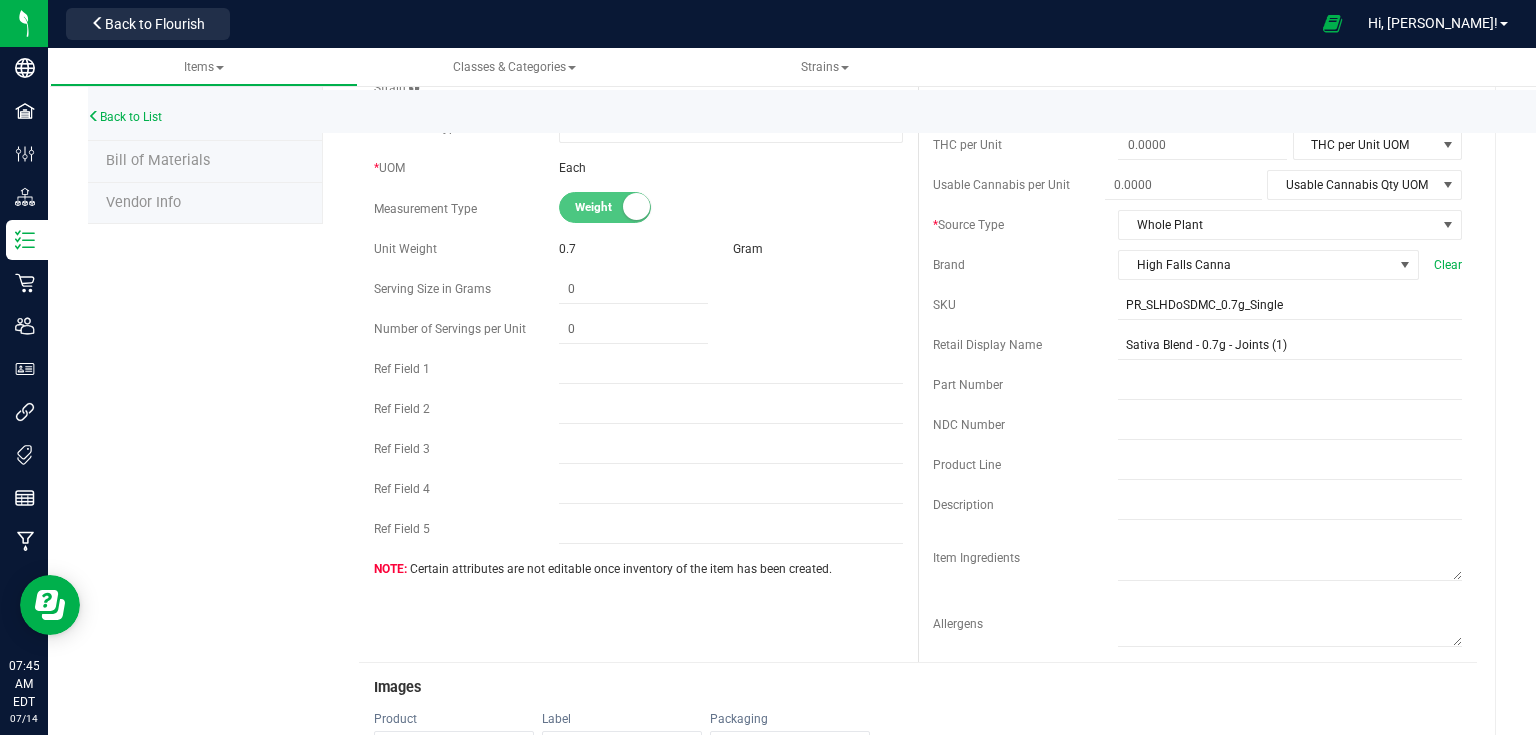 scroll, scrollTop: 0, scrollLeft: 0, axis: both 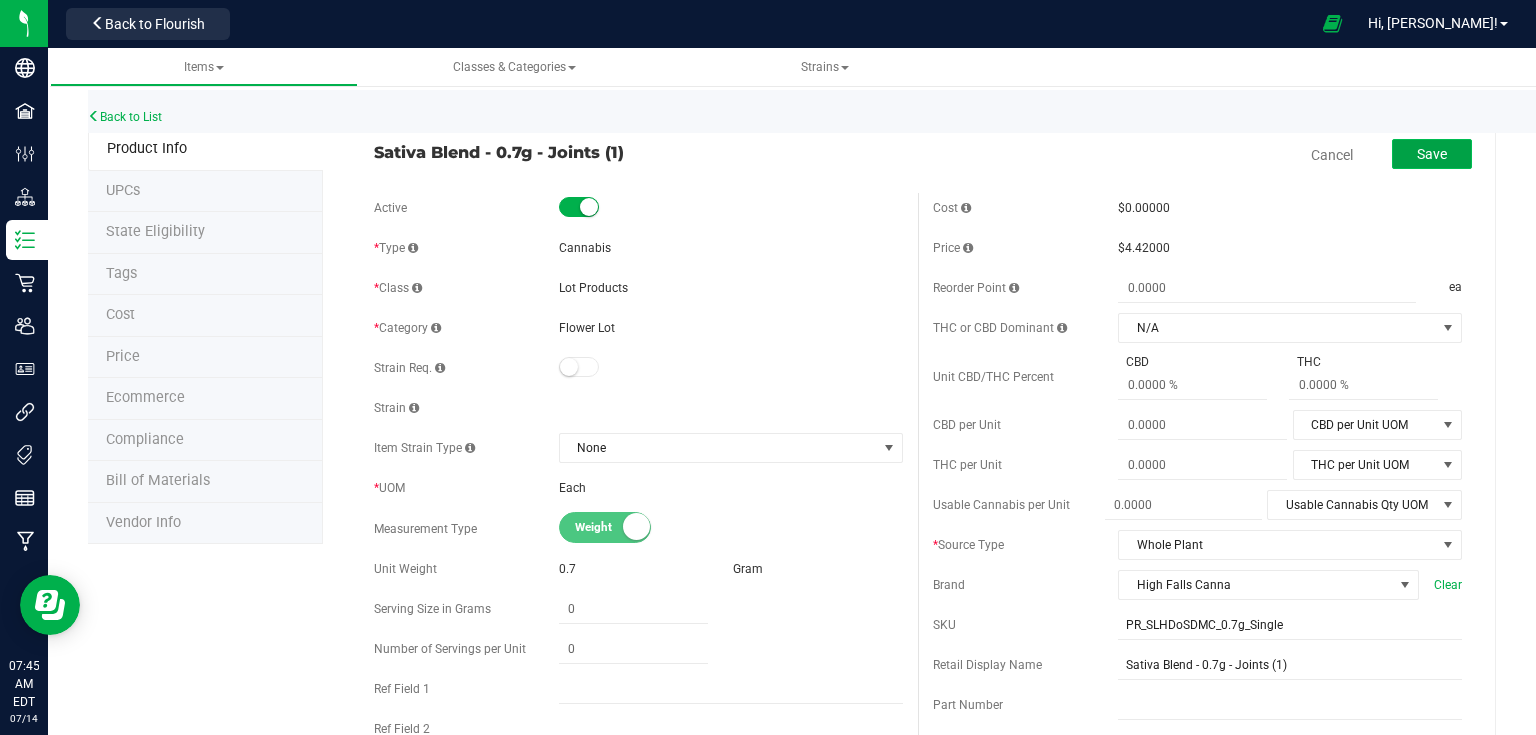 click on "Save" at bounding box center (1432, 154) 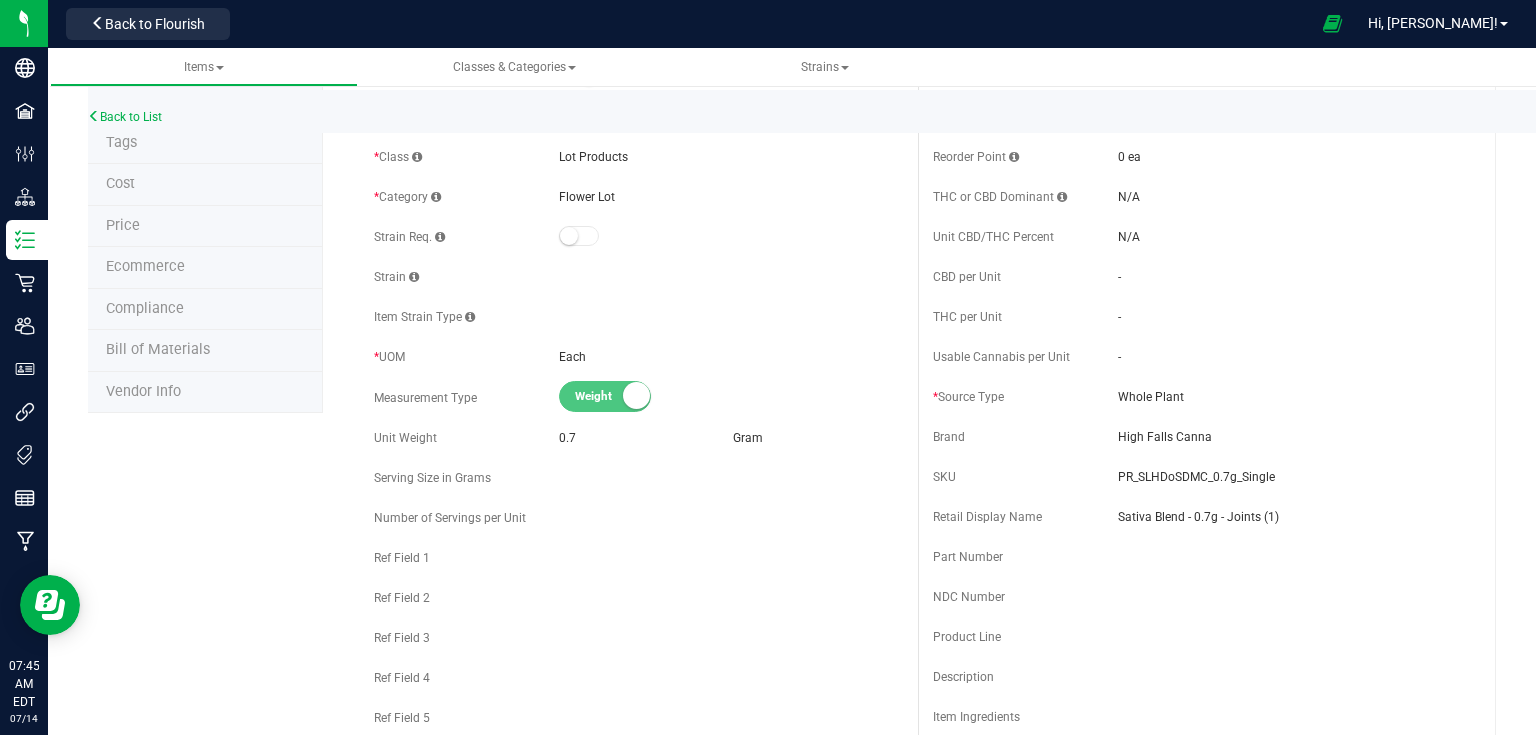 scroll, scrollTop: 0, scrollLeft: 0, axis: both 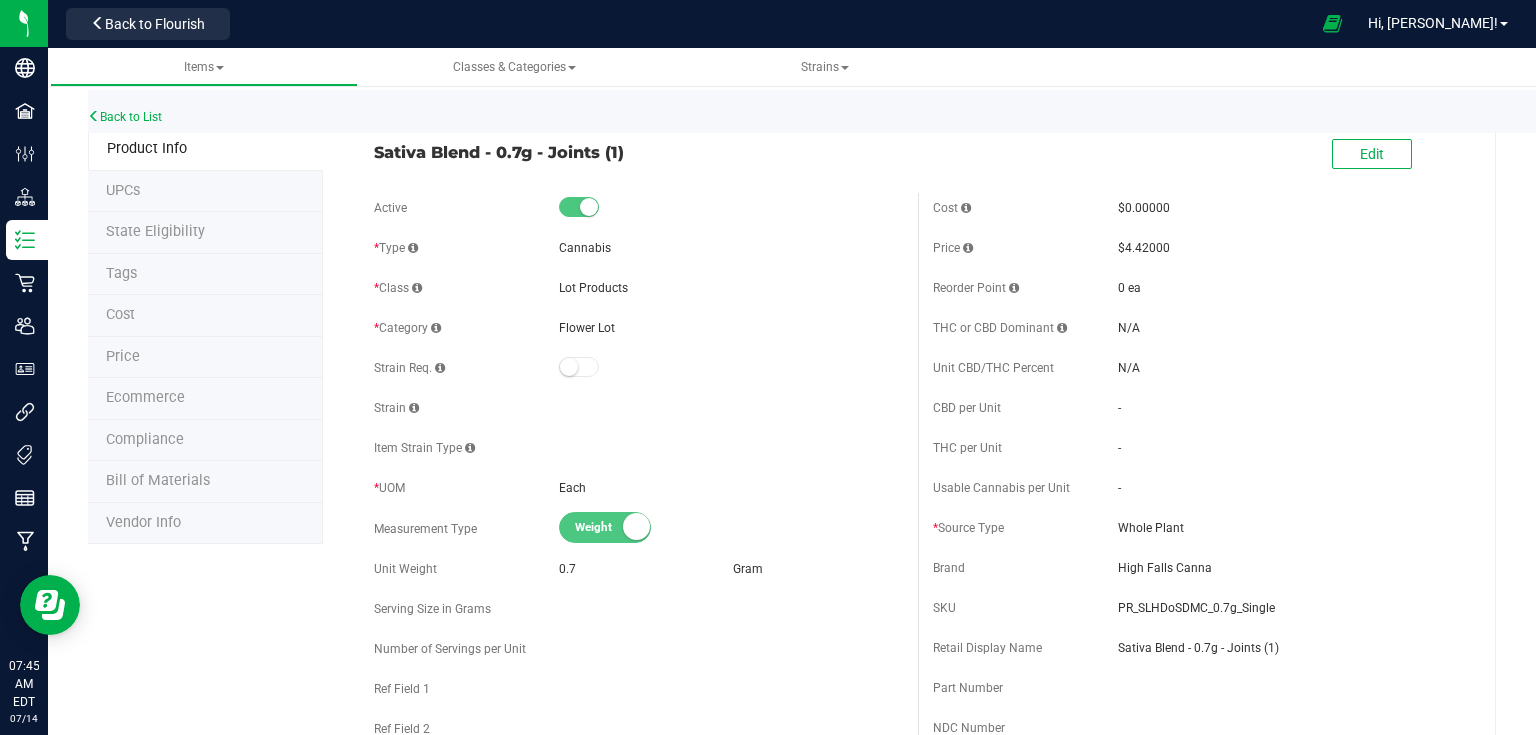 drag, startPoint x: 364, startPoint y: 146, endPoint x: 755, endPoint y: 154, distance: 391.08182 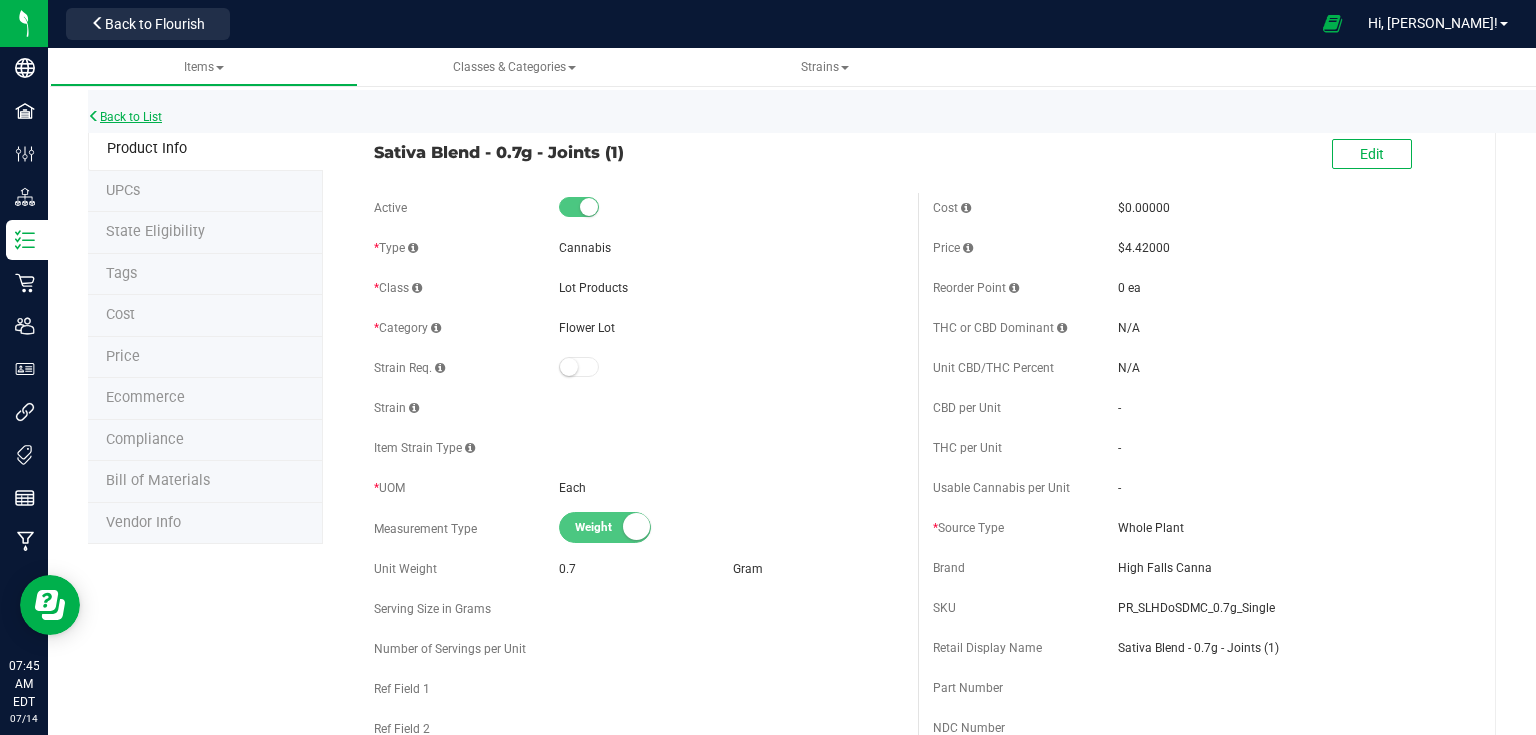 click on "Back to List" at bounding box center (125, 117) 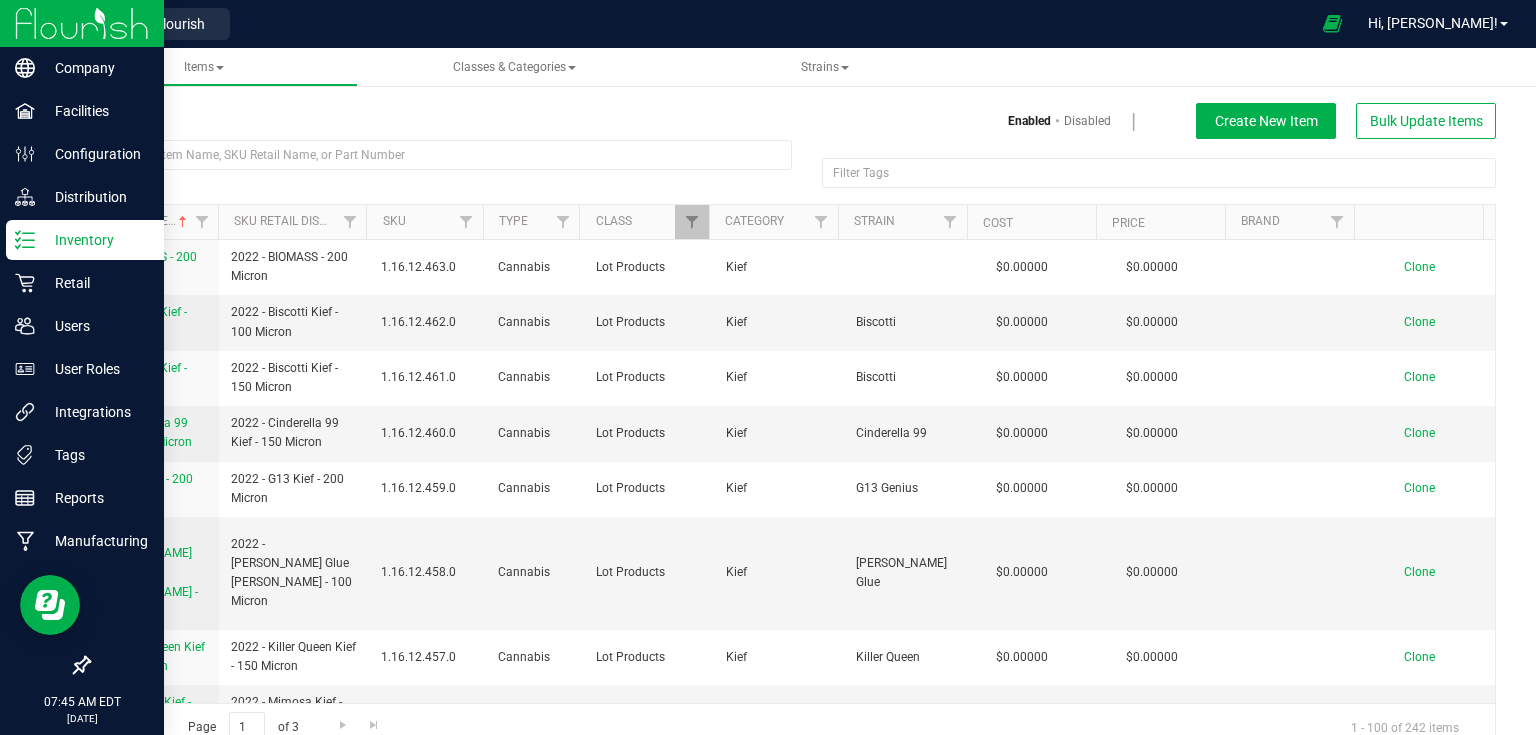 click on "Inventory" at bounding box center (95, 240) 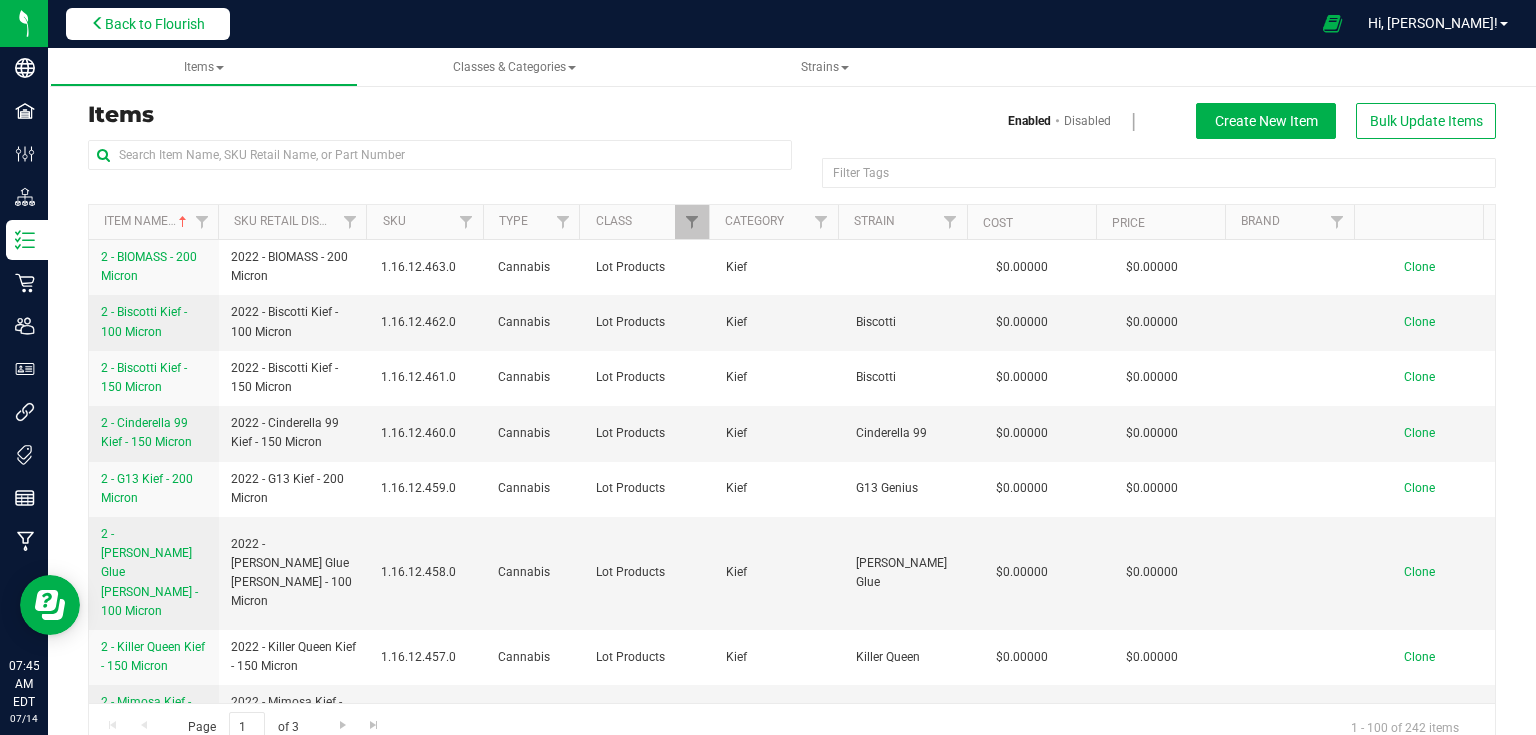 click on "Back to Flourish" at bounding box center [155, 24] 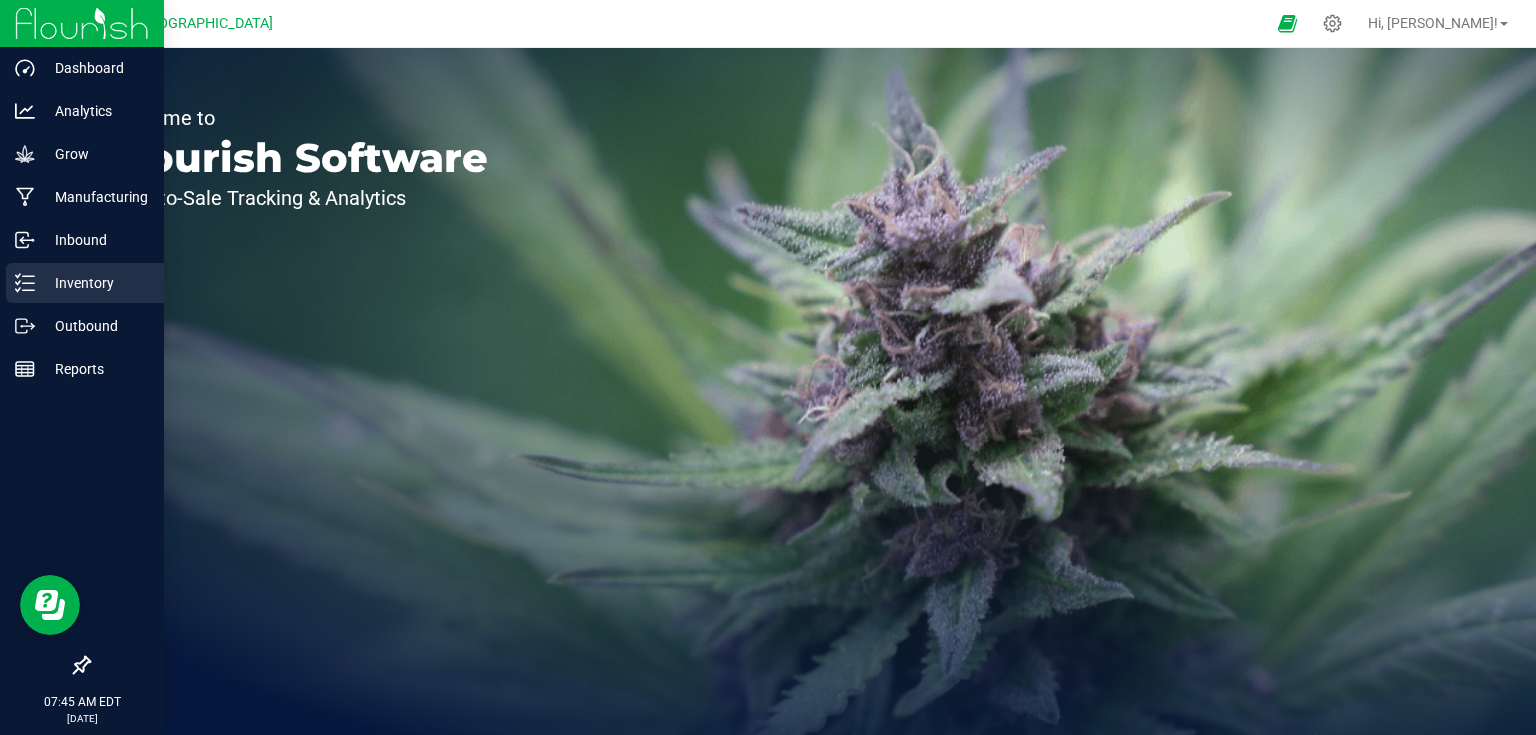 click 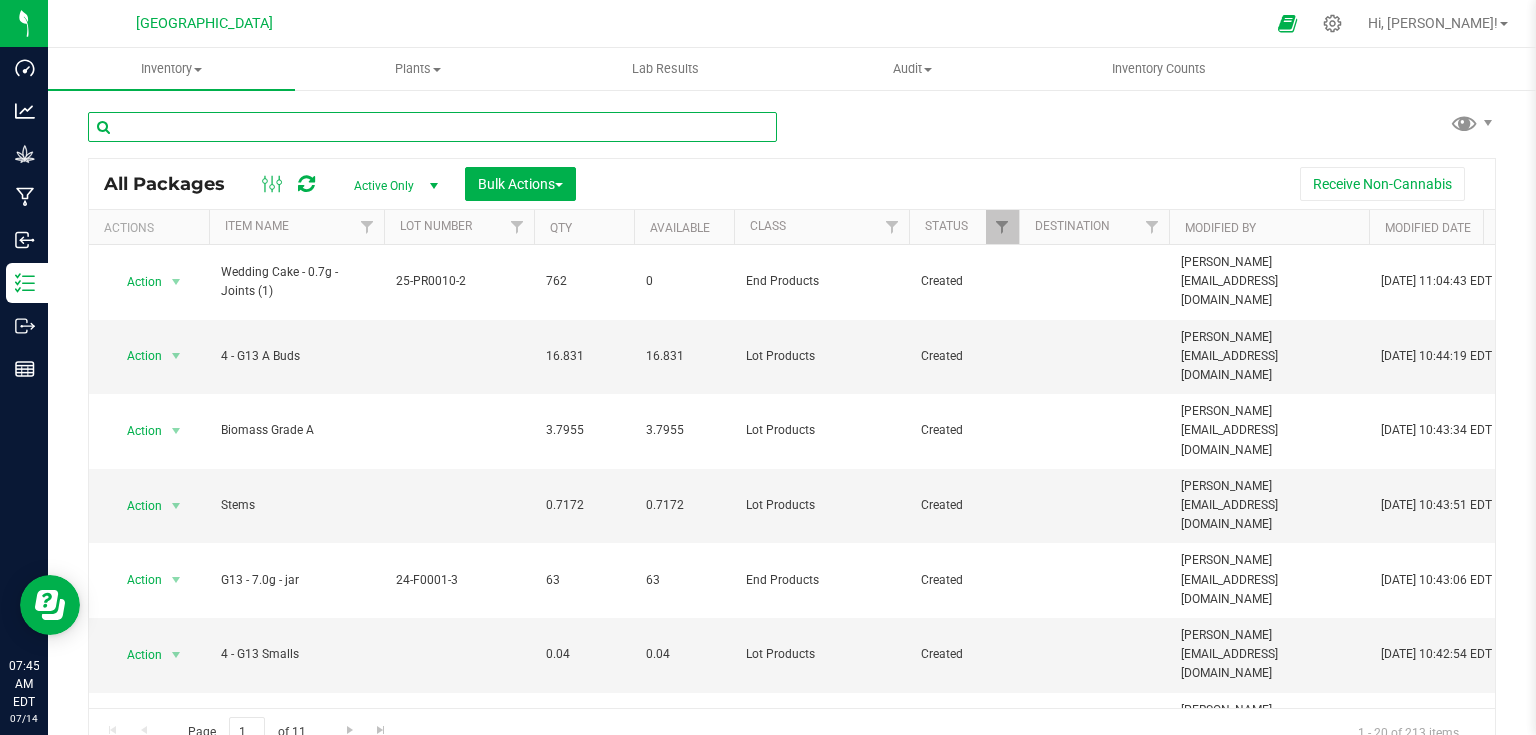click at bounding box center [432, 127] 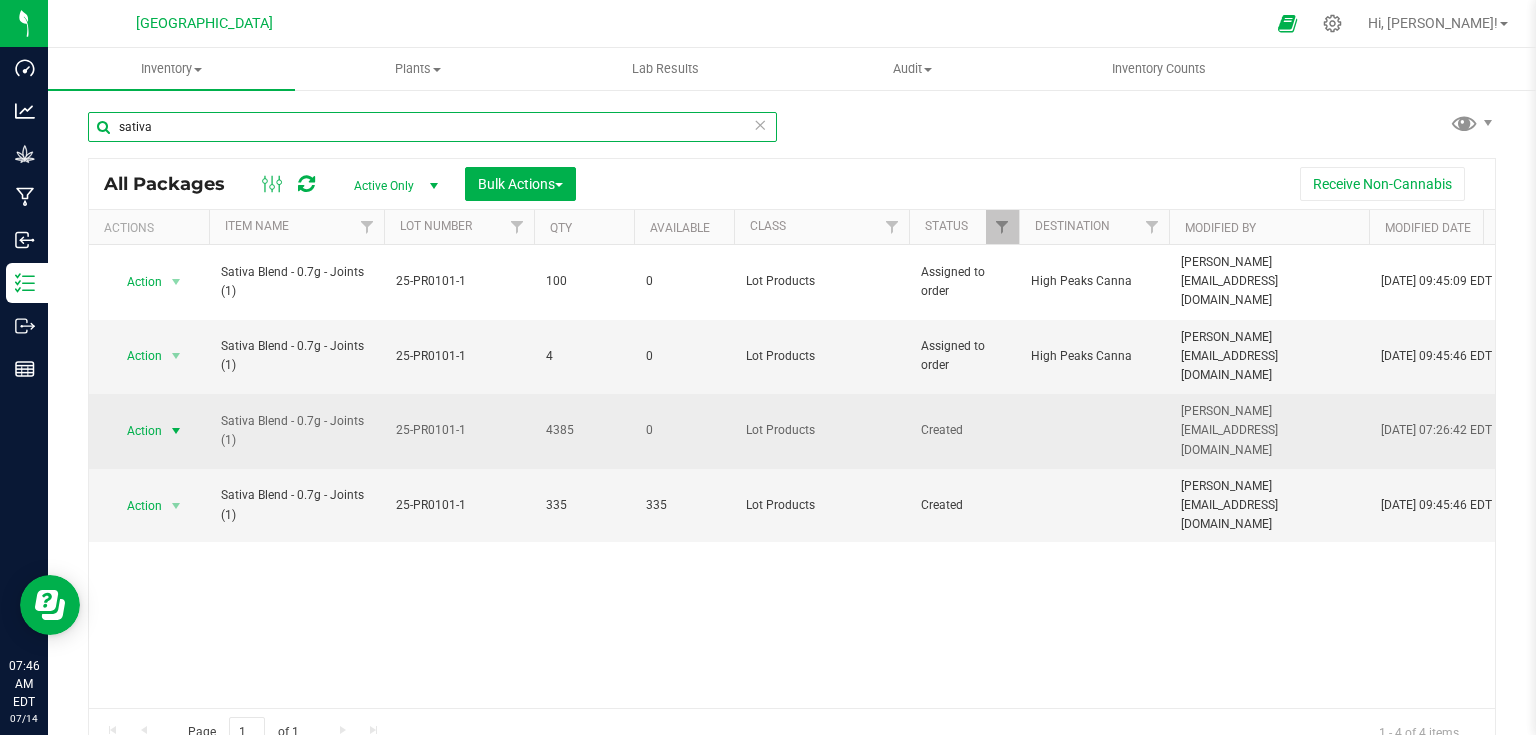 type on "sativa" 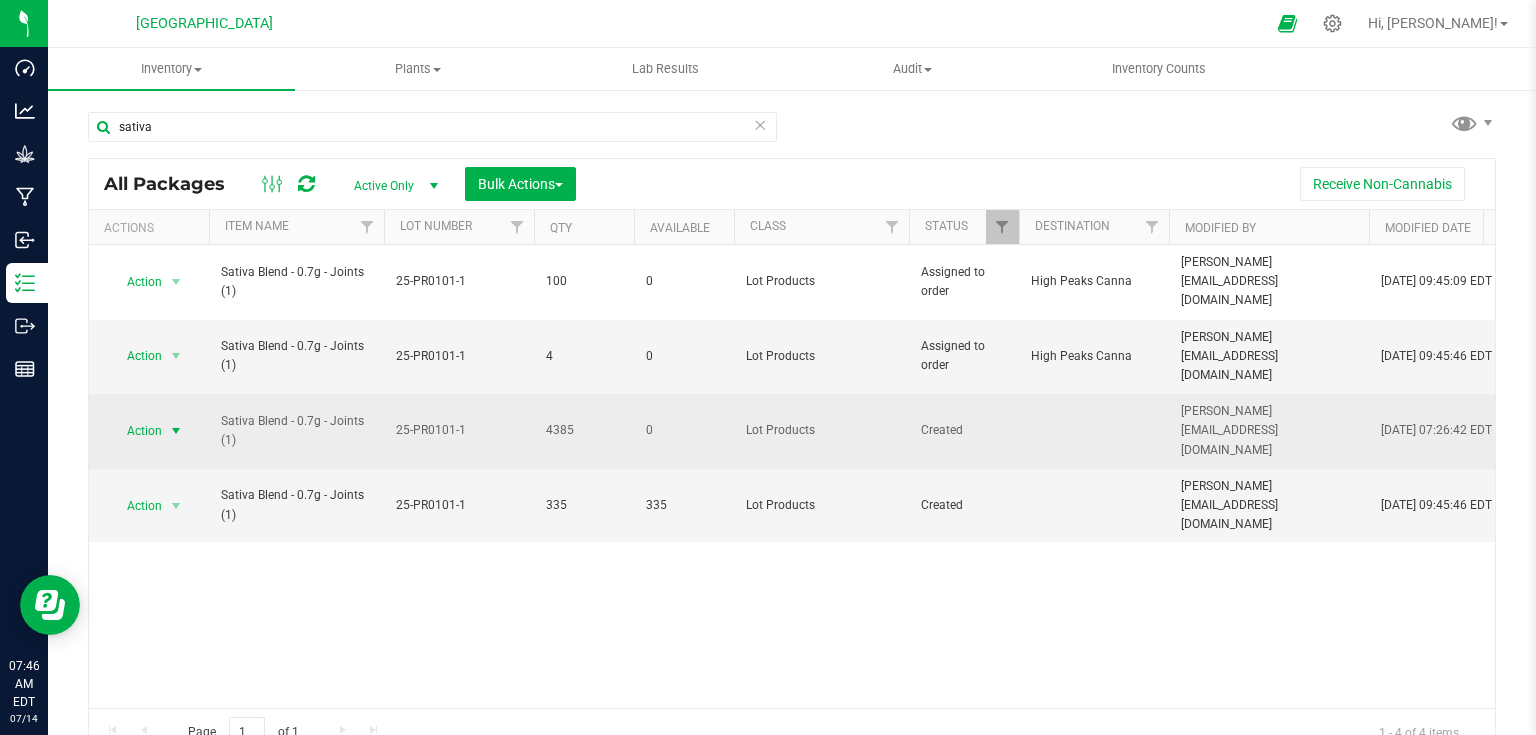 click at bounding box center [176, 431] 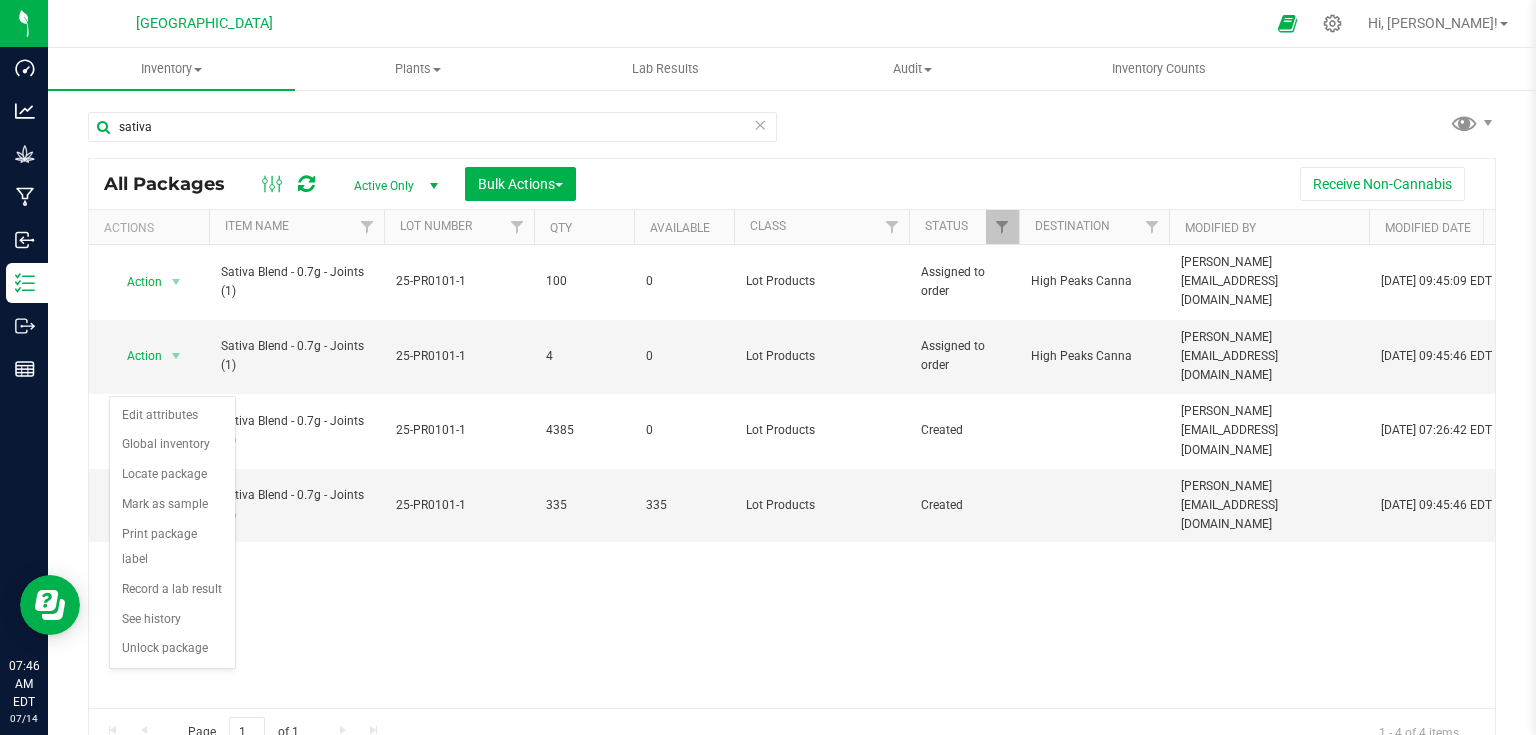 click on "Action Action Edit attributes Global inventory Locate package Print package label See history View package order
Sativa Blend - 0.7g - Joints (1)
25-PR0101-1
100
0
Lot Products
Assigned to order
High Peaks Canna
[EMAIL_ADDRESS][DOMAIN_NAME]
[DATE] 09:45:09 EDT
[PERSON_NAME][EMAIL_ADDRESS][DOMAIN_NAME]
[DATE] 09:45:09 EDT
NYHVACT-20250711-022
$0.07633
Flower Lot
PR_SLHDoSDMC_0.7g_Single
Sativa Blend - 0.7g - Joints (1)
100
NYHVACT-20250701-003
Each
(0.7 g ea.)" at bounding box center (792, 476) 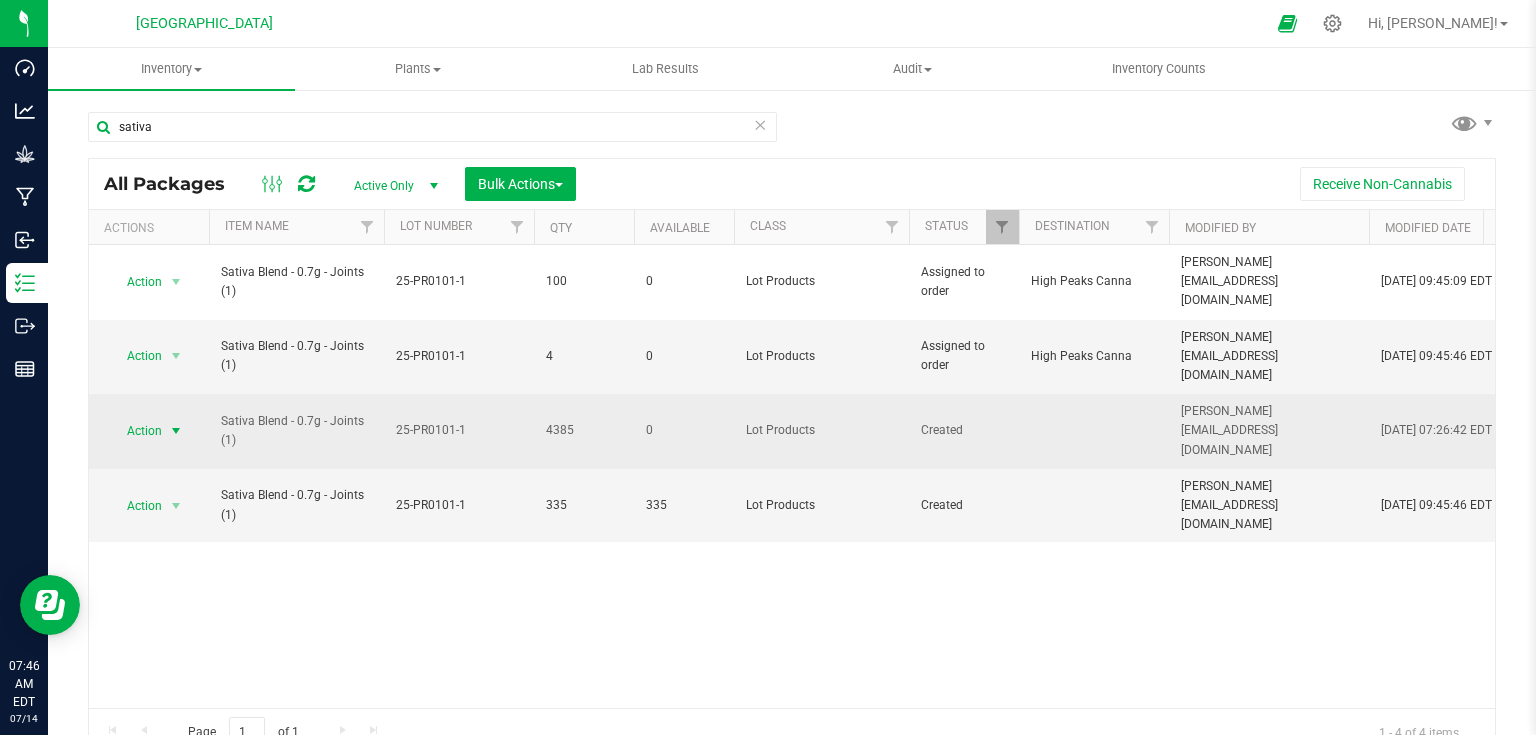 click on "Action" at bounding box center [136, 431] 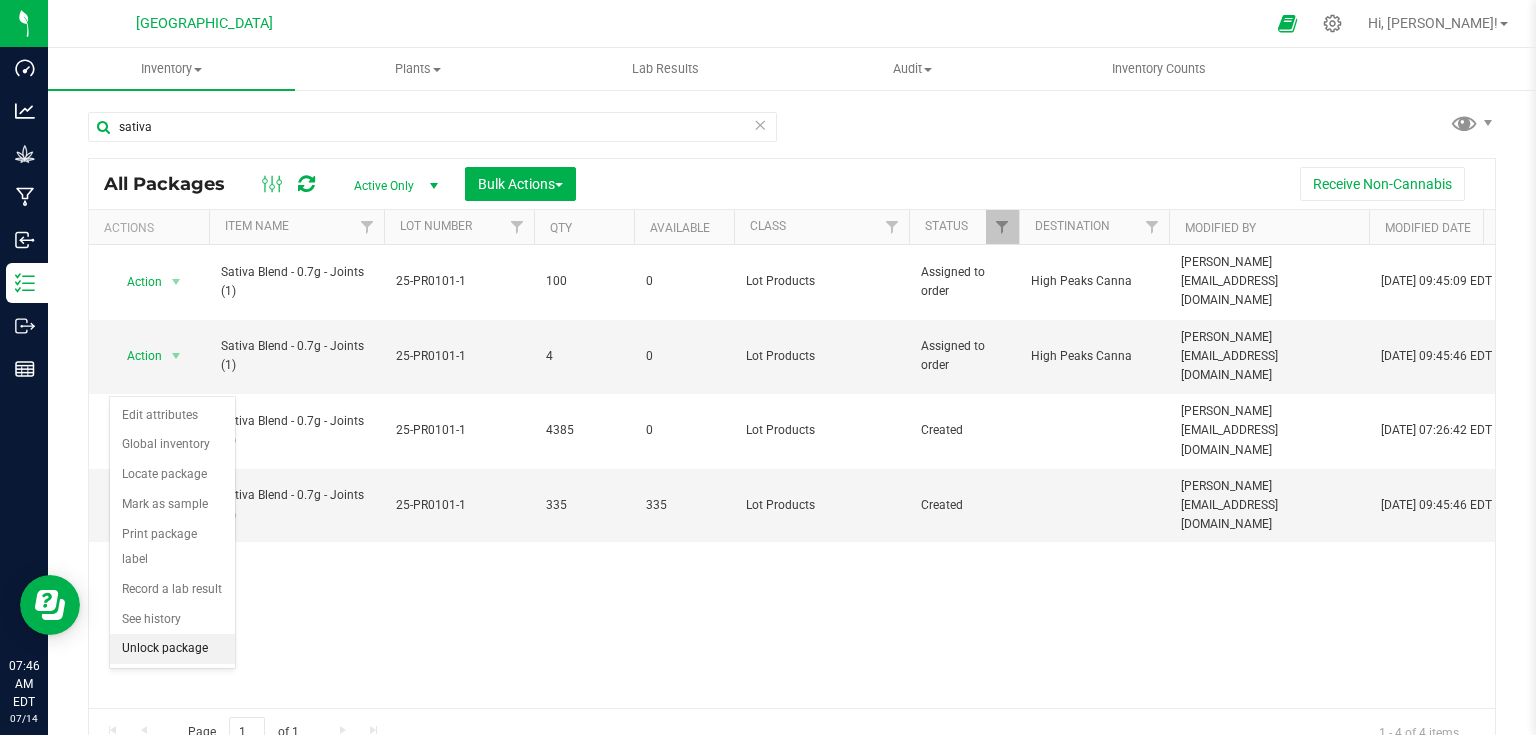 click on "Unlock package" at bounding box center [172, 649] 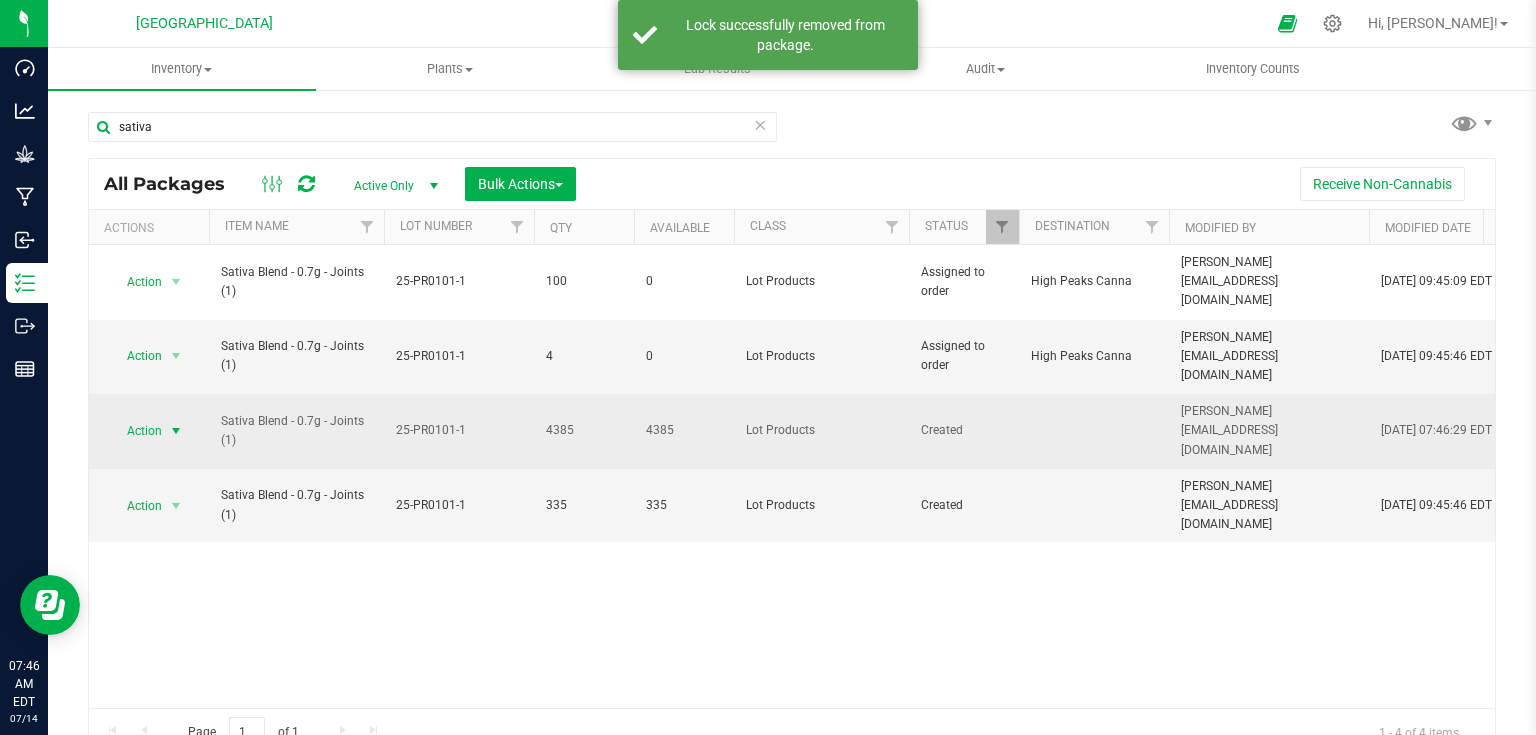 click at bounding box center [176, 431] 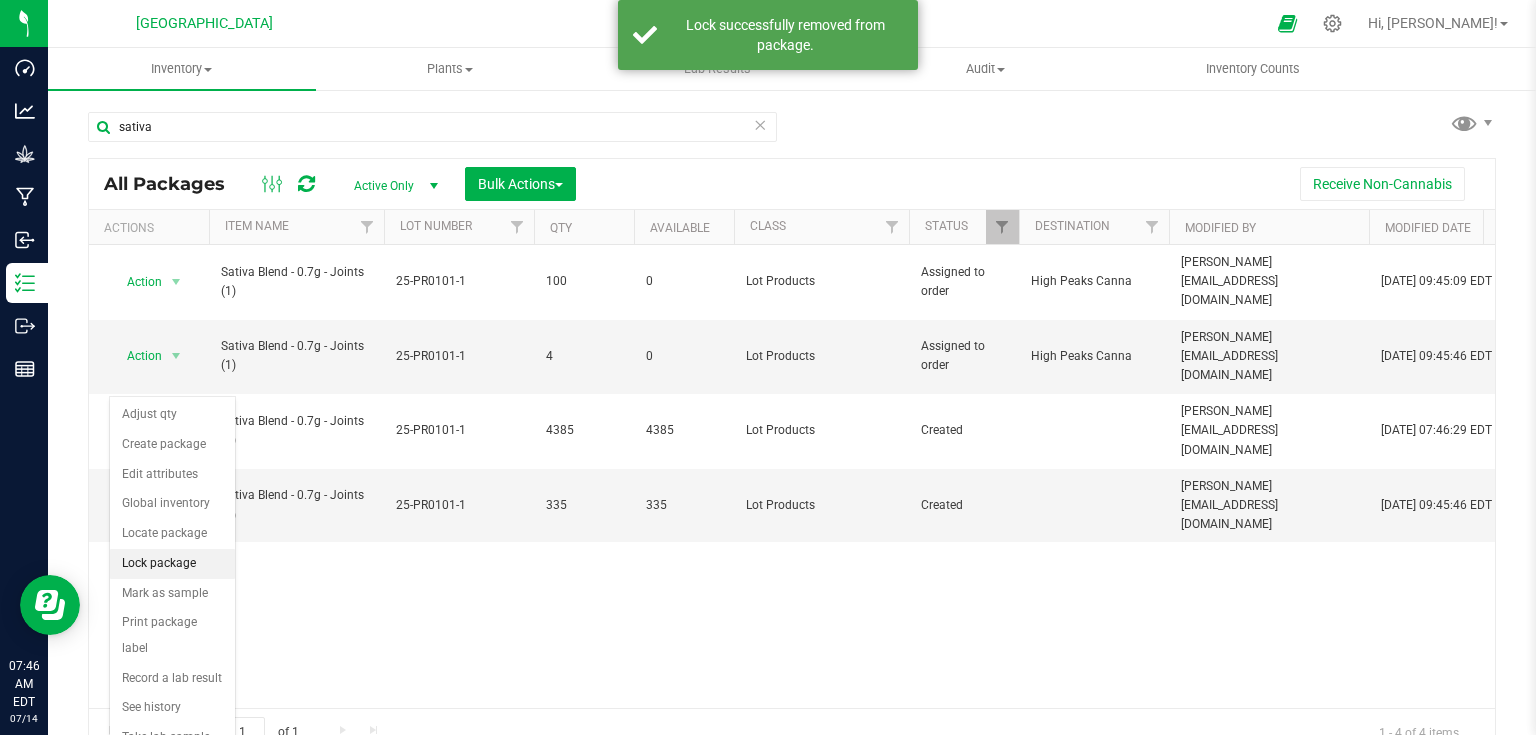 click on "Lock package" at bounding box center [172, 564] 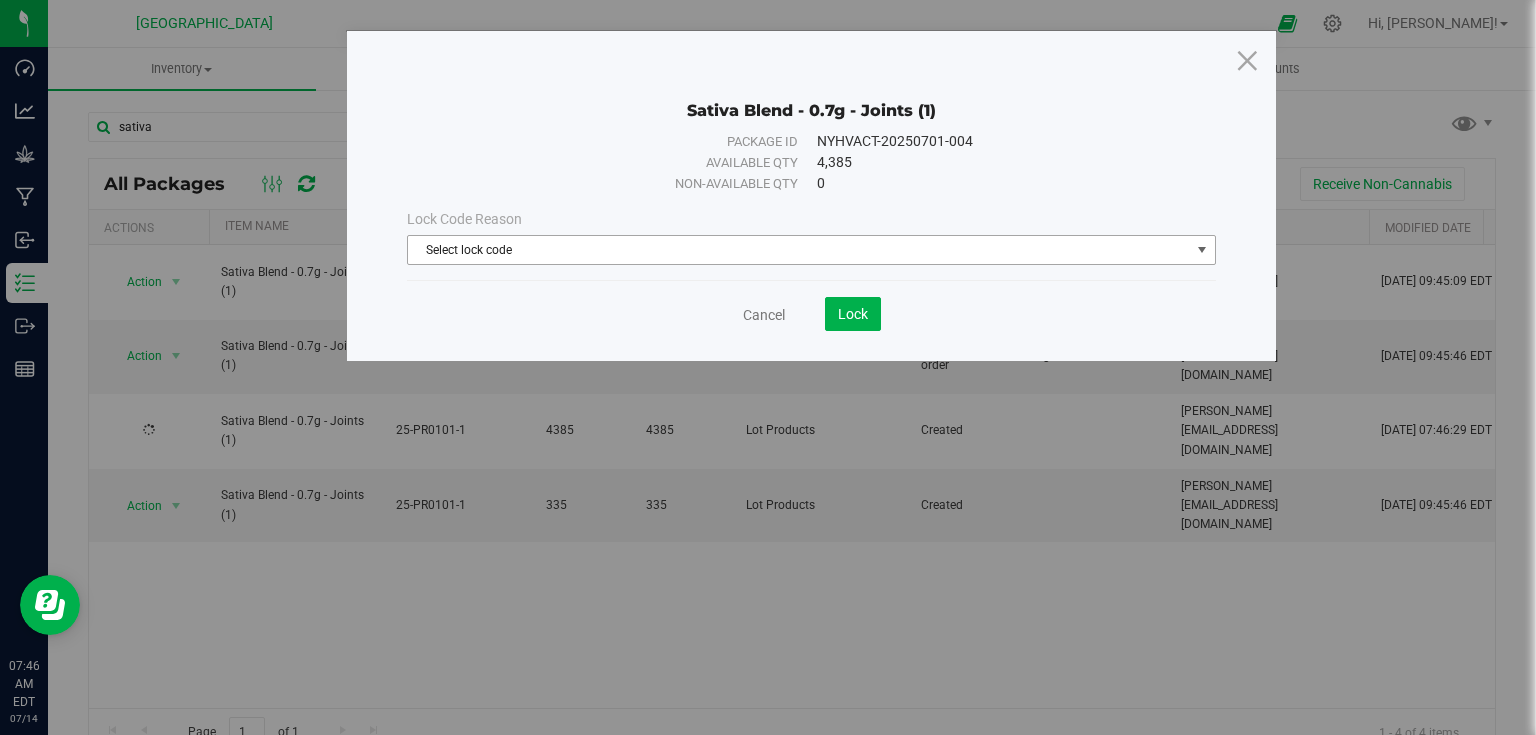 click on "Select lock code" at bounding box center (799, 250) 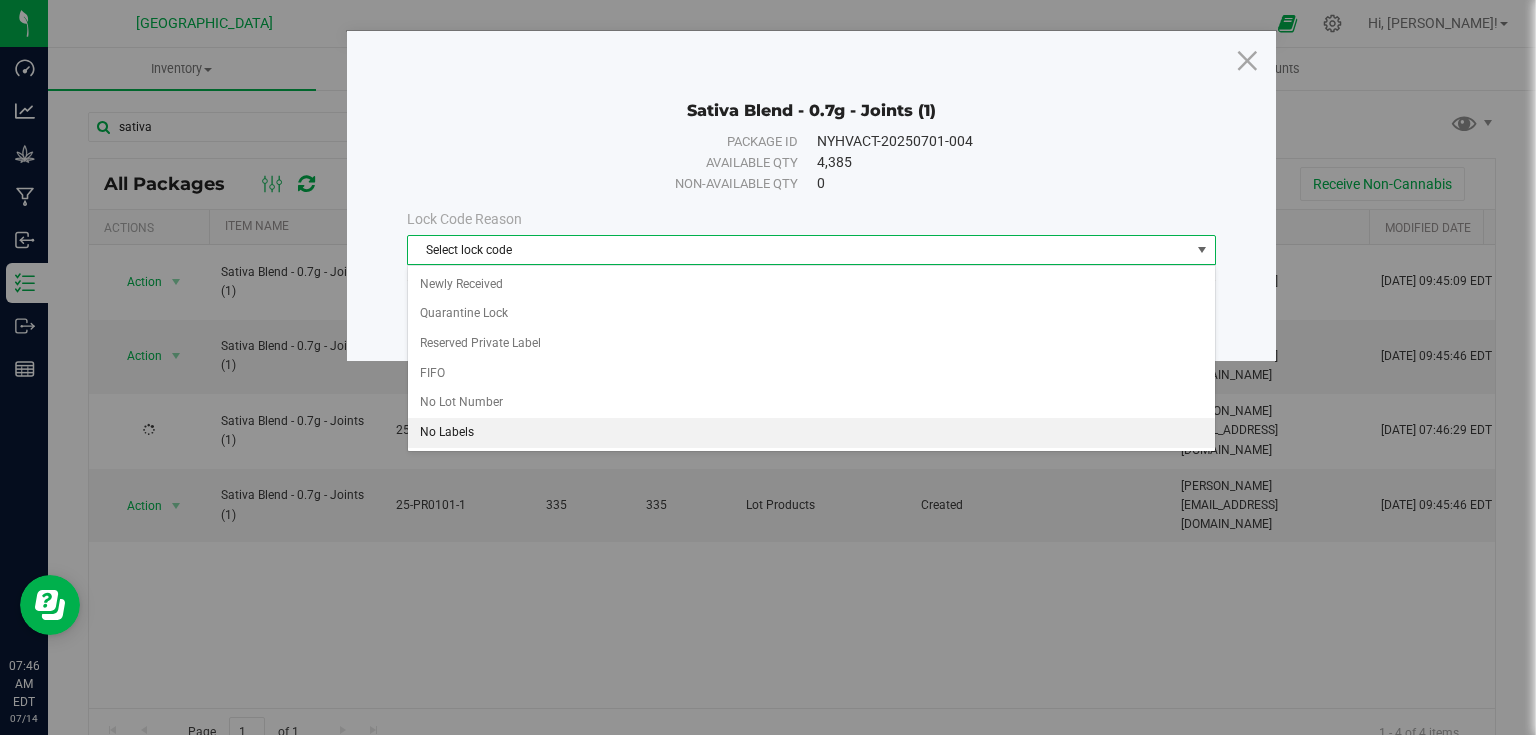 click on "No Labels" at bounding box center [811, 433] 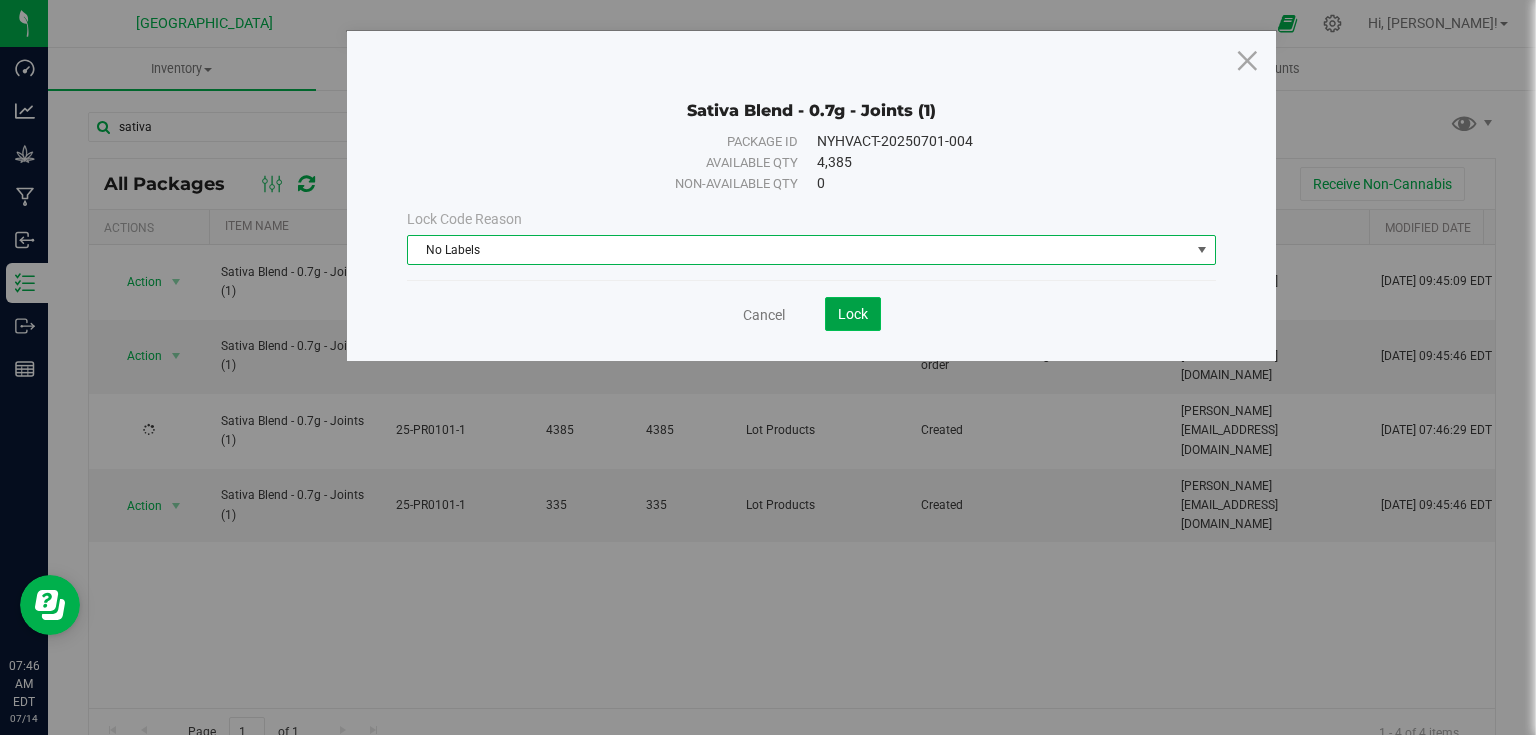click on "Lock" 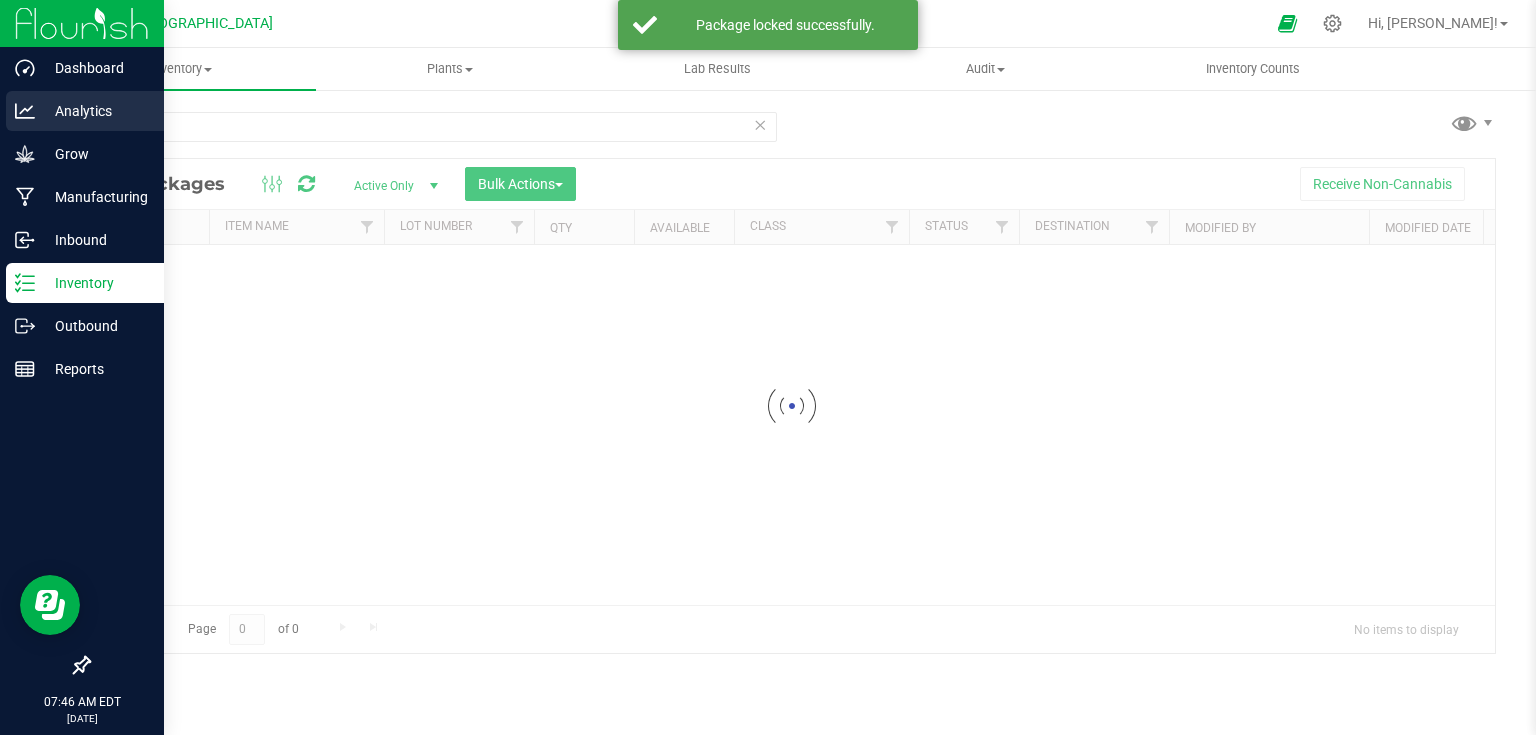 click 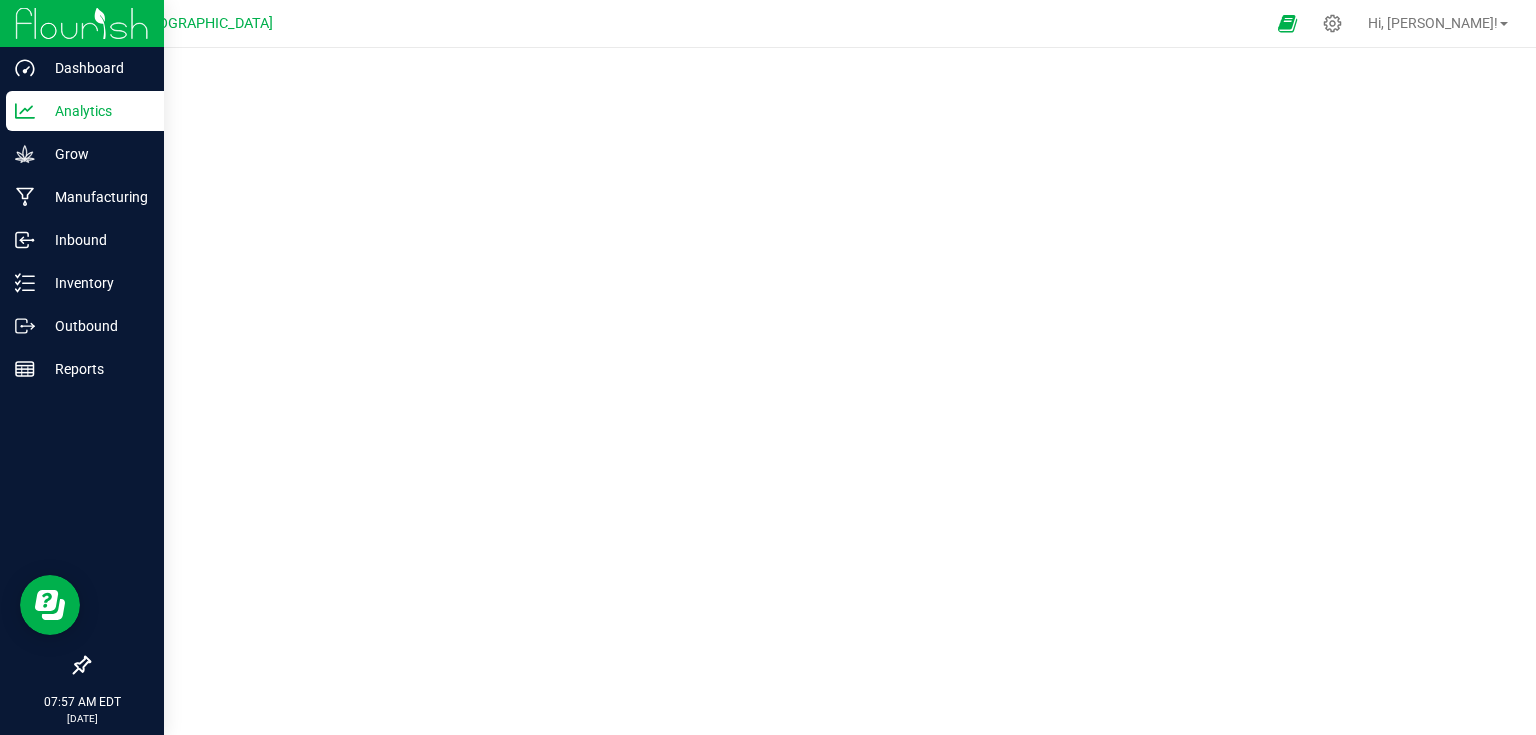 click at bounding box center [82, 23] 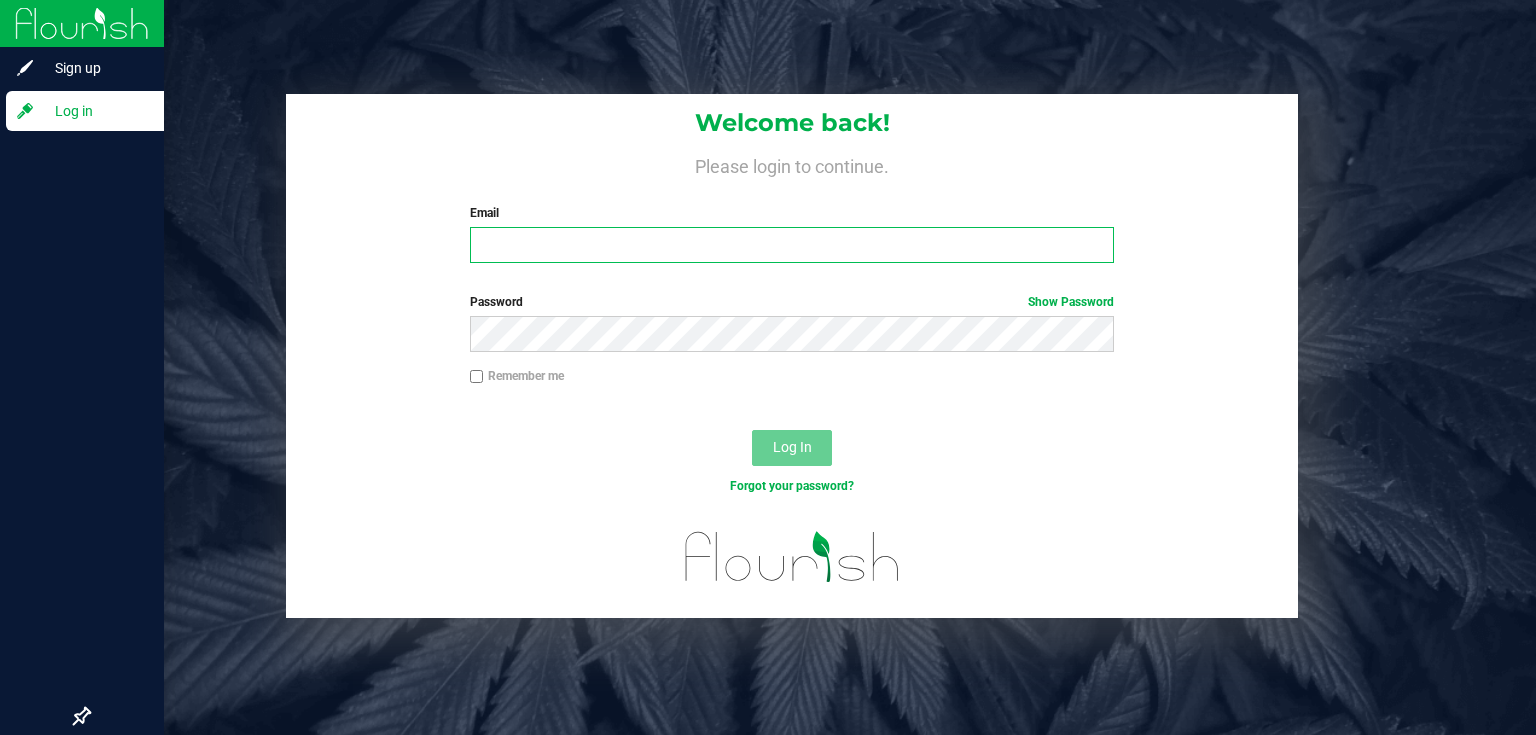 type on "[PERSON_NAME][EMAIL_ADDRESS][DOMAIN_NAME]" 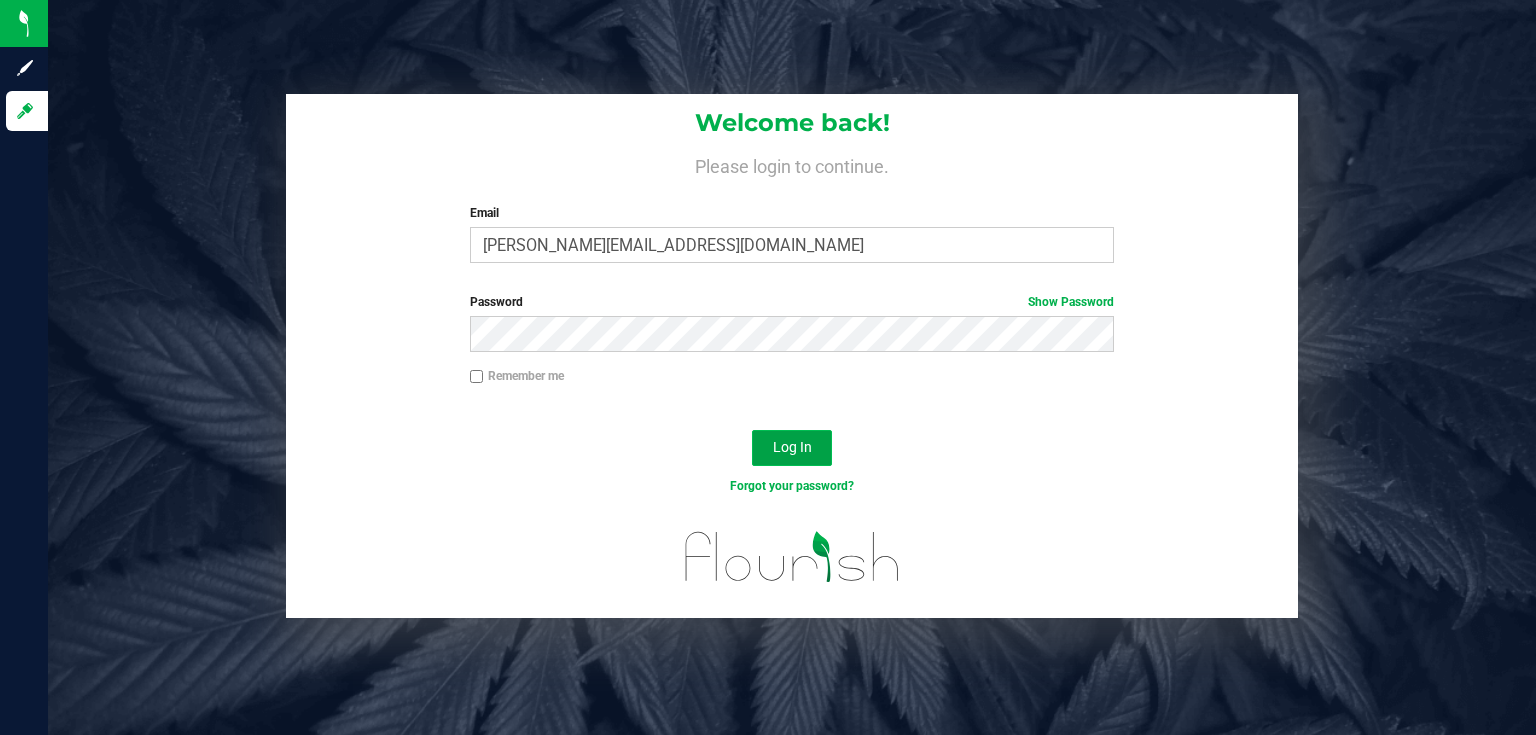 click on "Log In" at bounding box center [792, 447] 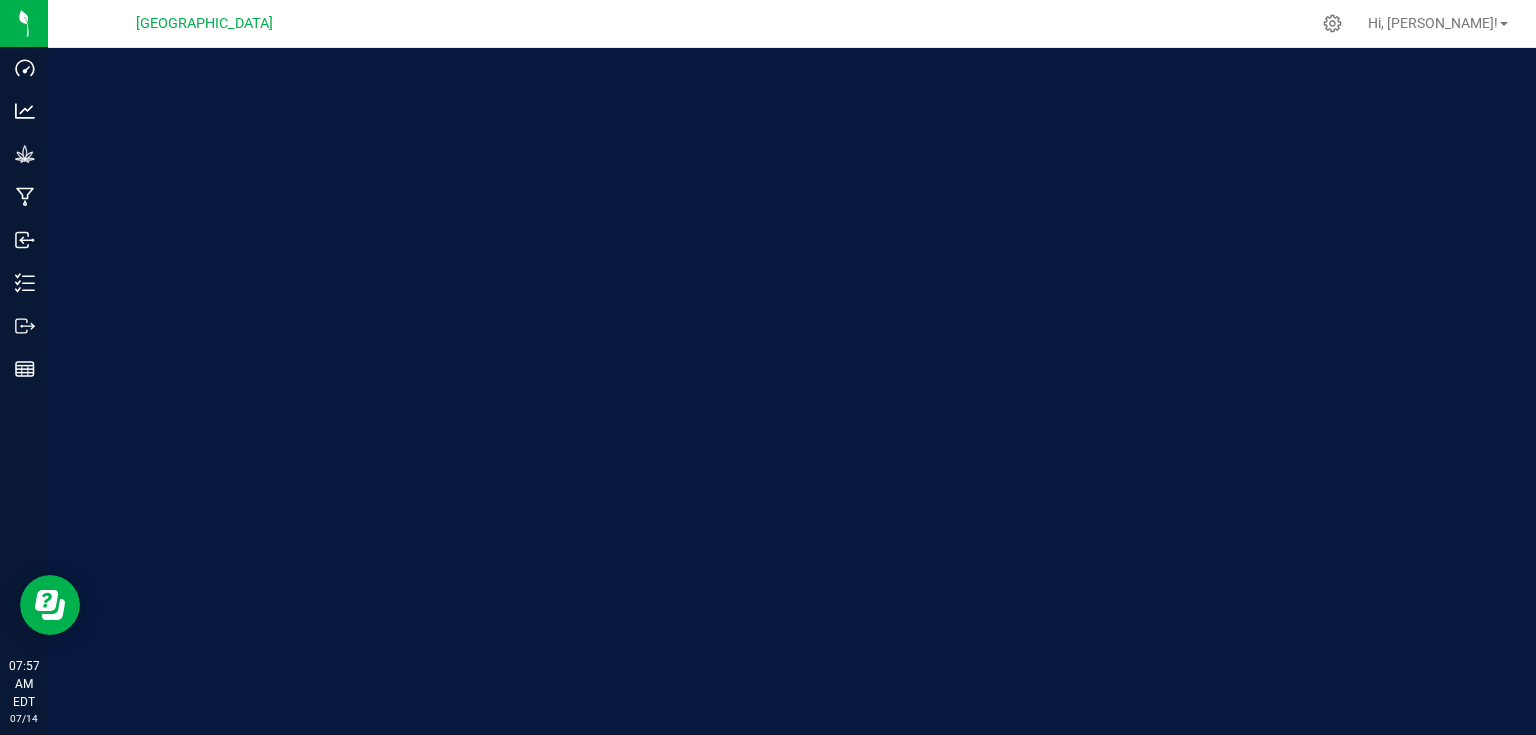 scroll, scrollTop: 0, scrollLeft: 0, axis: both 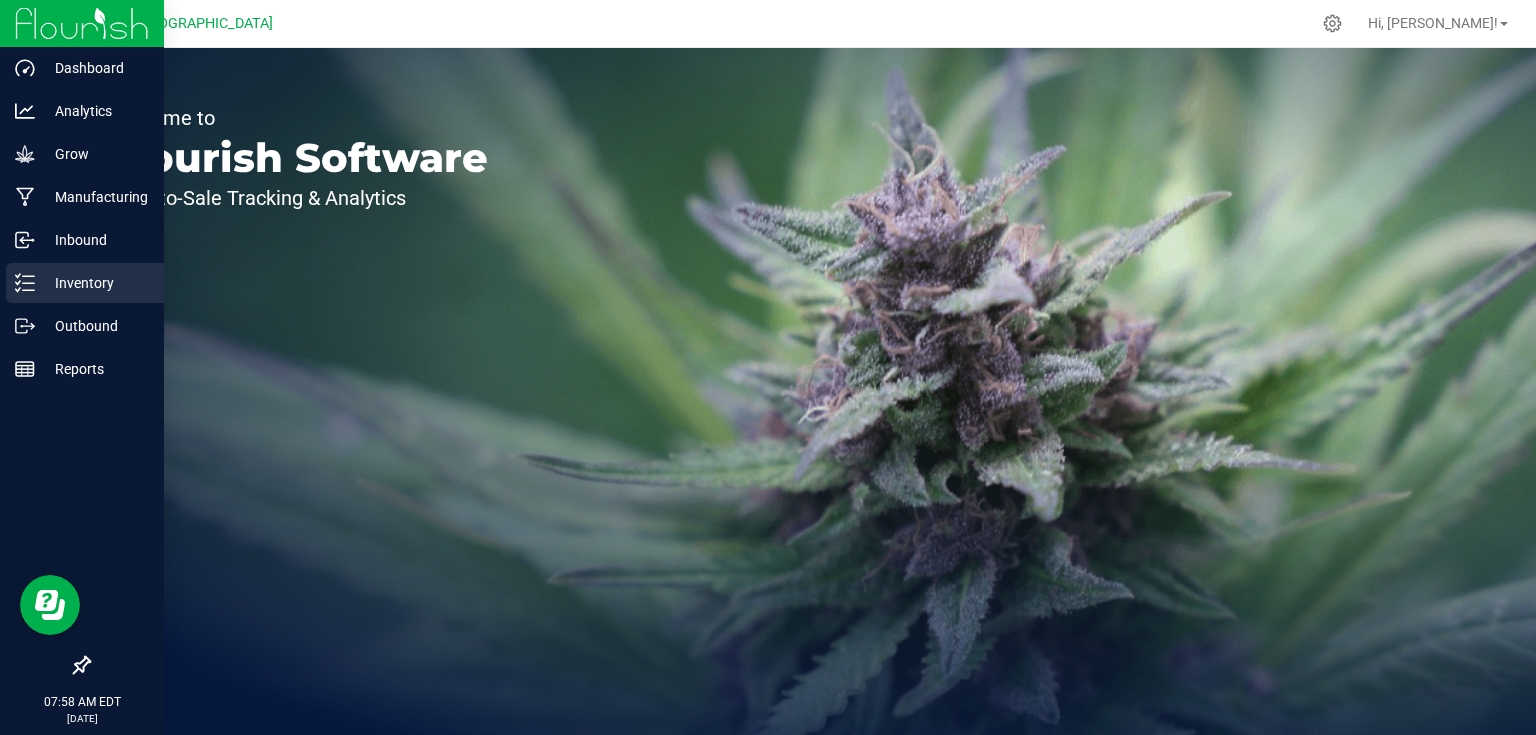 click 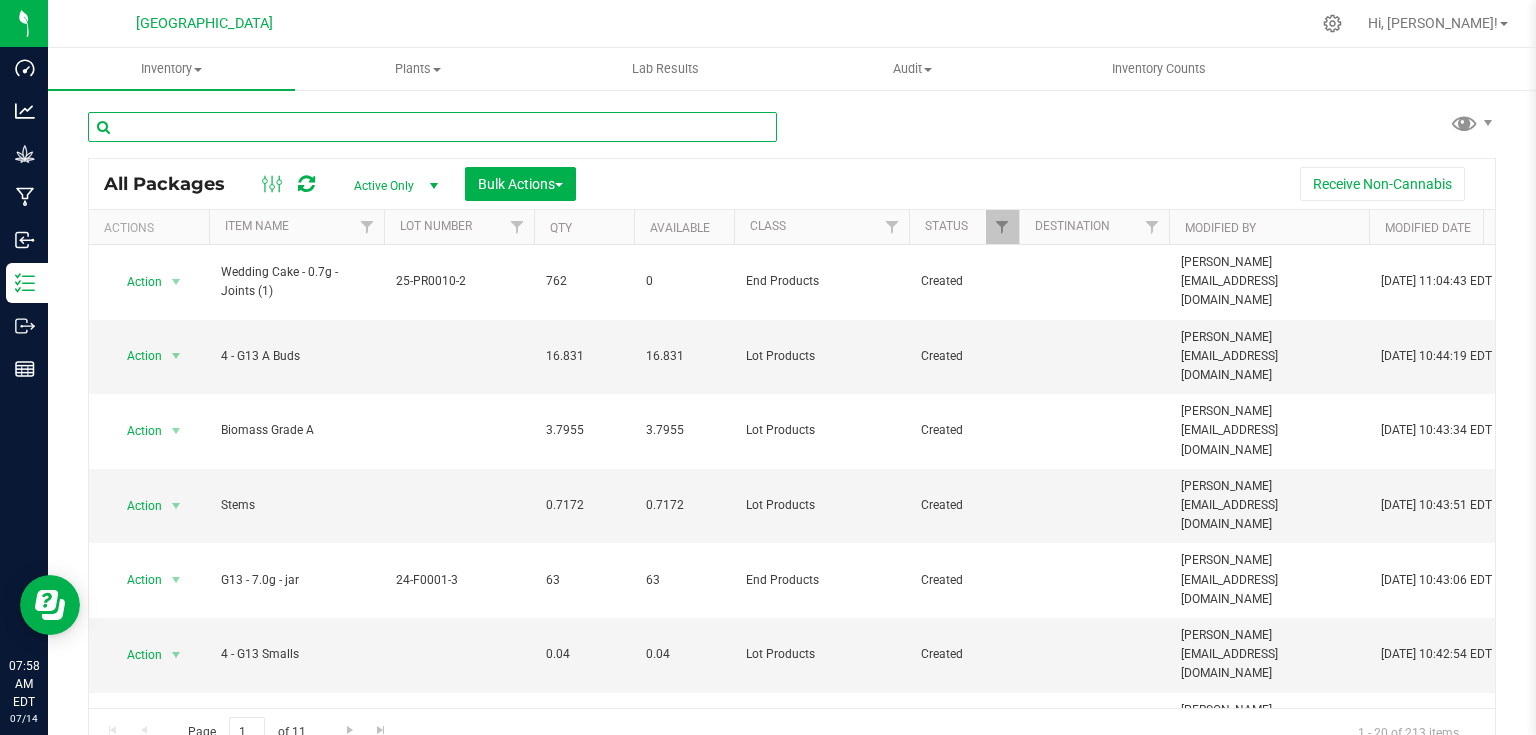 click at bounding box center (432, 127) 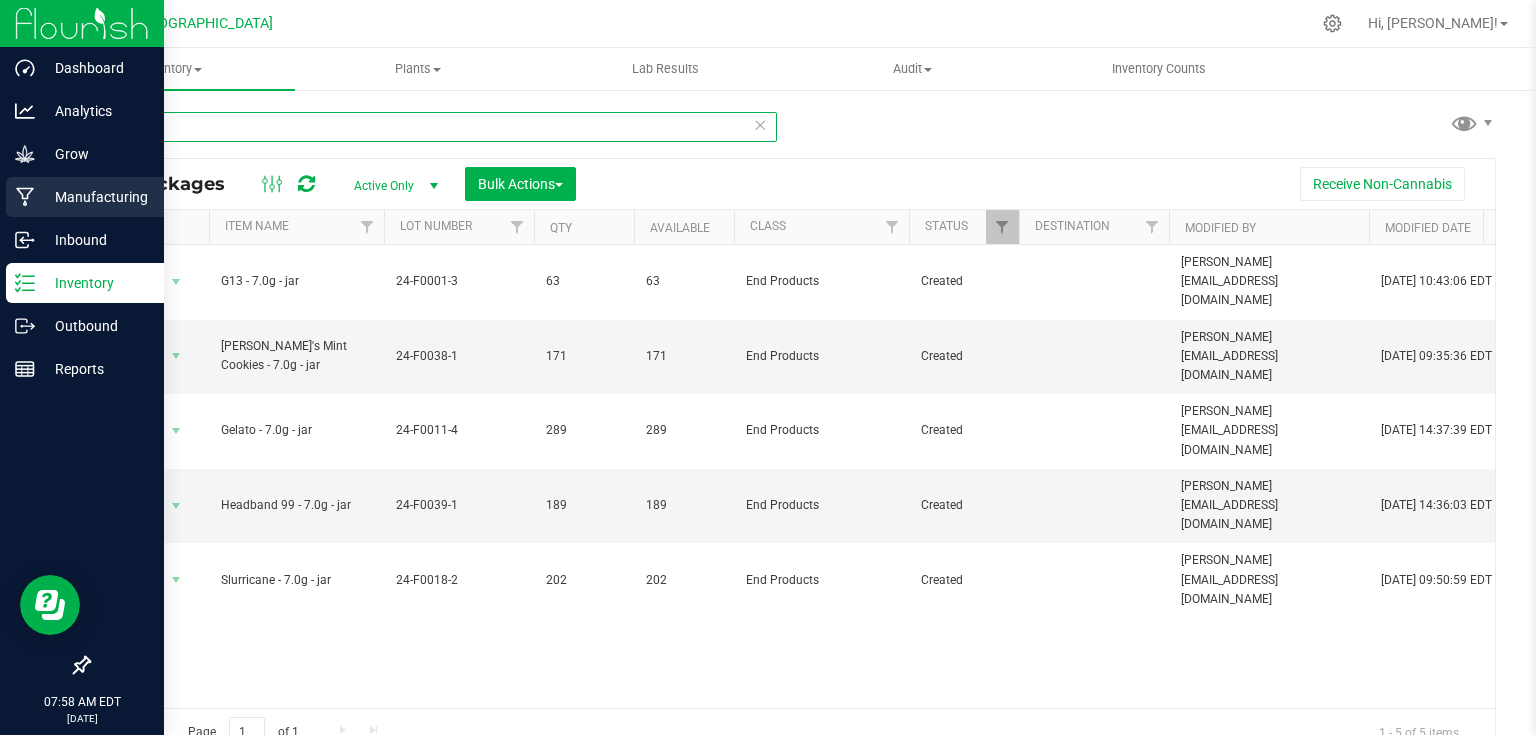 type on "7.0g" 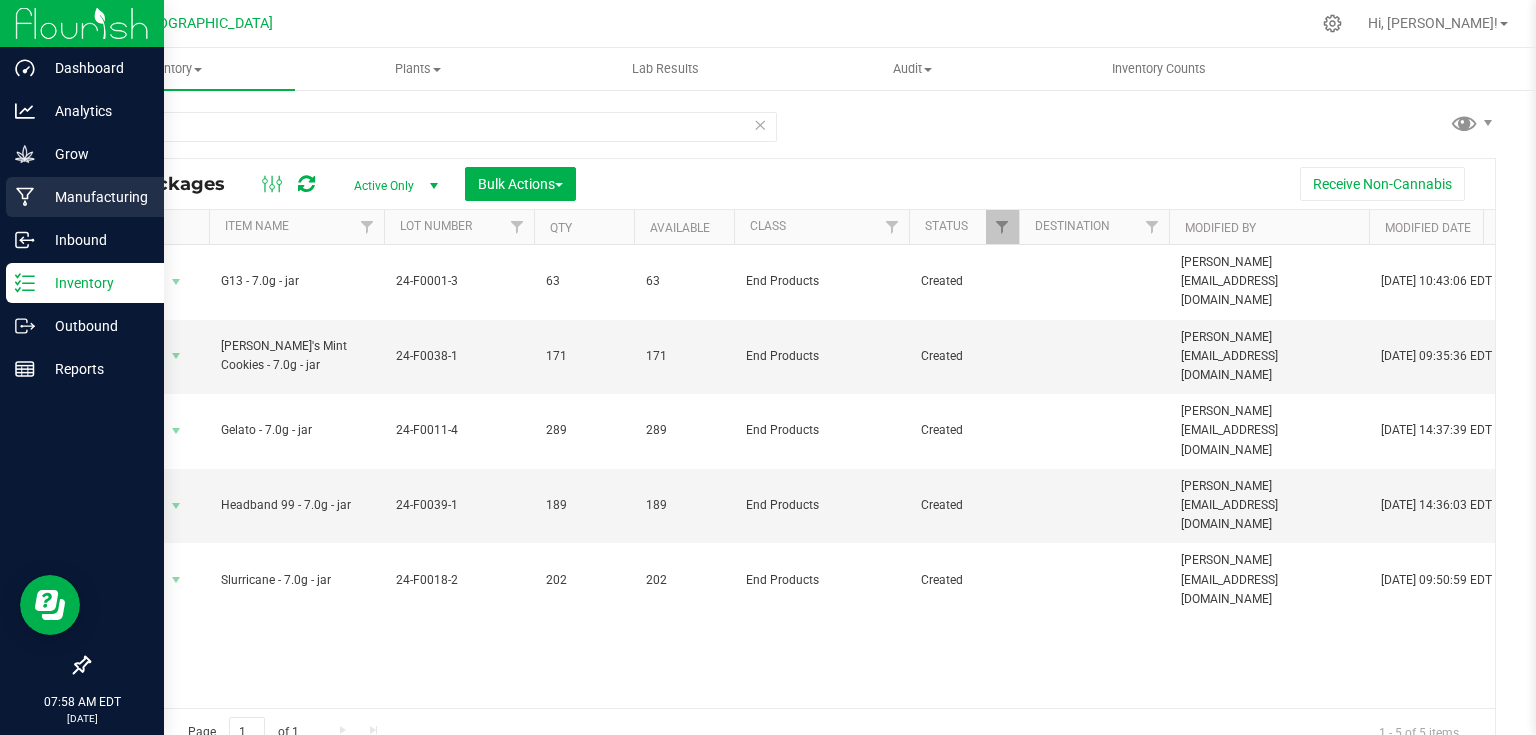 click on "Manufacturing" at bounding box center (95, 197) 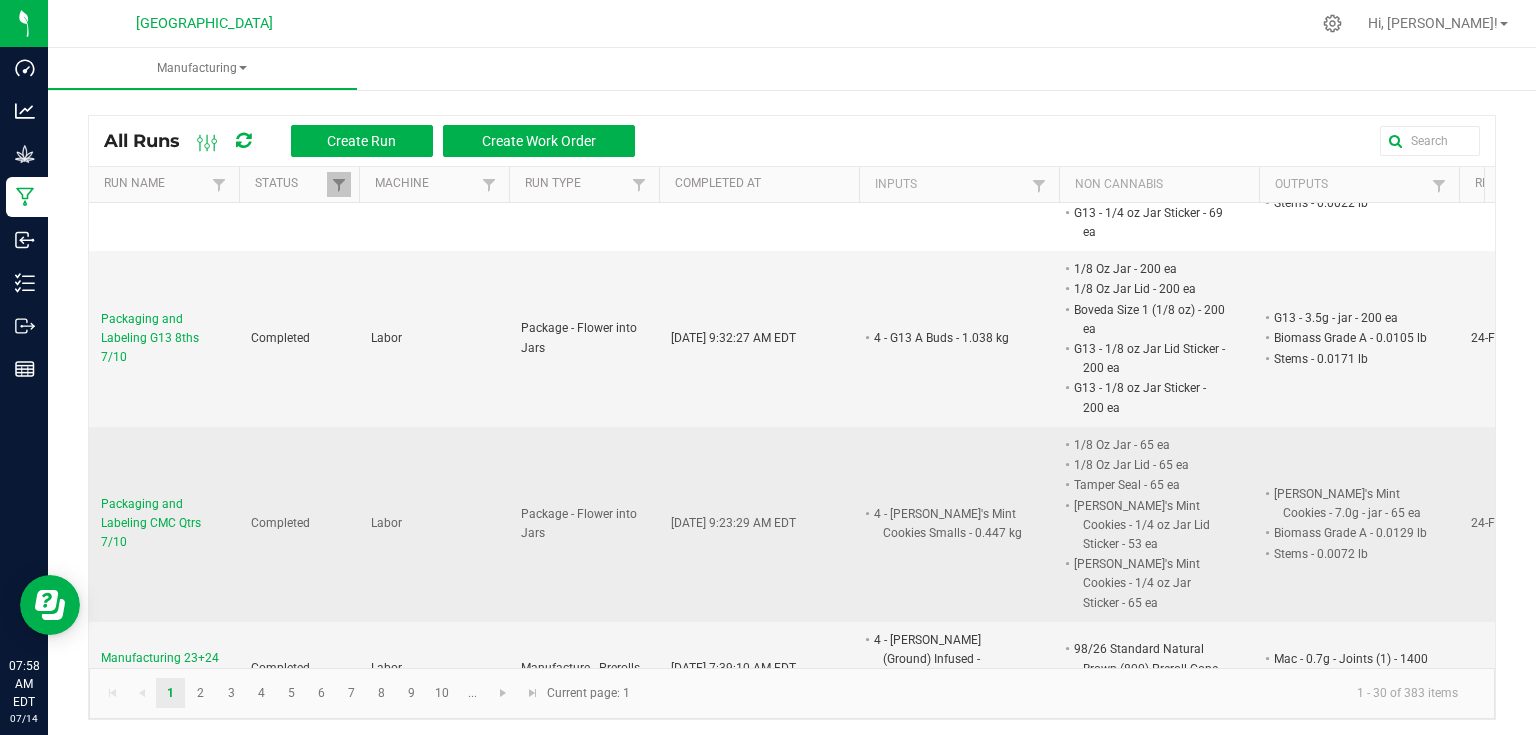 scroll, scrollTop: 80, scrollLeft: 0, axis: vertical 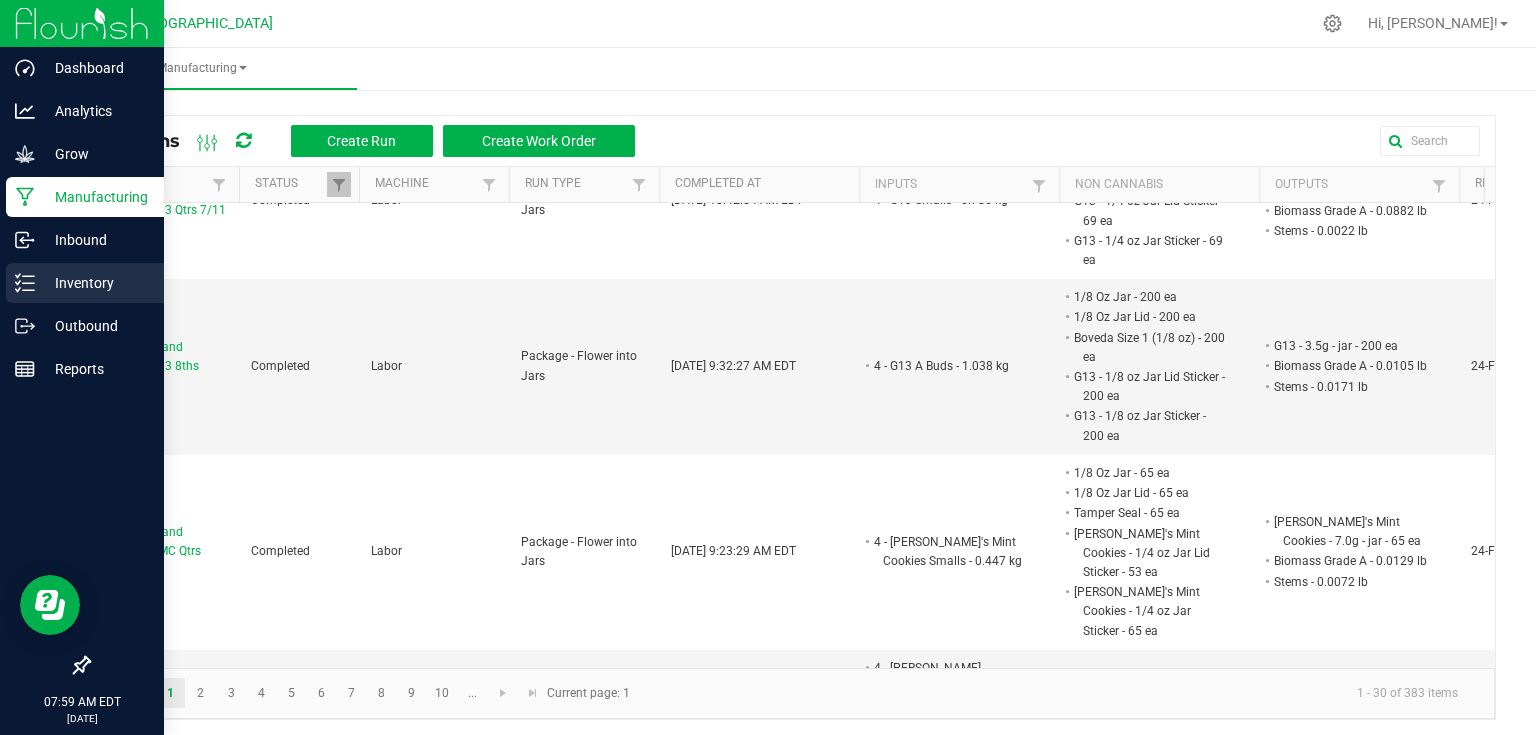 click on "Inventory" at bounding box center [95, 283] 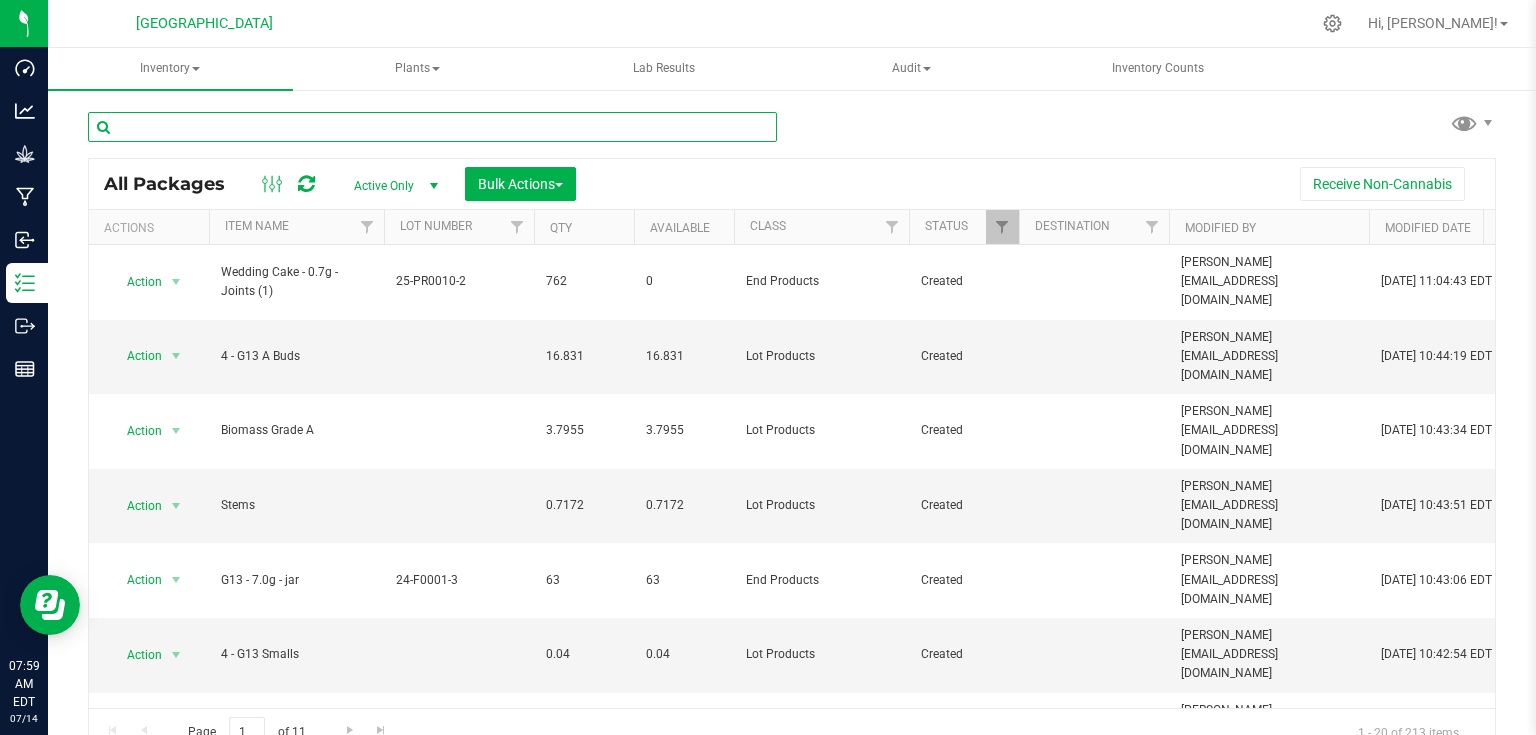 click at bounding box center [432, 127] 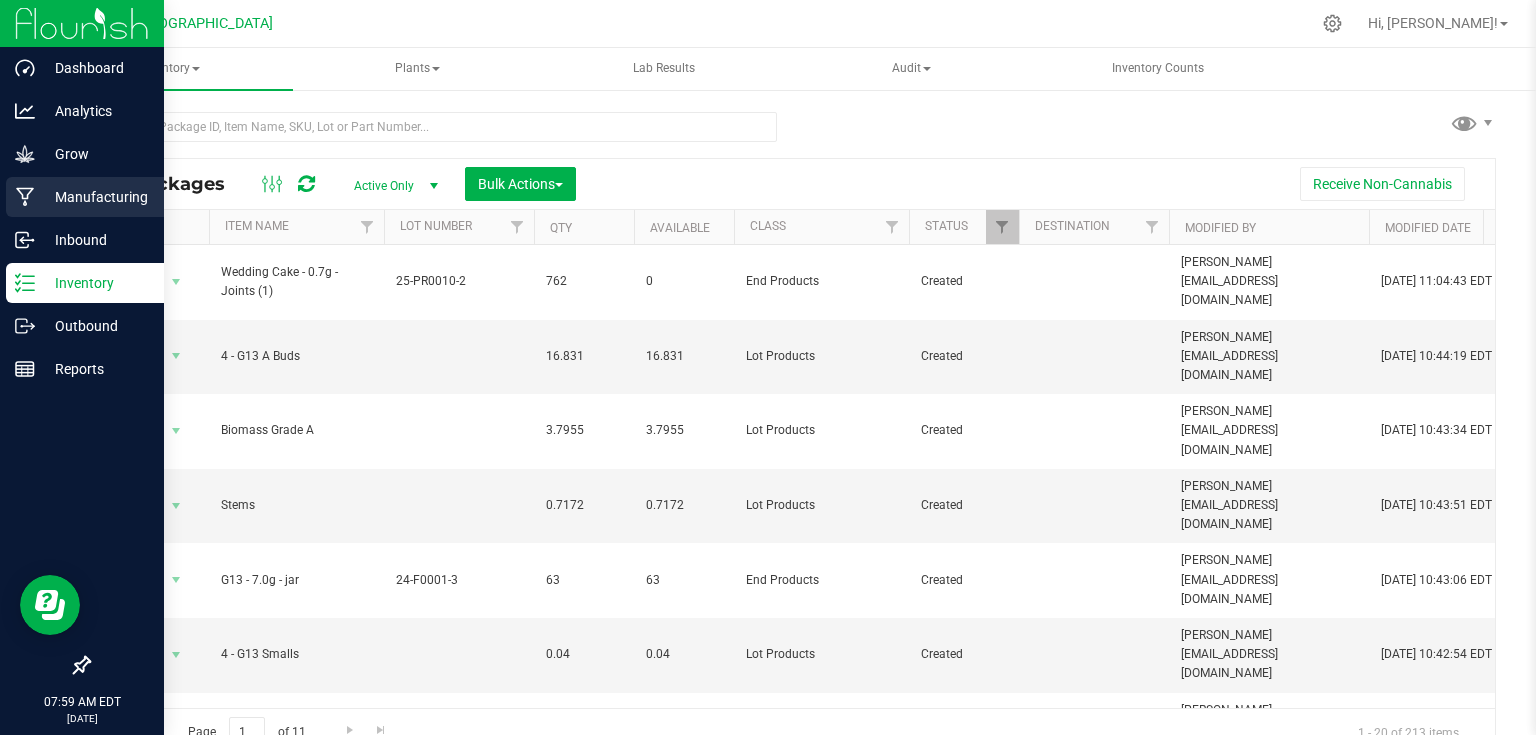 click on "Manufacturing" at bounding box center [85, 197] 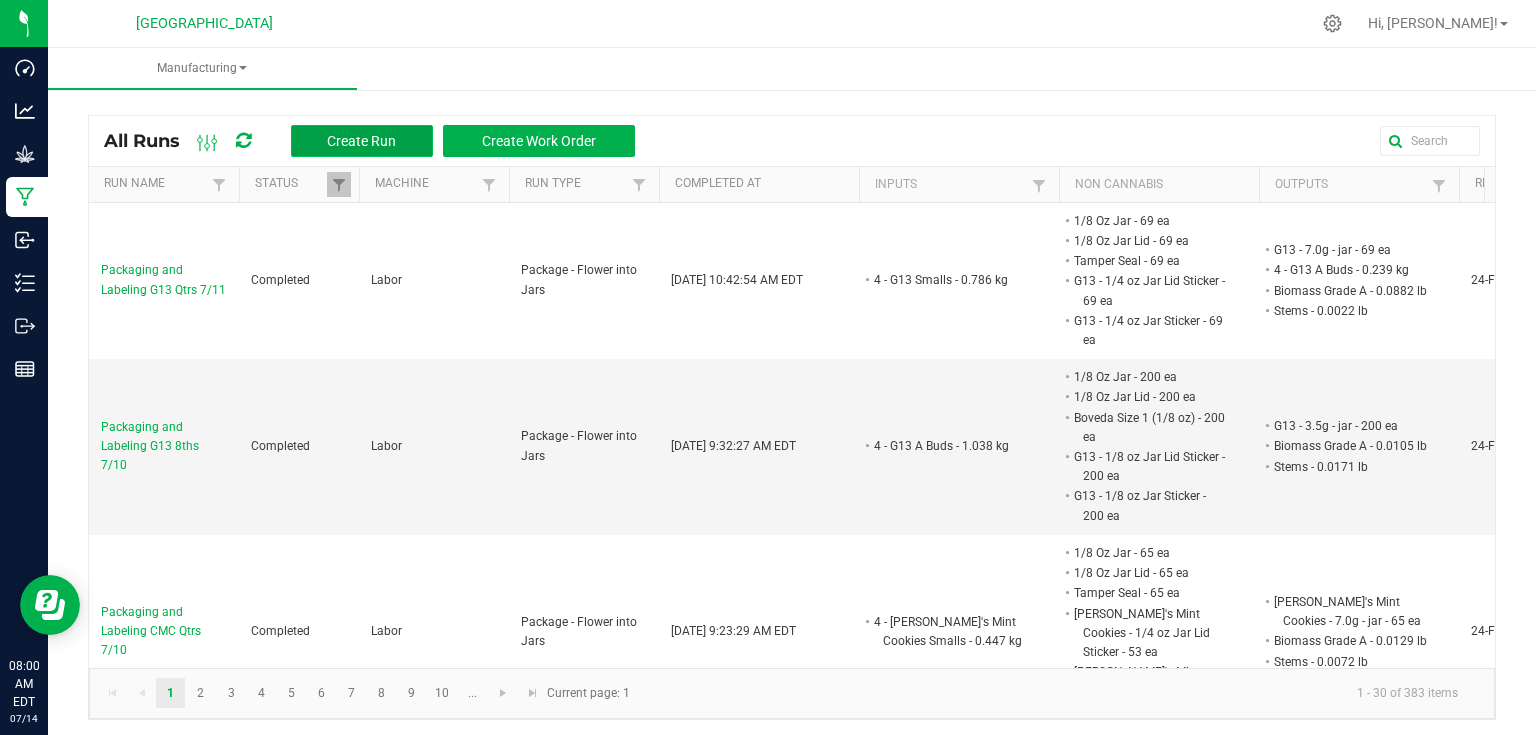 click on "Create Run" at bounding box center (361, 141) 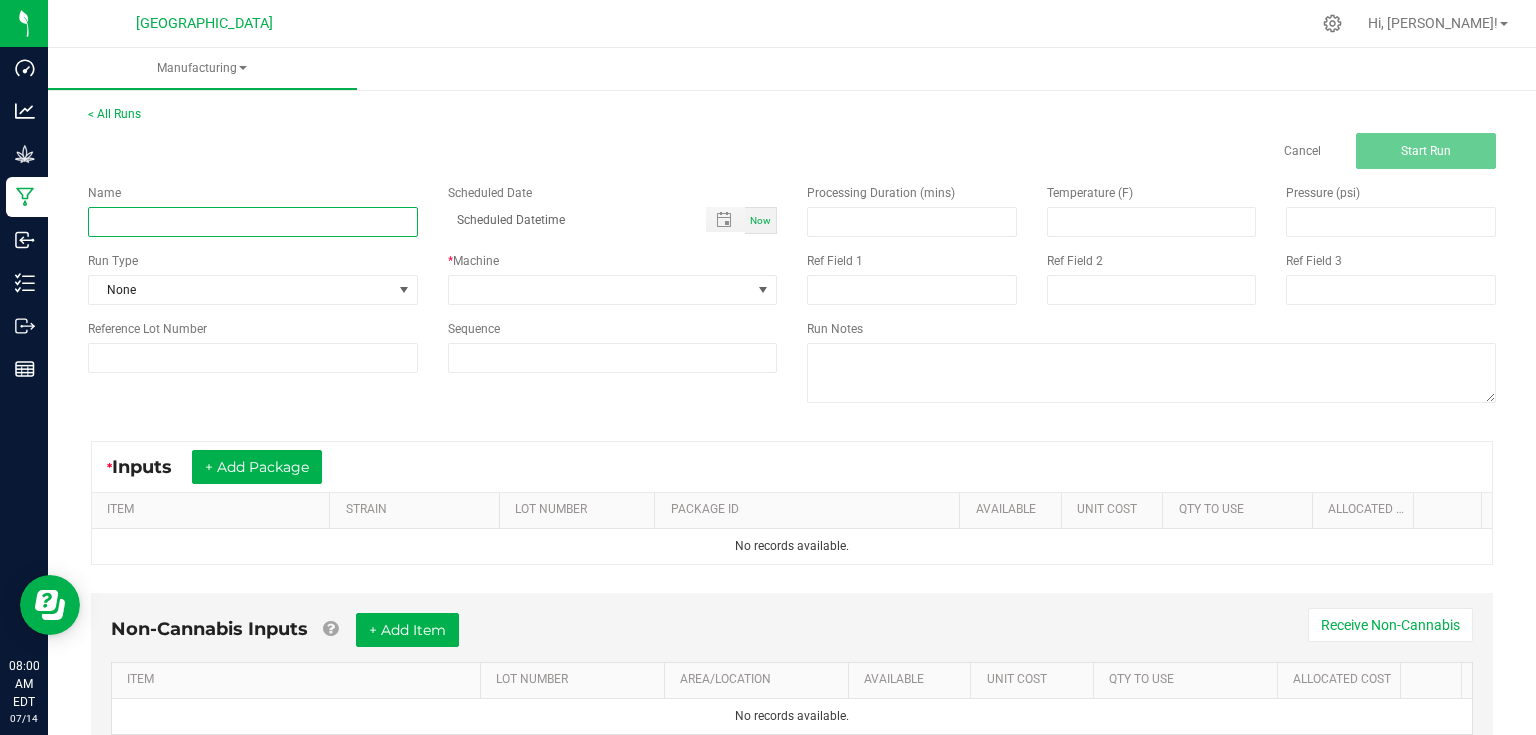 click at bounding box center [253, 222] 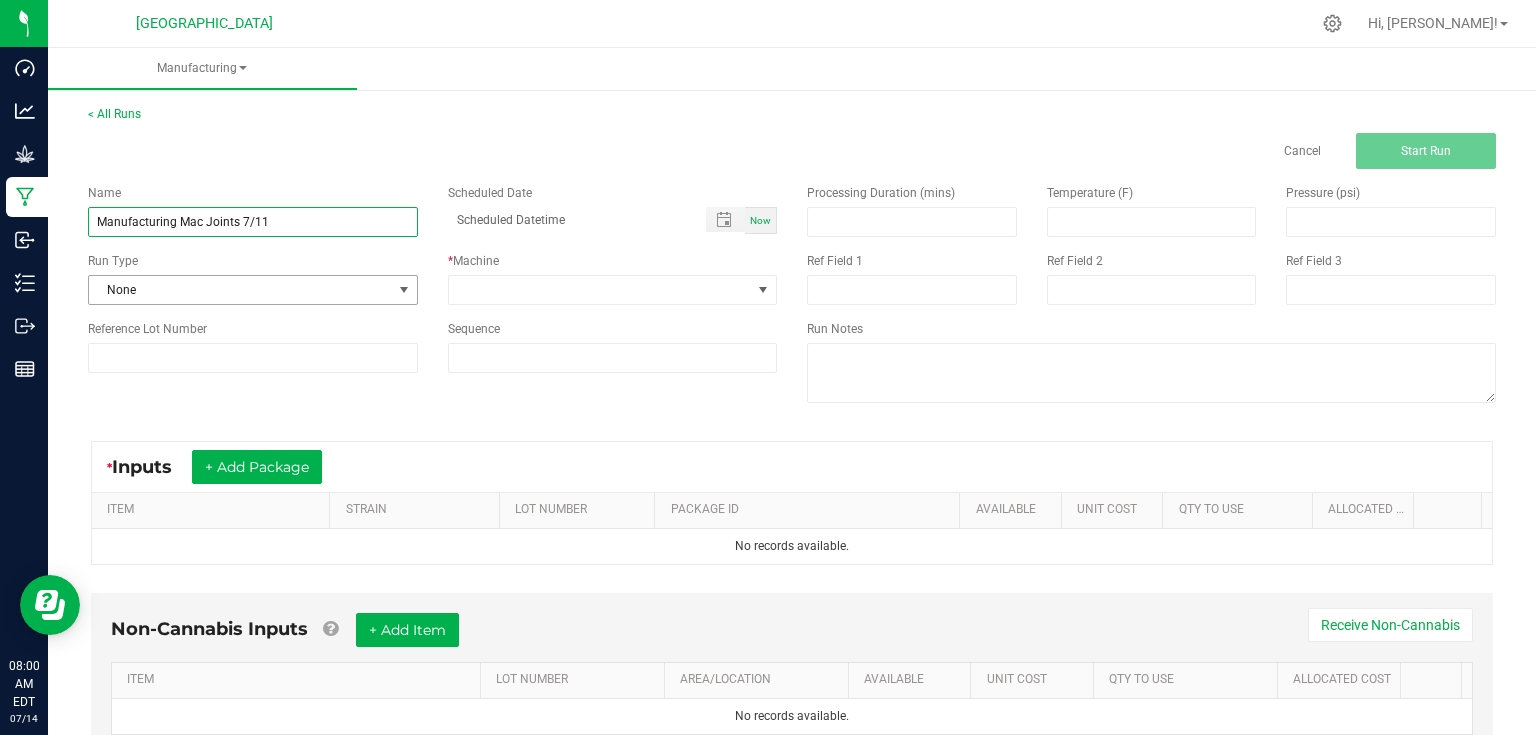 type on "Manufacturing Mac Joints 7/11" 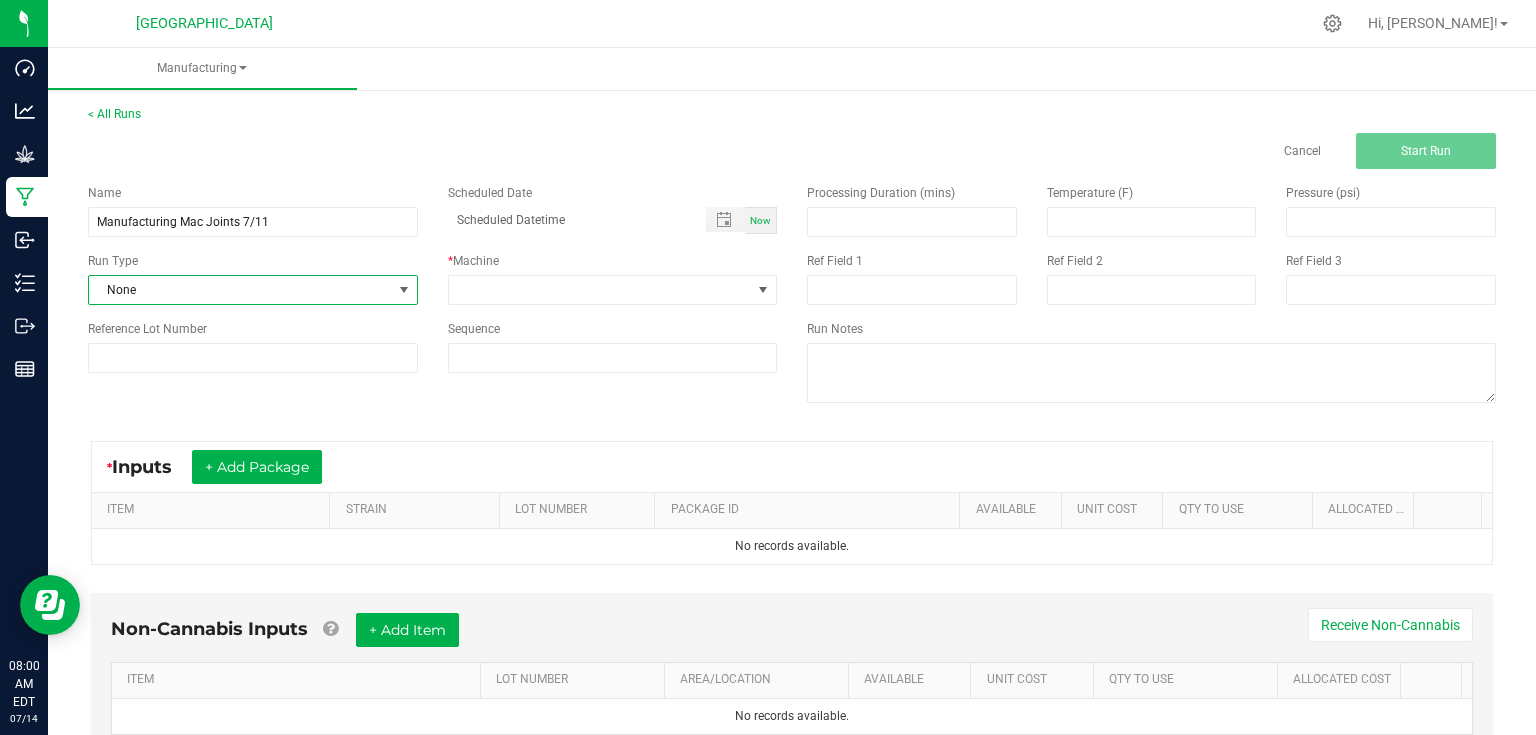 click at bounding box center (404, 290) 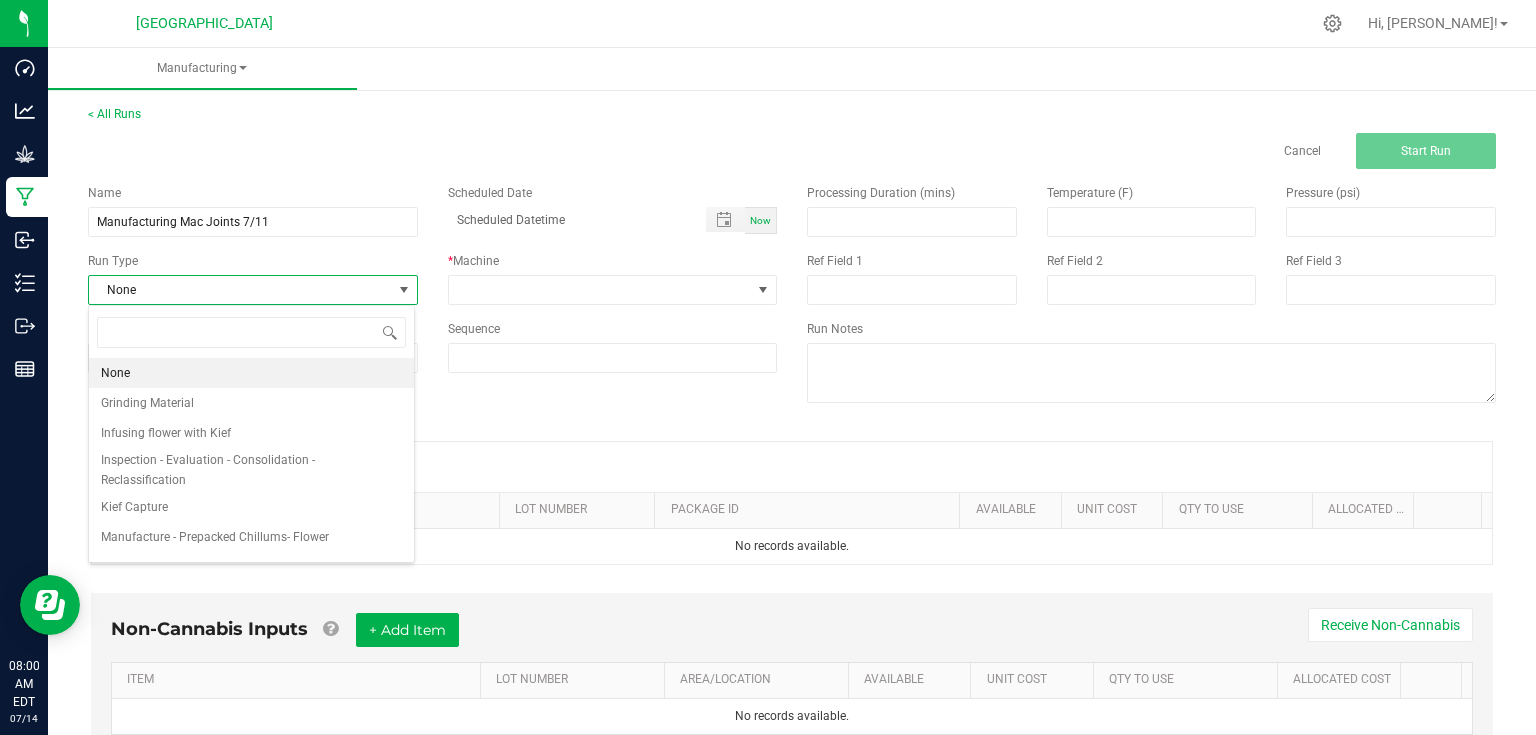 scroll, scrollTop: 99970, scrollLeft: 99673, axis: both 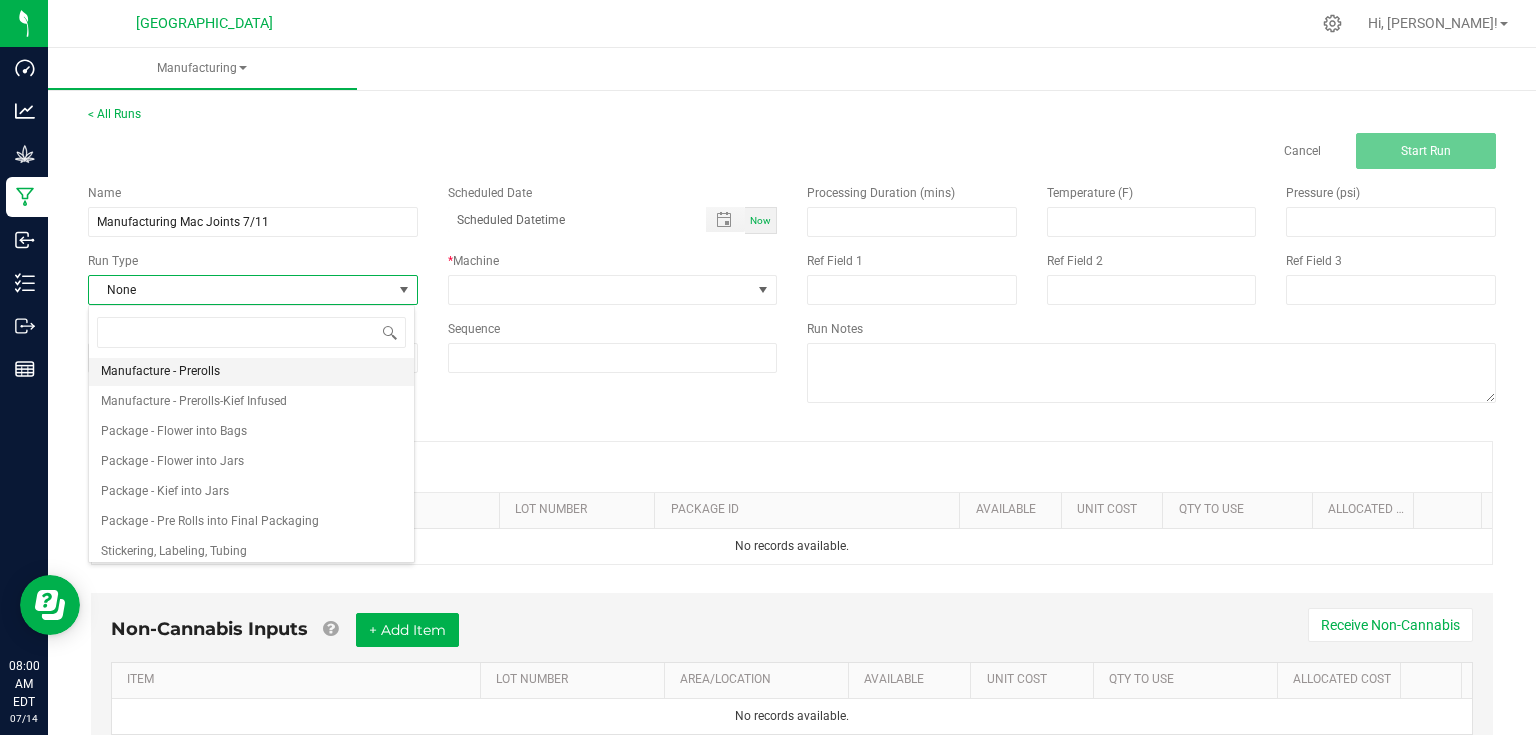 click on "Manufacture - Prerolls" at bounding box center (160, 371) 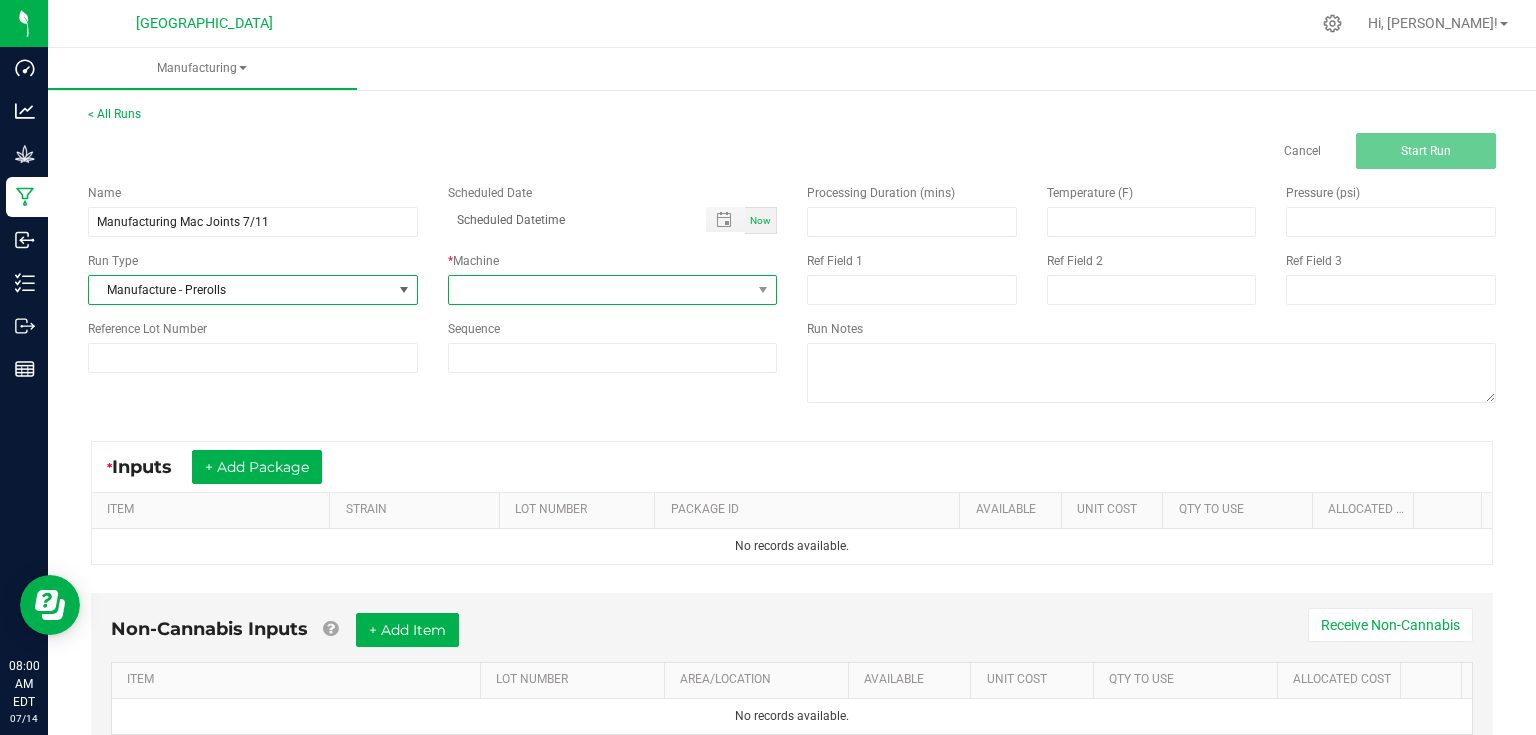 click at bounding box center (600, 290) 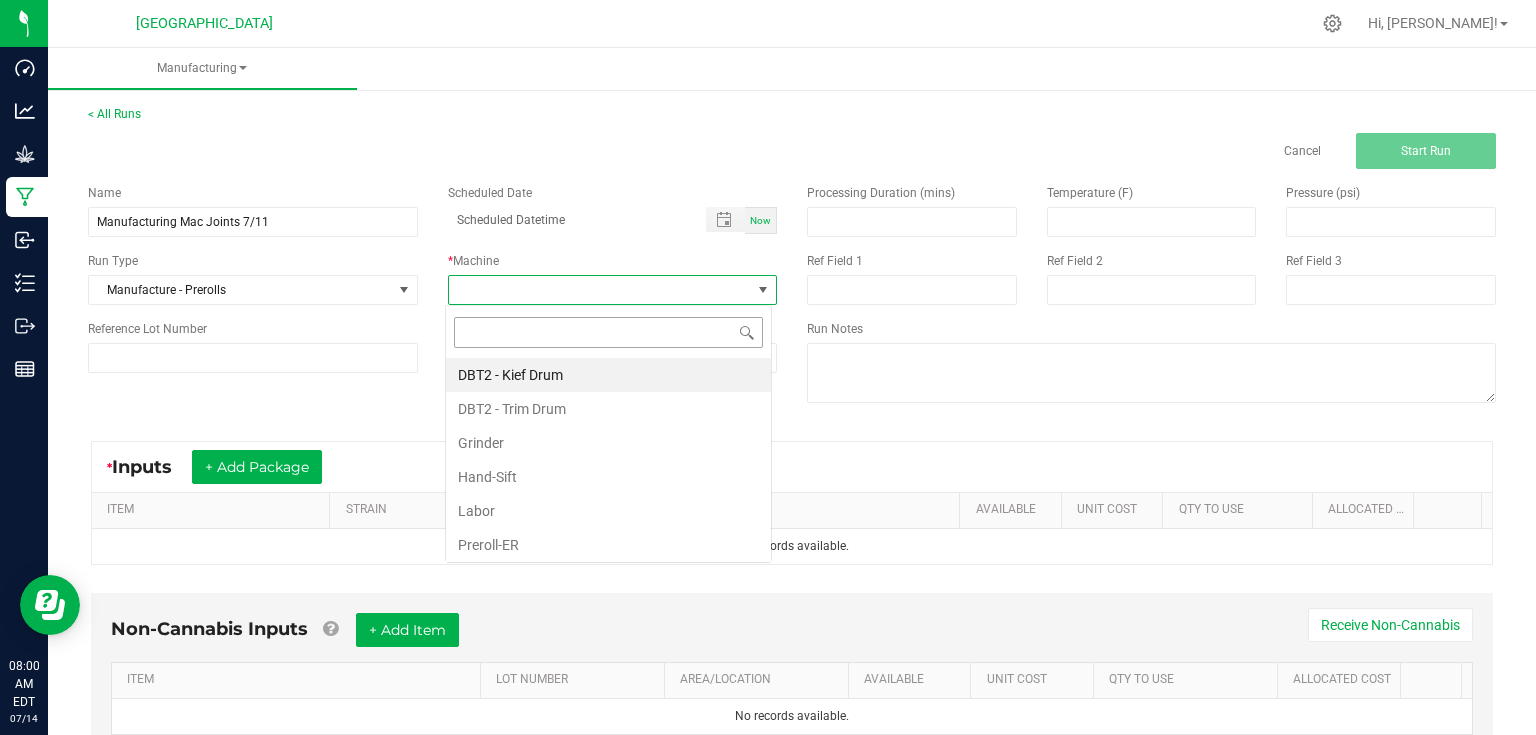 scroll, scrollTop: 99970, scrollLeft: 99673, axis: both 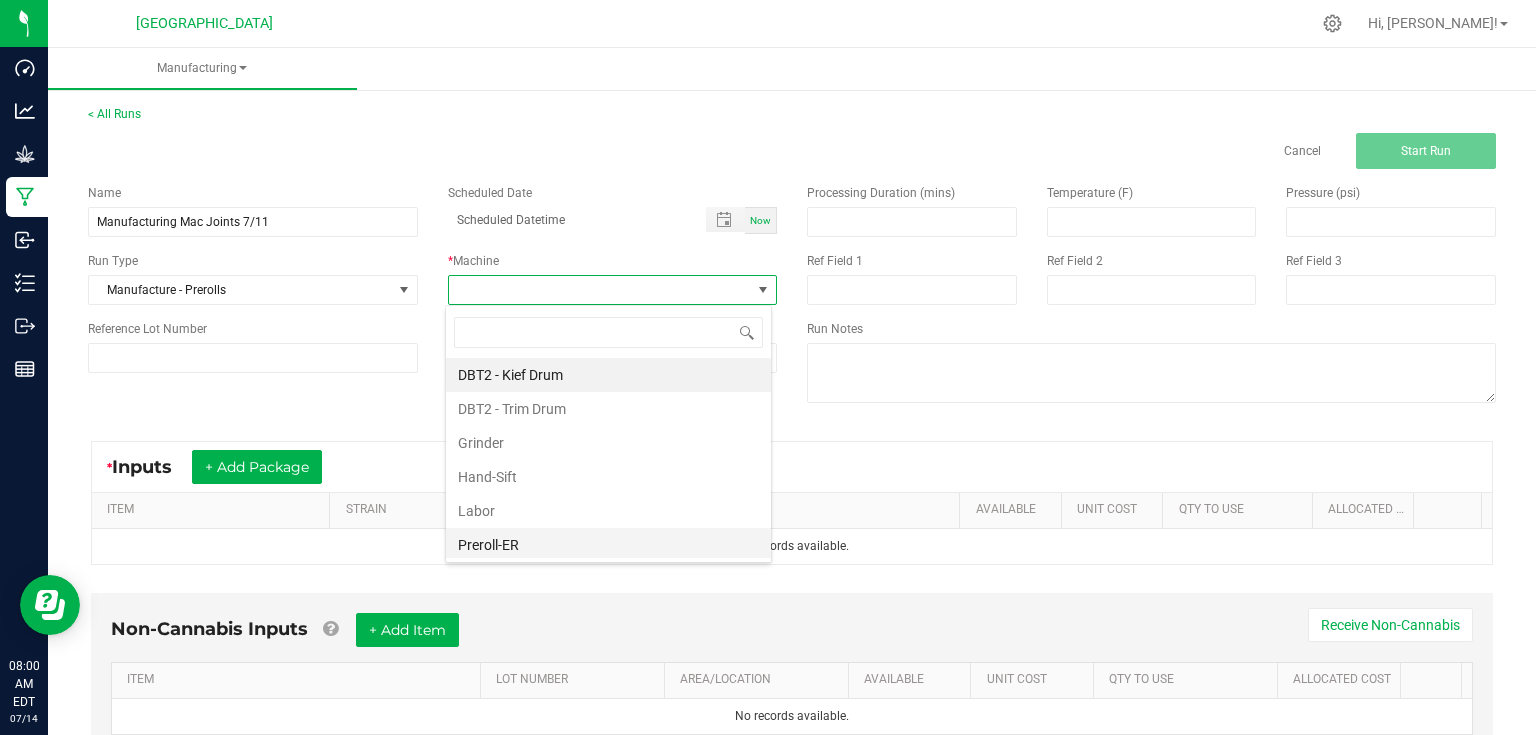 click on "Preroll-ER" at bounding box center [608, 545] 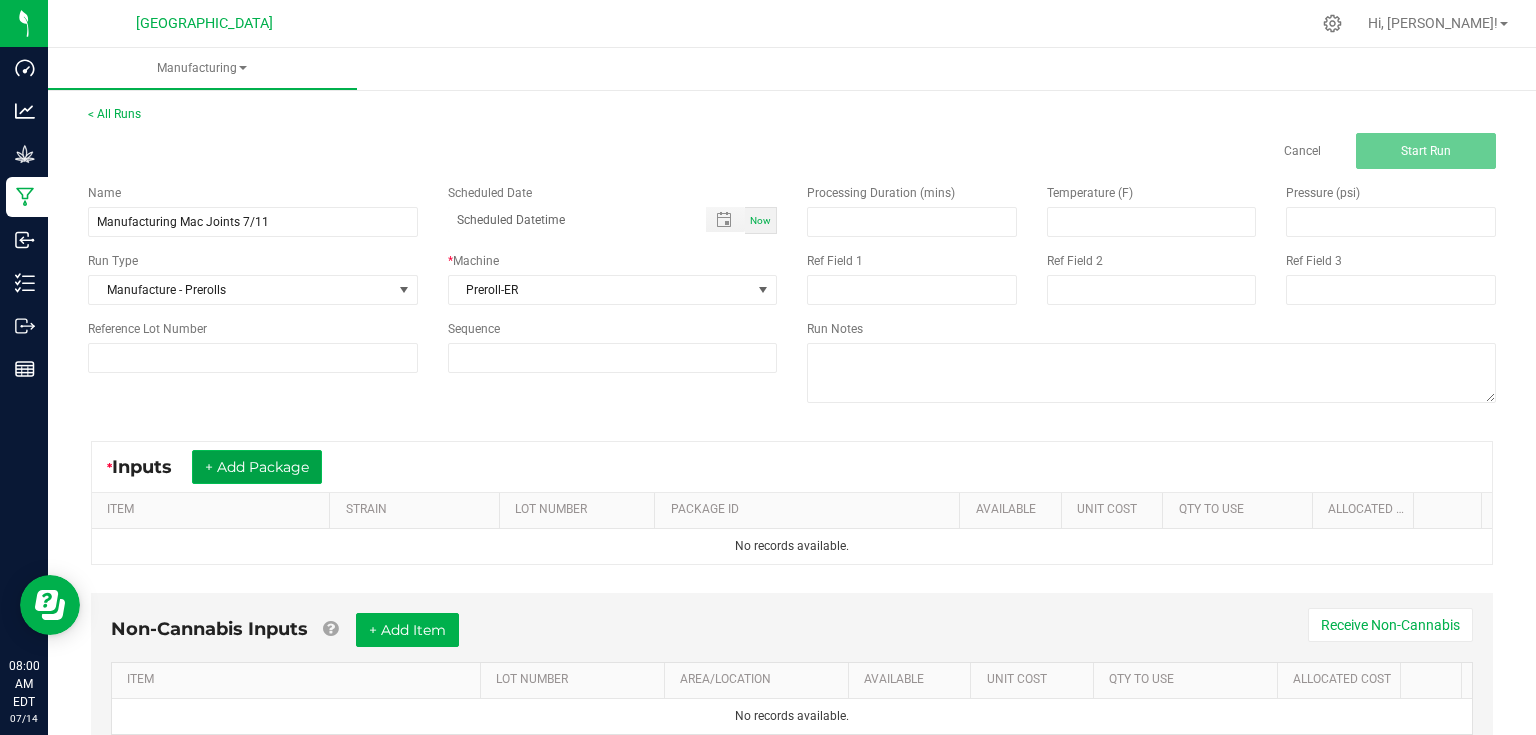 click on "+ Add Package" at bounding box center [257, 467] 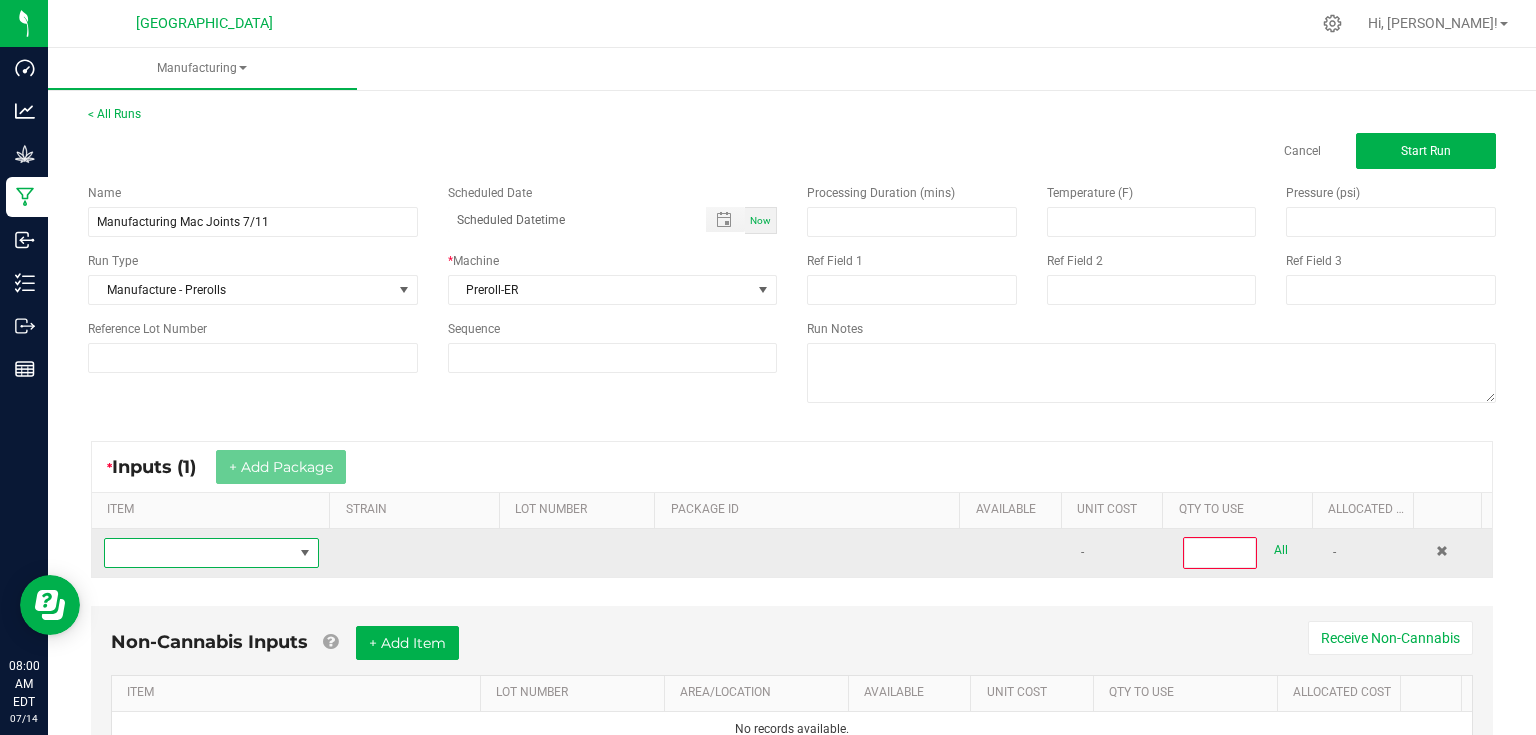 click at bounding box center (199, 553) 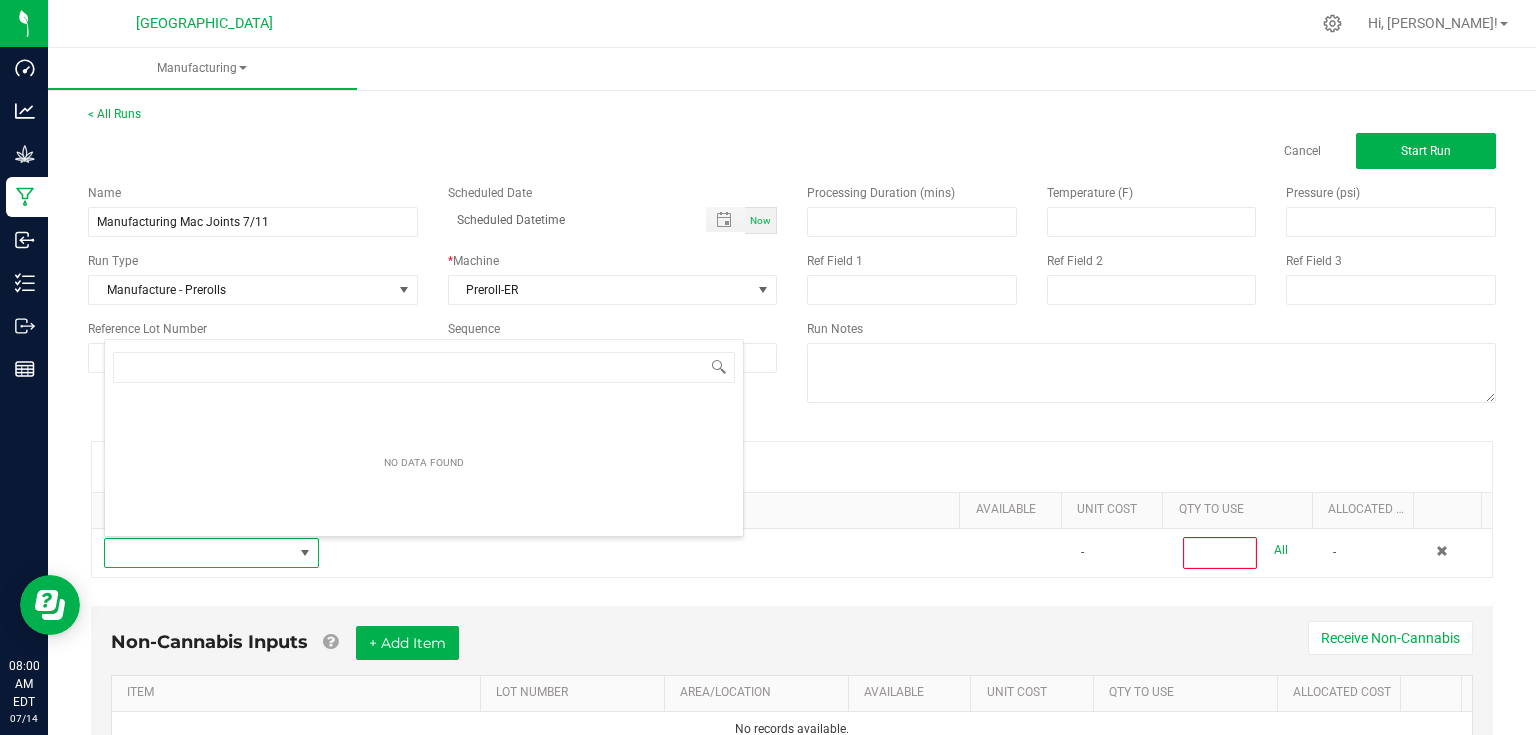 scroll, scrollTop: 99970, scrollLeft: 99788, axis: both 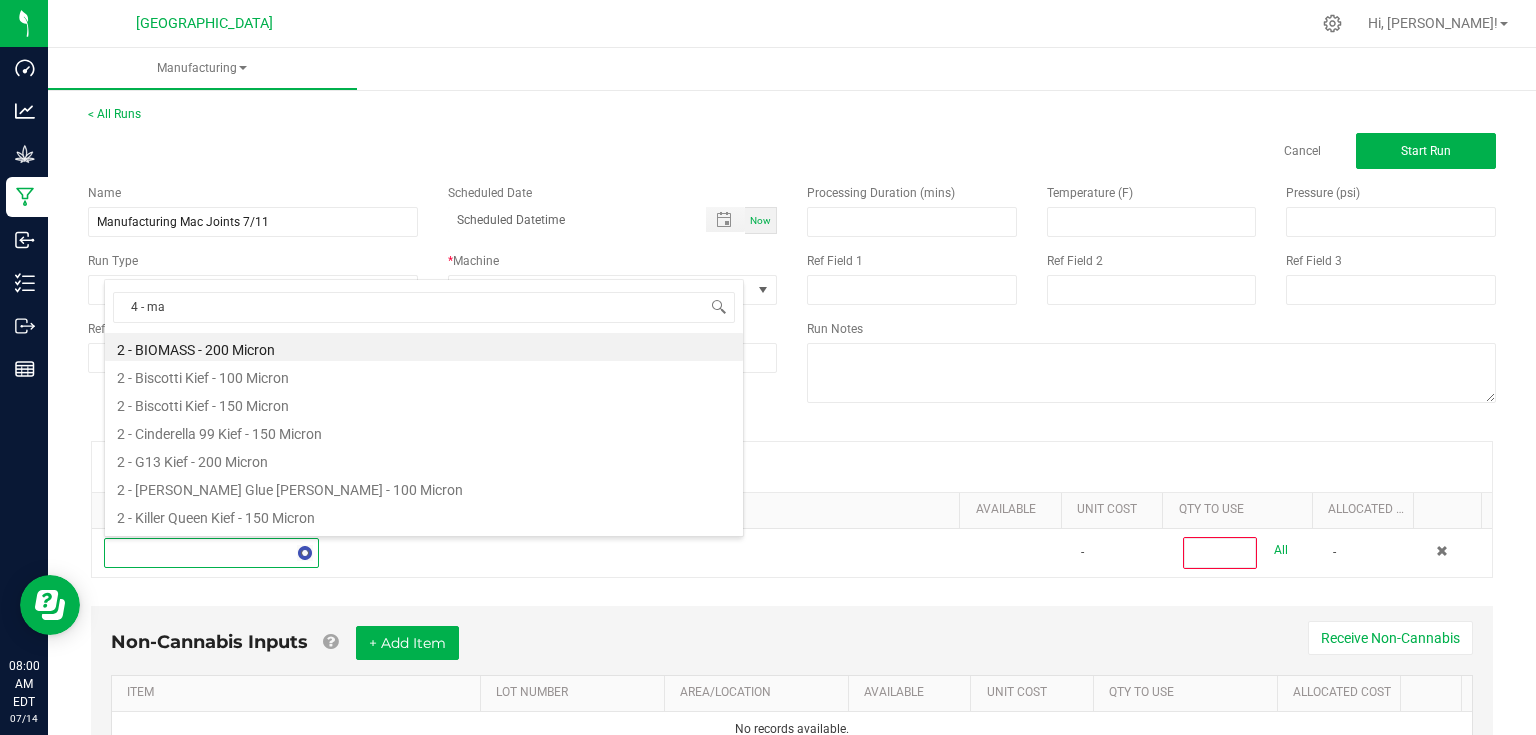 type on "4 - mac" 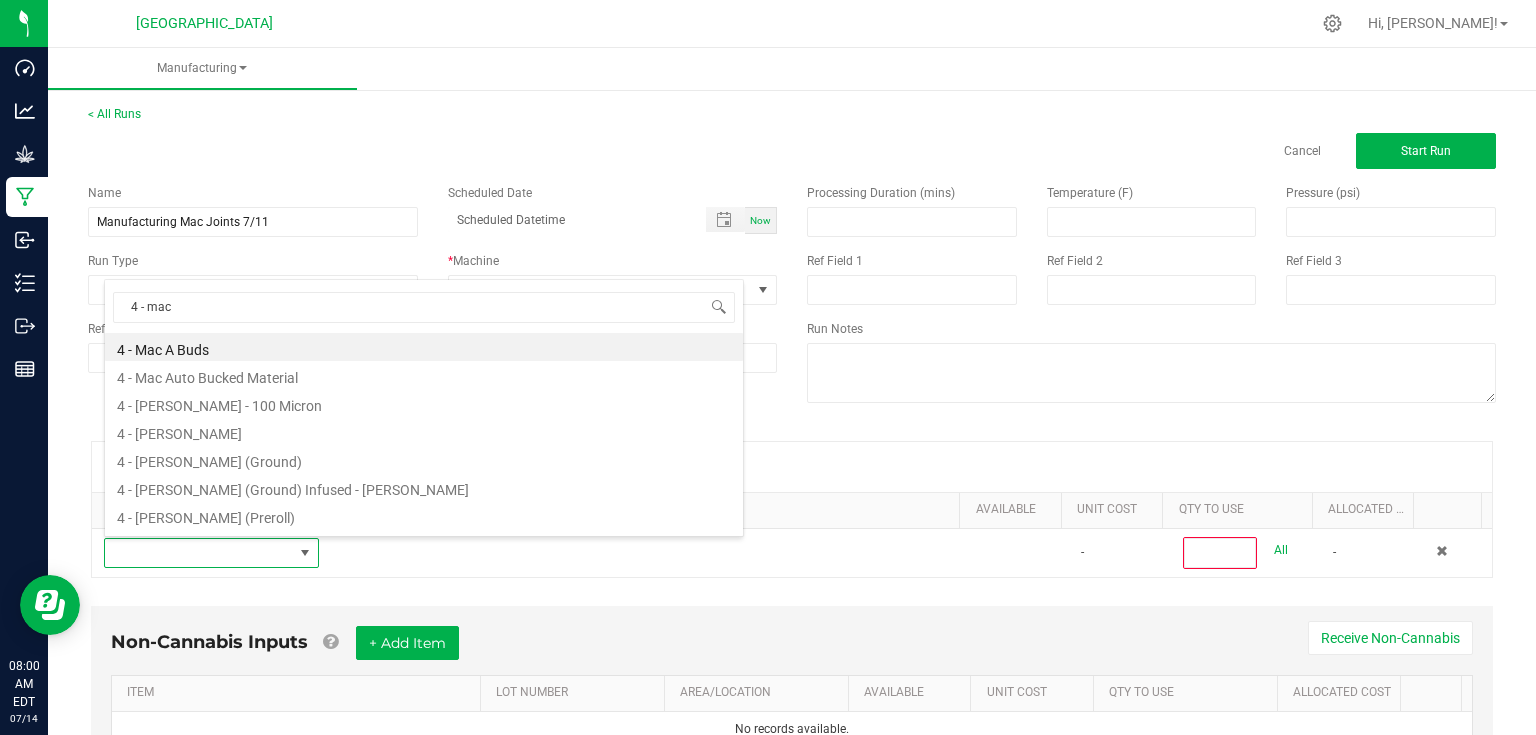 click on "4 - [PERSON_NAME] (Ground) Infused - [PERSON_NAME]" at bounding box center [424, 487] 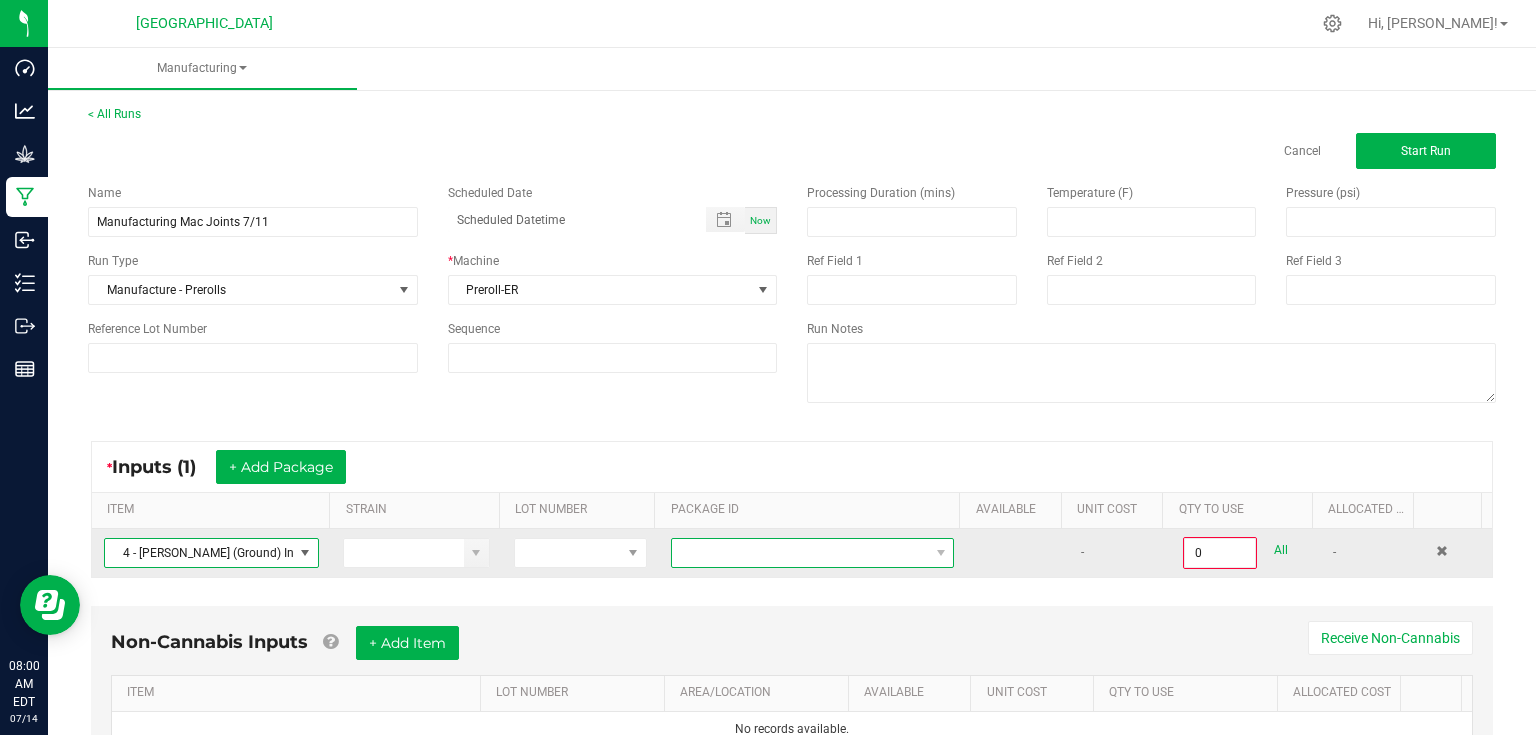 click at bounding box center [800, 553] 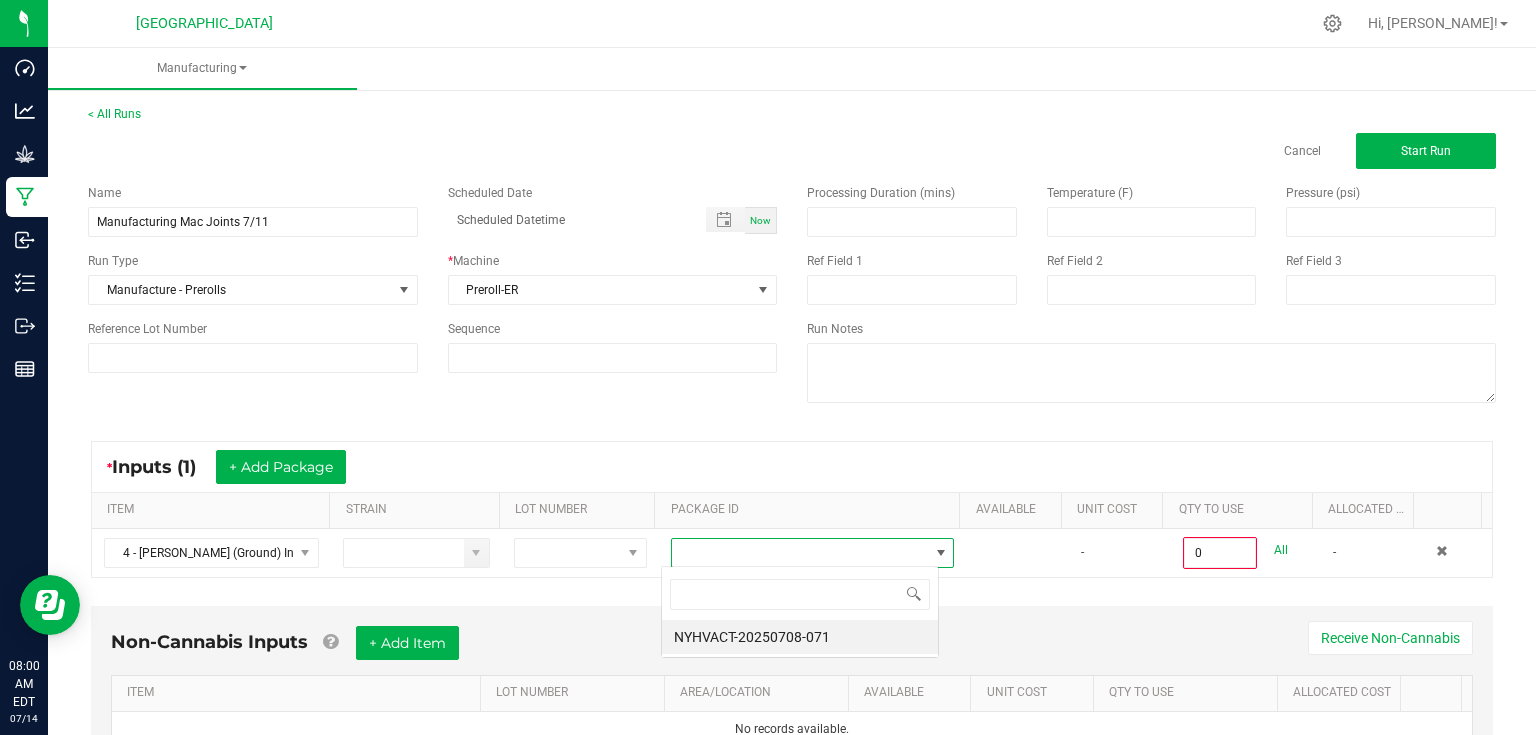 scroll, scrollTop: 99970, scrollLeft: 99721, axis: both 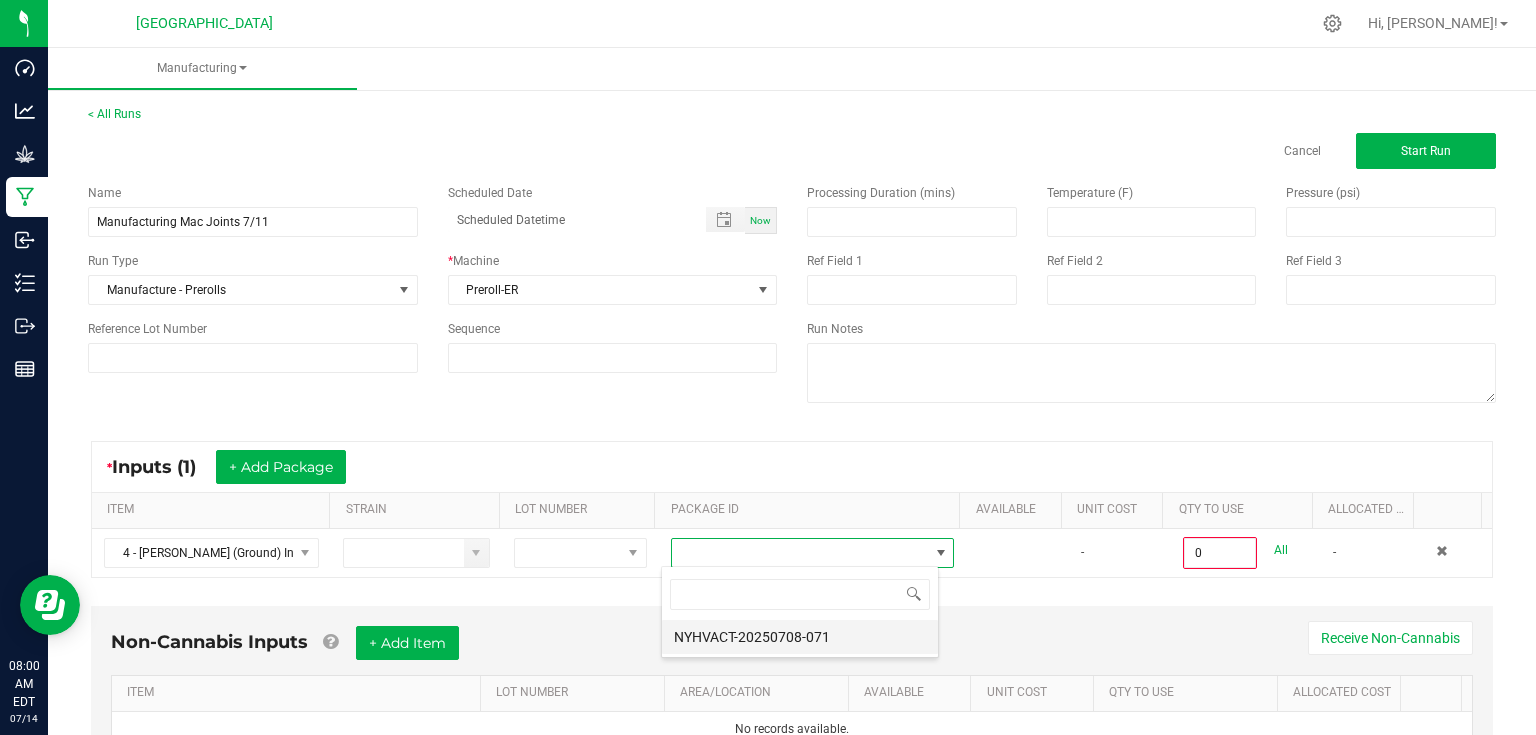 click on "NYHVACT-20250708-071" at bounding box center [800, 637] 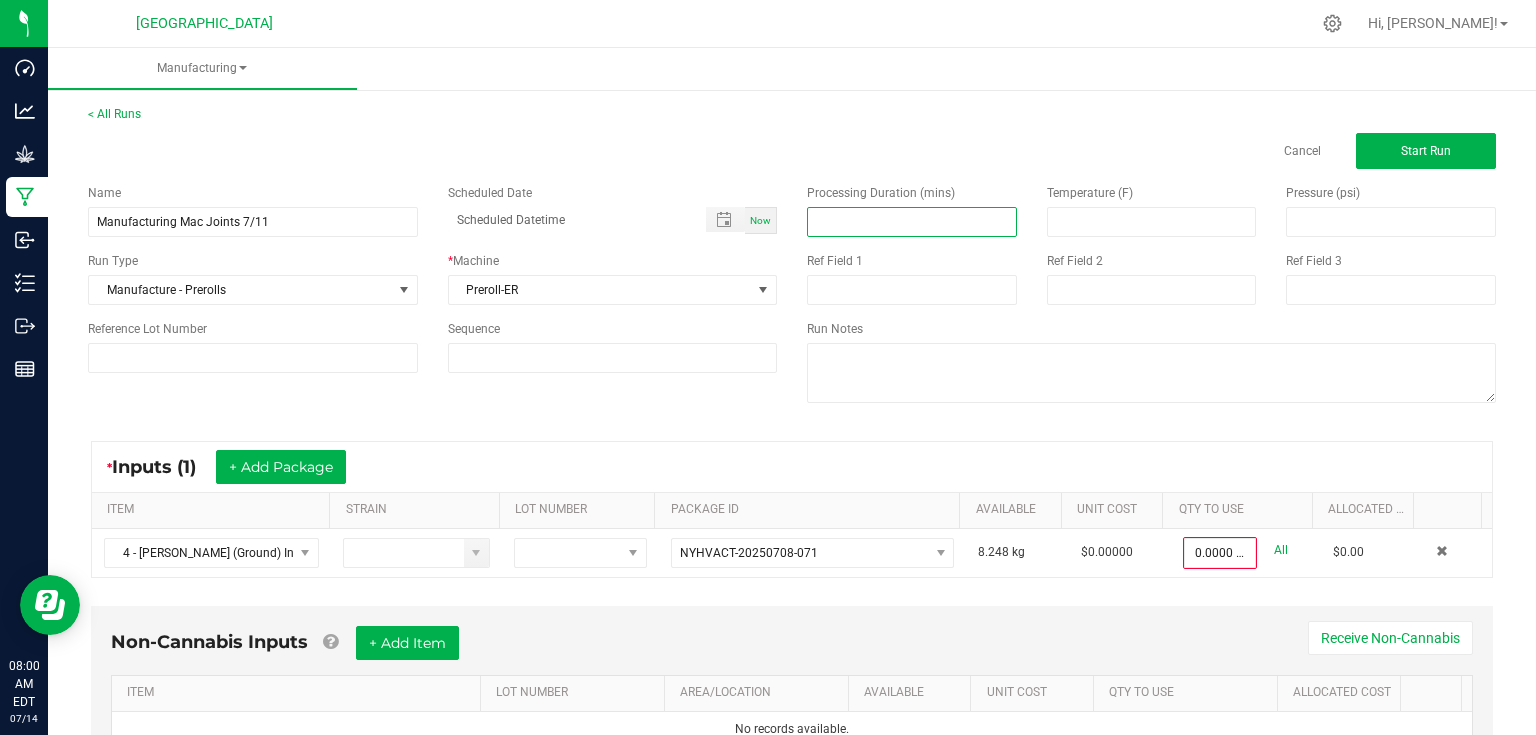 click at bounding box center [912, 222] 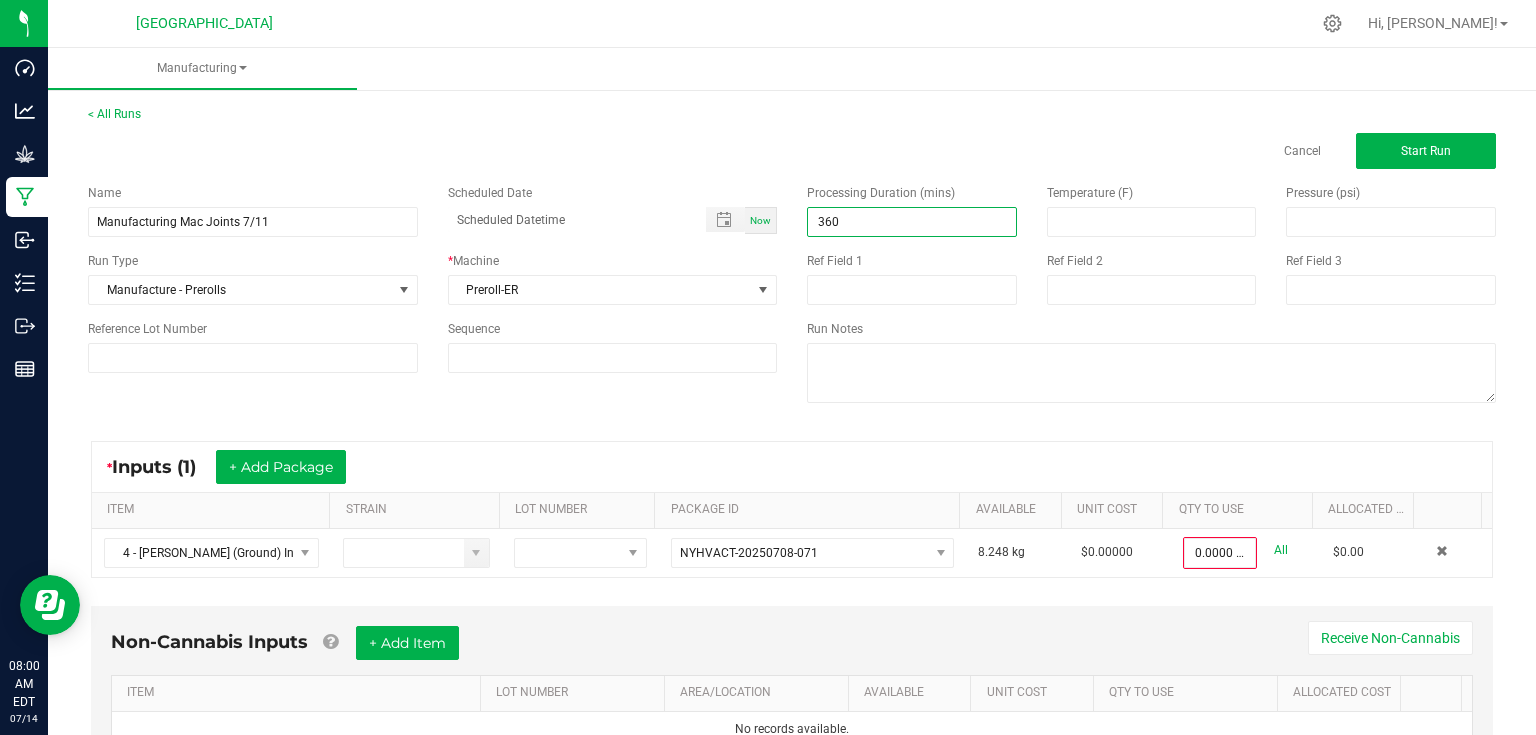 type on "360.00" 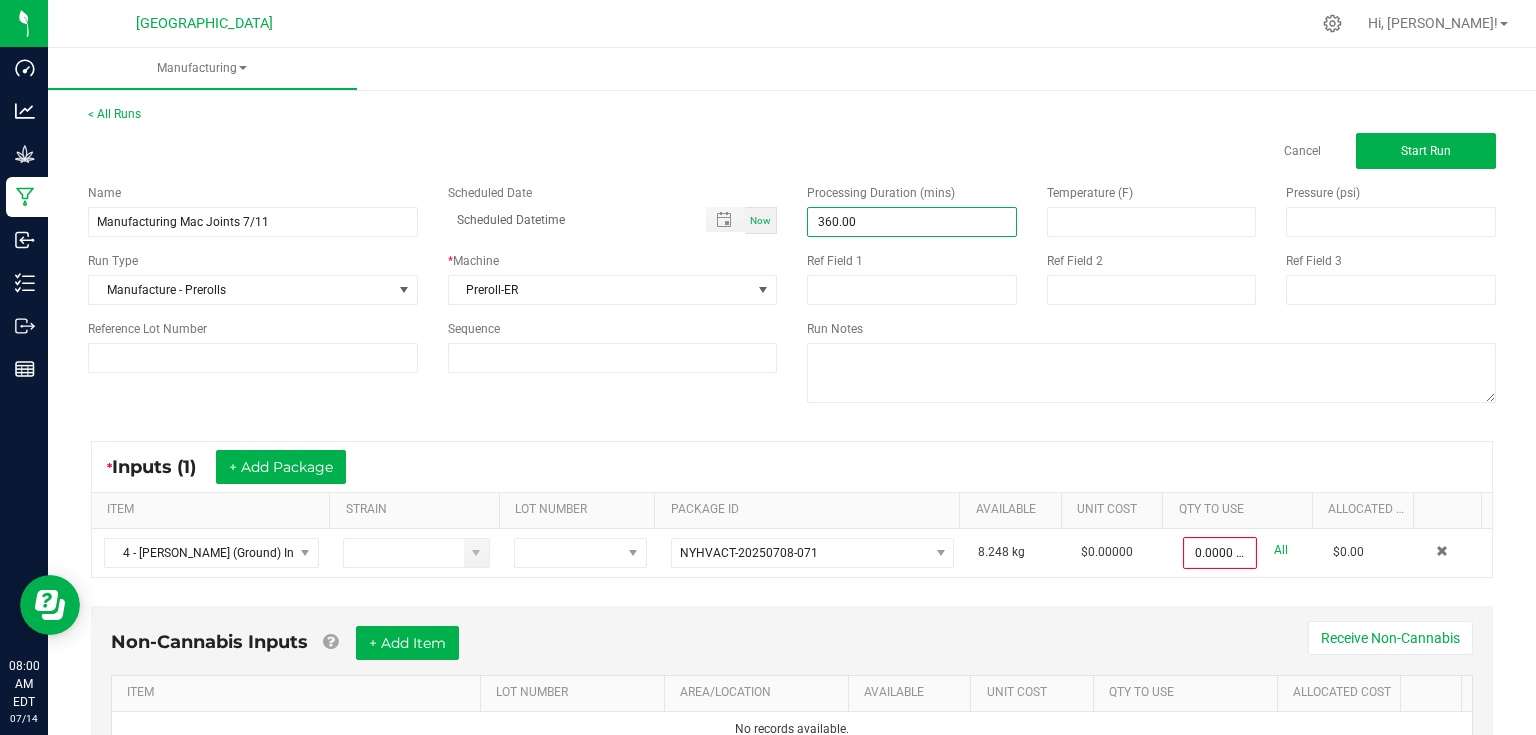 click on "Cancel   Start Run" at bounding box center (1151, 151) 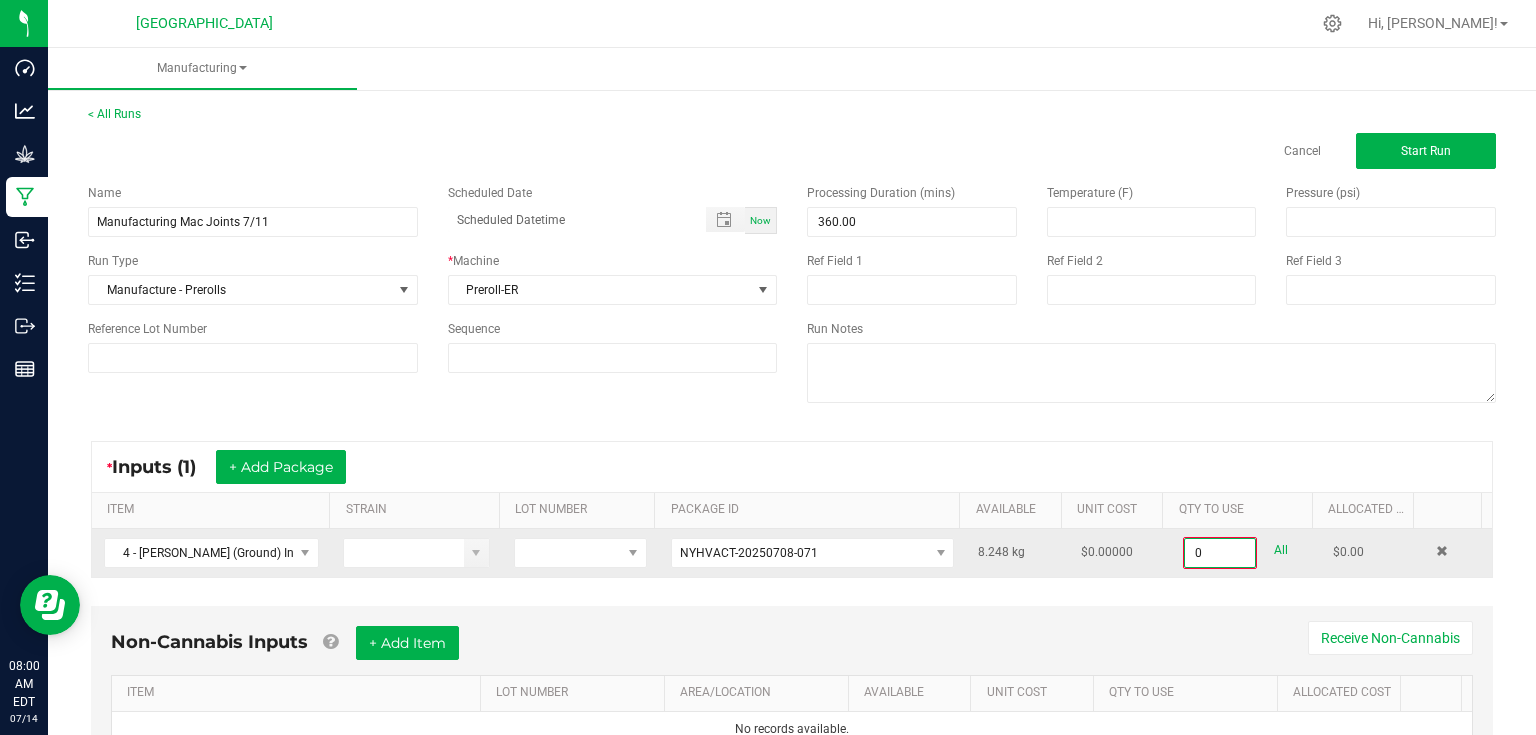 click on "0" at bounding box center [1220, 553] 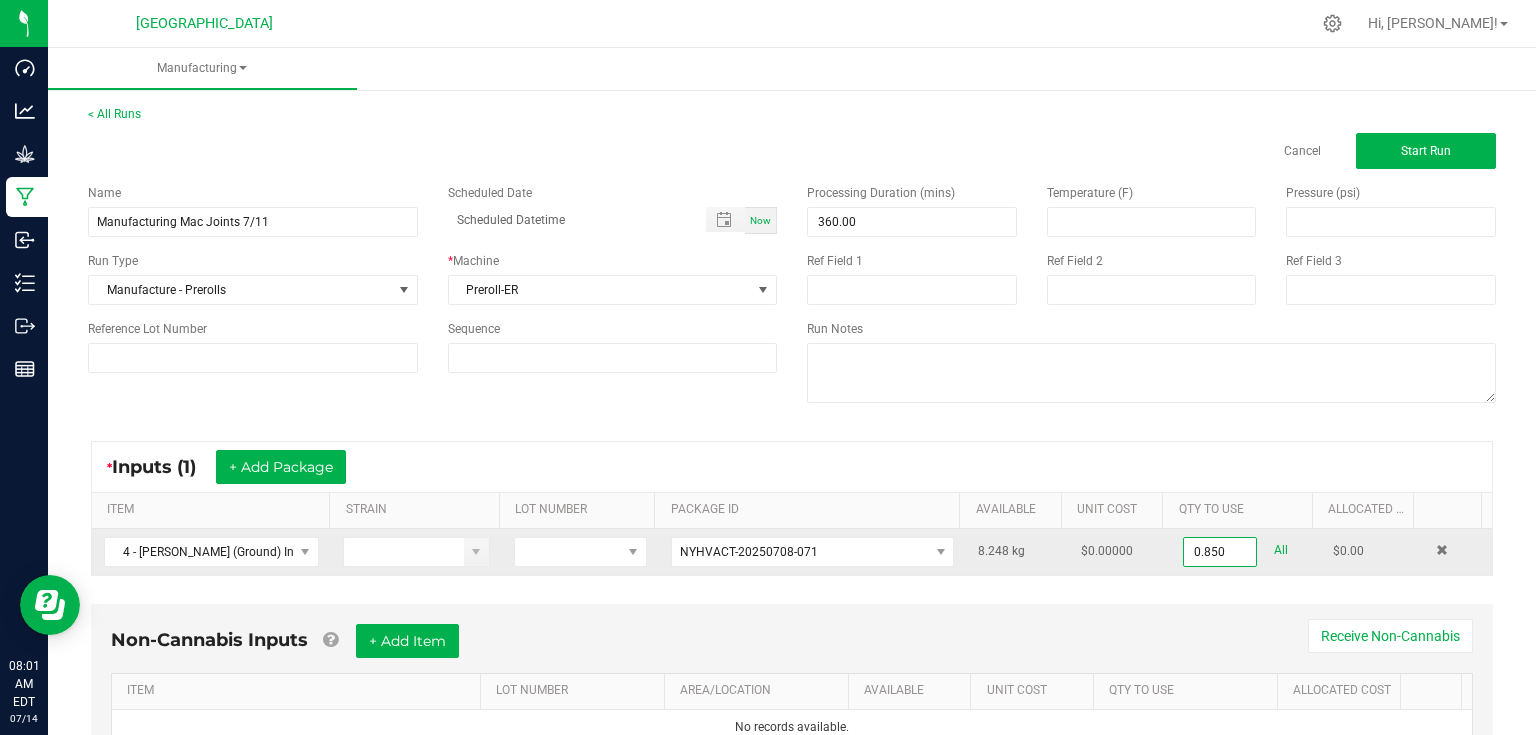 type on "0.8500 kg" 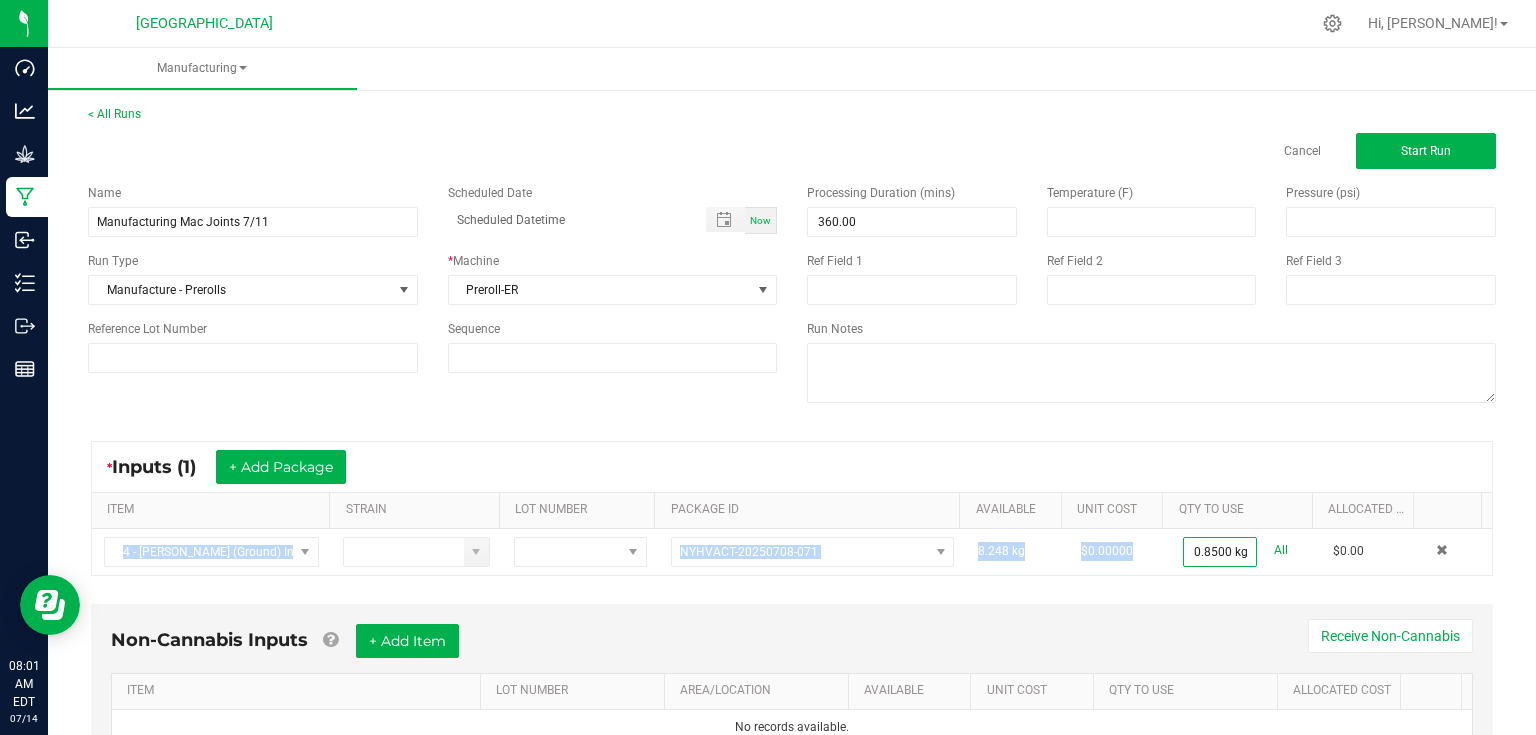 click on "*    Inputs (1)   + Add Package  ITEM STRAIN LOT NUMBER PACKAGE ID AVAILABLE Unit Cost QTY TO USE Allocated Cost 4 - [PERSON_NAME] (Ground) Infused - [PERSON_NAME] NYHVACT-20250708-071 8.248   kg  $0.00000  0.8500 kg All  $0.00" at bounding box center [792, 508] 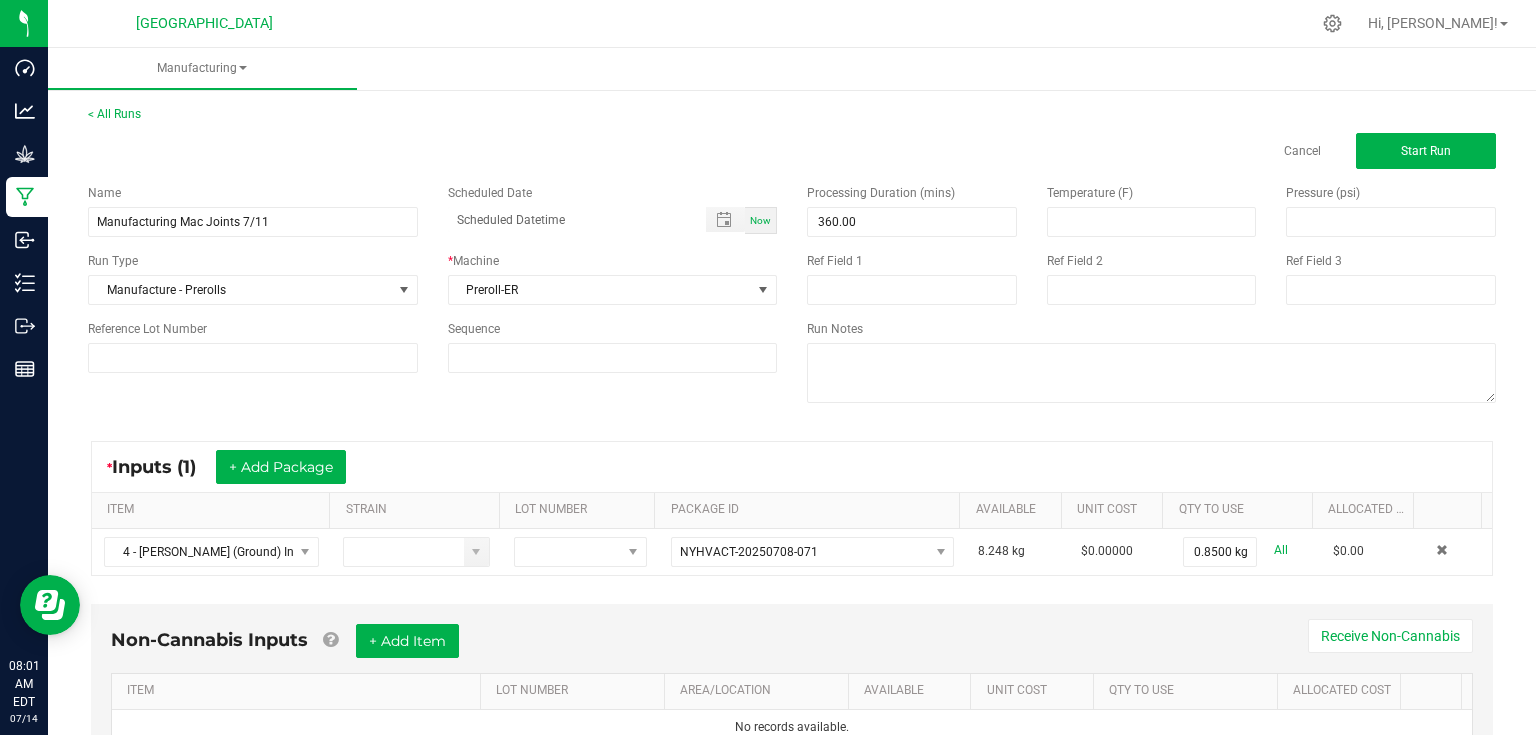 click on "*    Inputs (1)   + Add Package" at bounding box center [792, 467] 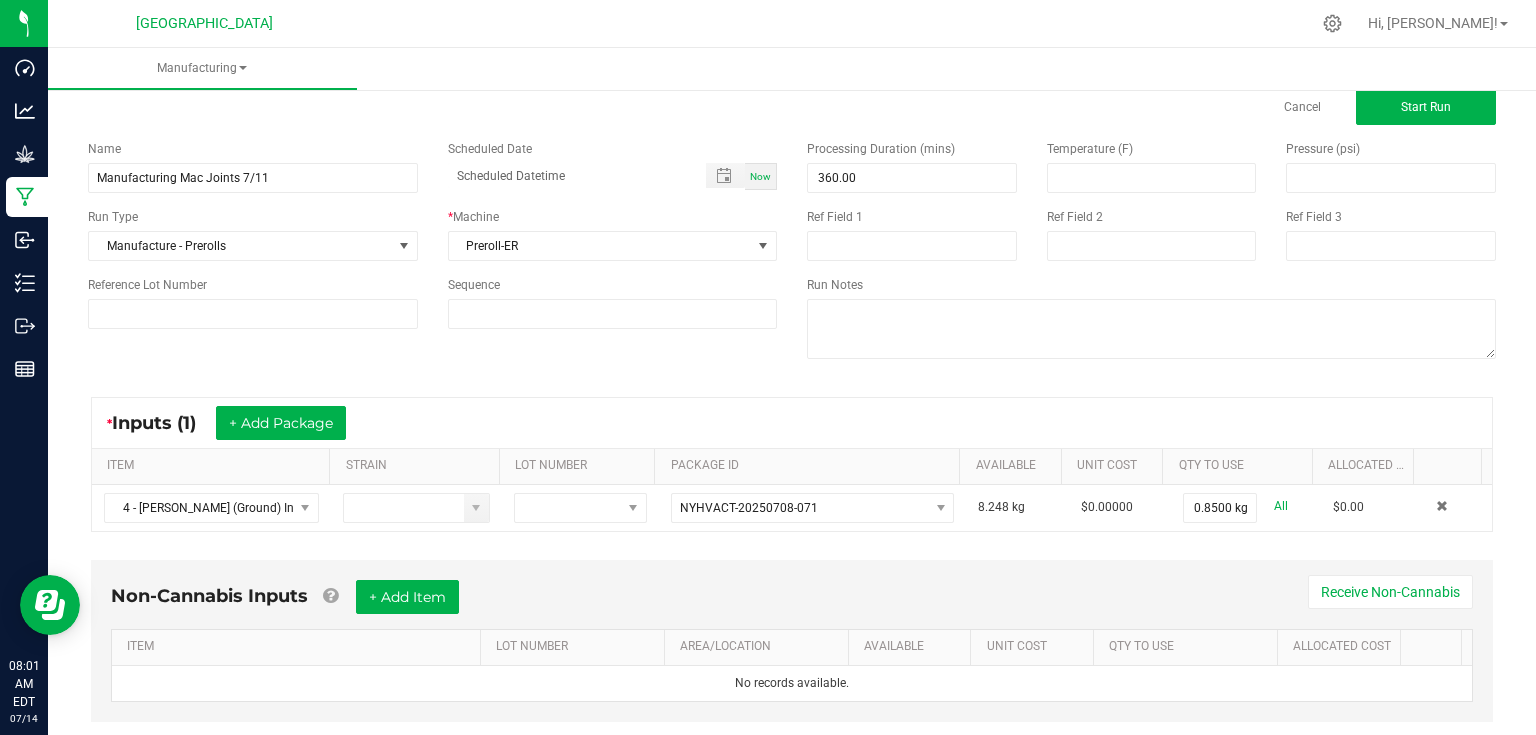 scroll, scrollTop: 85, scrollLeft: 0, axis: vertical 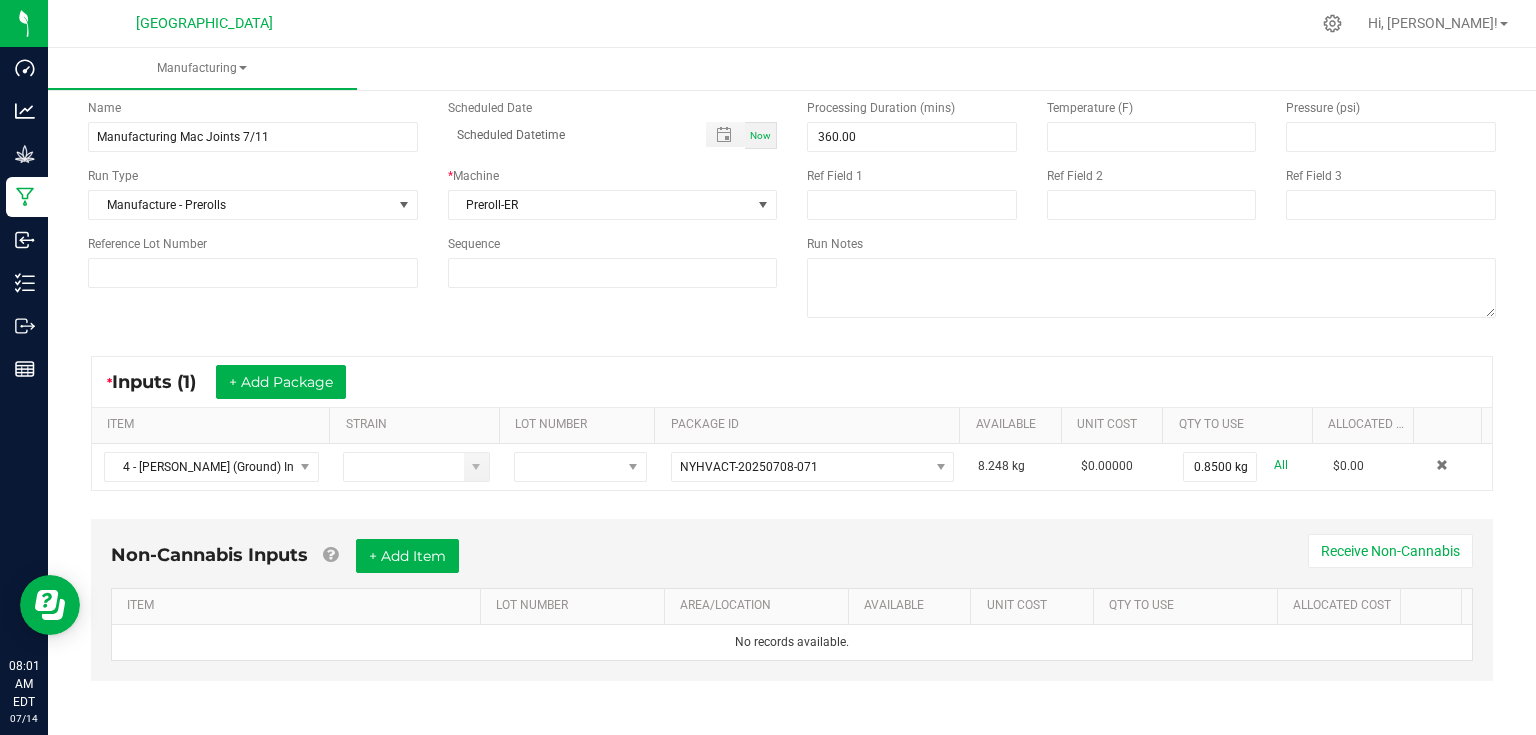 click on "Non-Cannabis Inputs   + Add Item   Receive Non-Cannabis  ITEM LOT NUMBER AREA/LOCATION AVAILABLE Unit Cost QTY TO USE Allocated Cost  No records available." at bounding box center (792, 600) 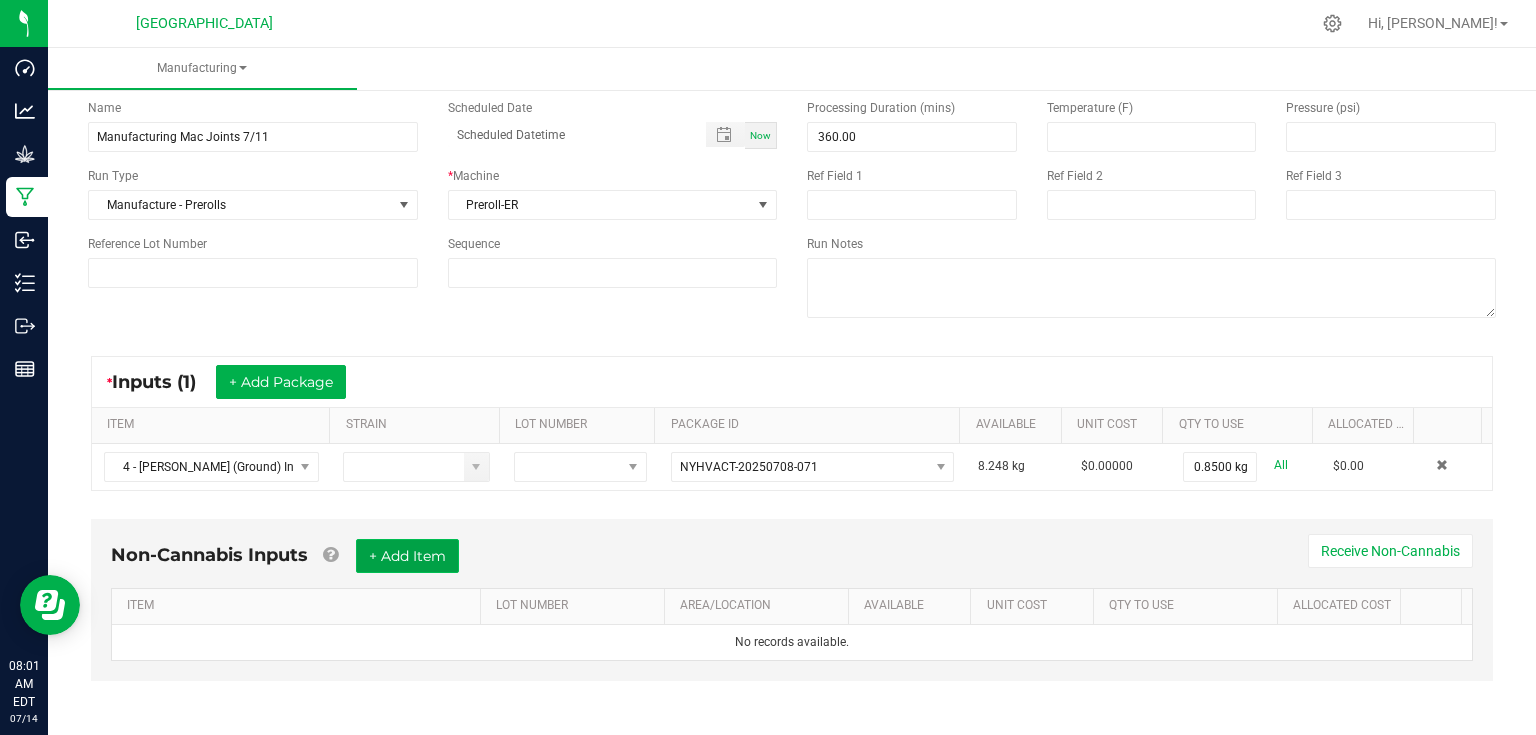 click on "+ Add Item" at bounding box center [407, 556] 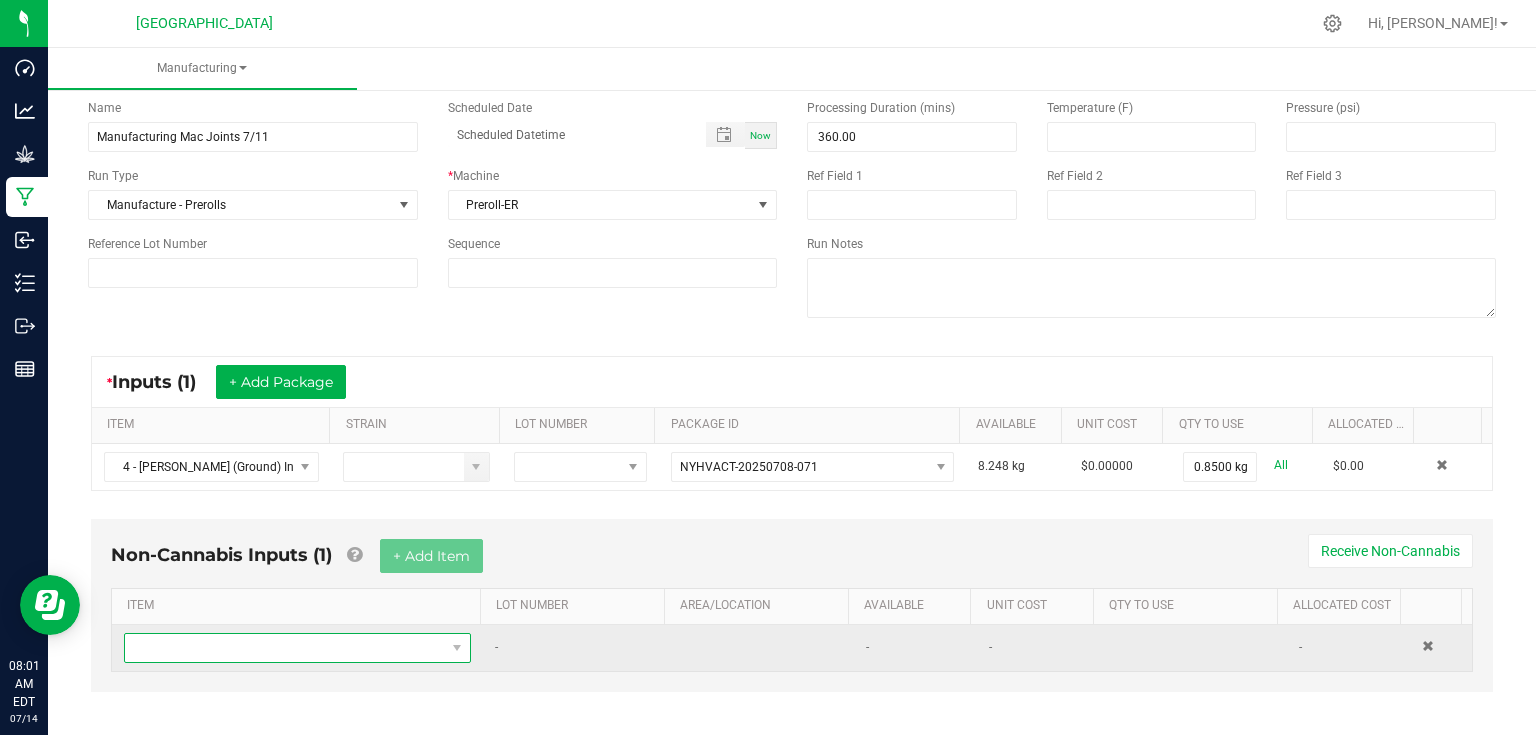 click at bounding box center [285, 648] 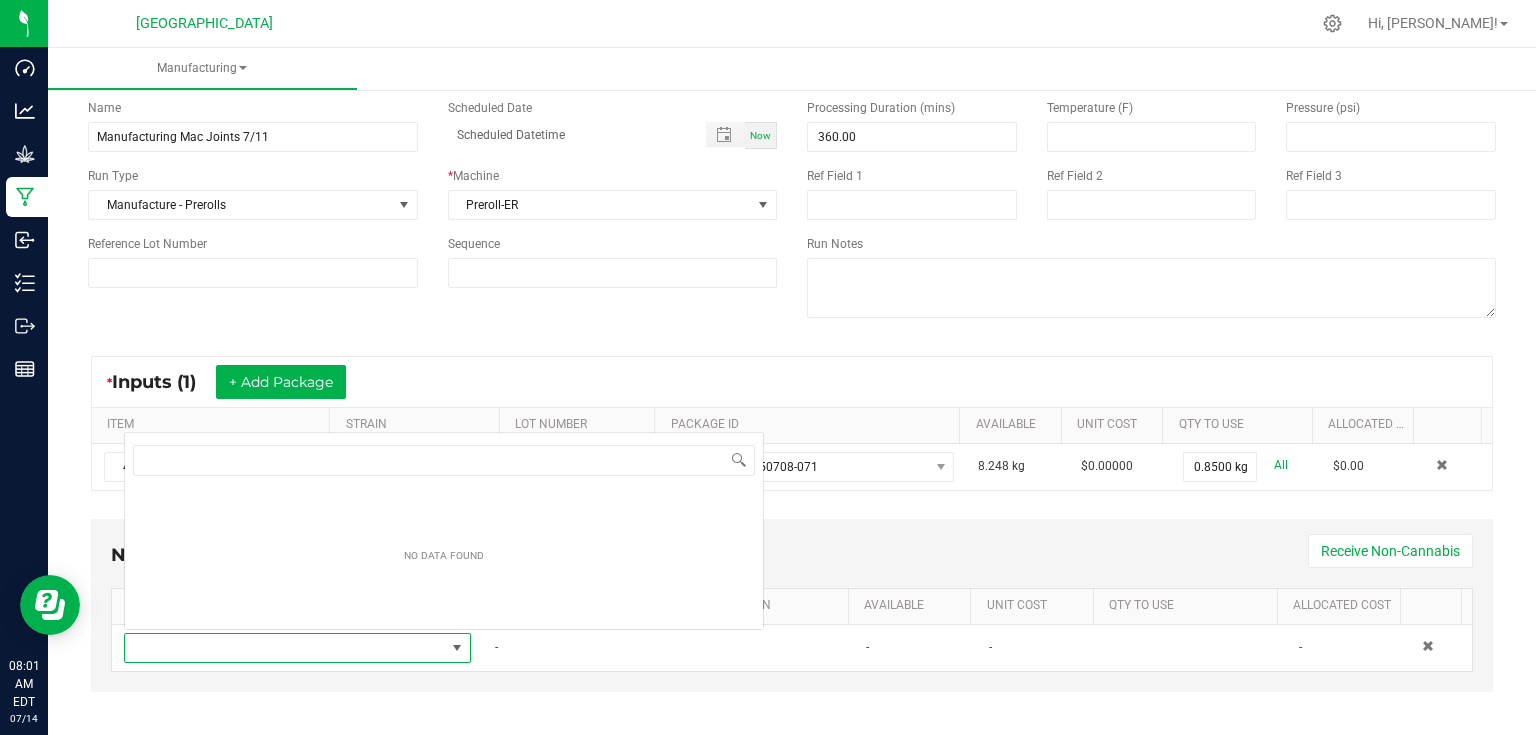 scroll, scrollTop: 0, scrollLeft: 0, axis: both 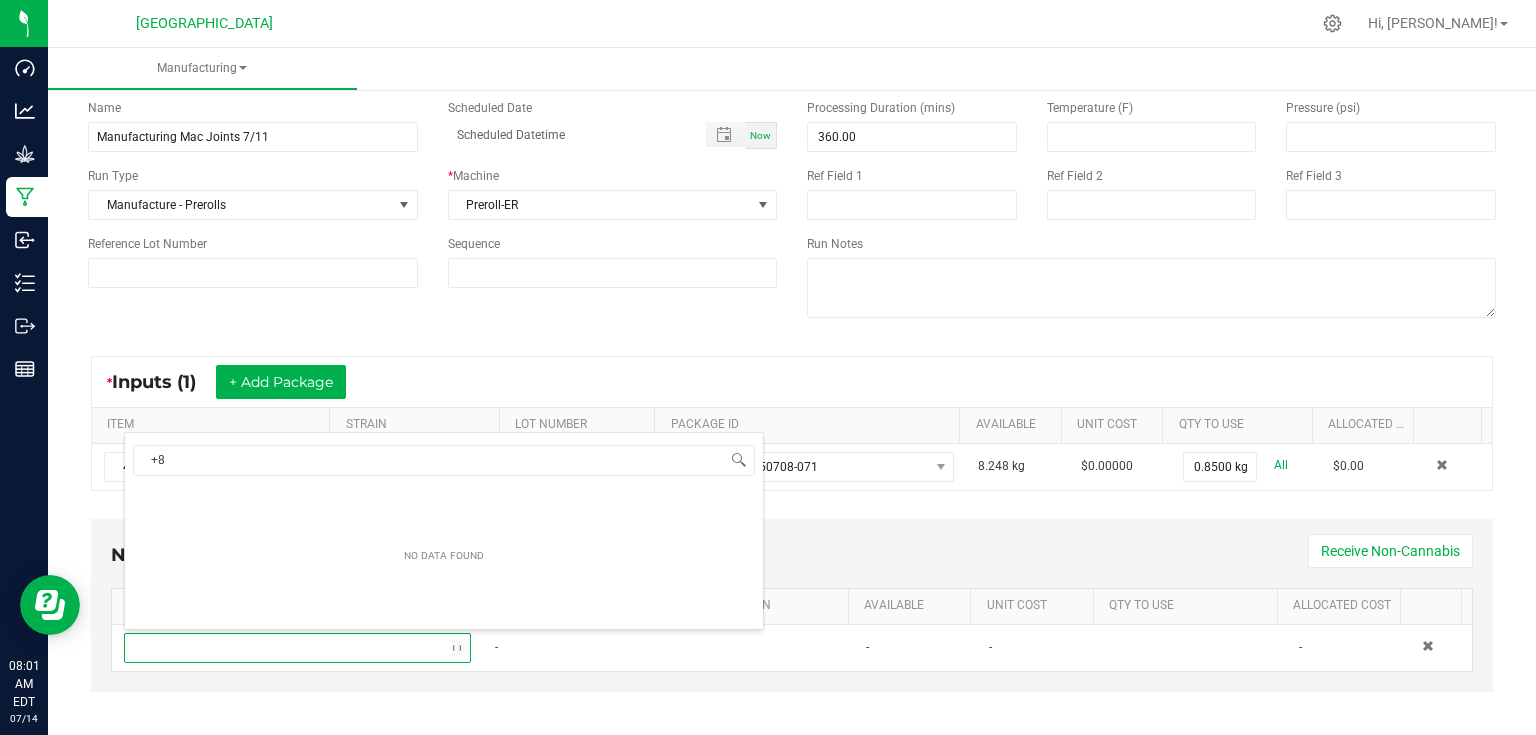 type on "+" 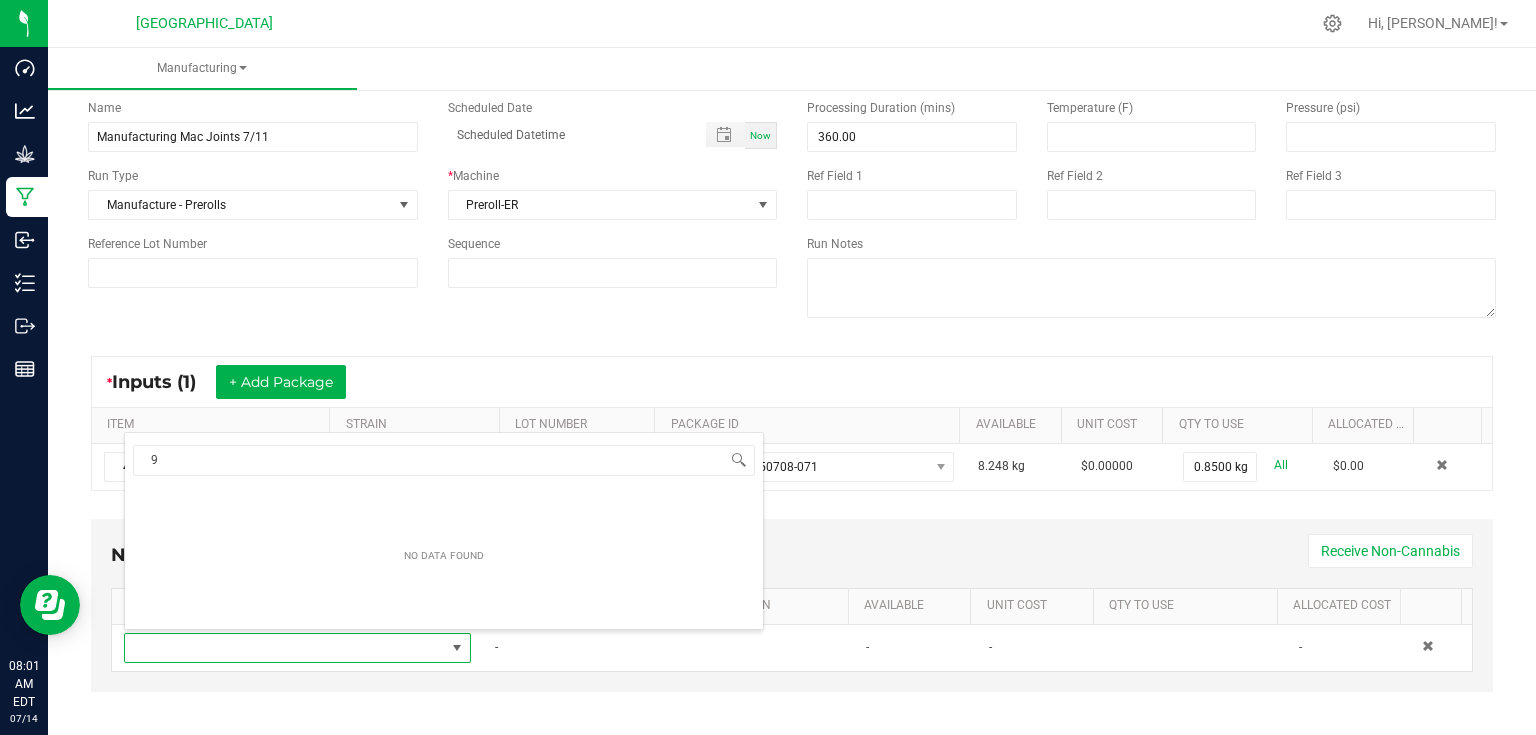 type on "98" 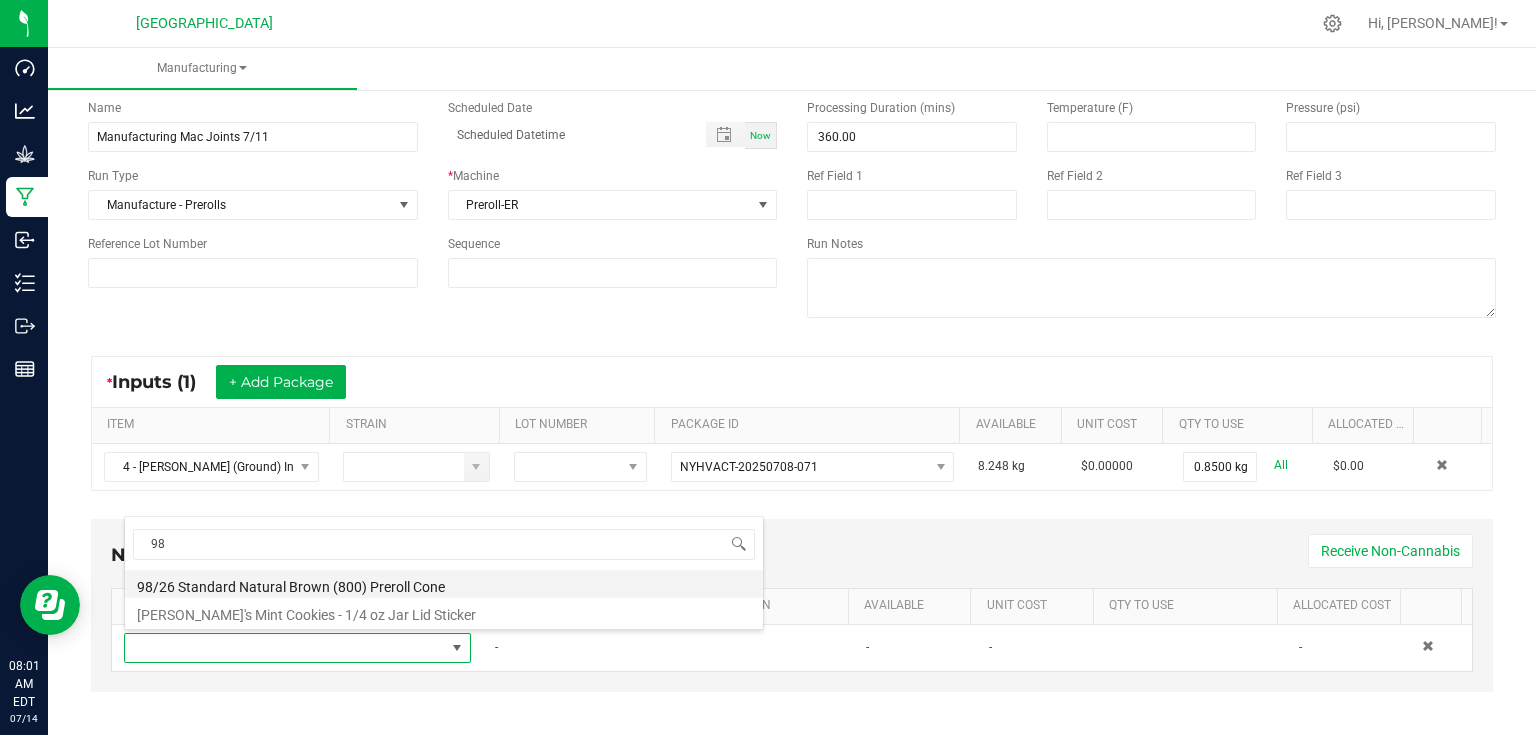 click on "98/26 Standard Natural Brown (800) Preroll Cone" at bounding box center [444, 584] 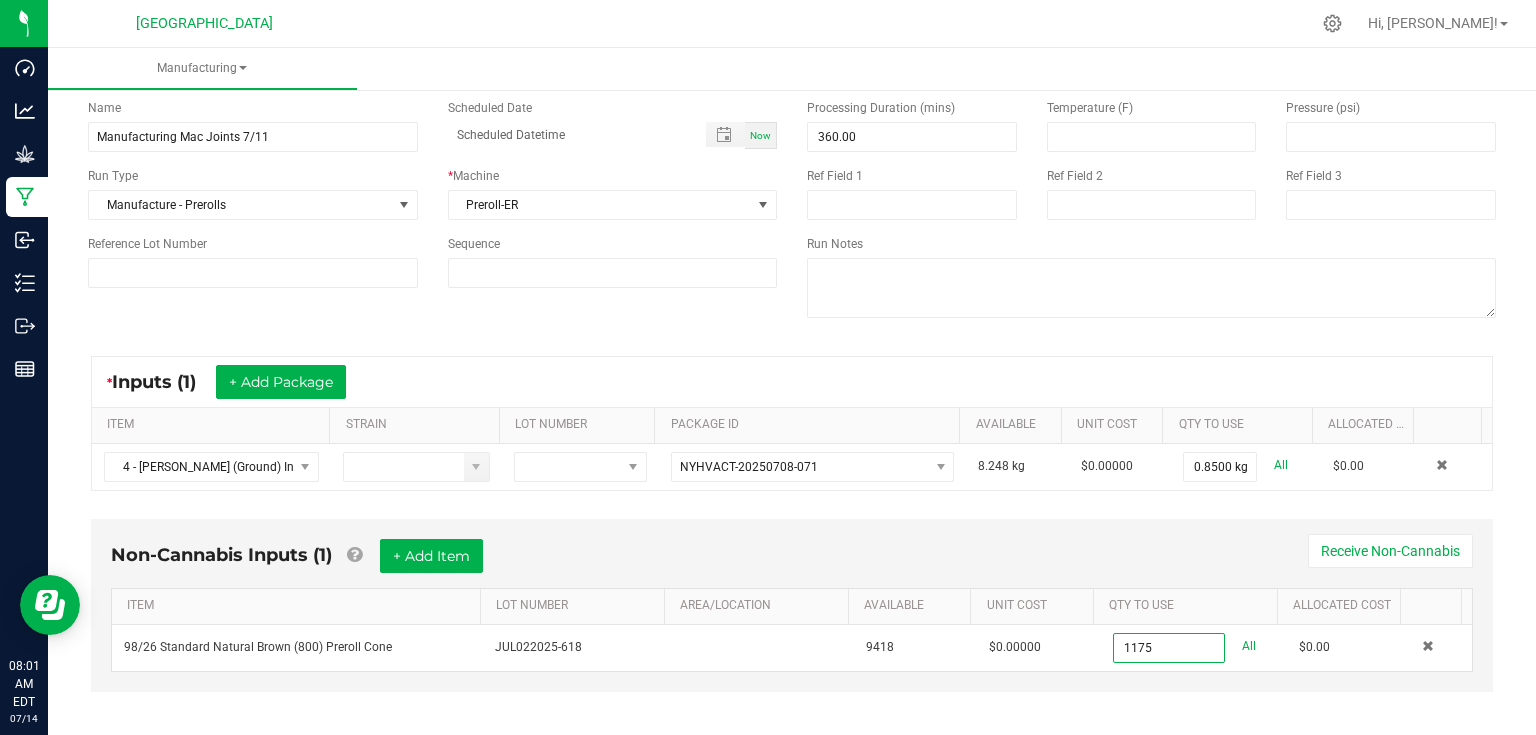 type on "1175 ea" 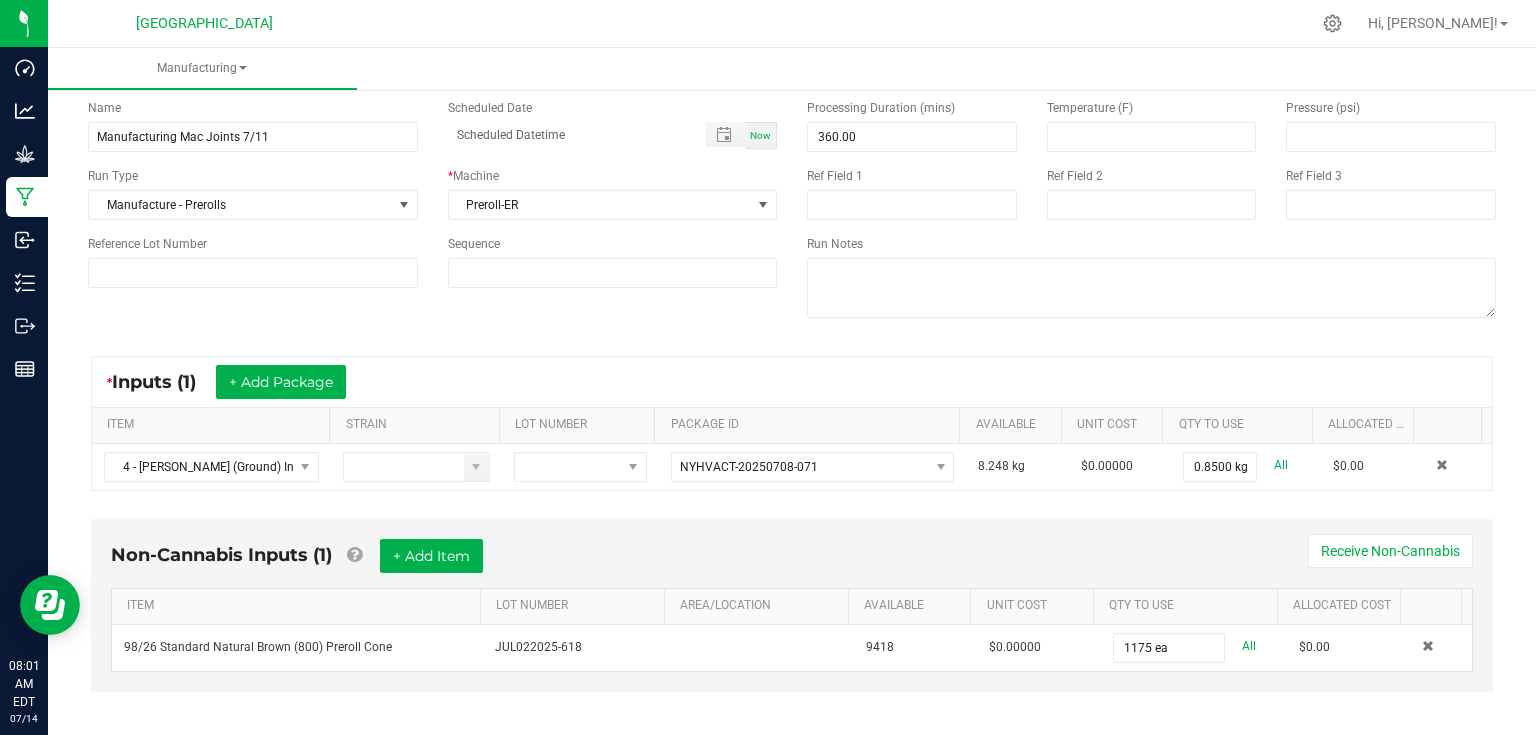click on "Non-Cannabis Inputs (1)  + Add Item   Receive Non-Cannabis  ITEM LOT NUMBER AREA/LOCATION AVAILABLE Unit Cost QTY TO USE Allocated Cost  98/26 Standard Natural Brown (800) Preroll Cone   JUL022025-618      9418    $0.00000  1175 ea All  $0.00" at bounding box center [792, 619] 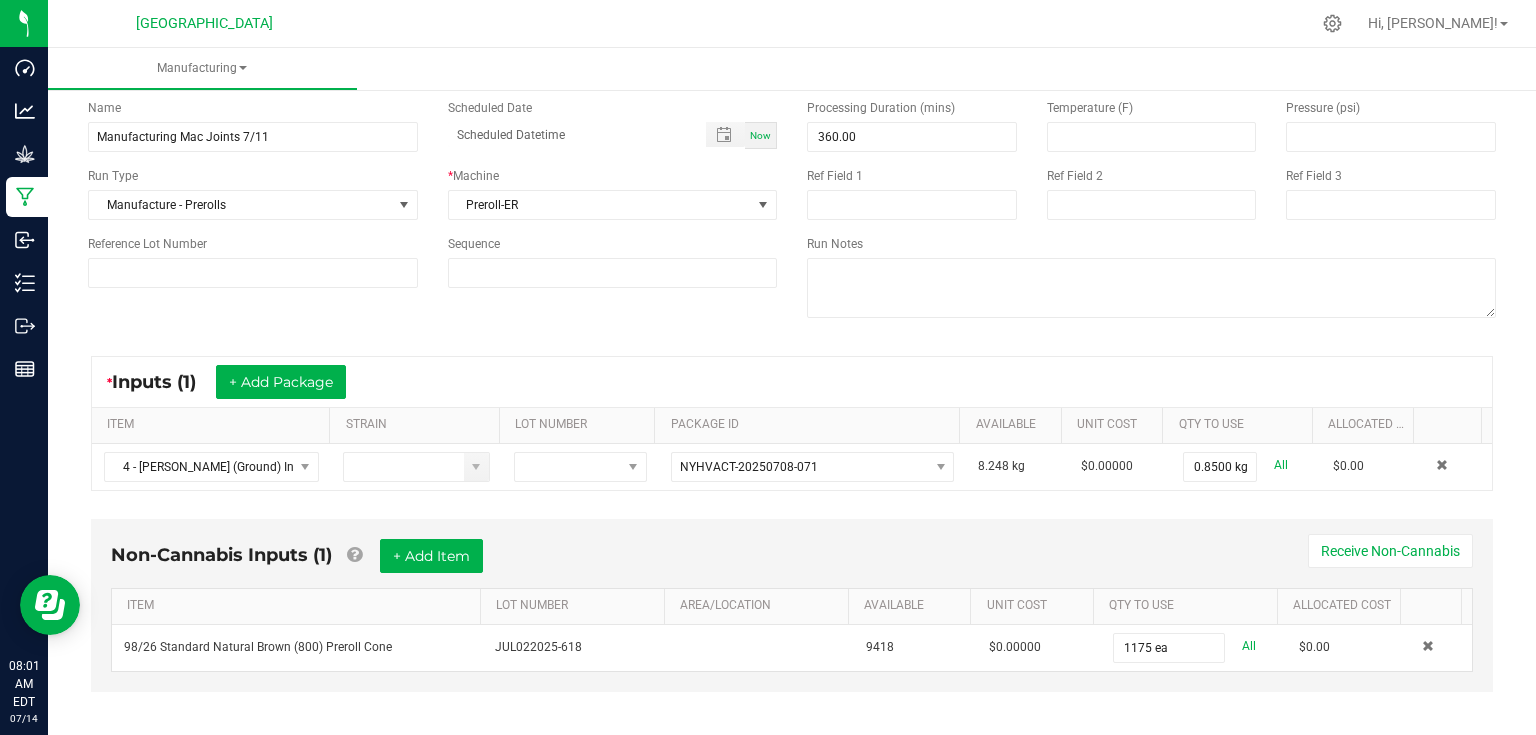 scroll, scrollTop: 96, scrollLeft: 0, axis: vertical 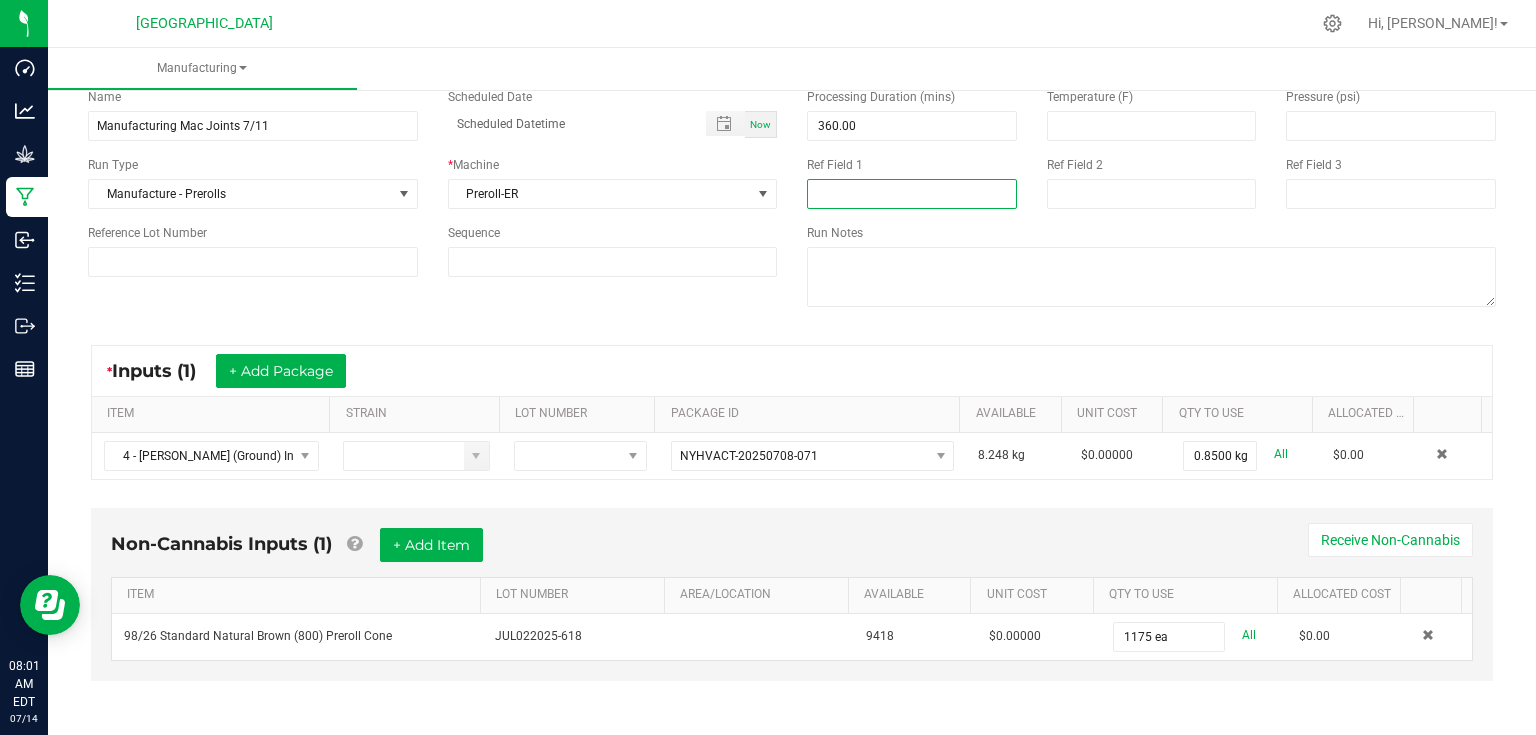 click at bounding box center (912, 194) 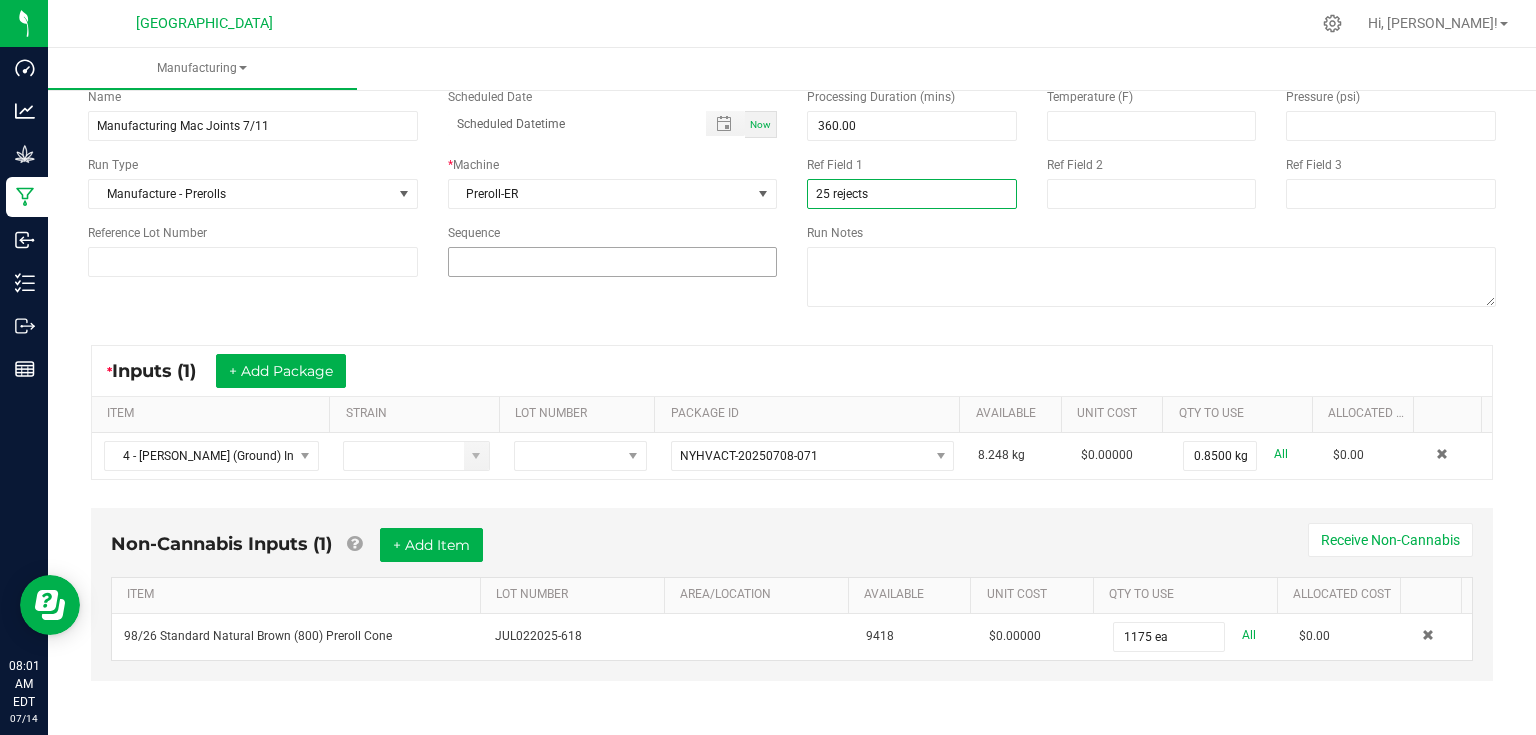 type on "25 rejects" 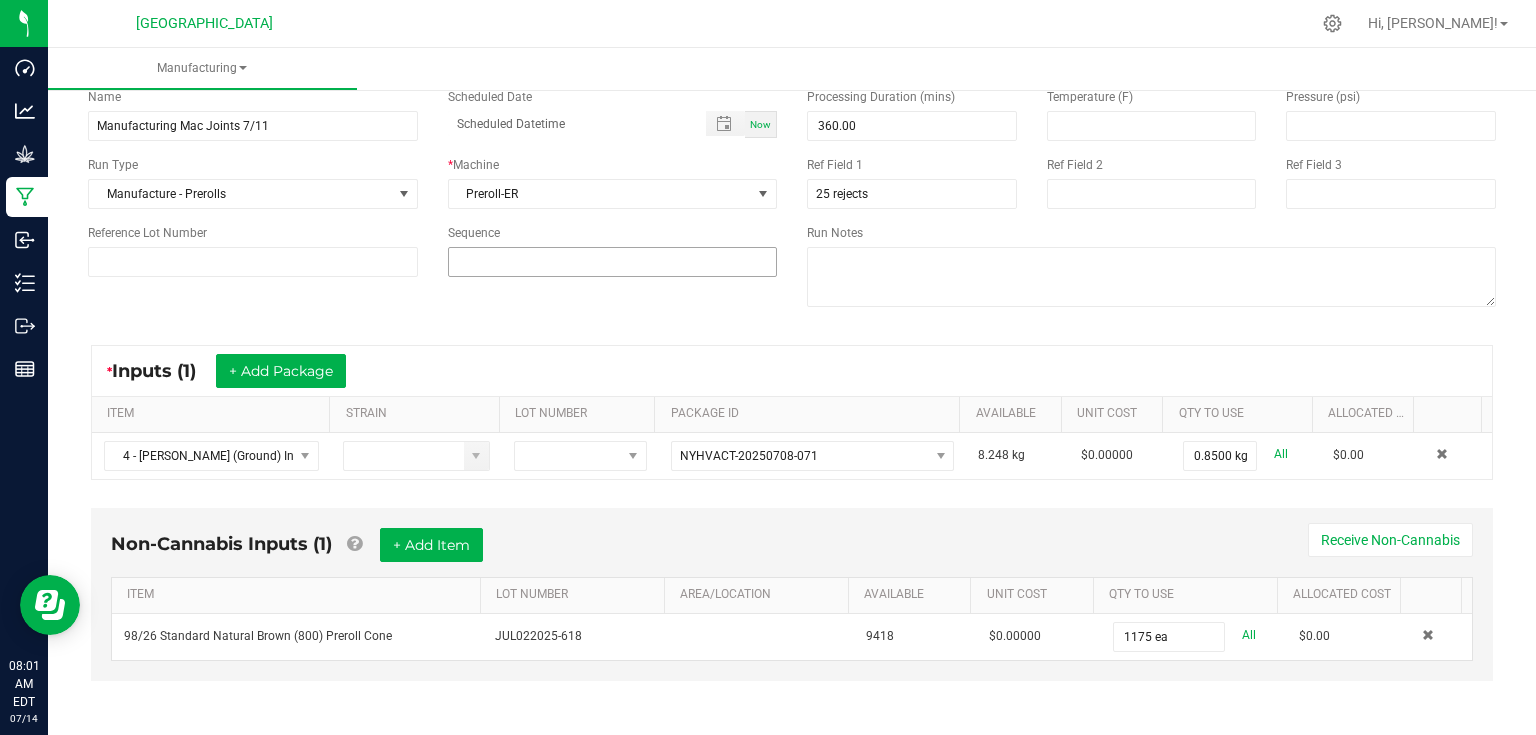 click at bounding box center [613, 262] 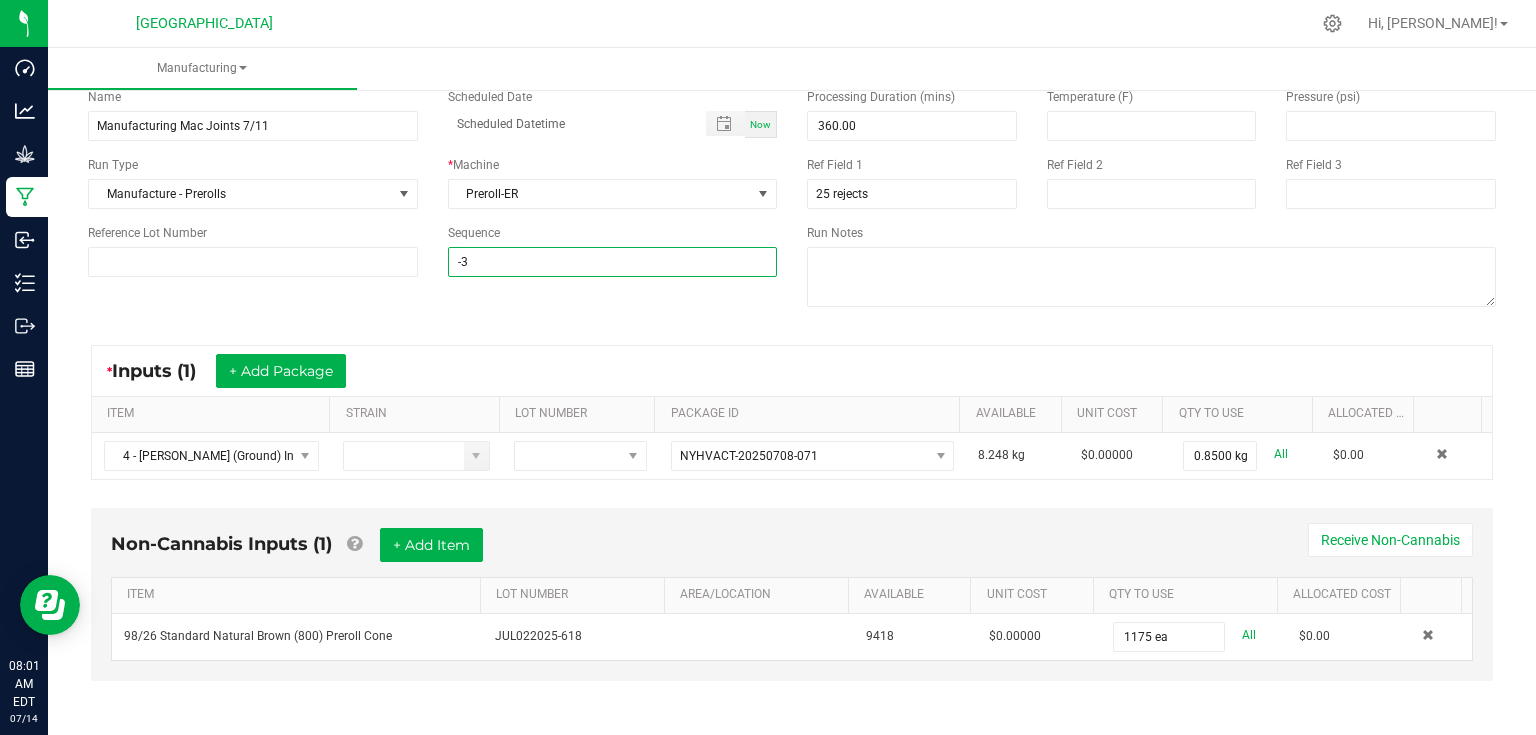 type on "-4" 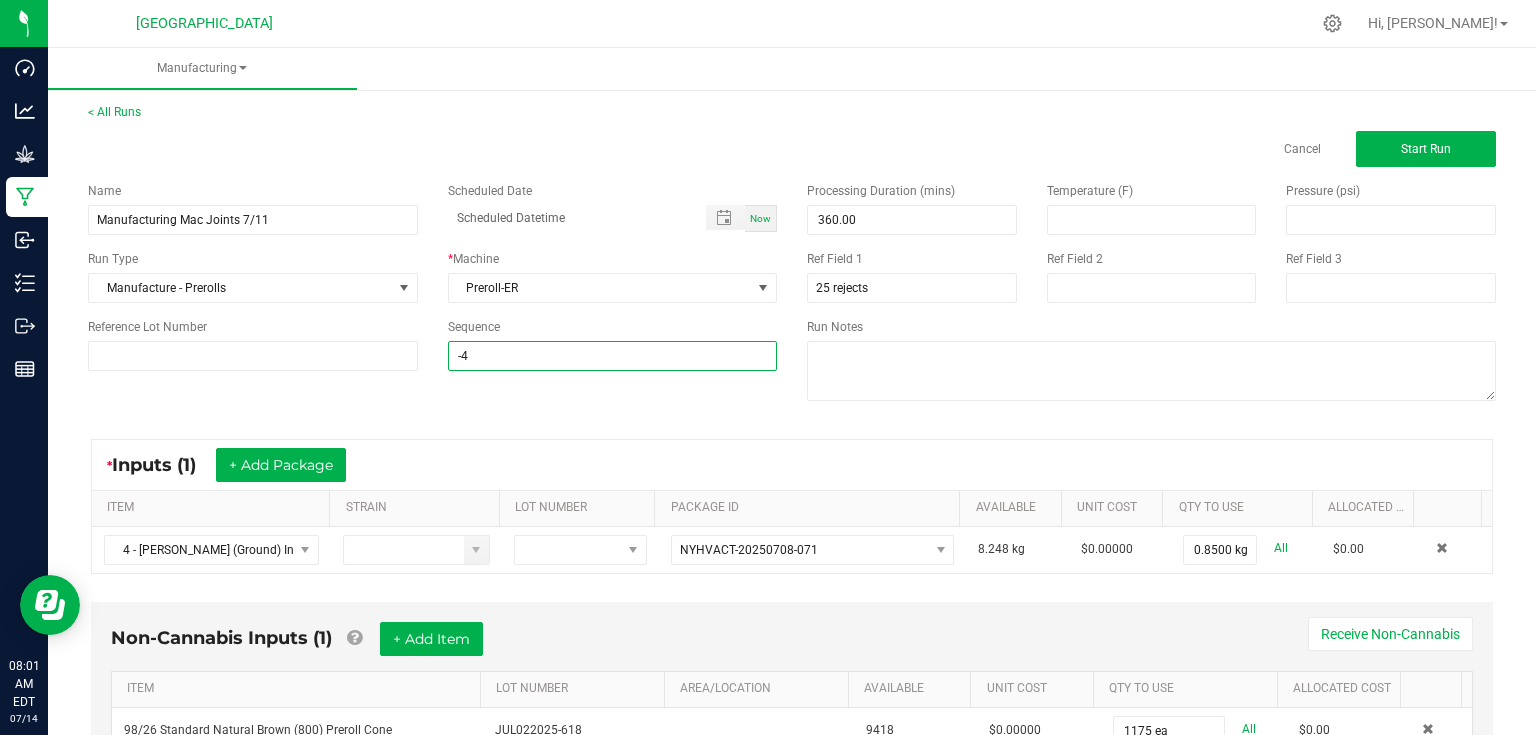 scroll, scrollTop: 0, scrollLeft: 0, axis: both 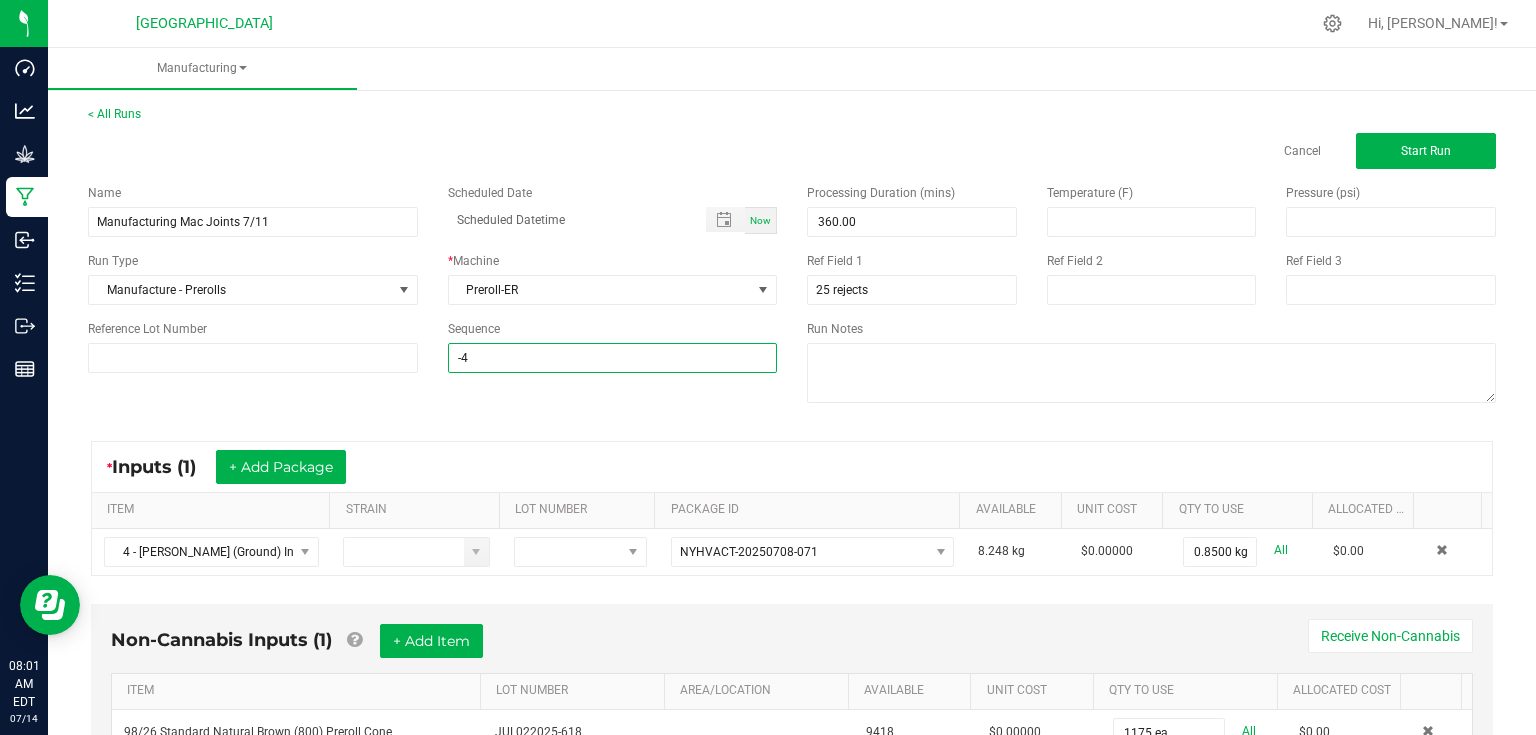 click on "Processing Duration (mins)  360.00  Temperature (F)   Pressure (psi)   Ref Field 1  25 rejects  Ref Field 2   Ref Field 3   Run Notes" at bounding box center (1151, 296) 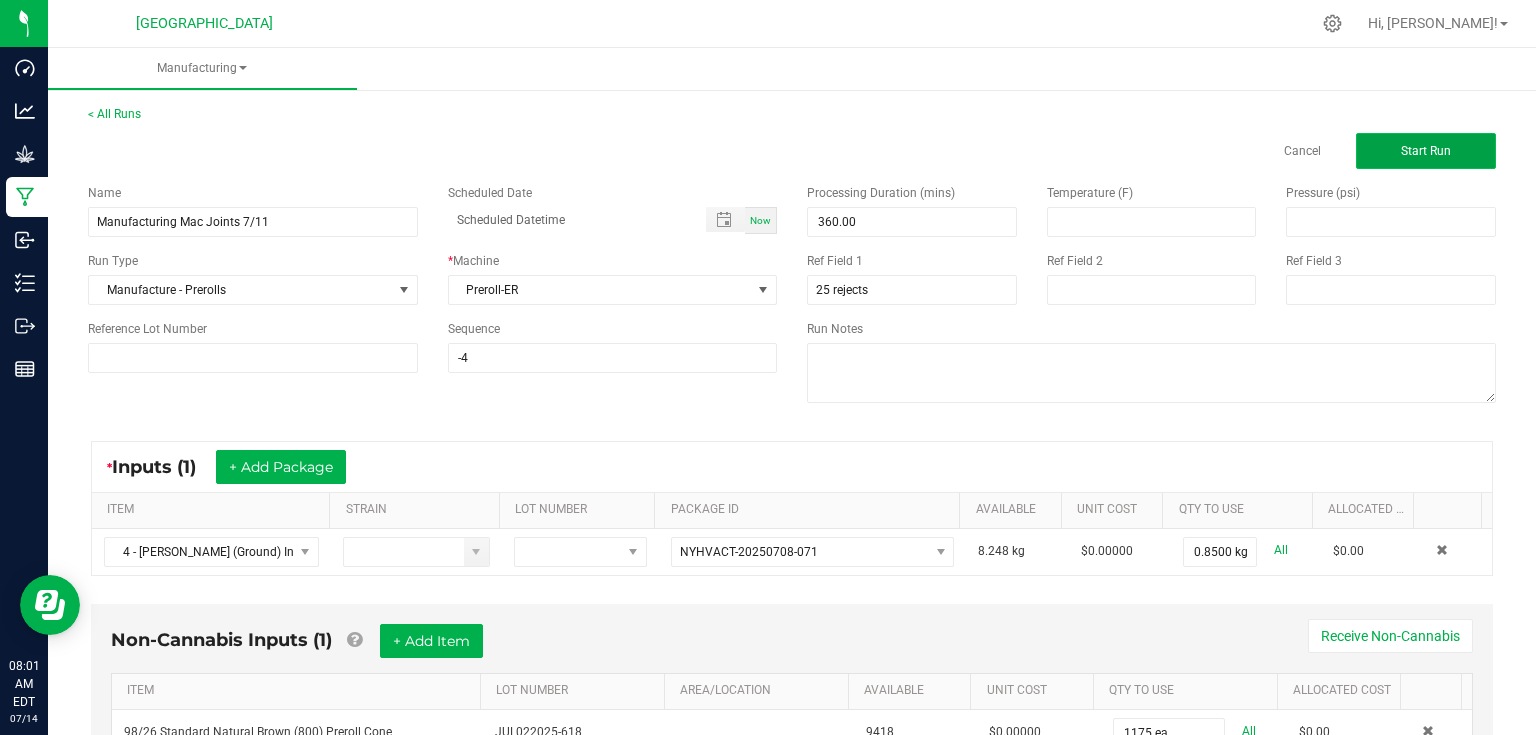 click on "Start Run" 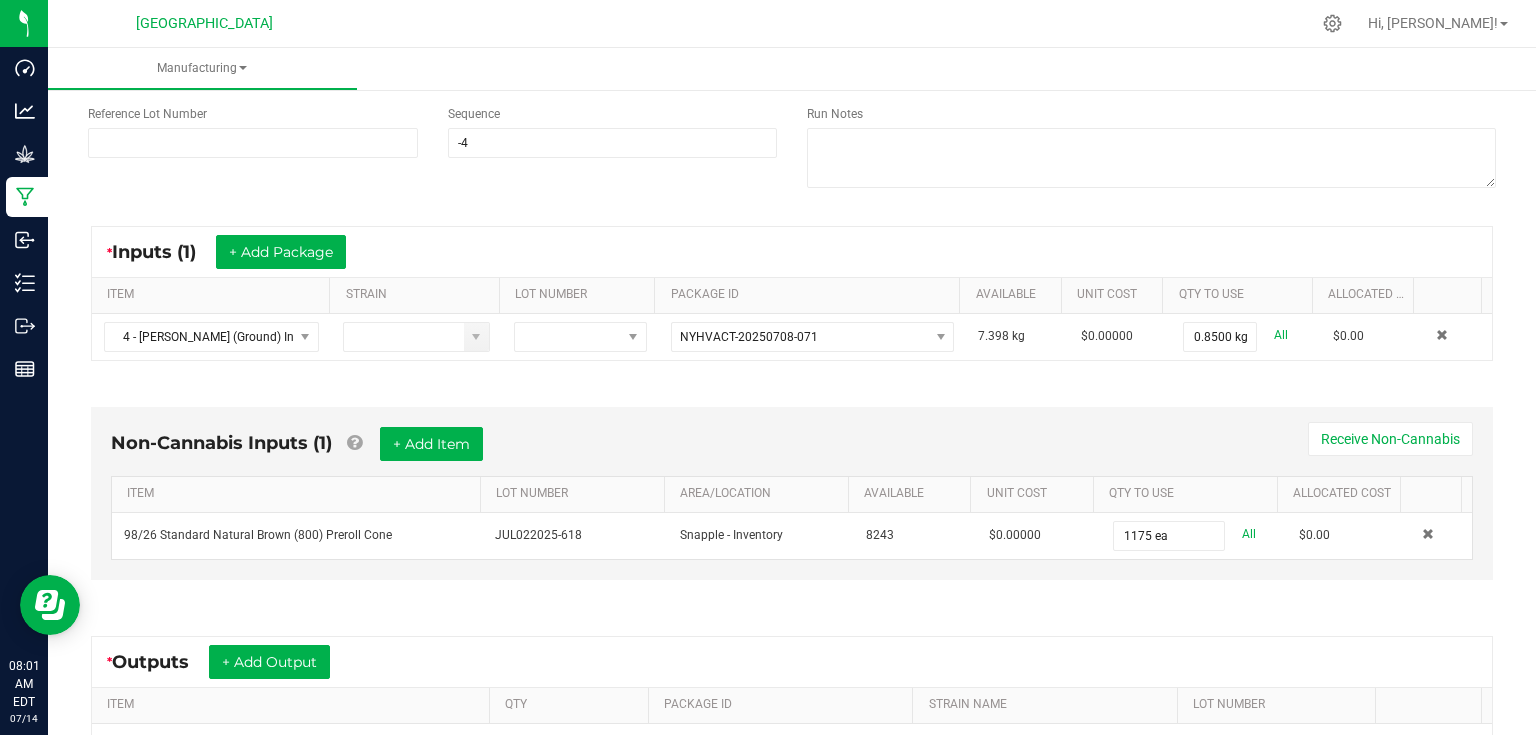 scroll, scrollTop: 400, scrollLeft: 0, axis: vertical 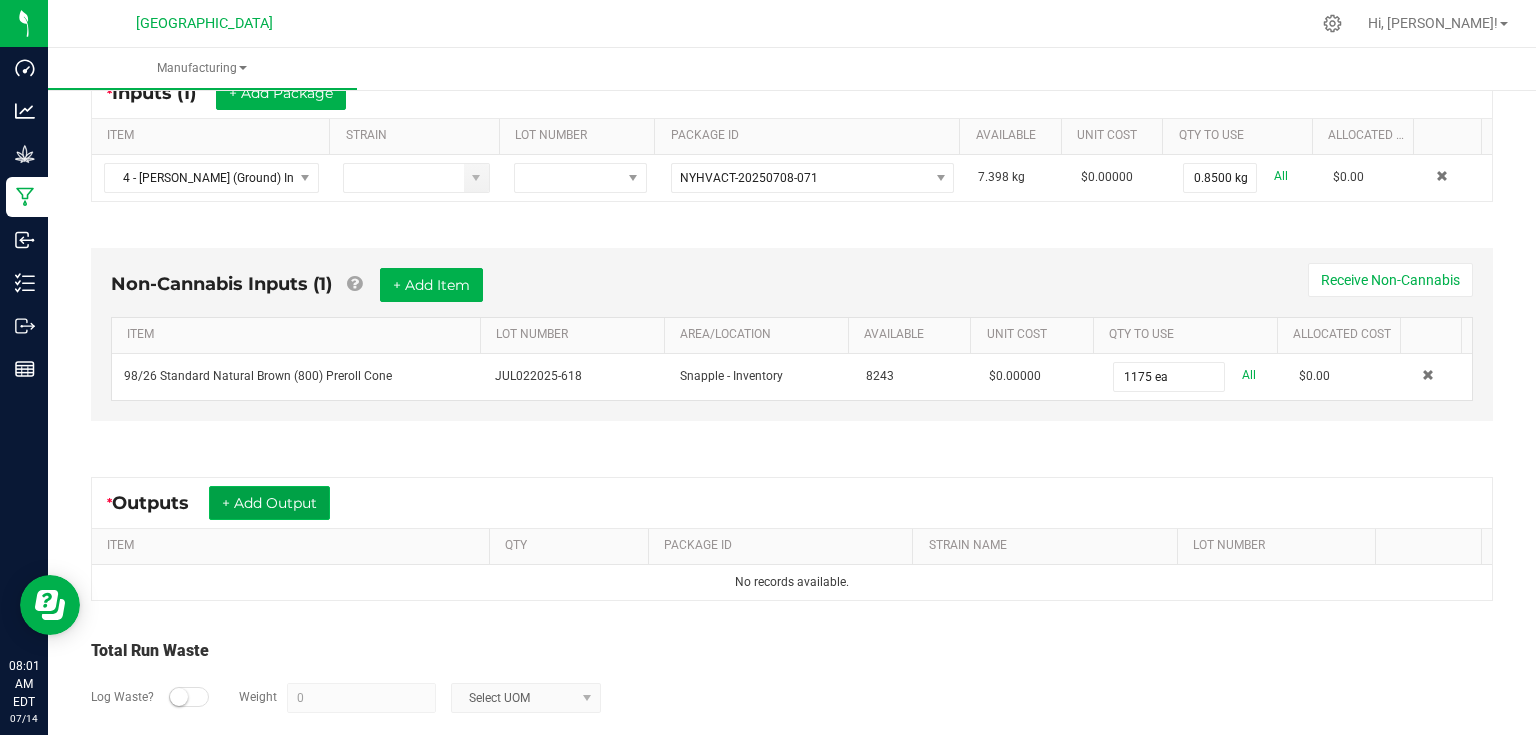 click on "+ Add Output" at bounding box center [269, 503] 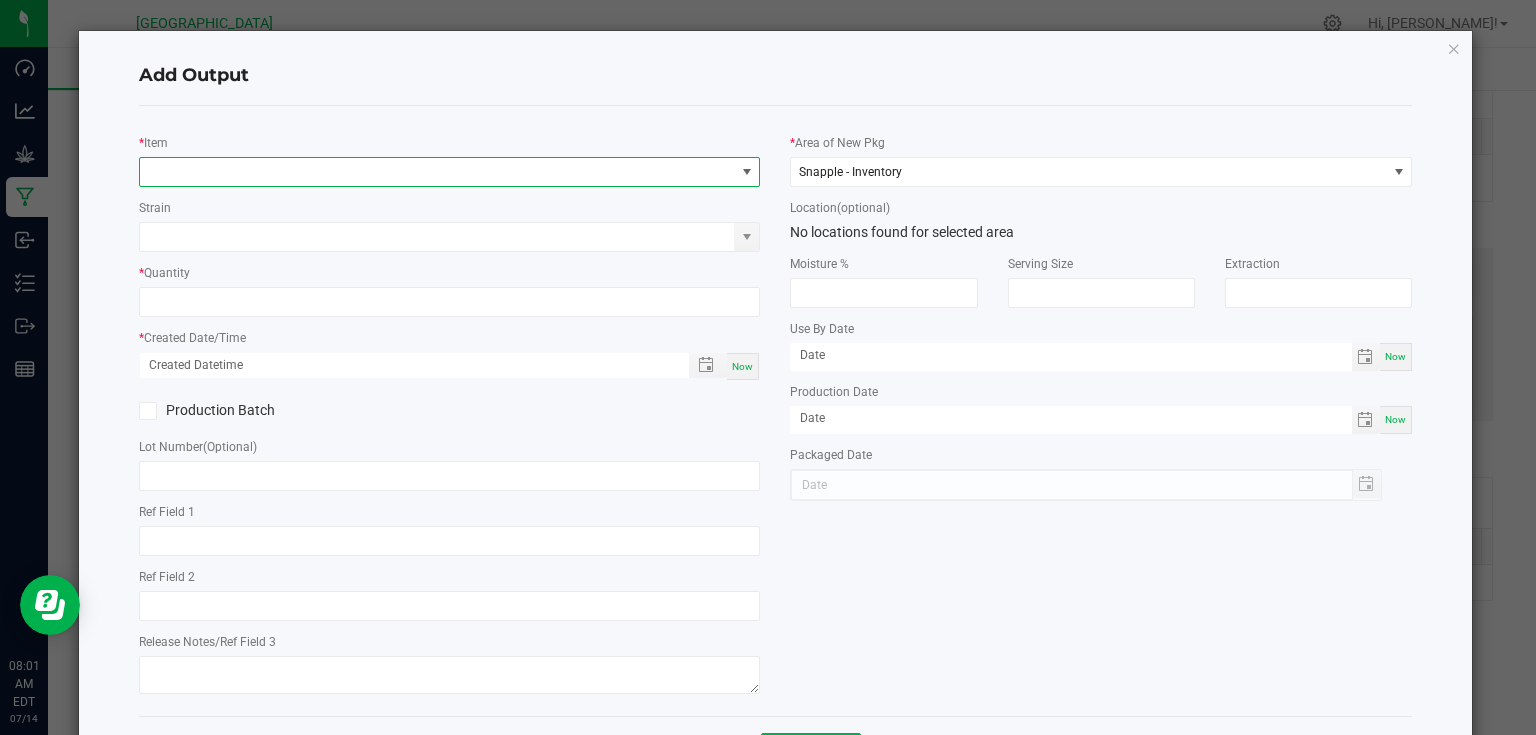click at bounding box center (437, 172) 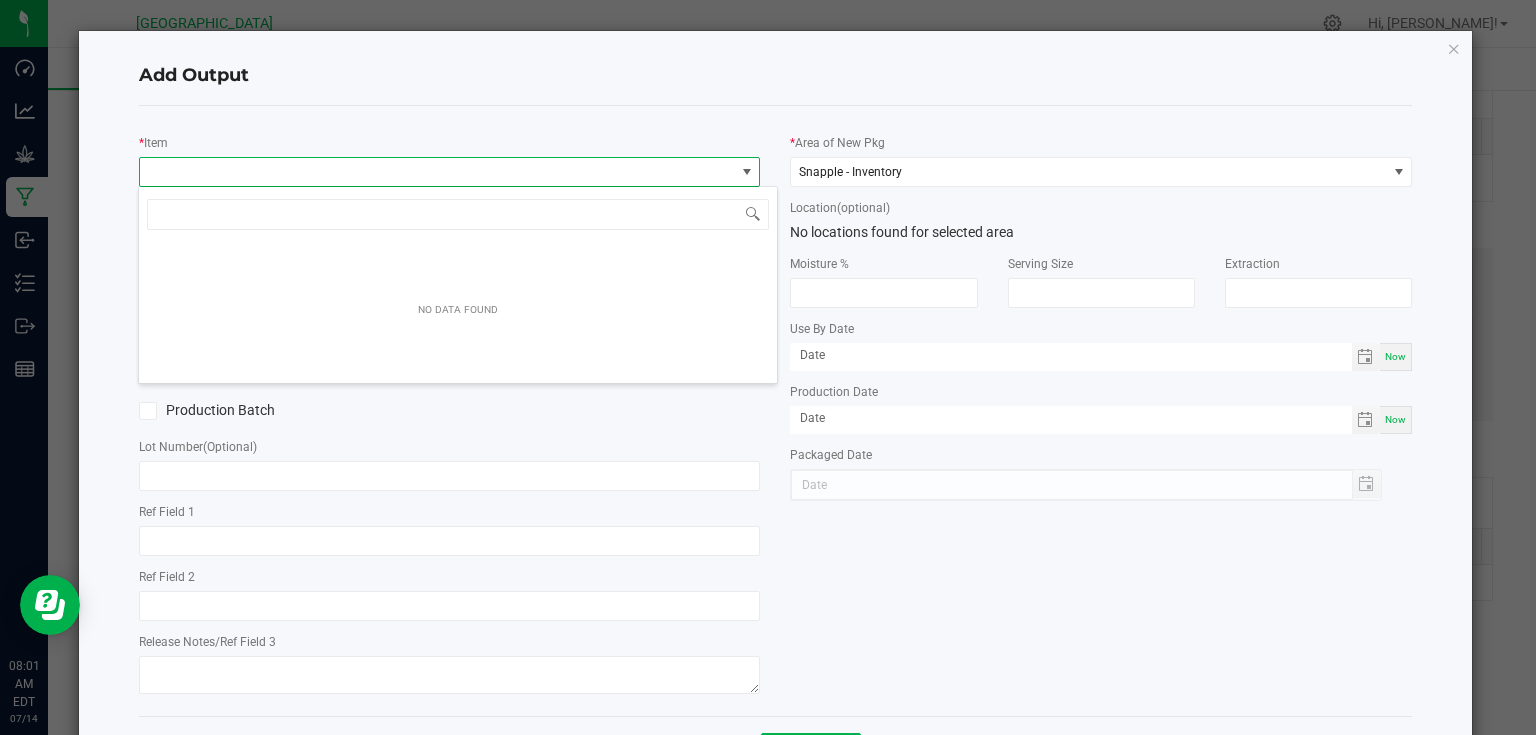 scroll, scrollTop: 99970, scrollLeft: 99383, axis: both 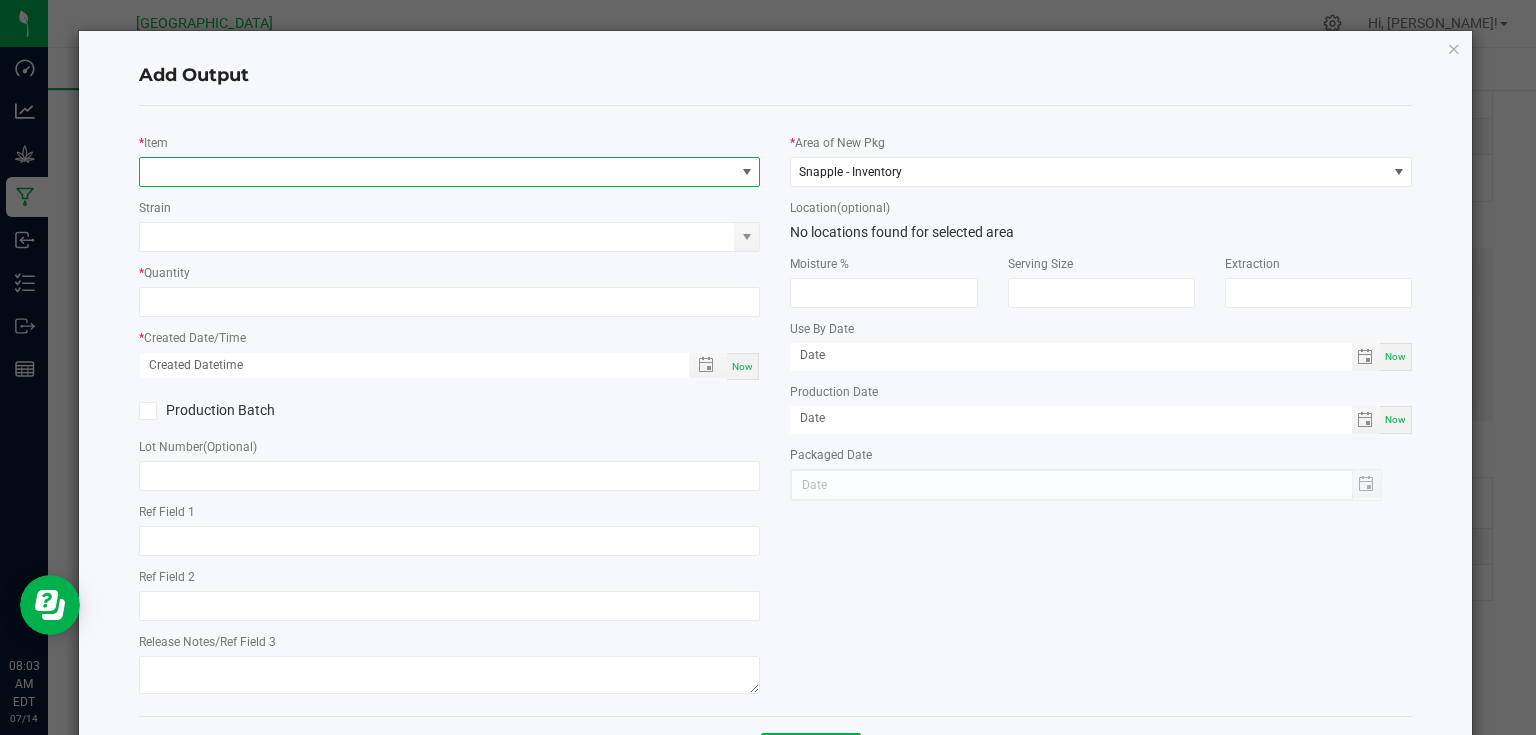 click at bounding box center [437, 172] 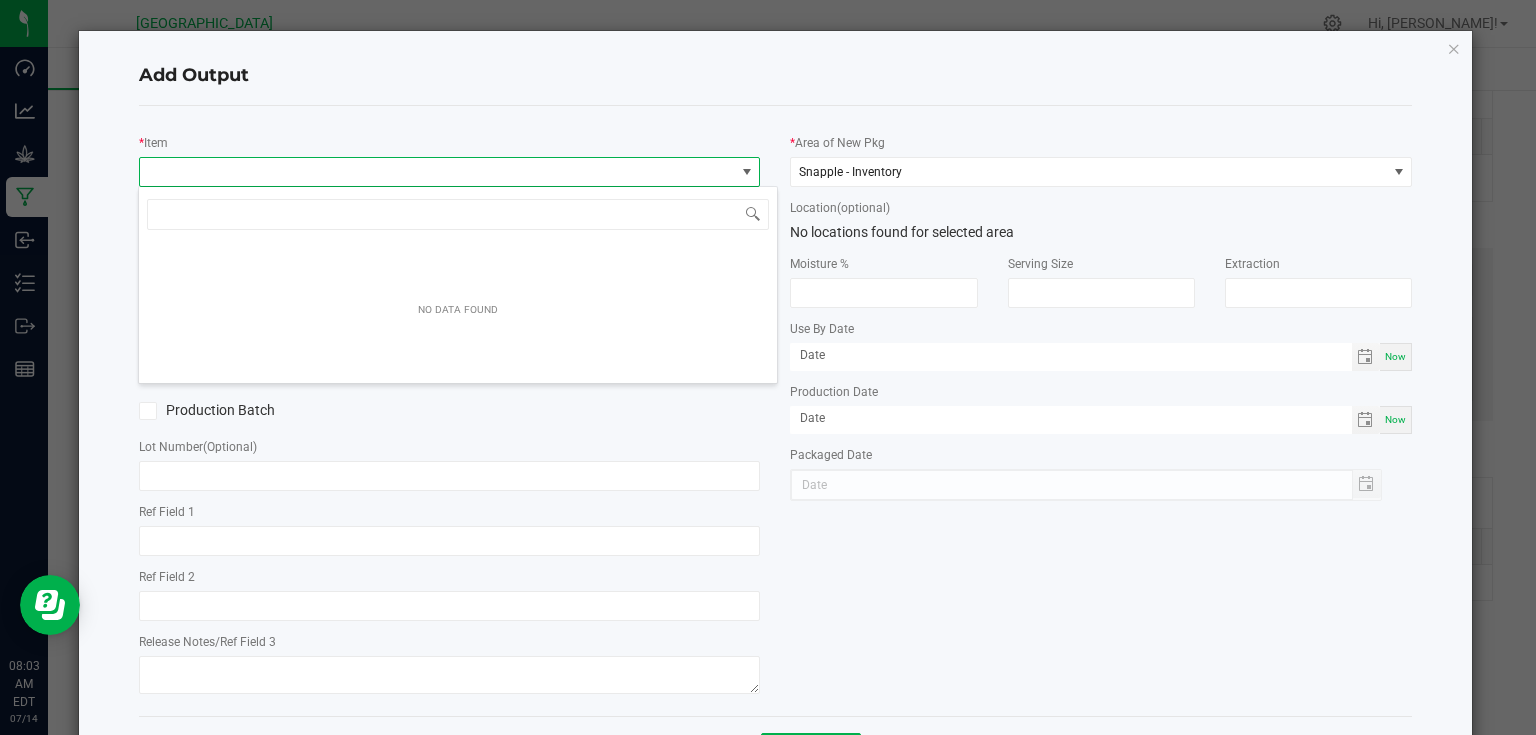 scroll, scrollTop: 99970, scrollLeft: 99383, axis: both 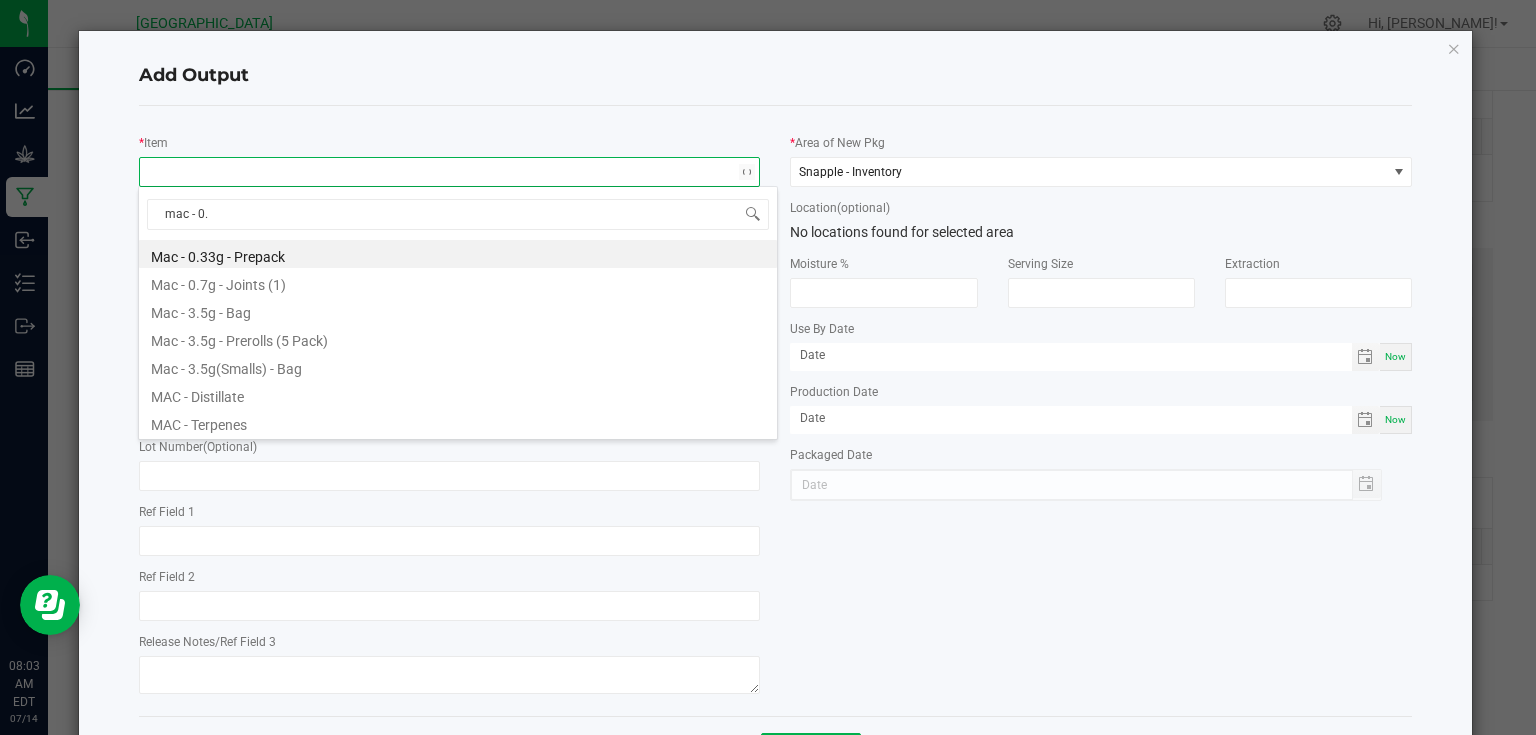 type on "mac - 0.7" 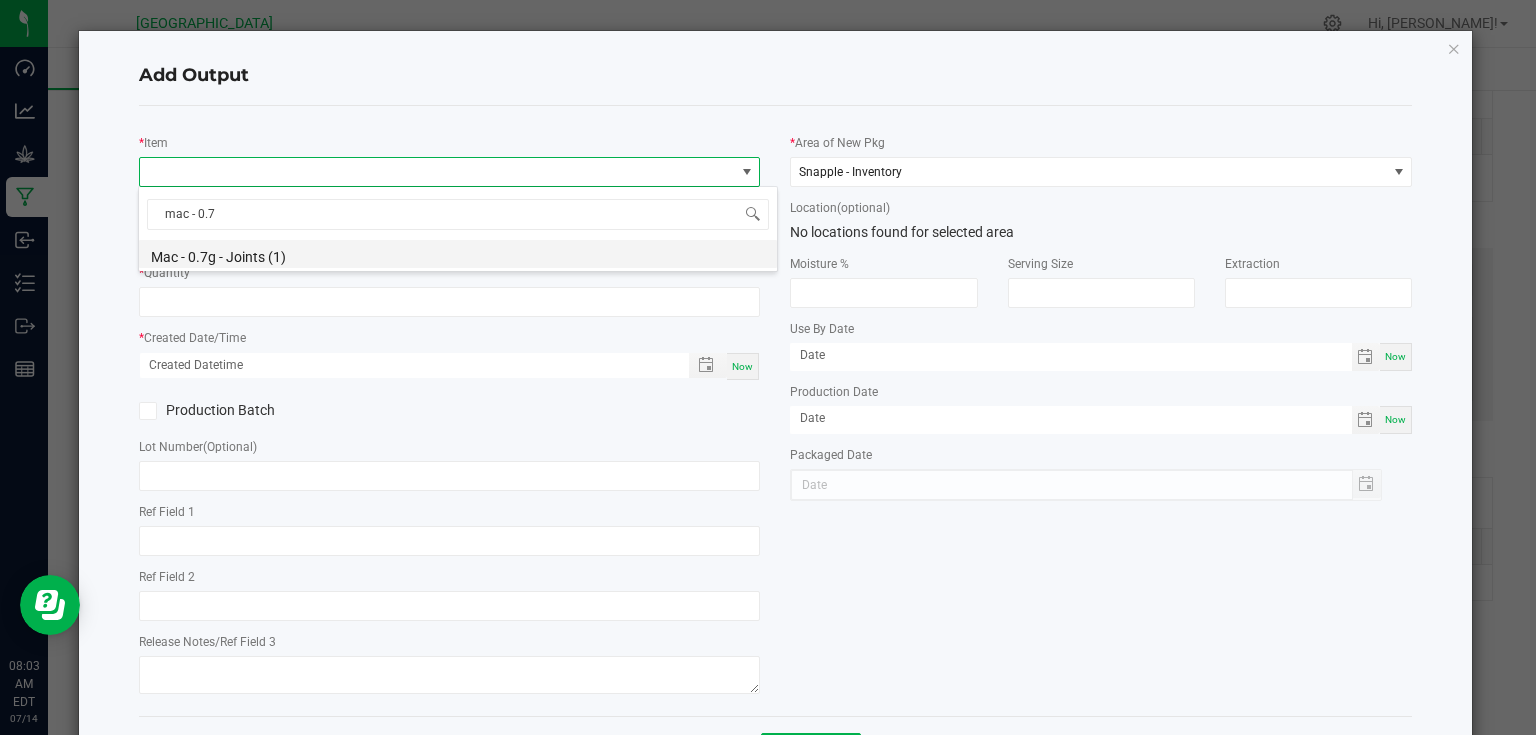 click on "Mac - 0.7g - Joints (1)" at bounding box center (458, 254) 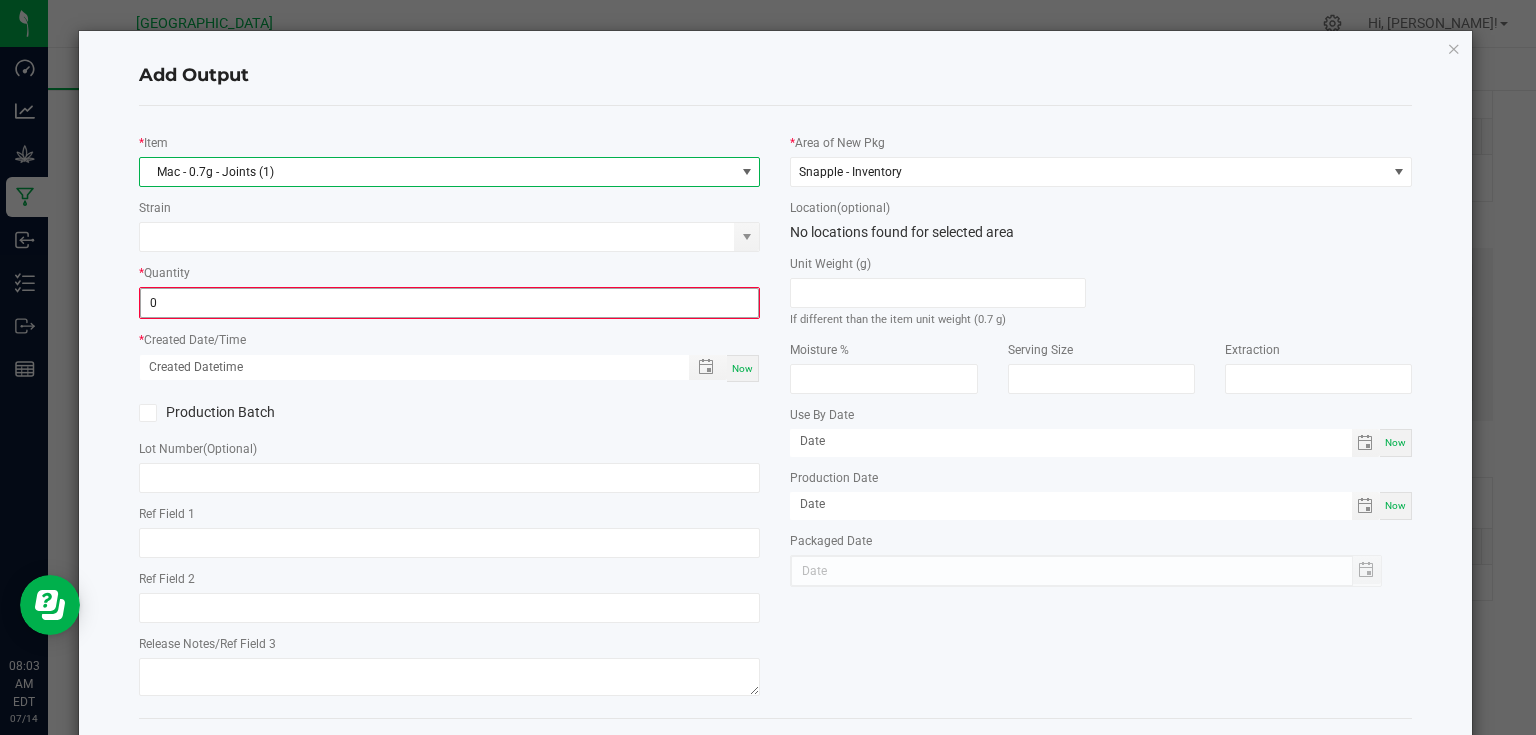click on "0" at bounding box center (450, 303) 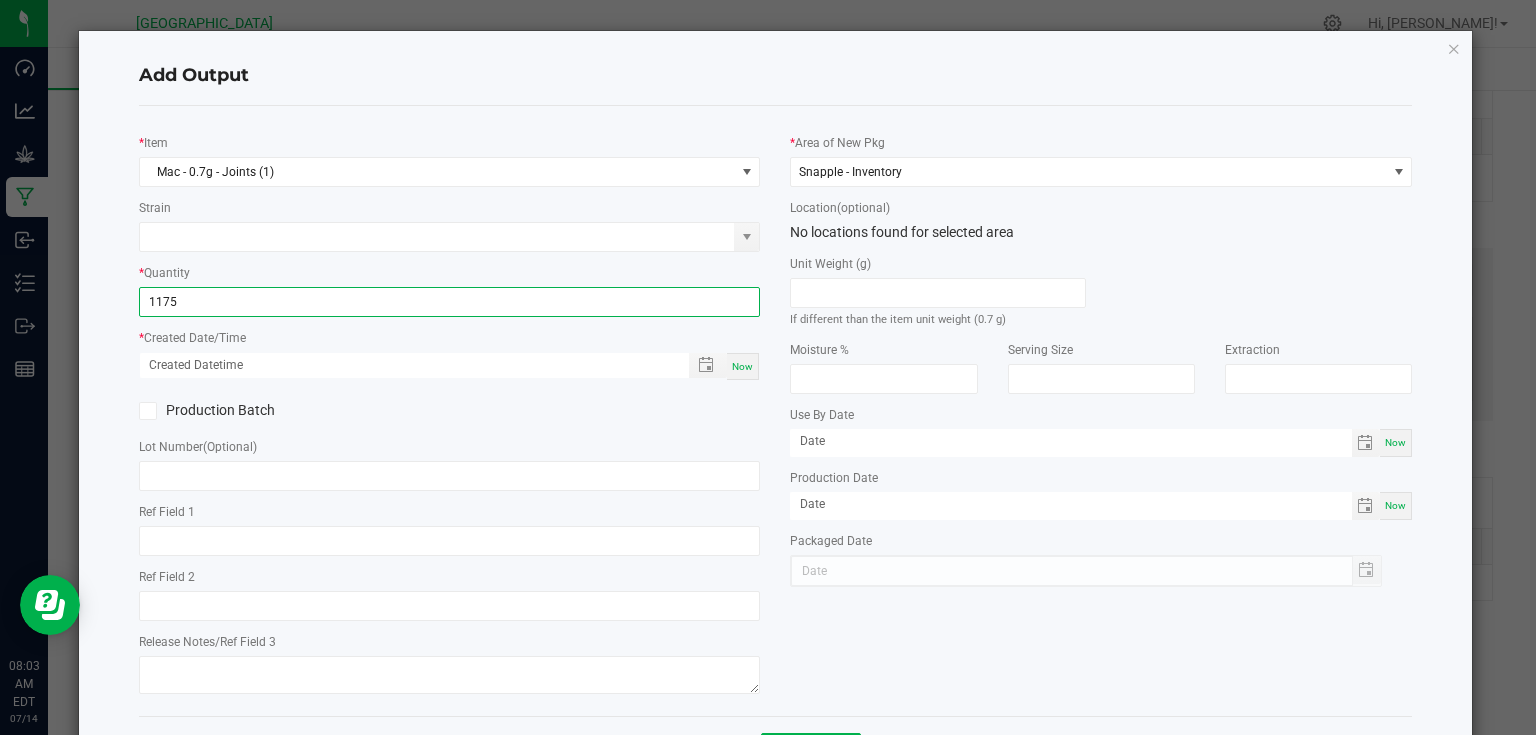 type on "1175 ea" 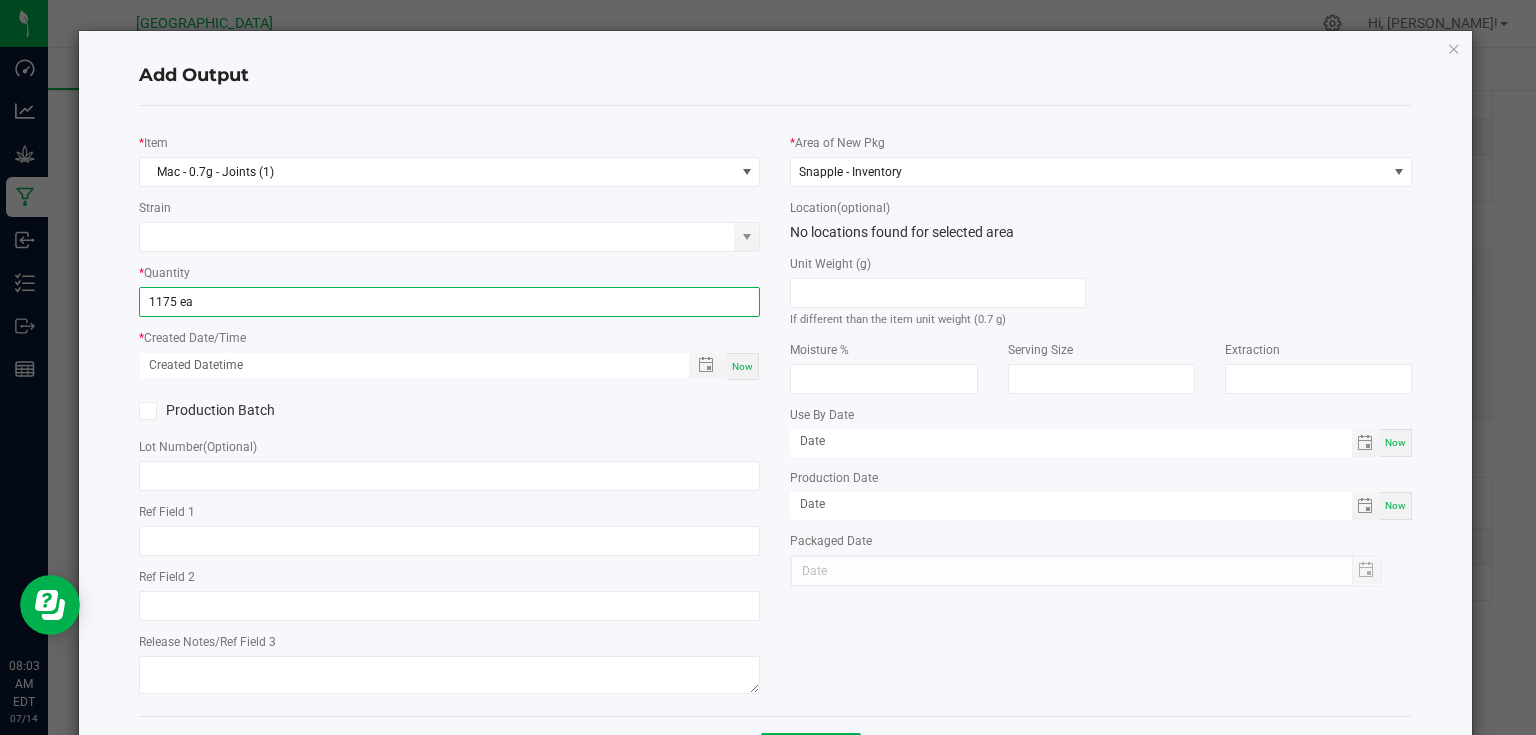 click on "Now" at bounding box center [742, 366] 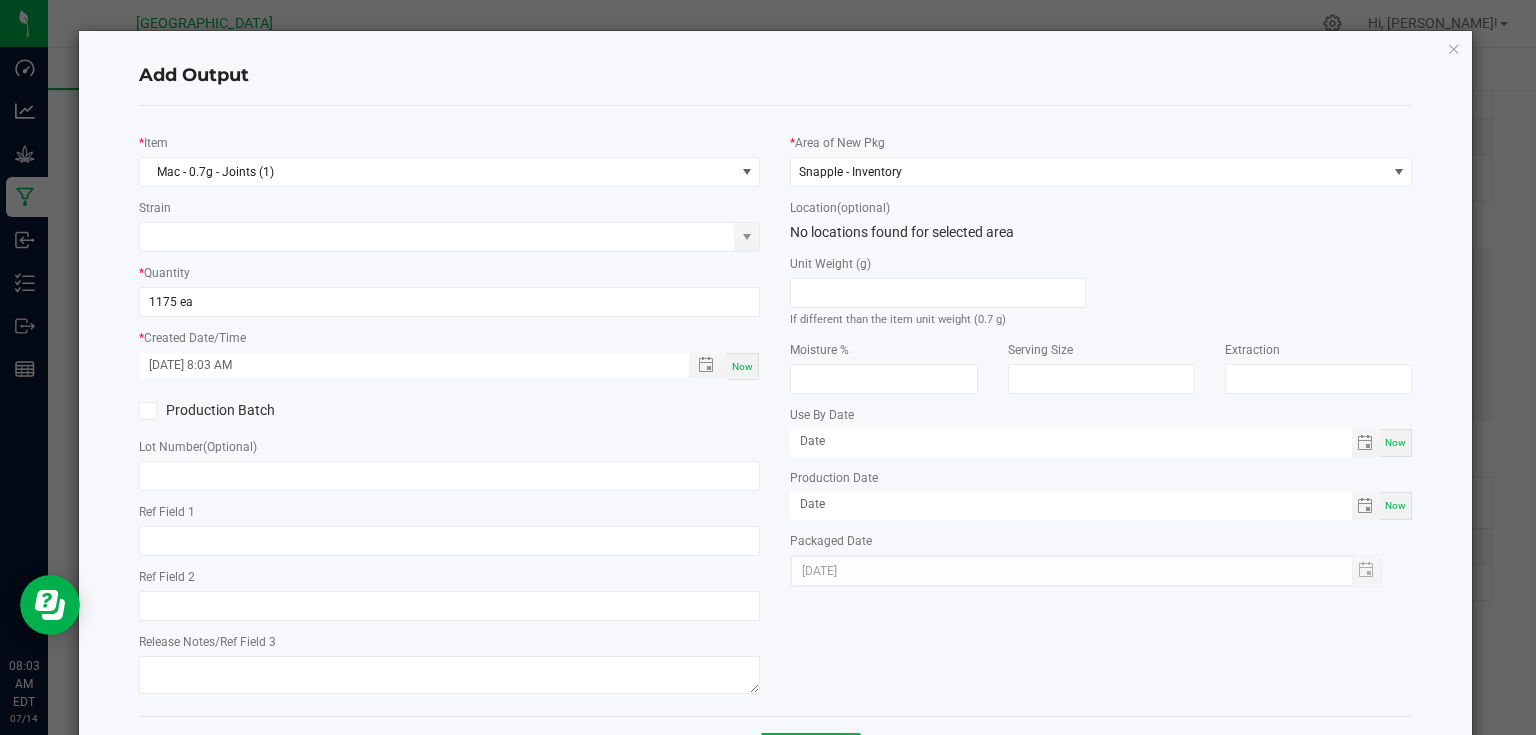 click on "Production Batch" 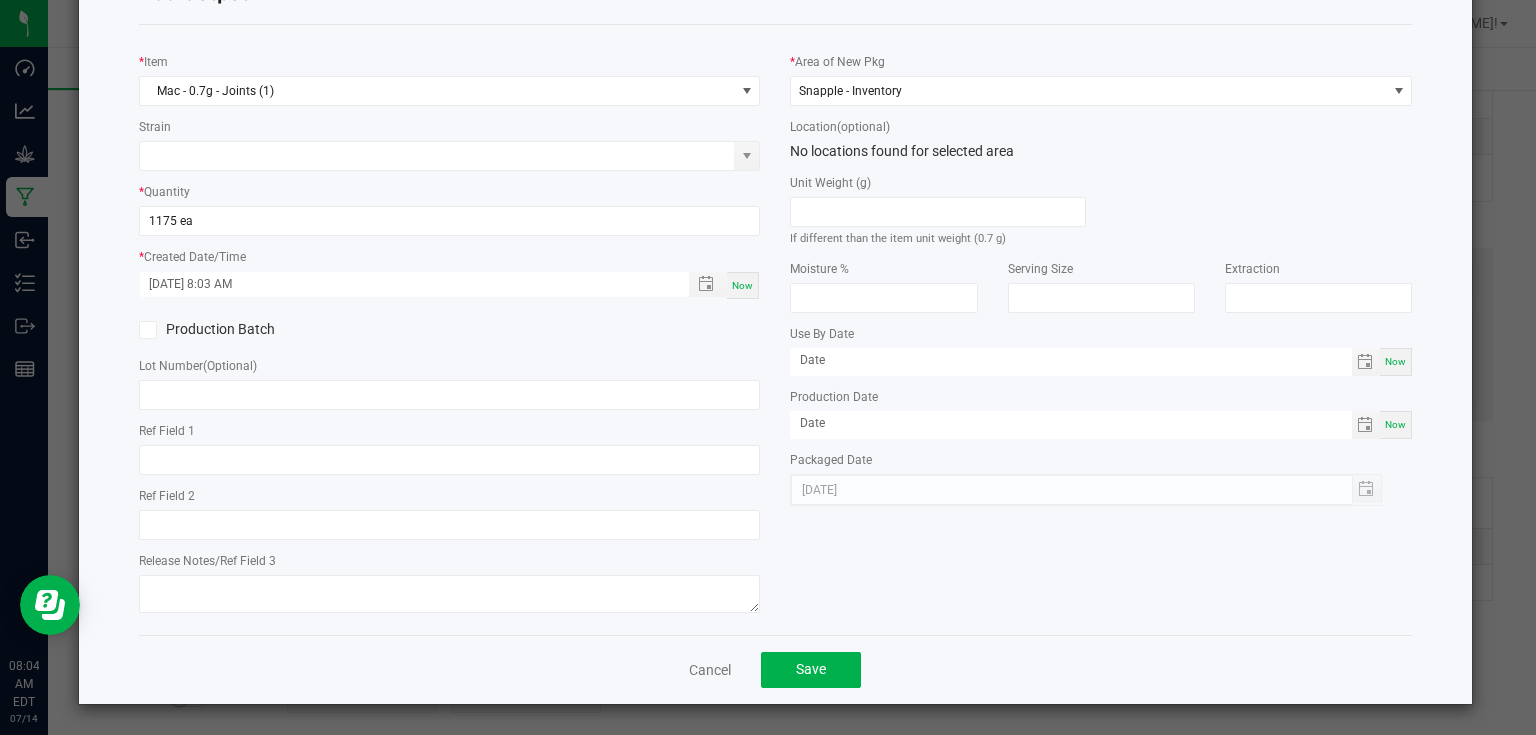 click on "Cancel   Save" 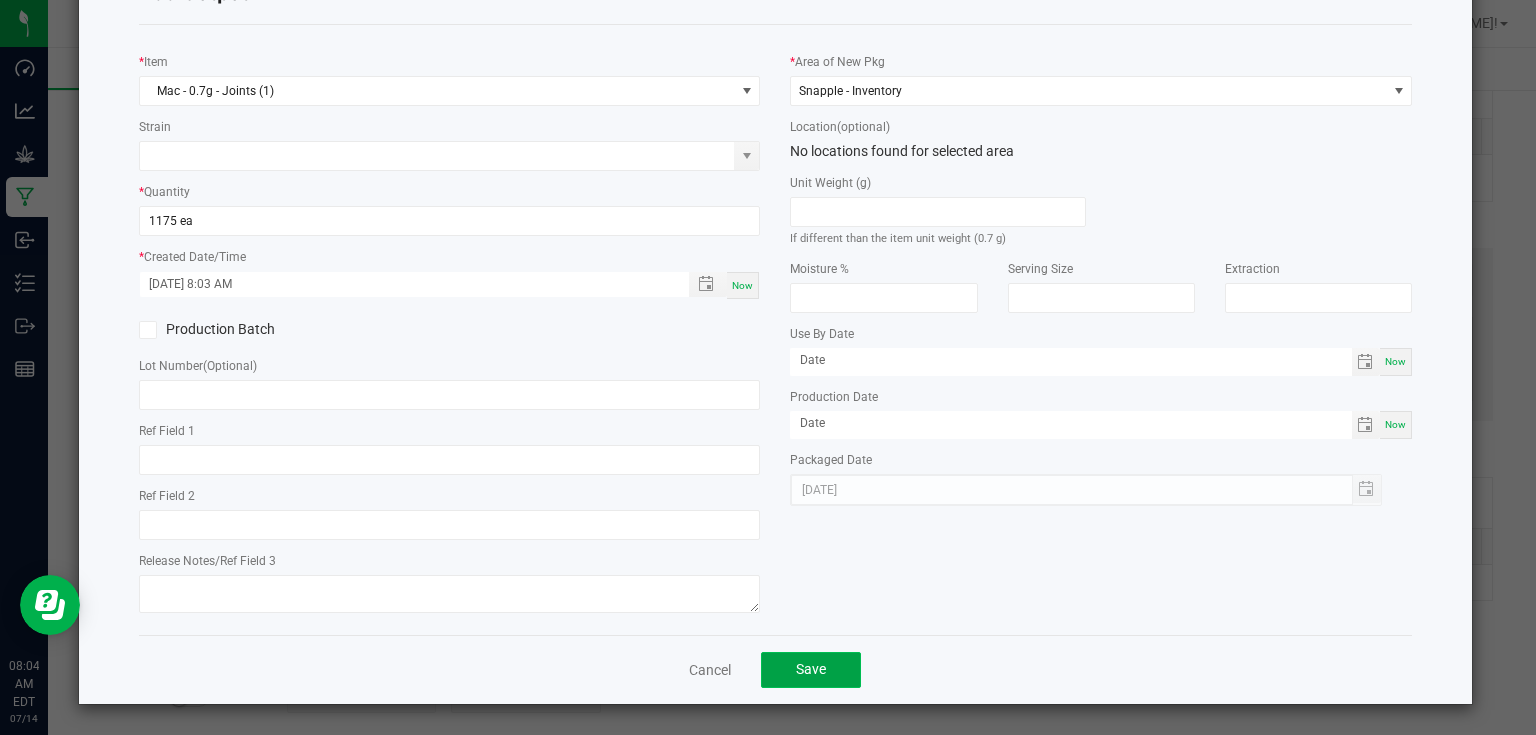 click on "Save" 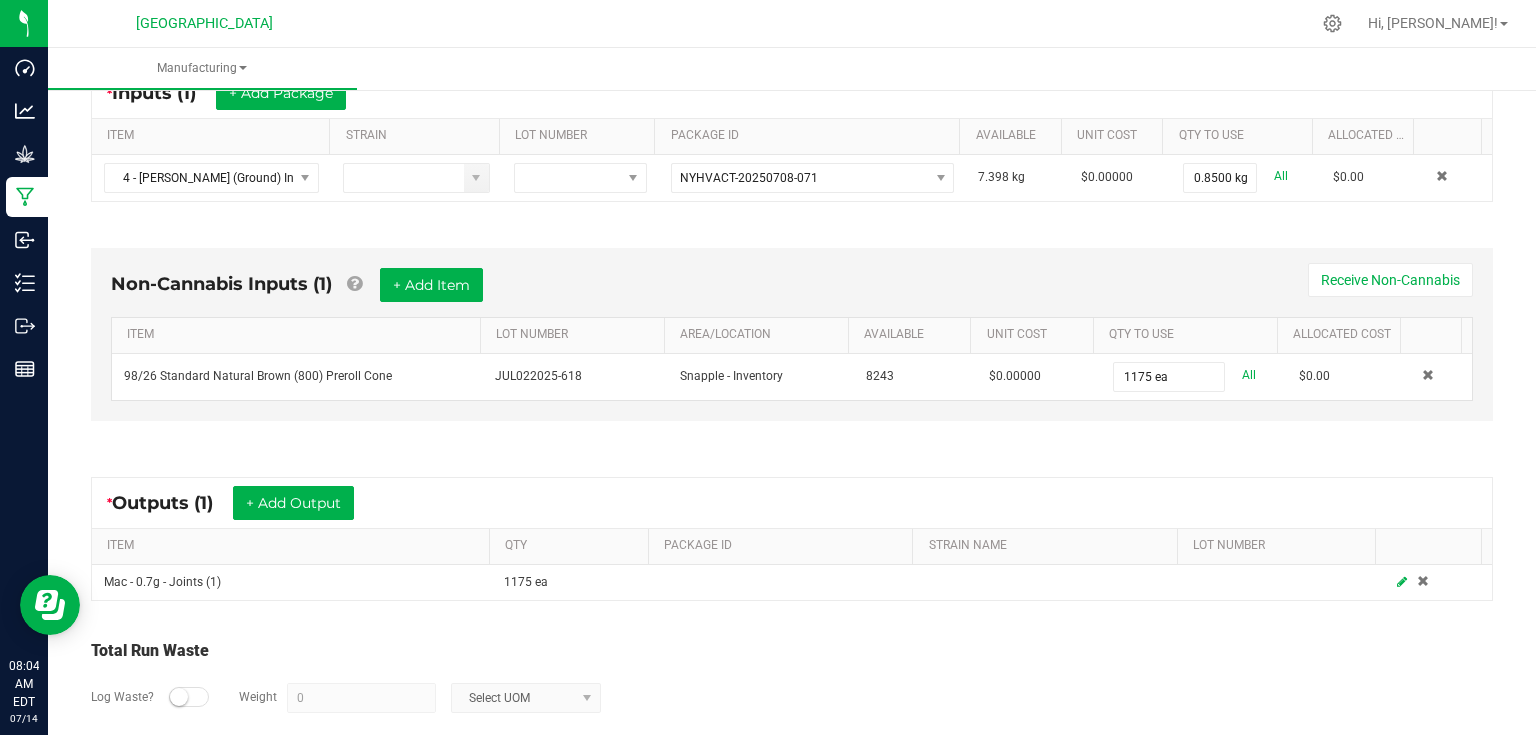 click on "Non-Cannabis Inputs (1)  + Add Item   Receive Non-Cannabis  ITEM LOT NUMBER AREA/LOCATION AVAILABLE Unit Cost QTY TO USE Allocated Cost  98/26 Standard Natural Brown (800) Preroll Cone   JUL022025-618      Snapple - Inventory   8243    $0.00000  1175 ea All  $0.00" at bounding box center [792, 339] 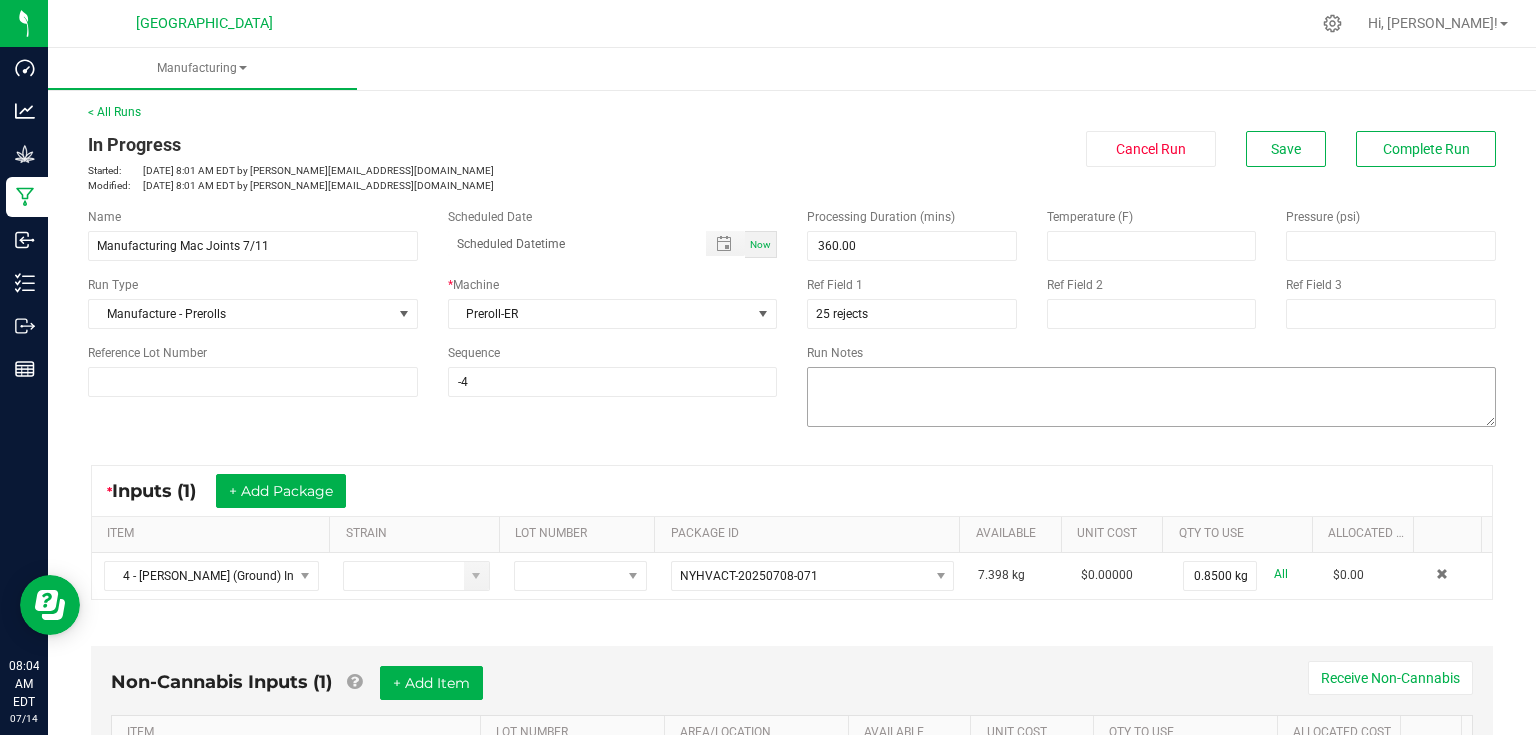 scroll, scrollTop: 0, scrollLeft: 0, axis: both 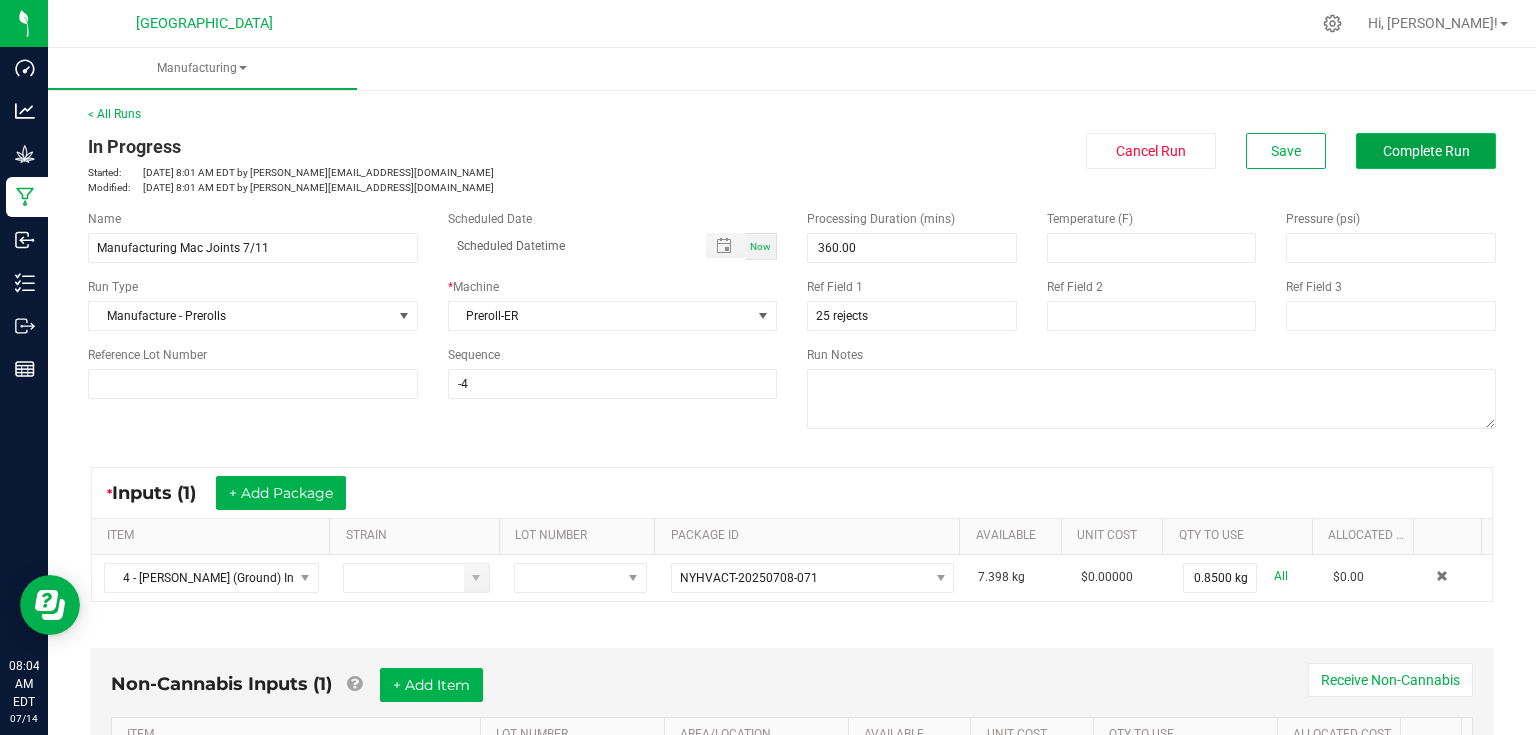 click on "Complete Run" at bounding box center [1426, 151] 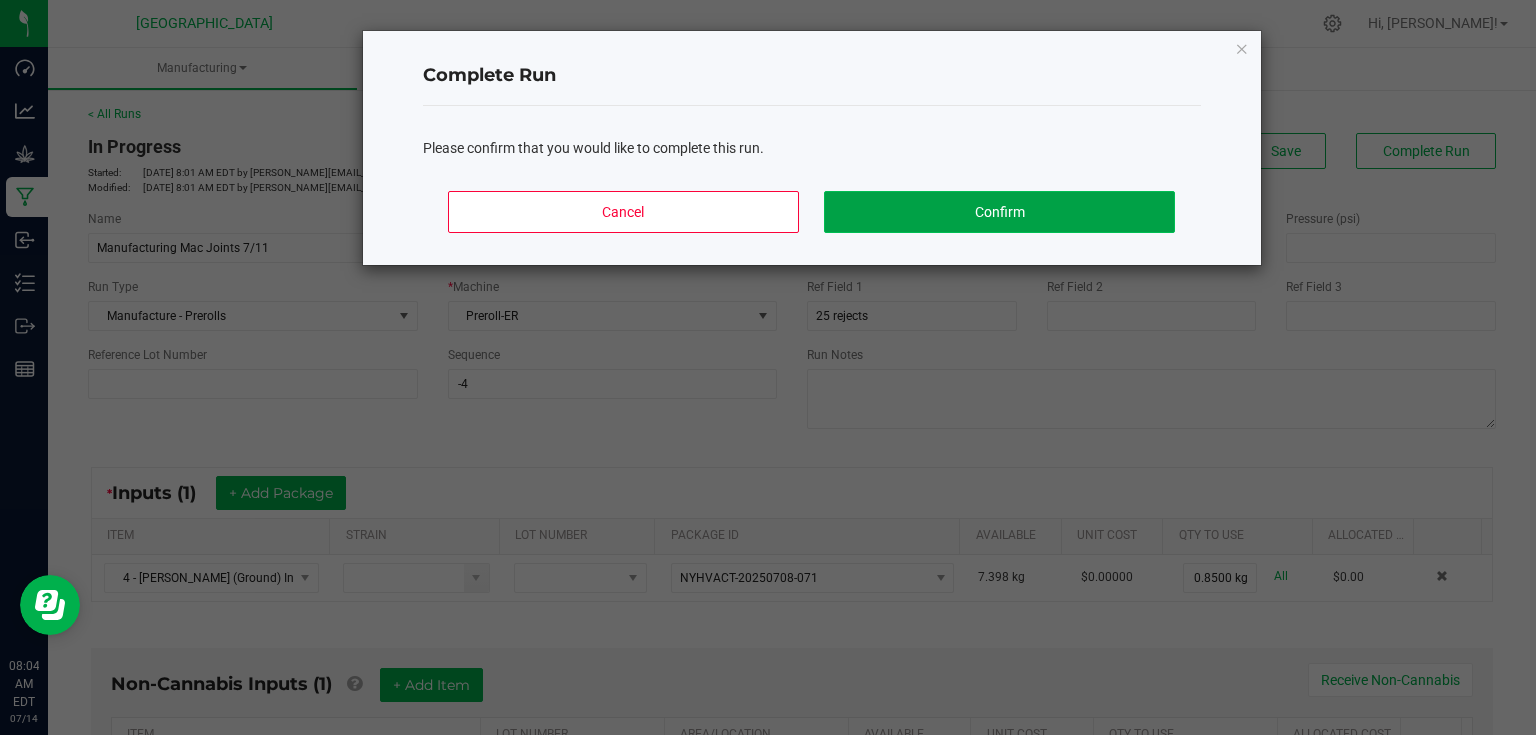 click on "Confirm" 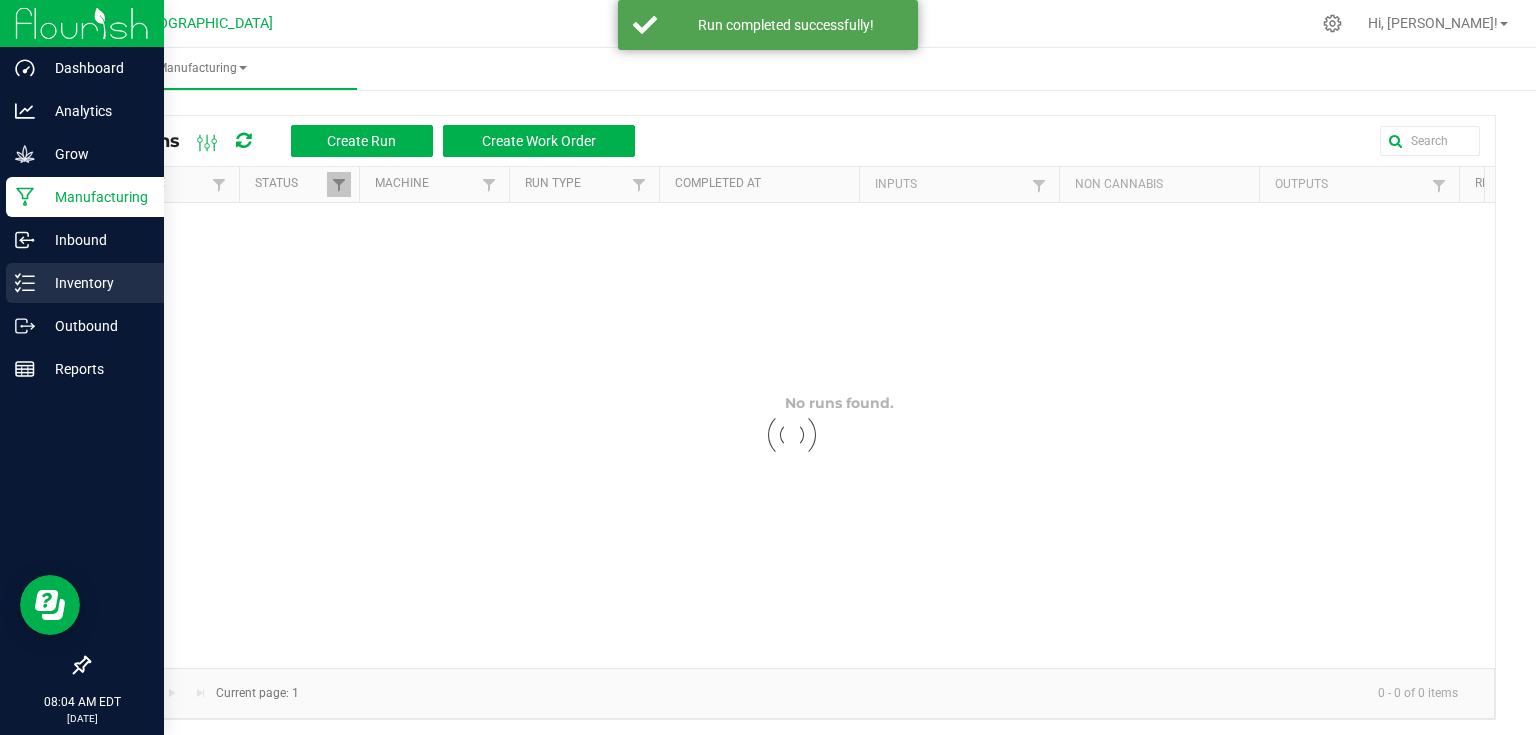 click 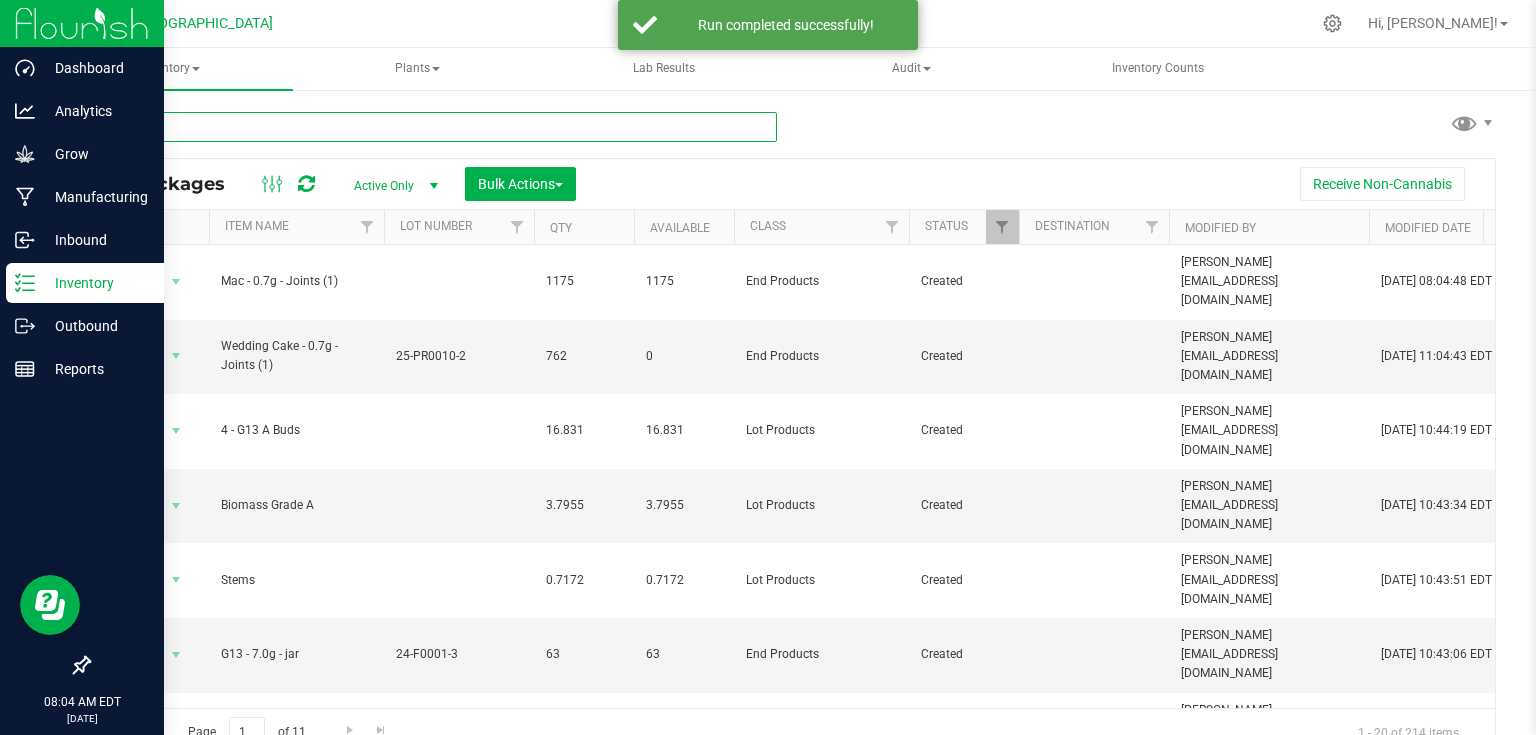 click at bounding box center [432, 127] 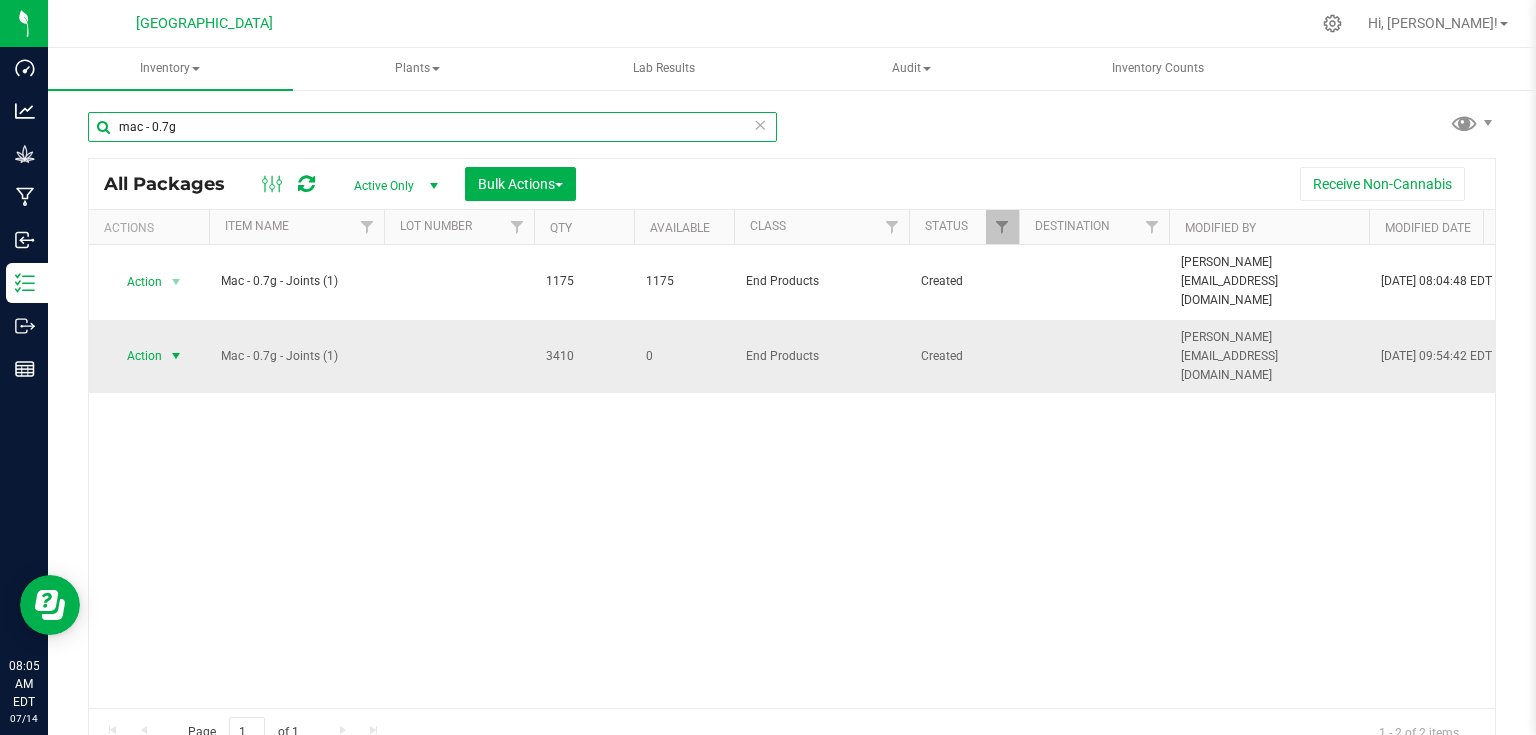 type on "mac - 0.7g" 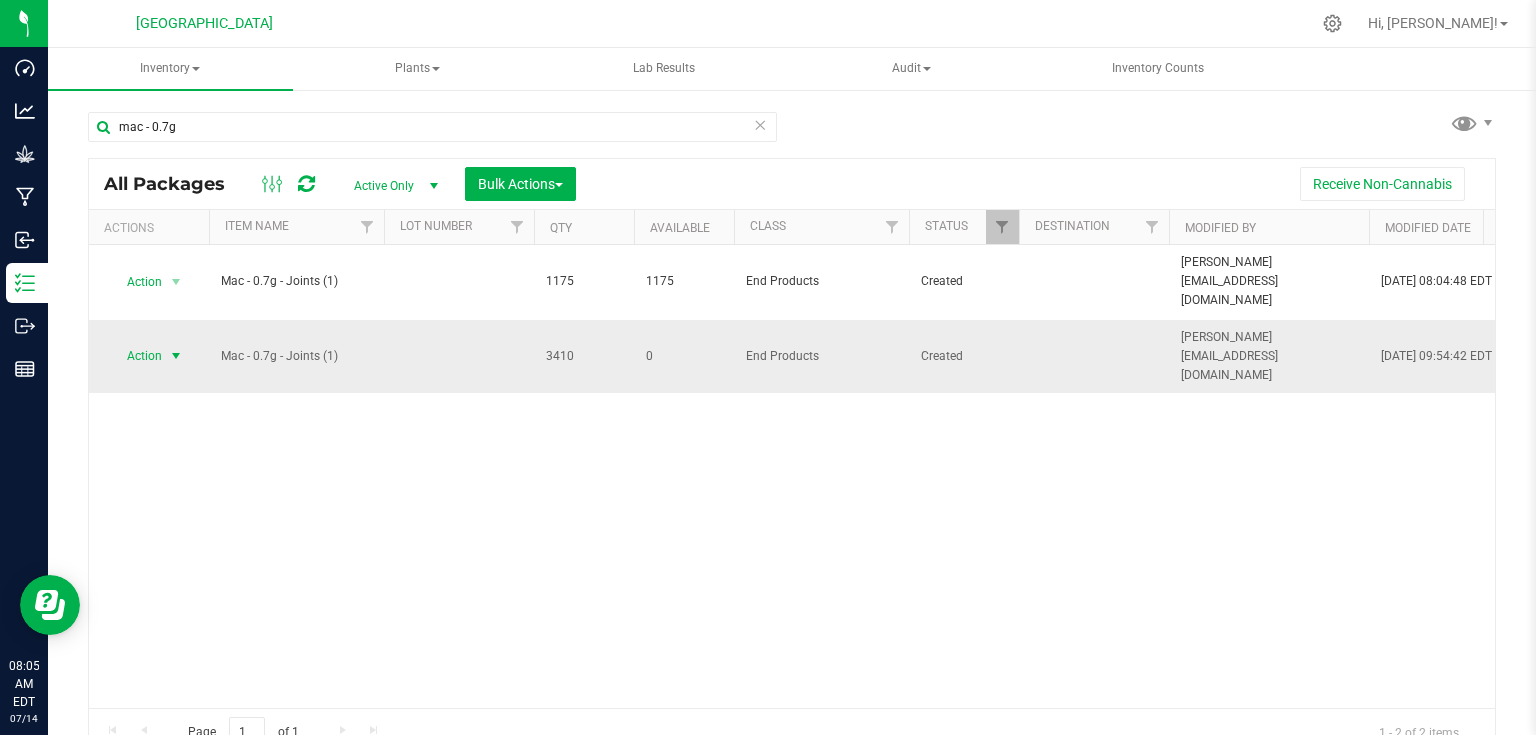 click at bounding box center [176, 356] 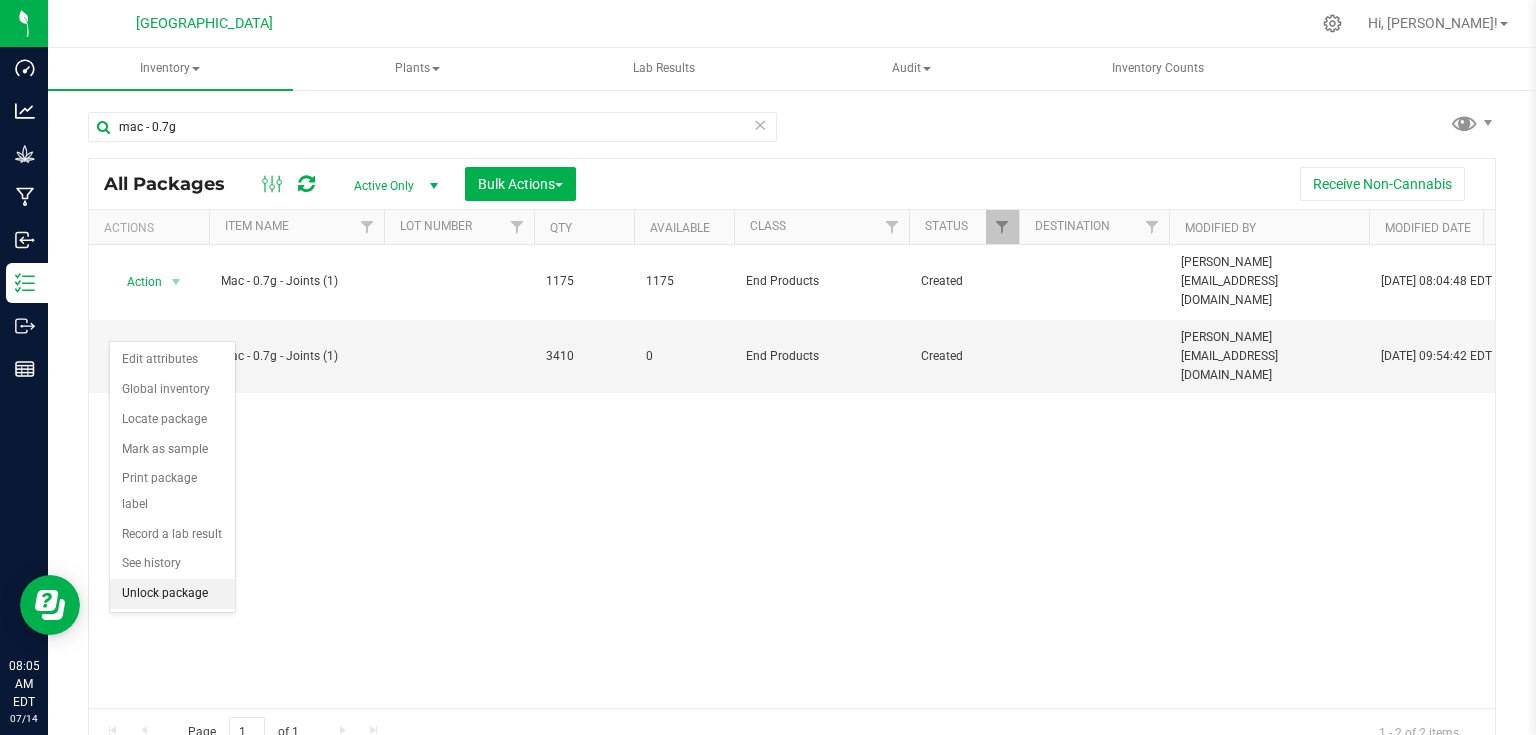 click on "Unlock package" at bounding box center (172, 594) 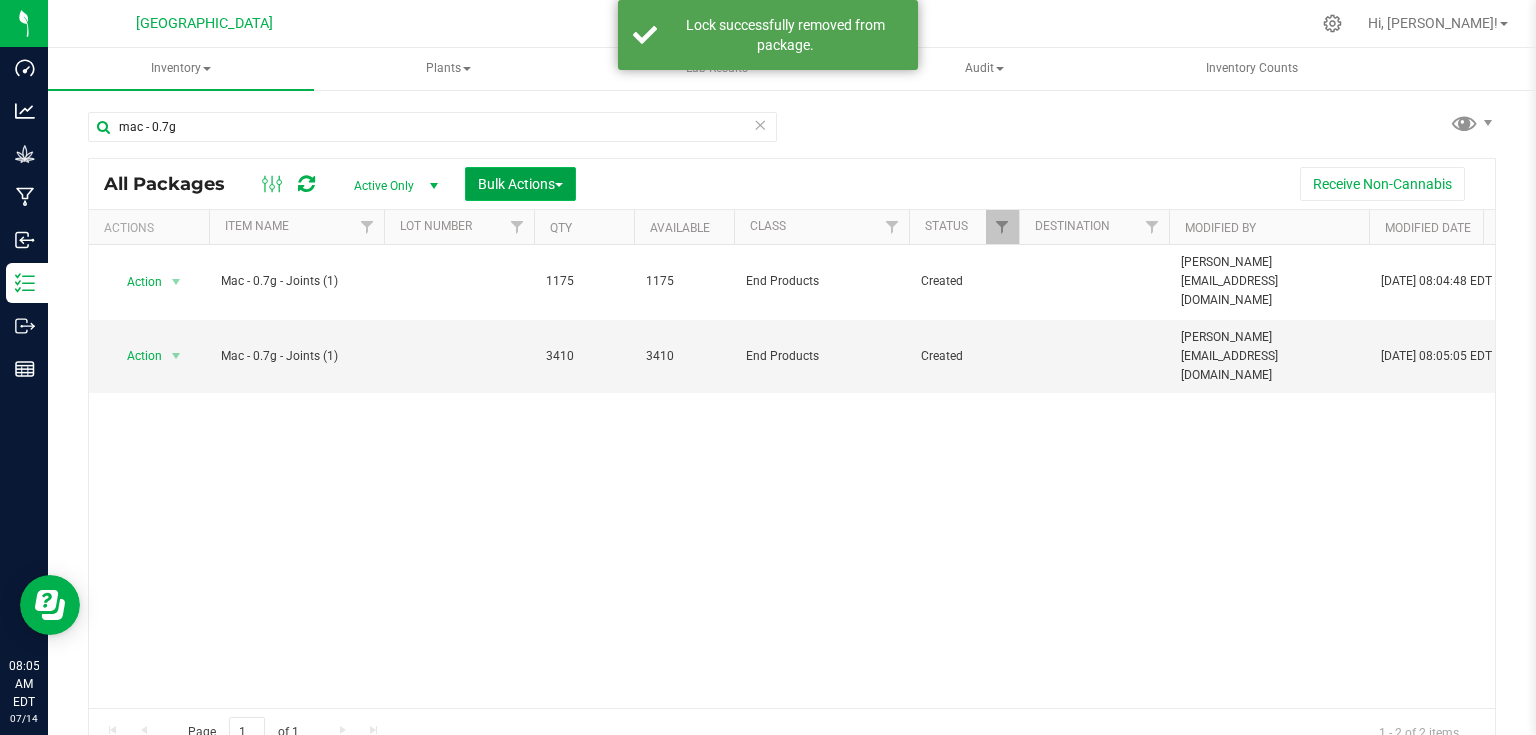click on "Bulk Actions" at bounding box center [520, 184] 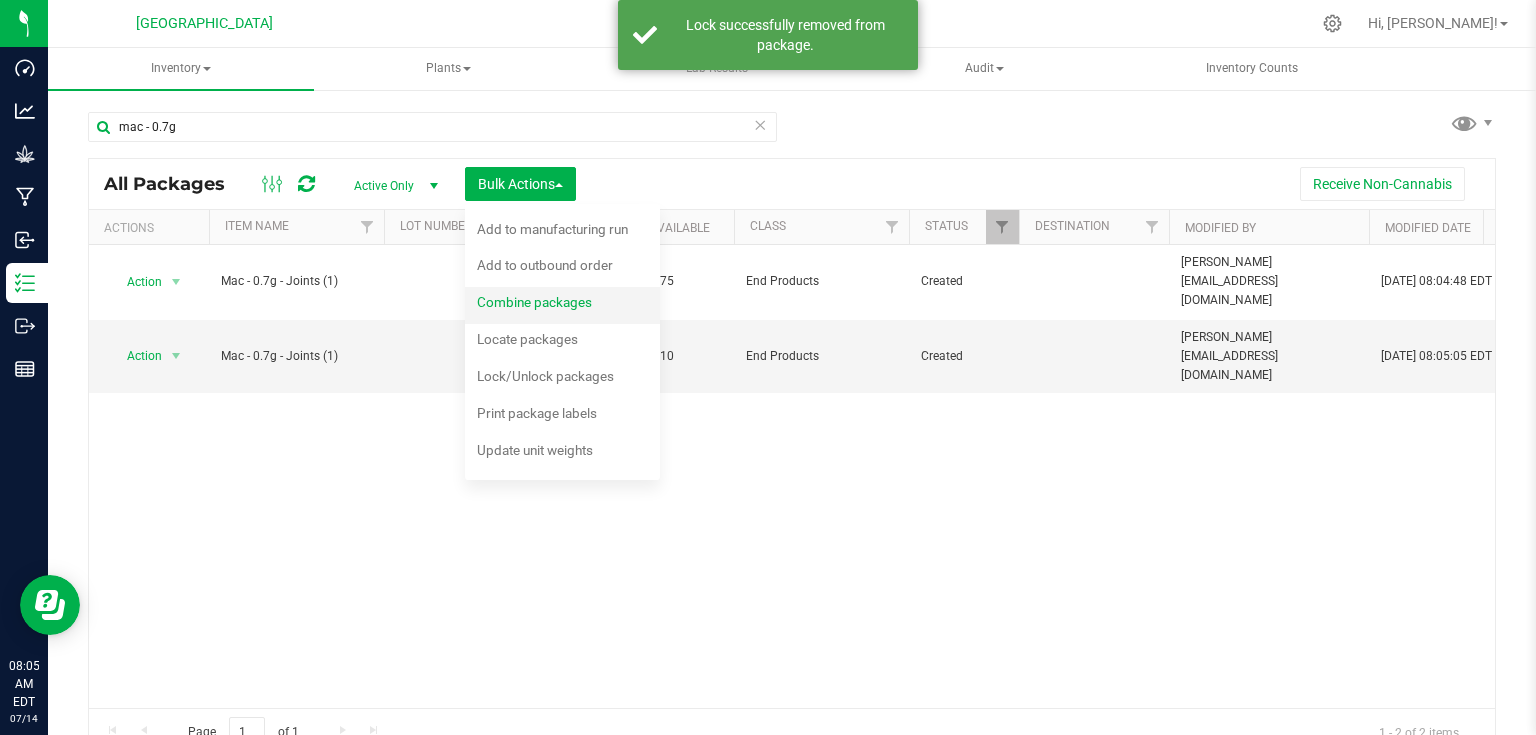 click on "Combine packages" at bounding box center (534, 302) 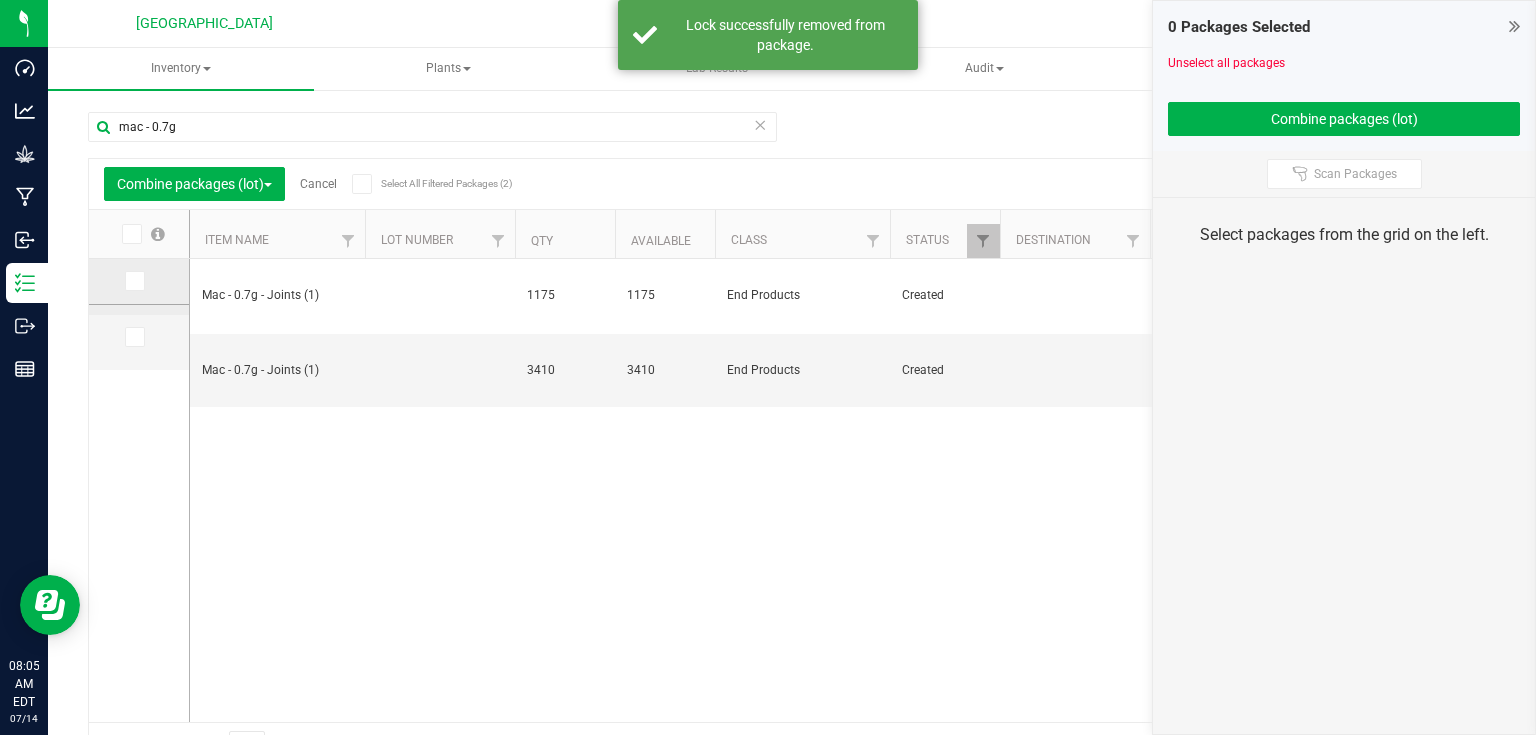 click at bounding box center (133, 281) 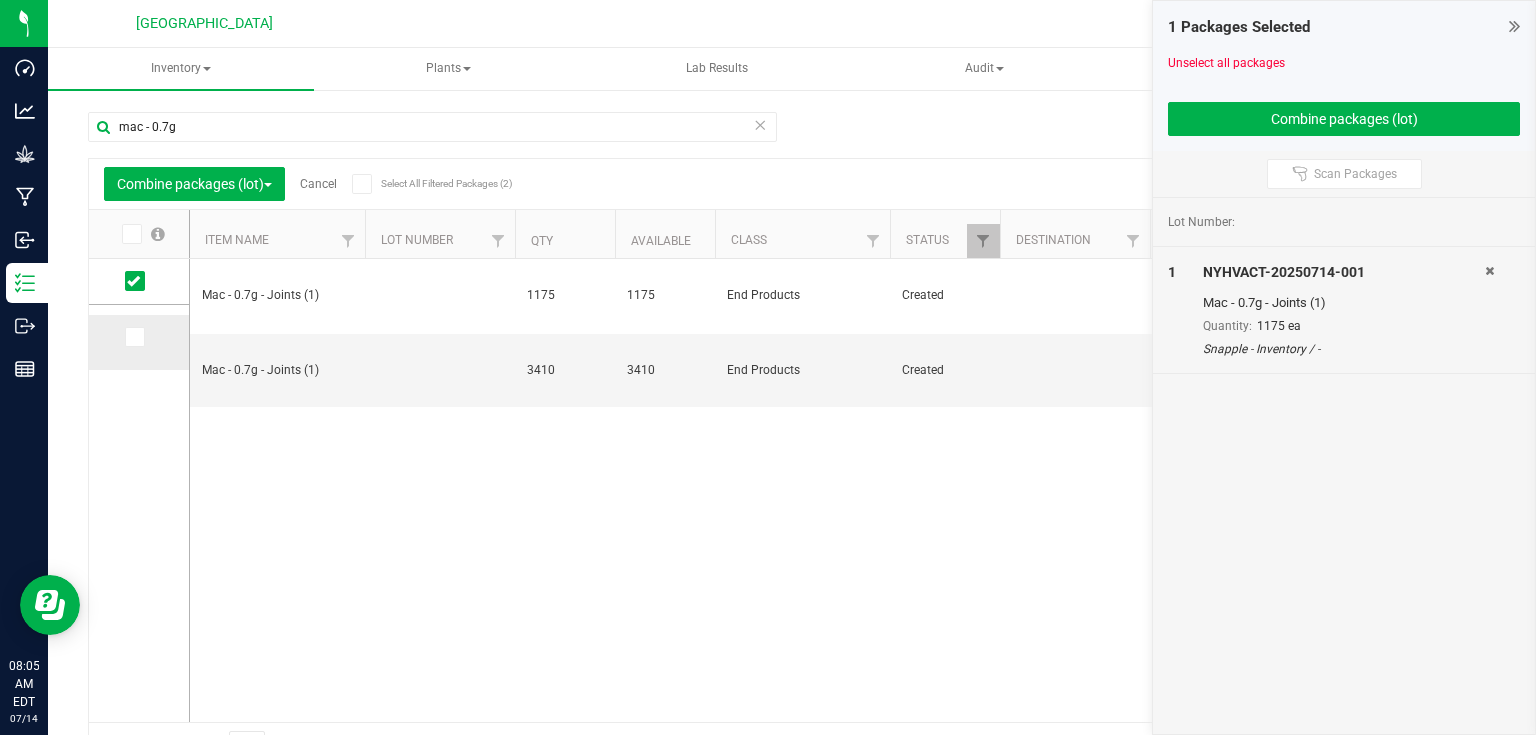 click at bounding box center (133, 337) 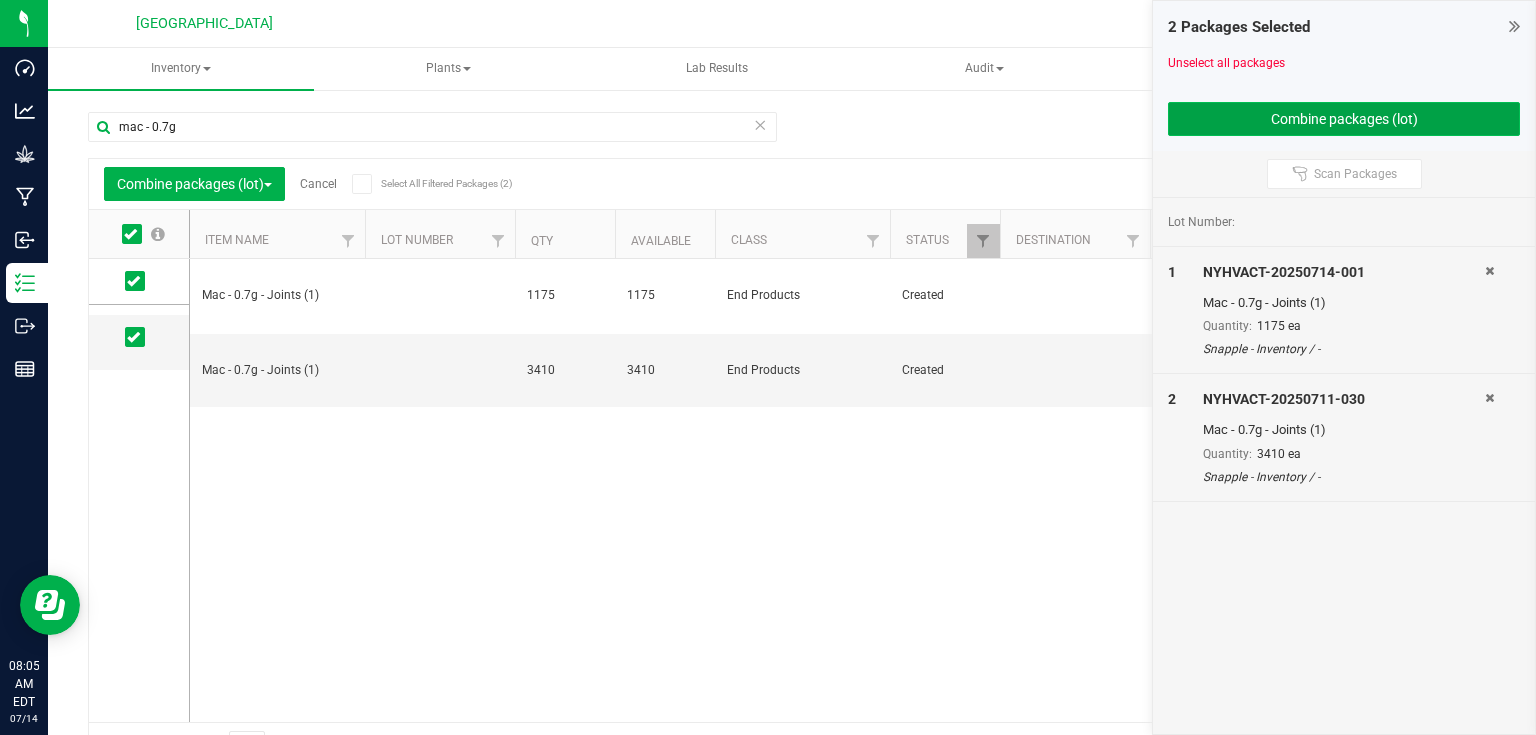 click on "Combine packages (lot)" at bounding box center (1344, 119) 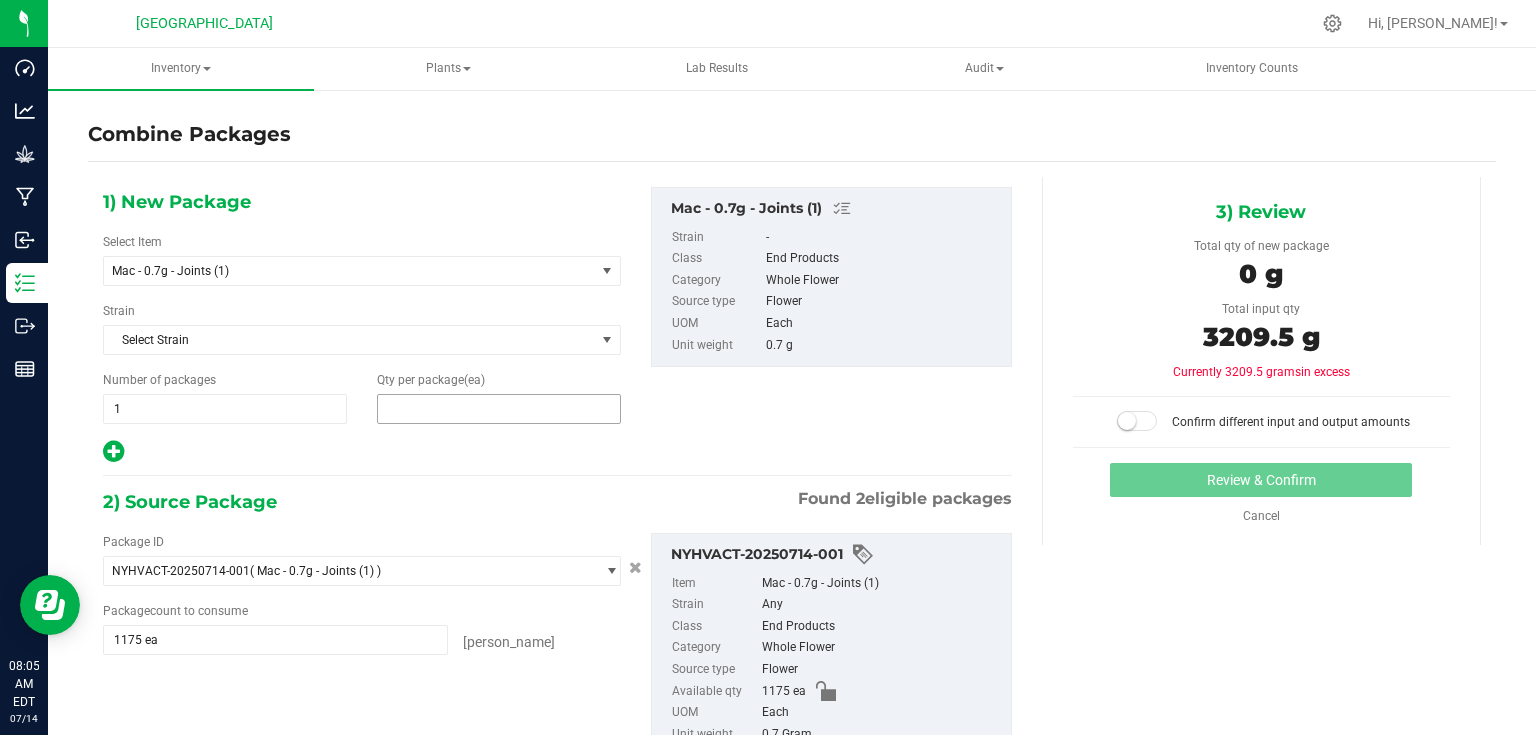 click at bounding box center [499, 409] 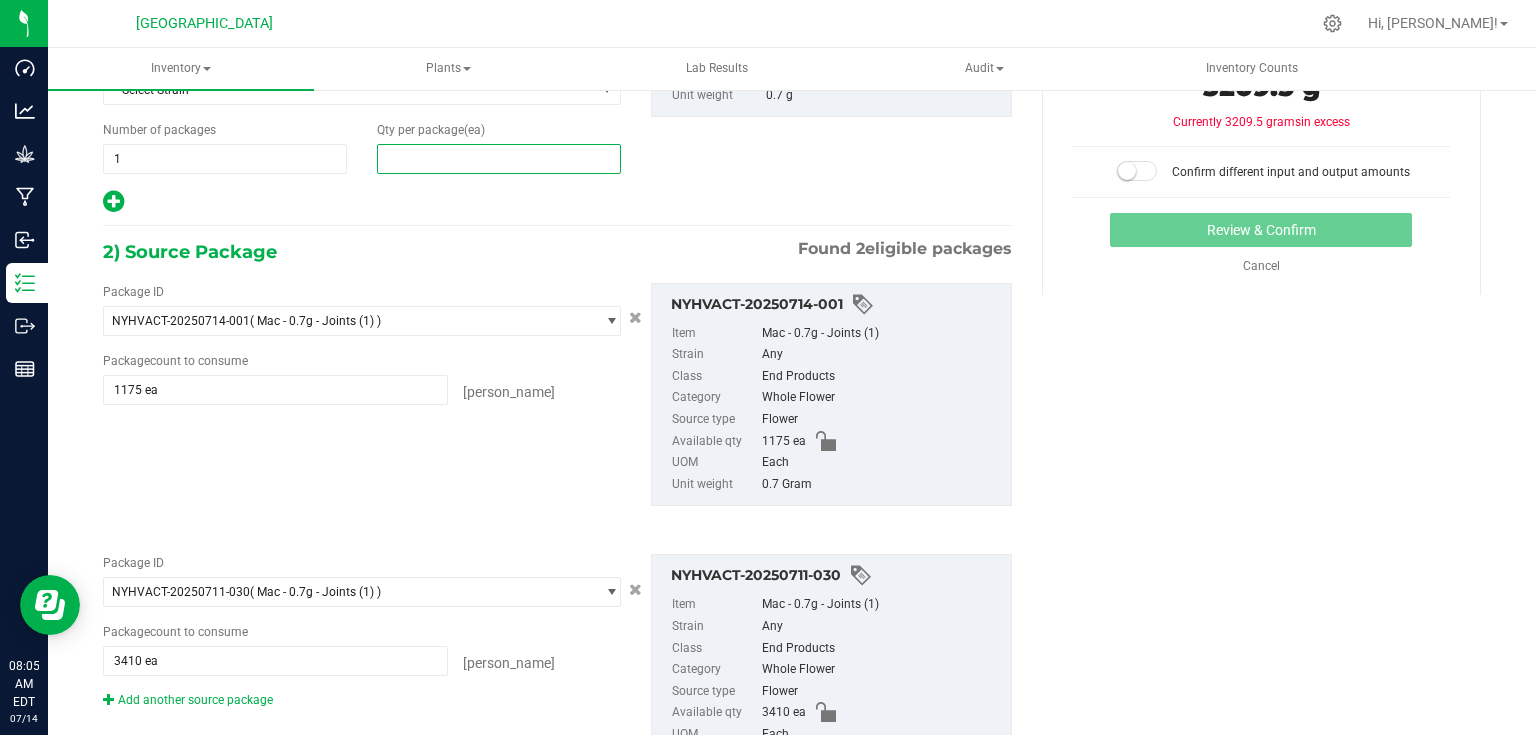 scroll, scrollTop: 160, scrollLeft: 0, axis: vertical 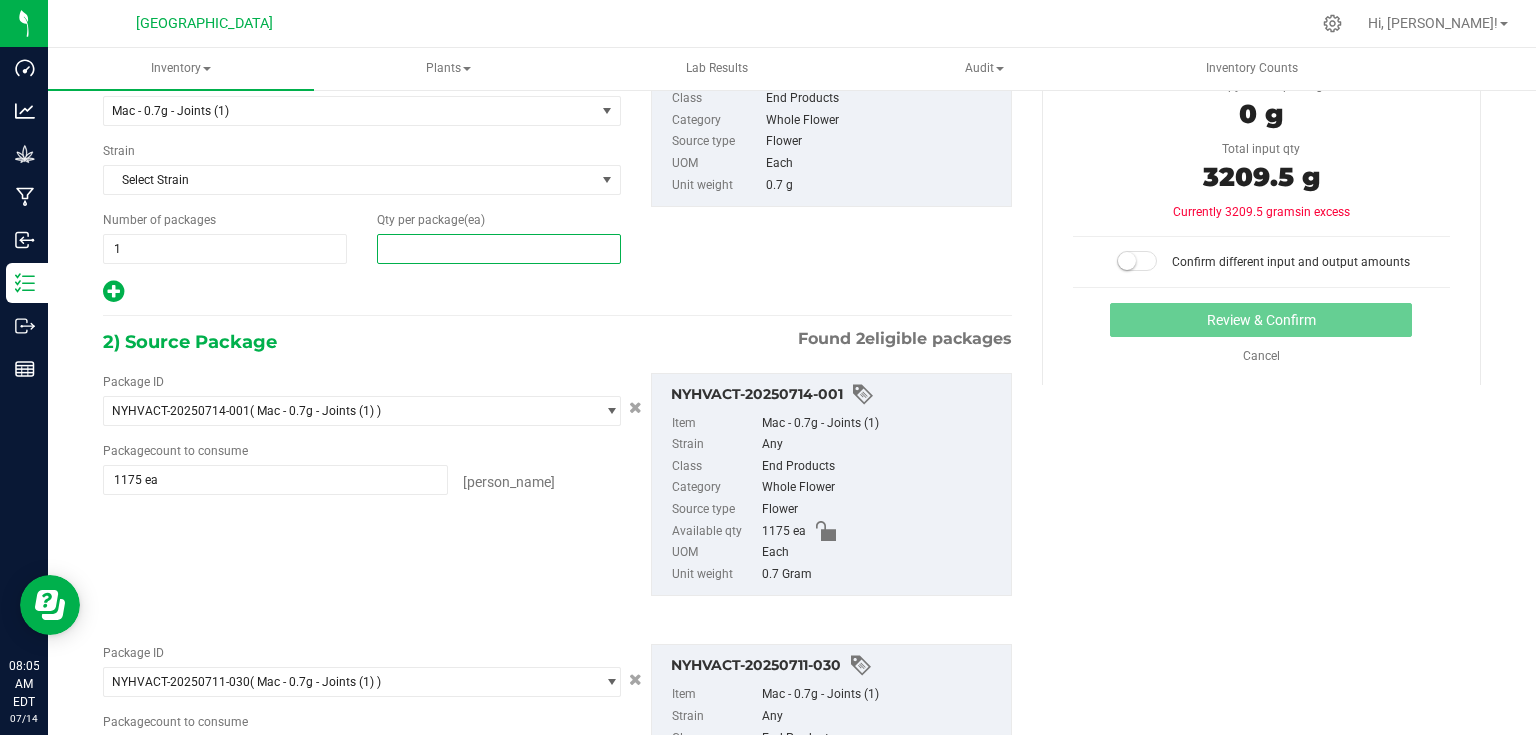 click at bounding box center [499, 249] 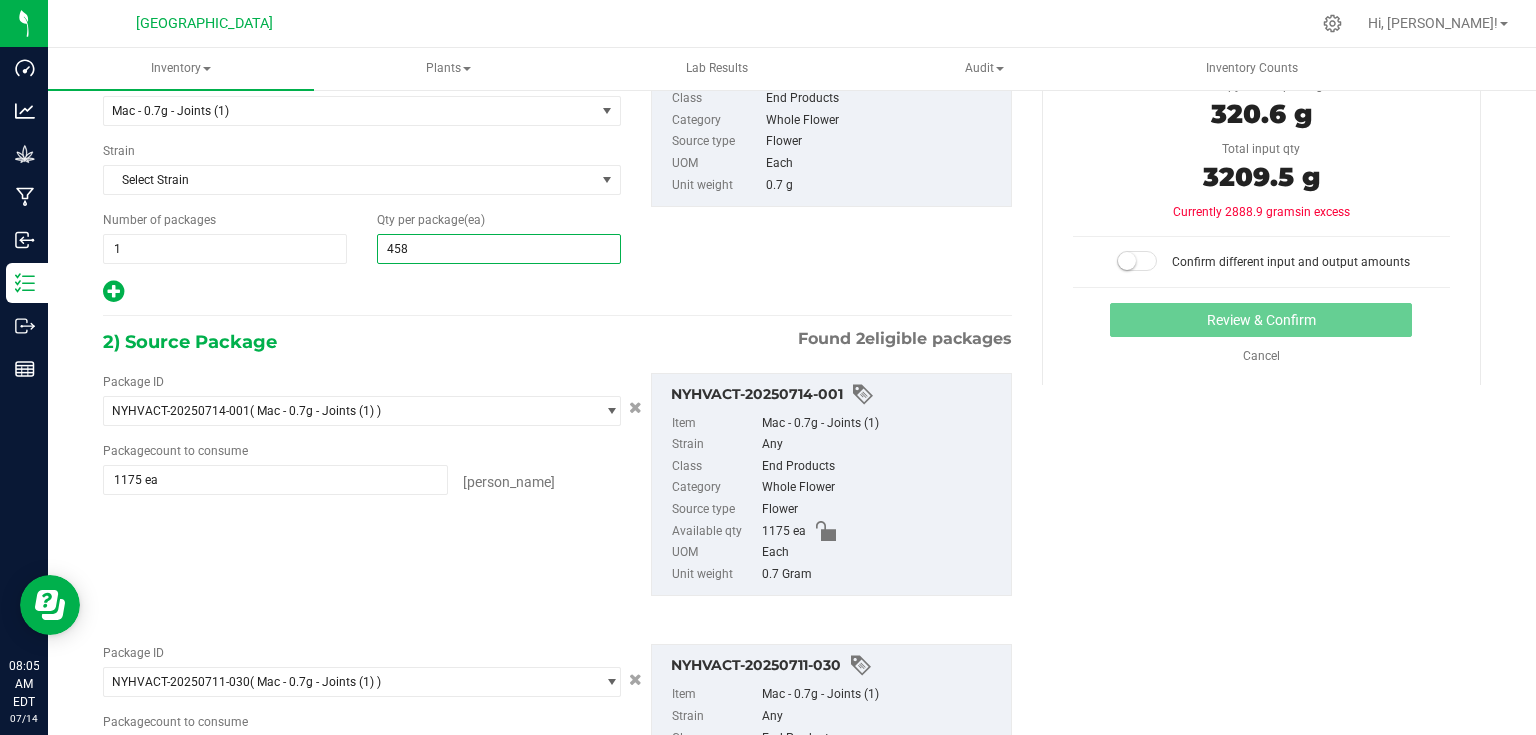 type on "4585" 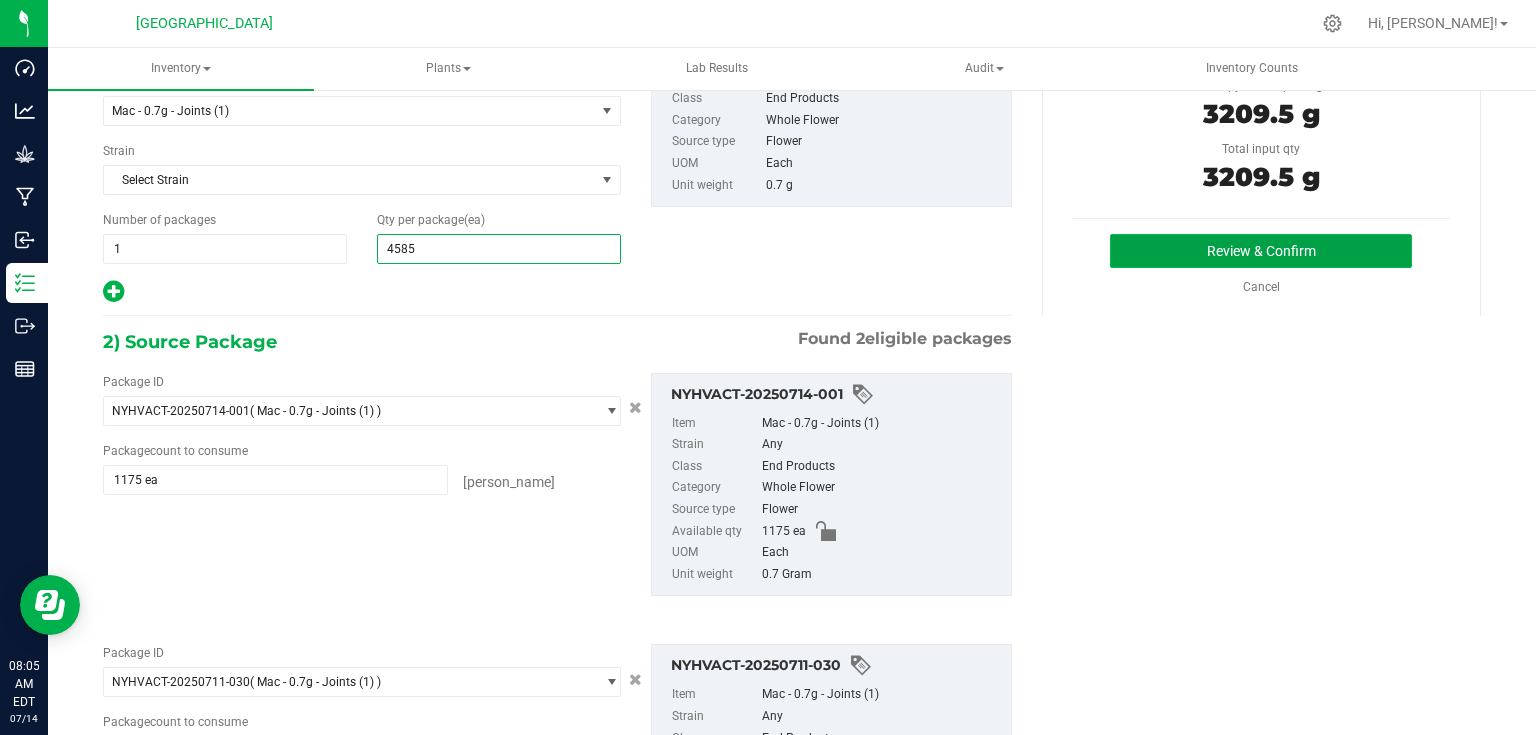 type on "4,585" 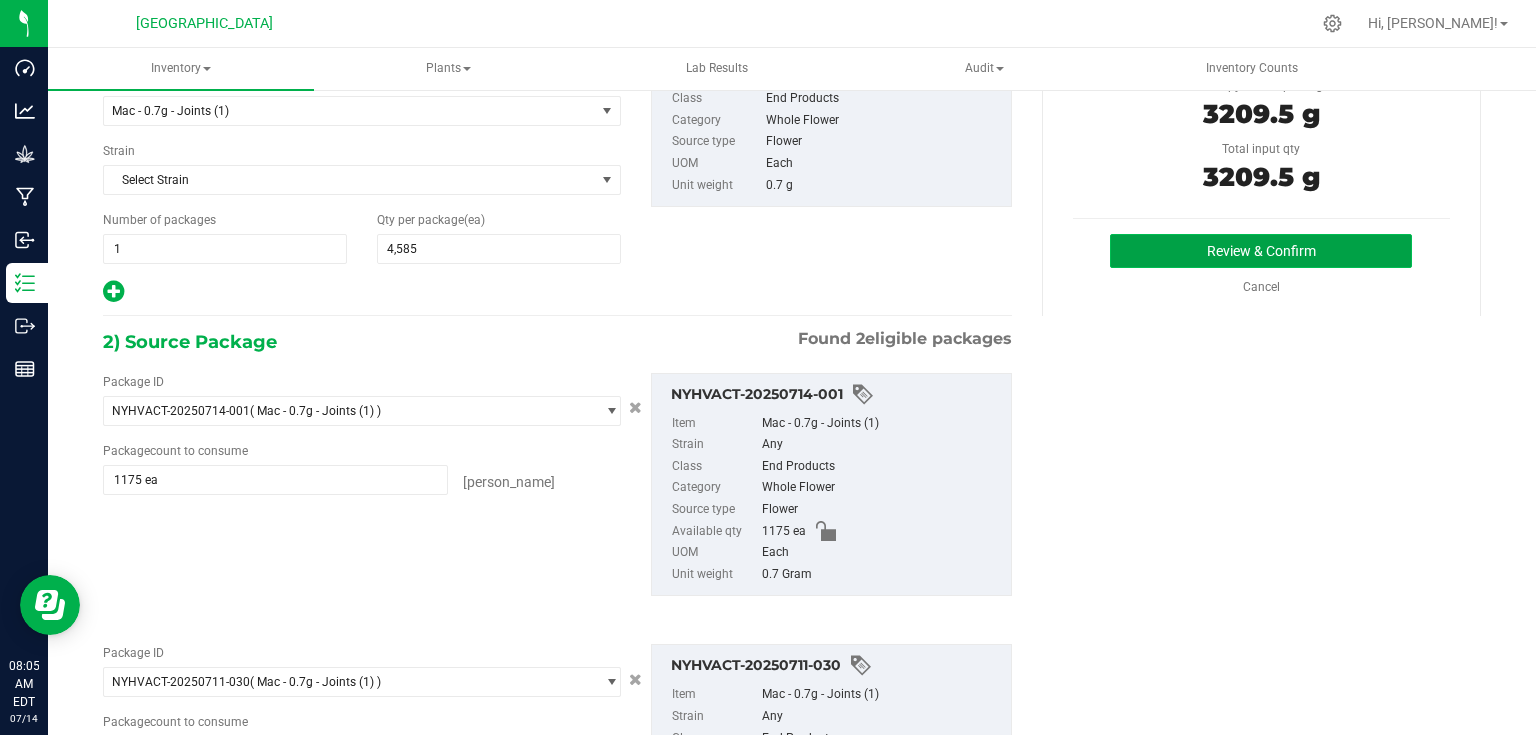 click on "Review & Confirm" at bounding box center (1261, 251) 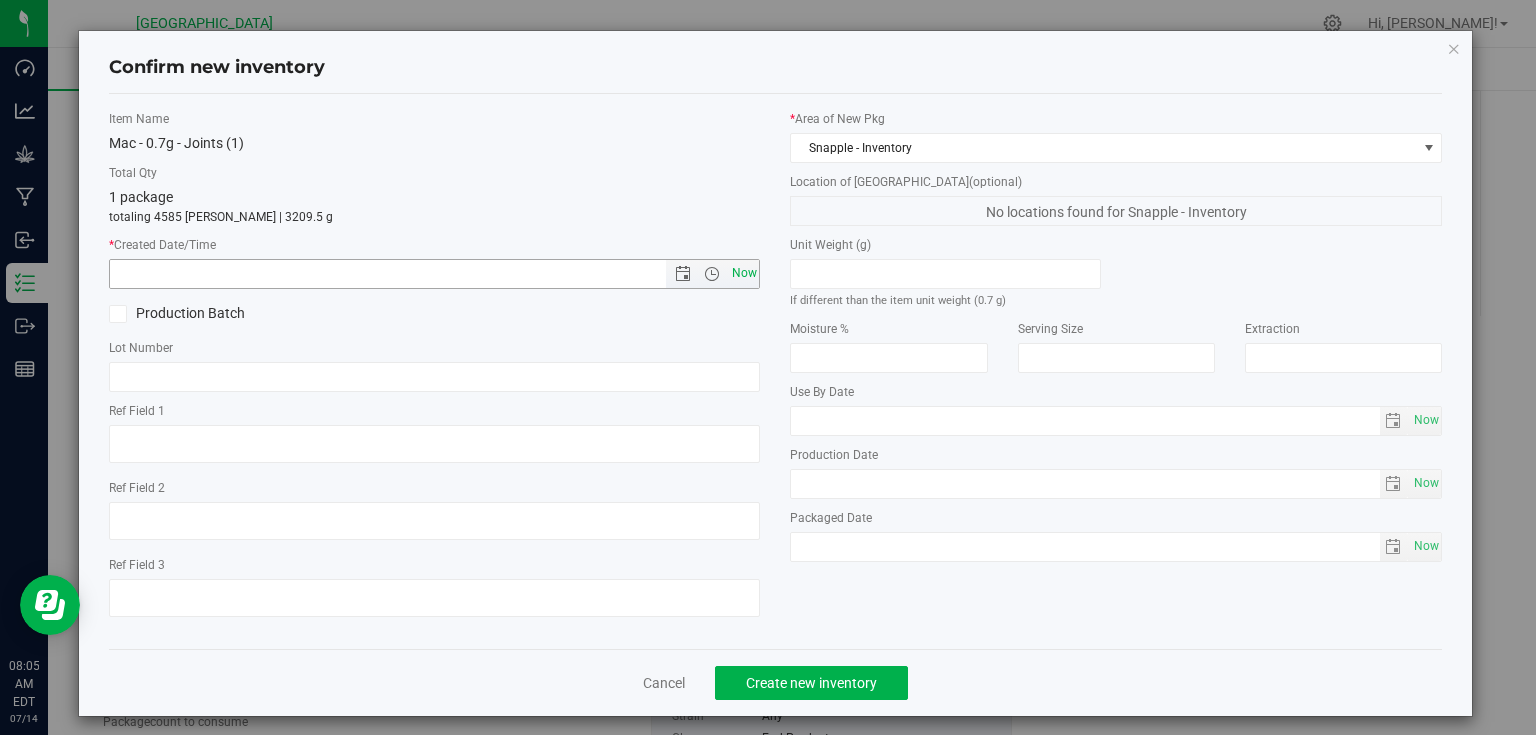 click on "Now" at bounding box center (744, 273) 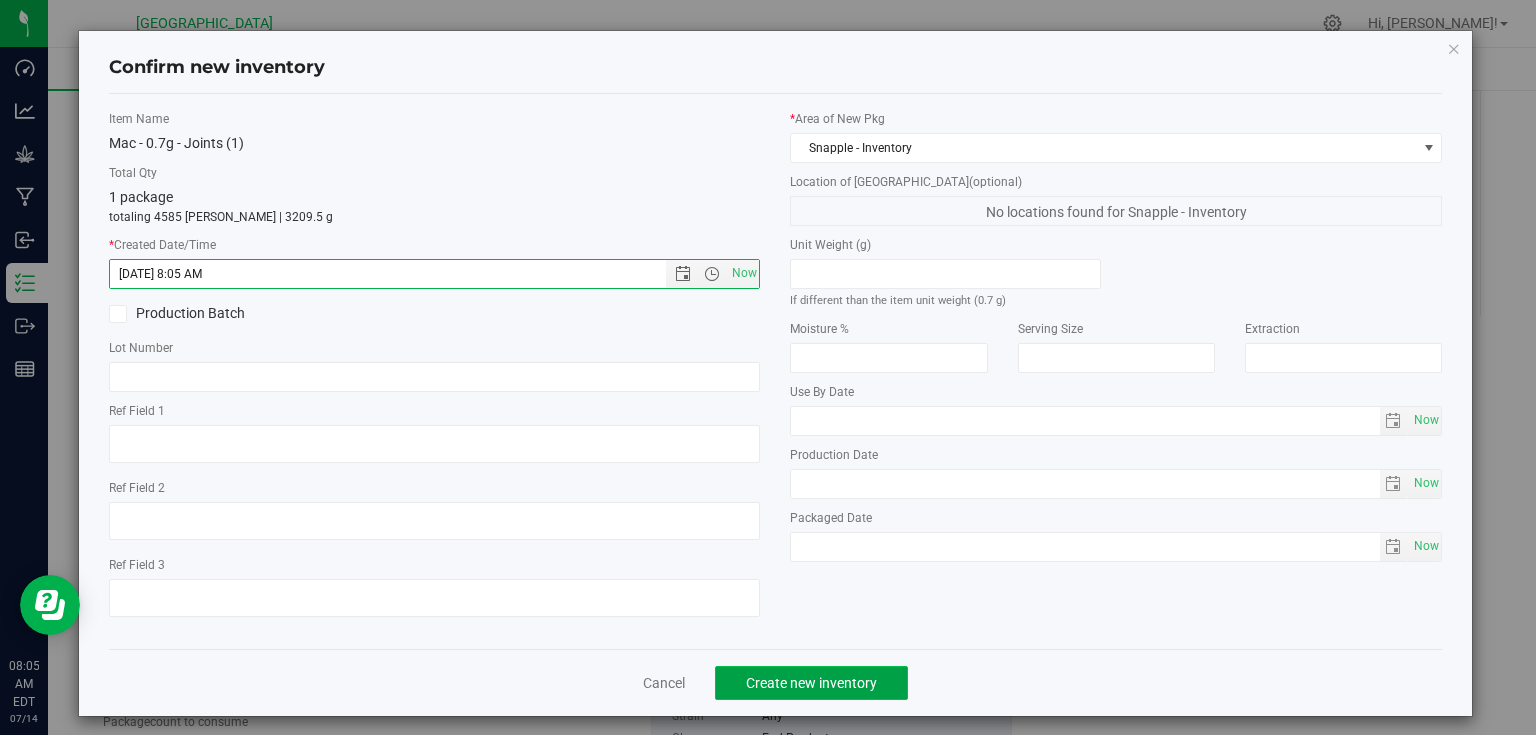 click on "Create new inventory" 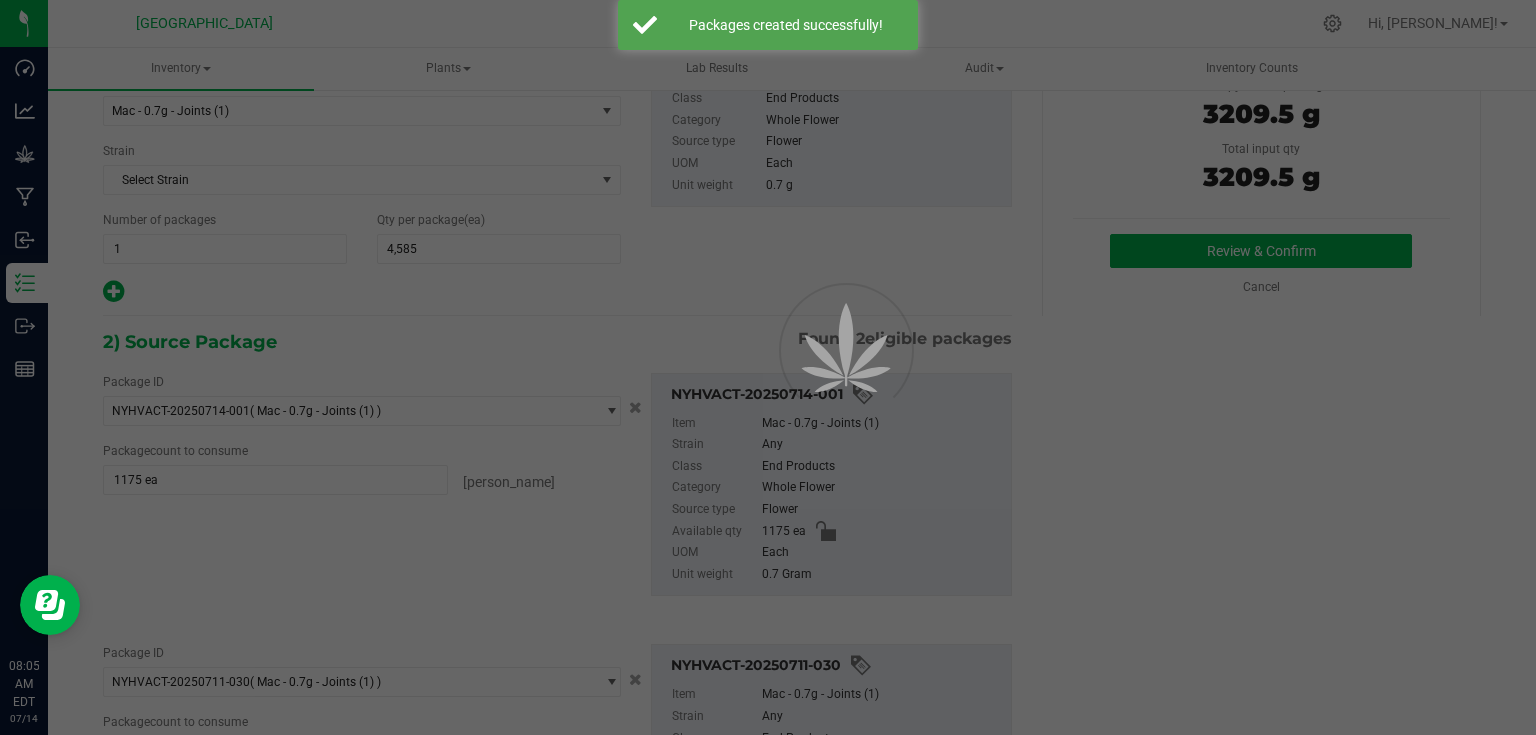 scroll, scrollTop: 0, scrollLeft: 0, axis: both 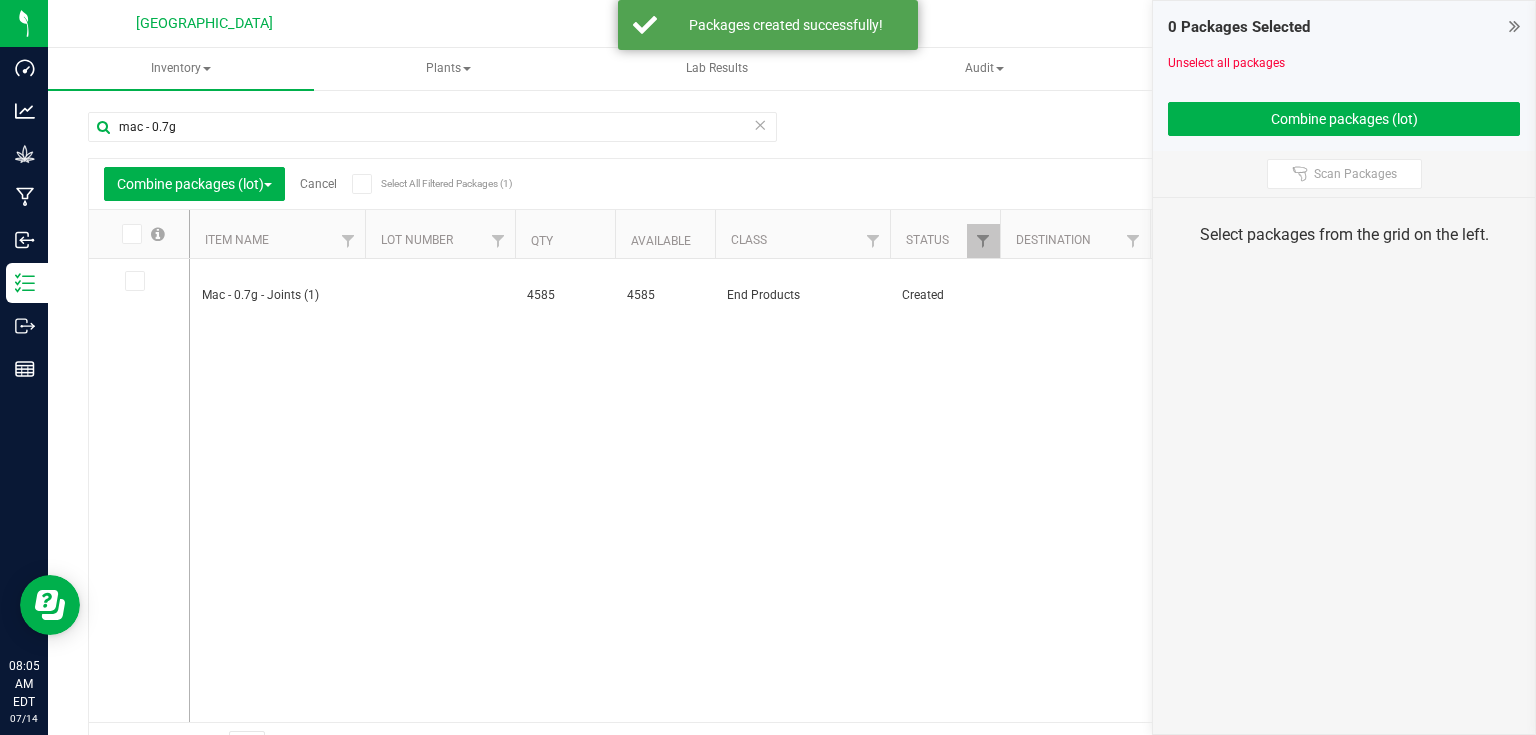 click at bounding box center (1514, 26) 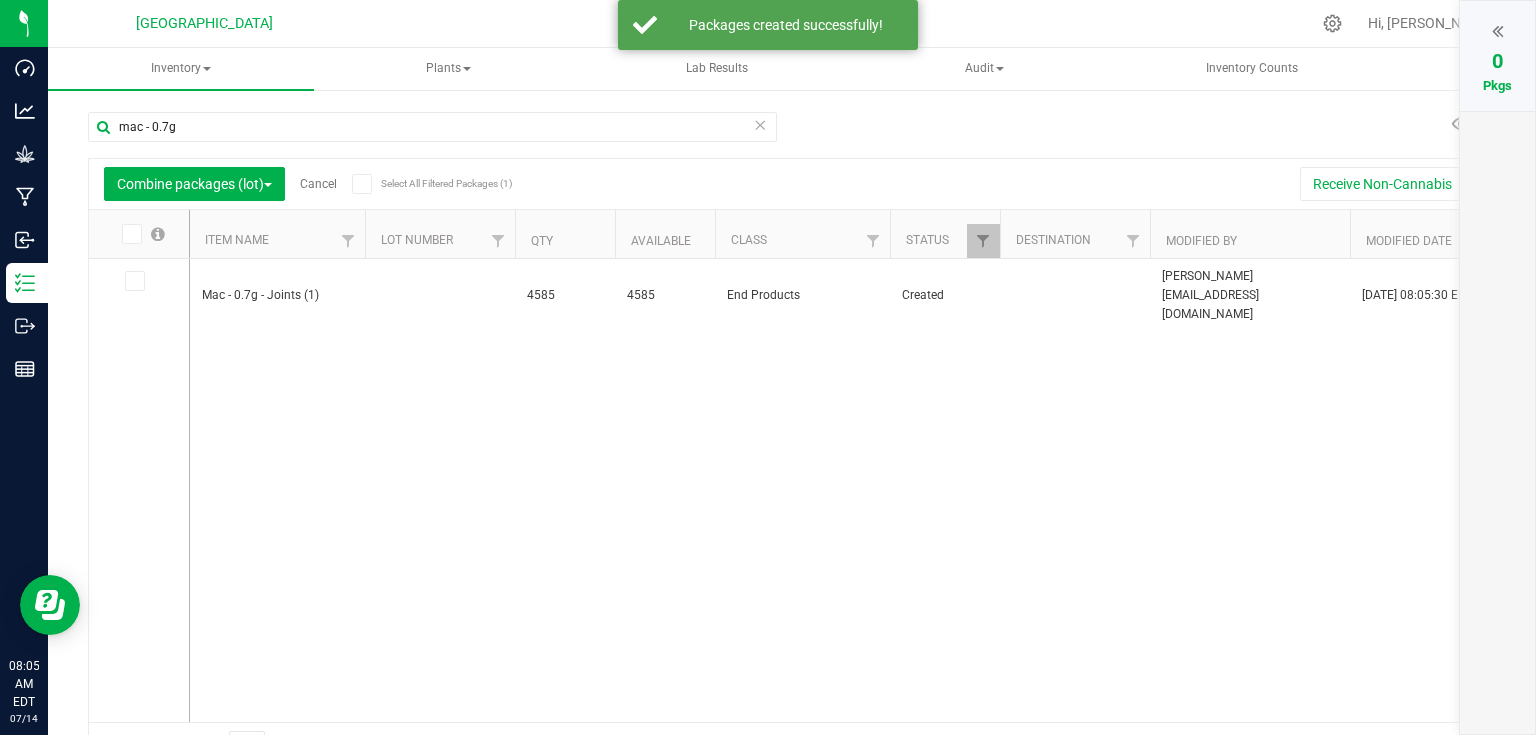 click on "Combine packages (lot)
Cancel
Select All Filtered Packages (1)" at bounding box center (292, 184) 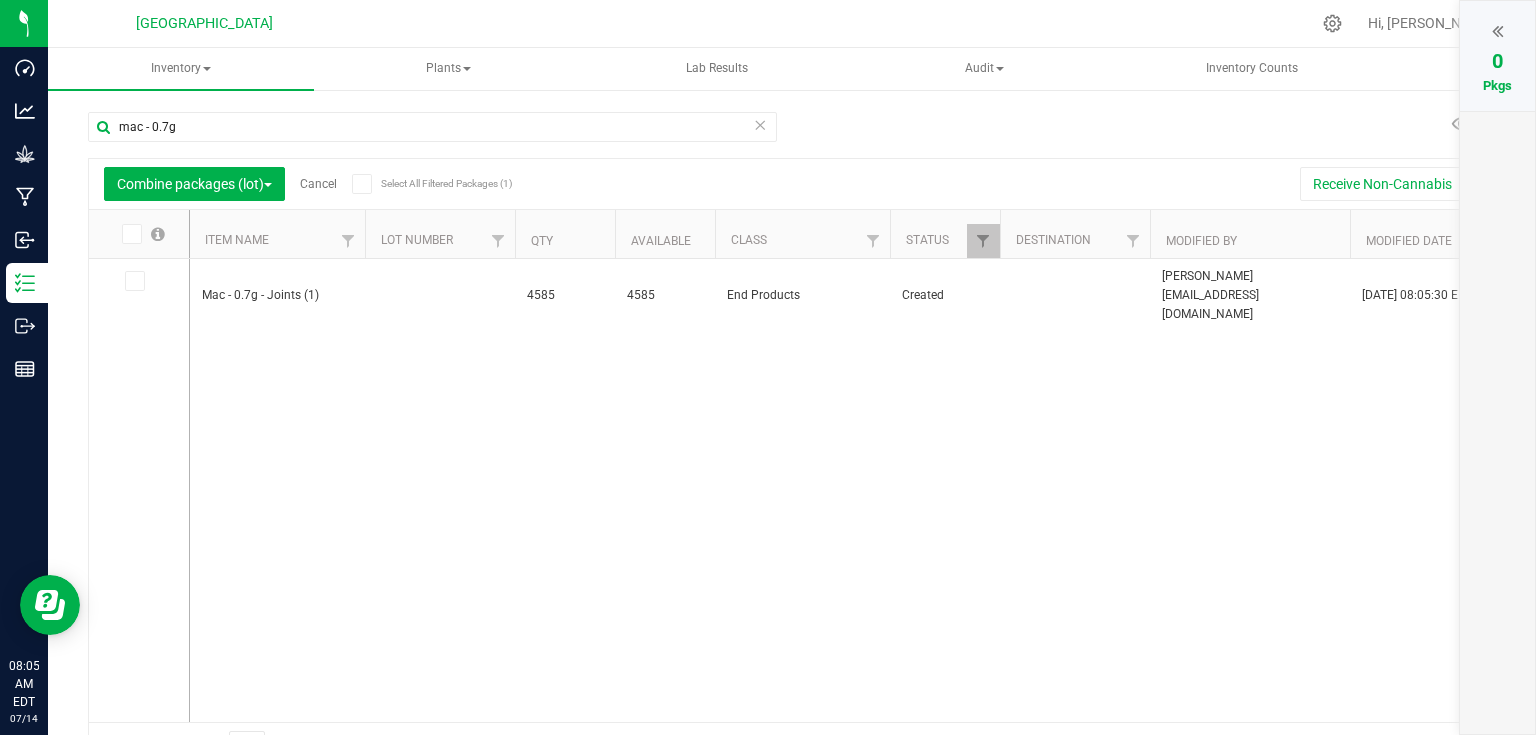 click on "Cancel" at bounding box center [318, 184] 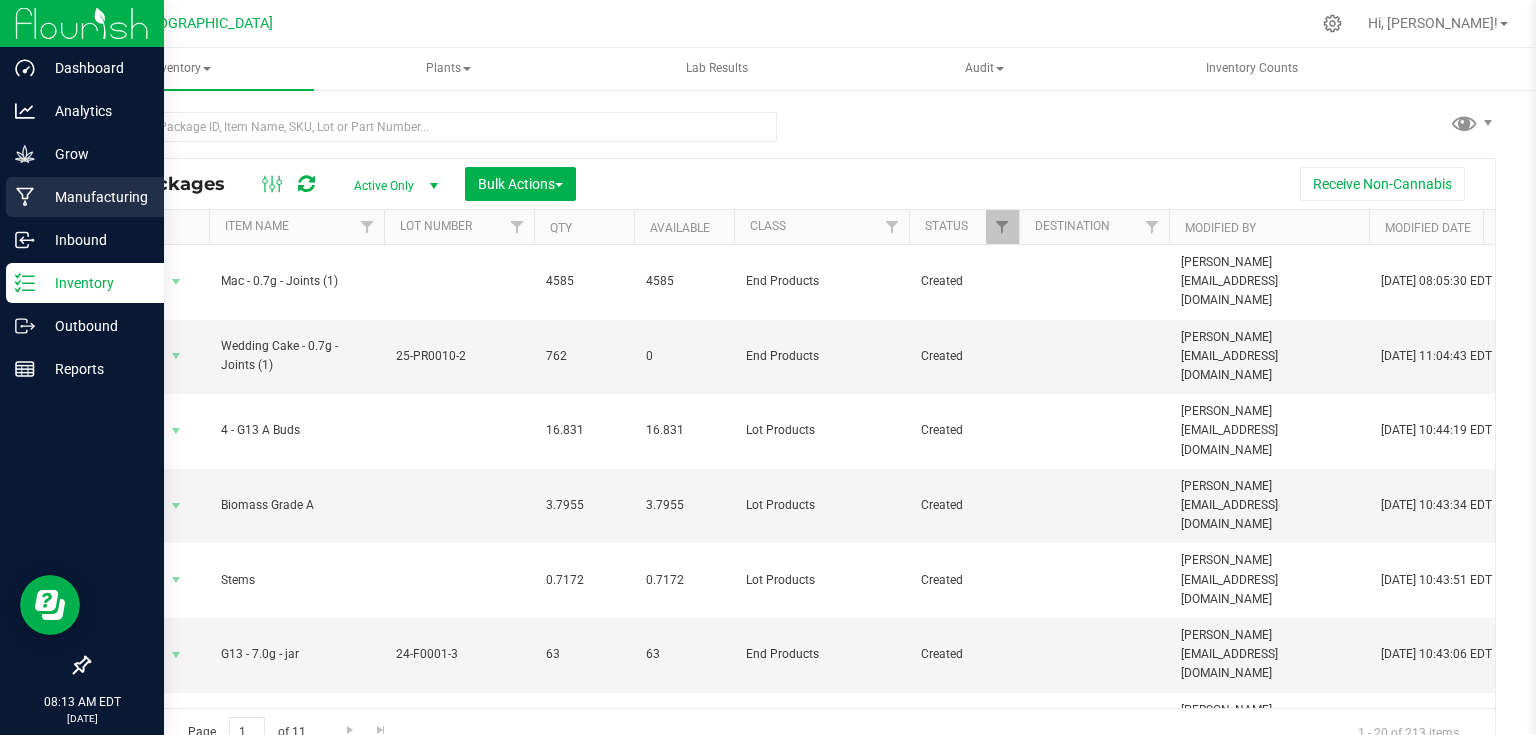 click on "Manufacturing" at bounding box center (95, 197) 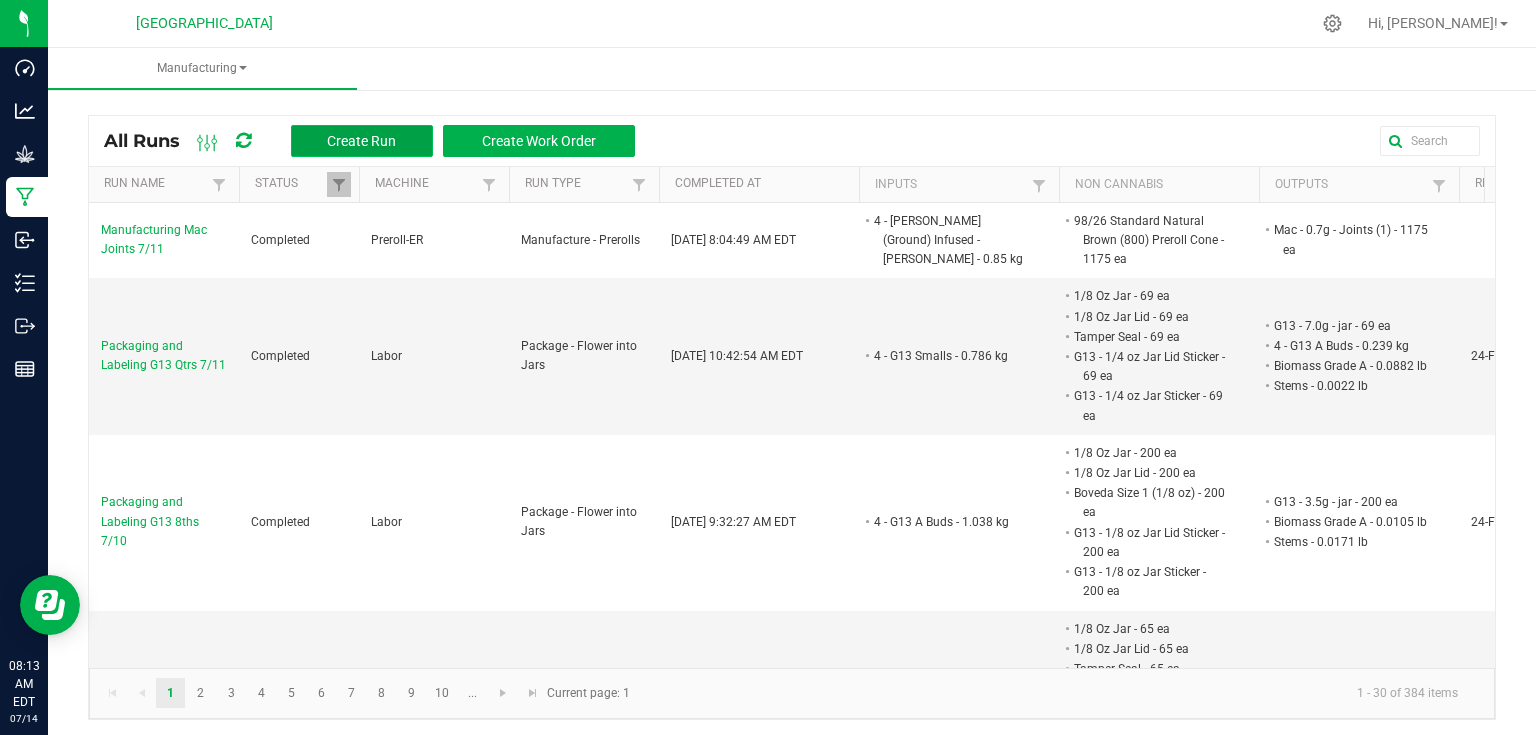click on "Create Run" at bounding box center (362, 141) 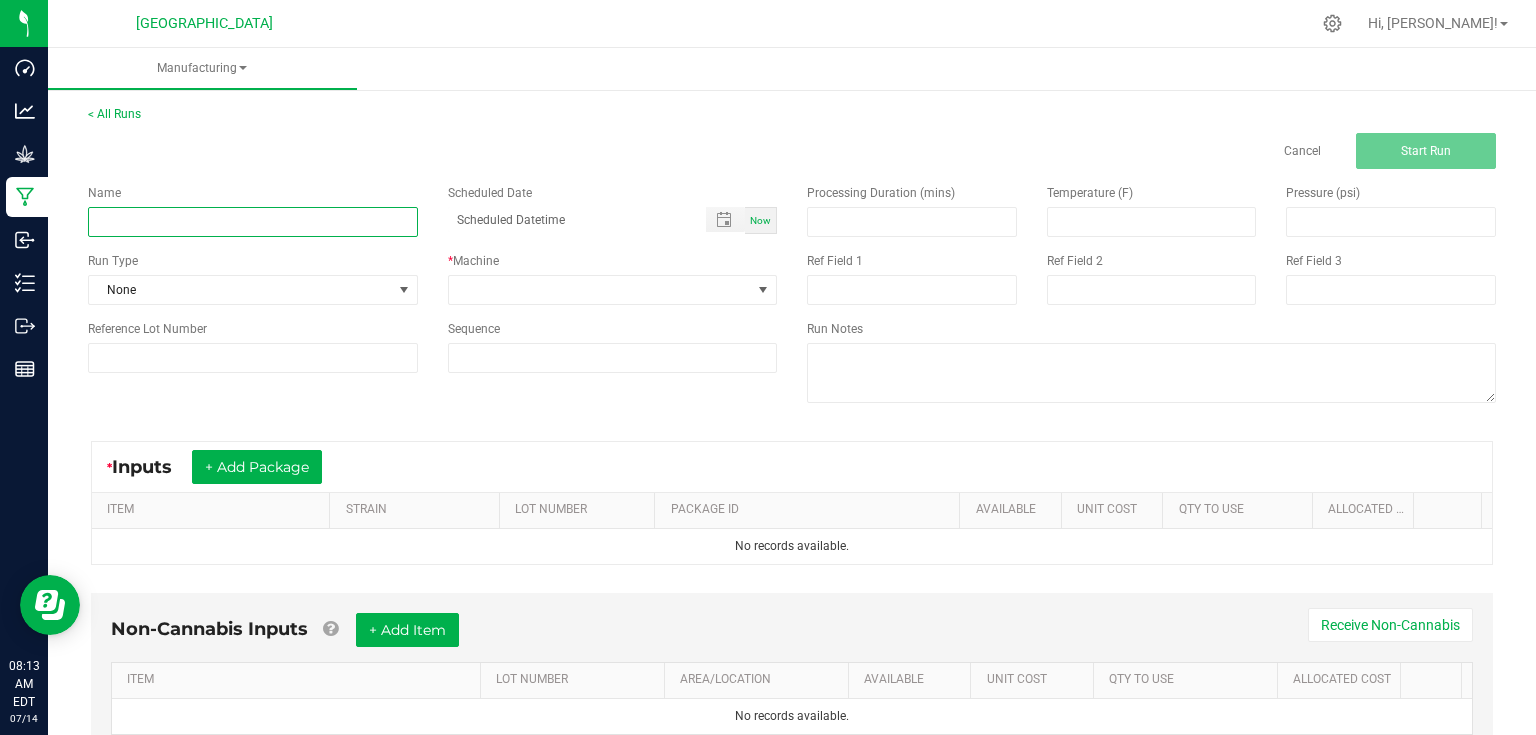click at bounding box center (253, 222) 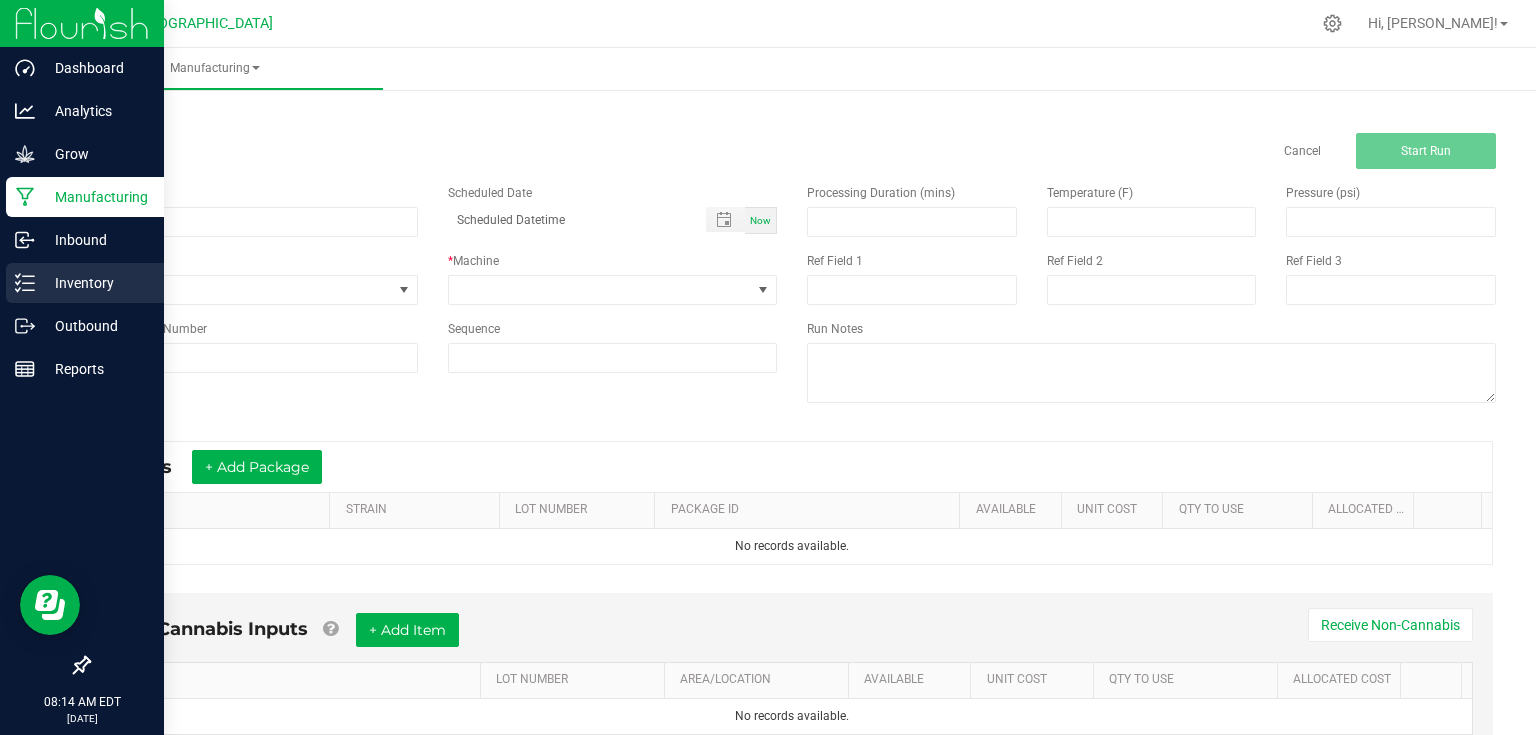 click on "Inventory" at bounding box center [95, 283] 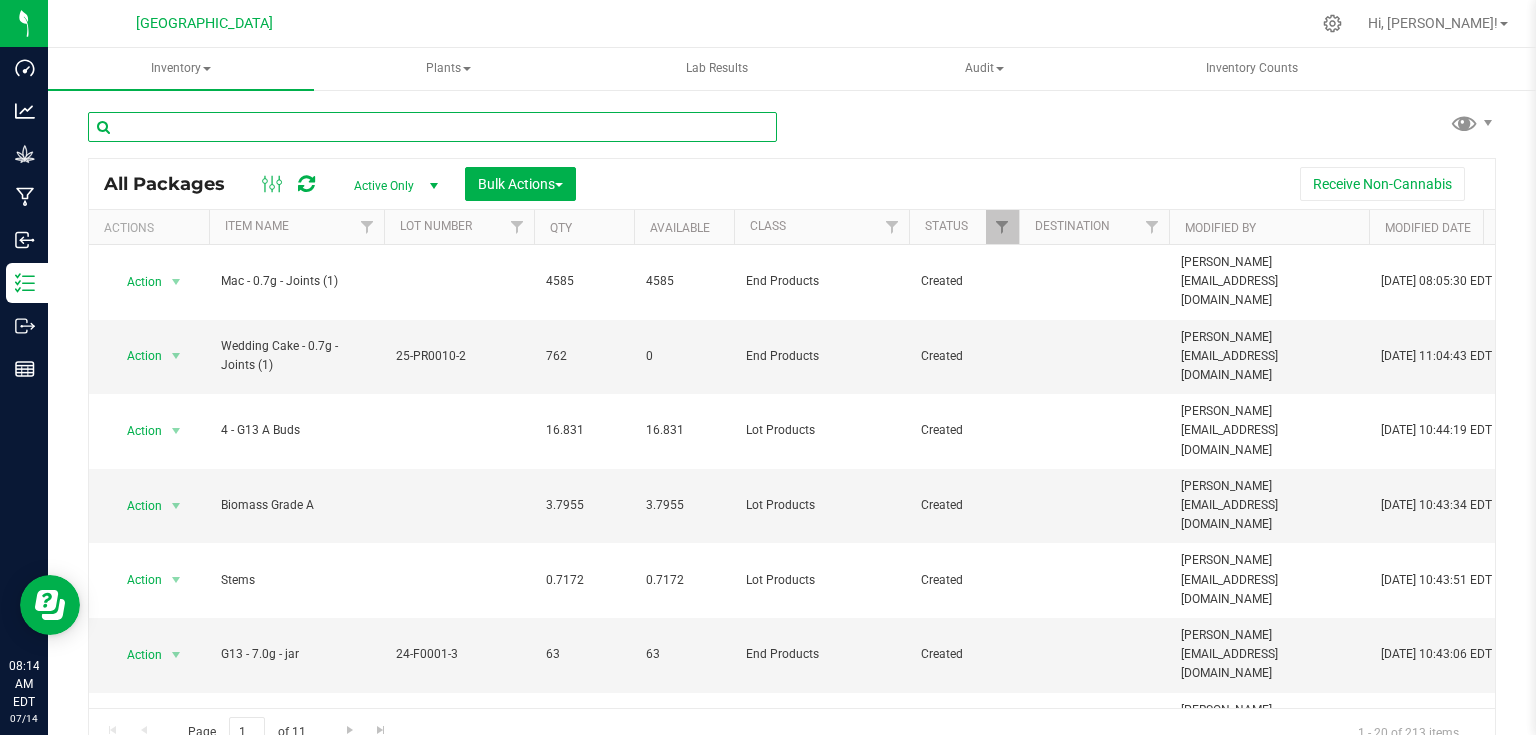 click at bounding box center (432, 127) 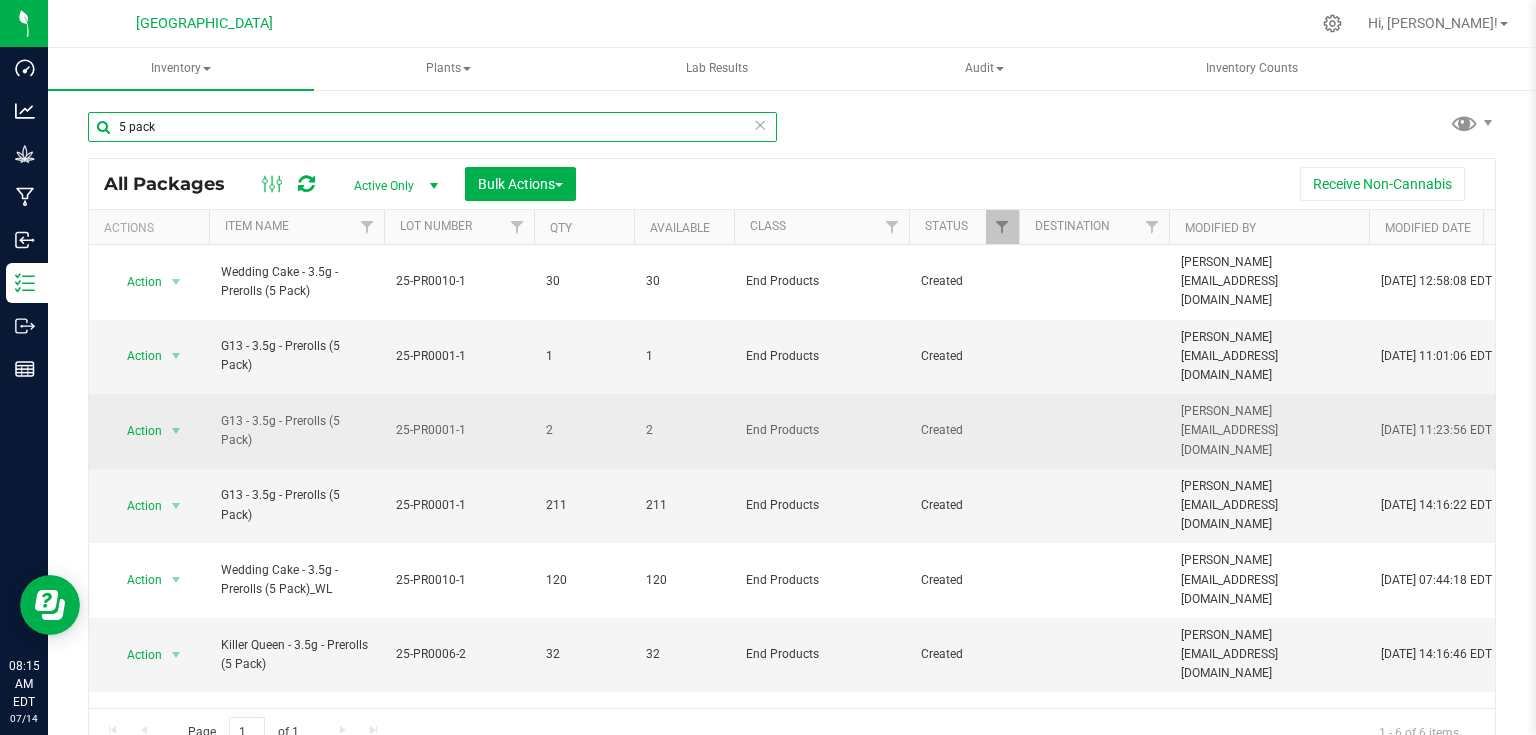 type on "5 pack" 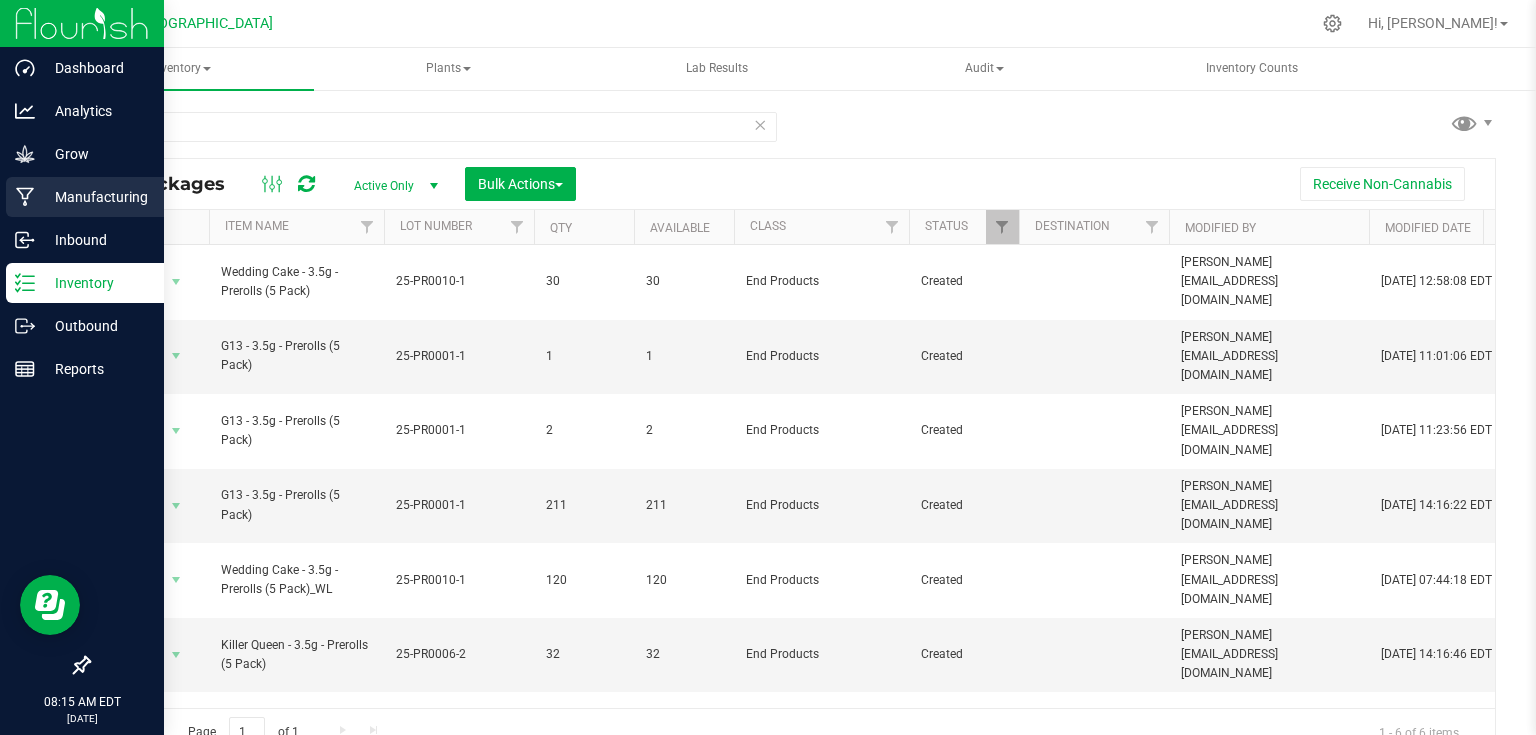 click on "Manufacturing" at bounding box center [95, 197] 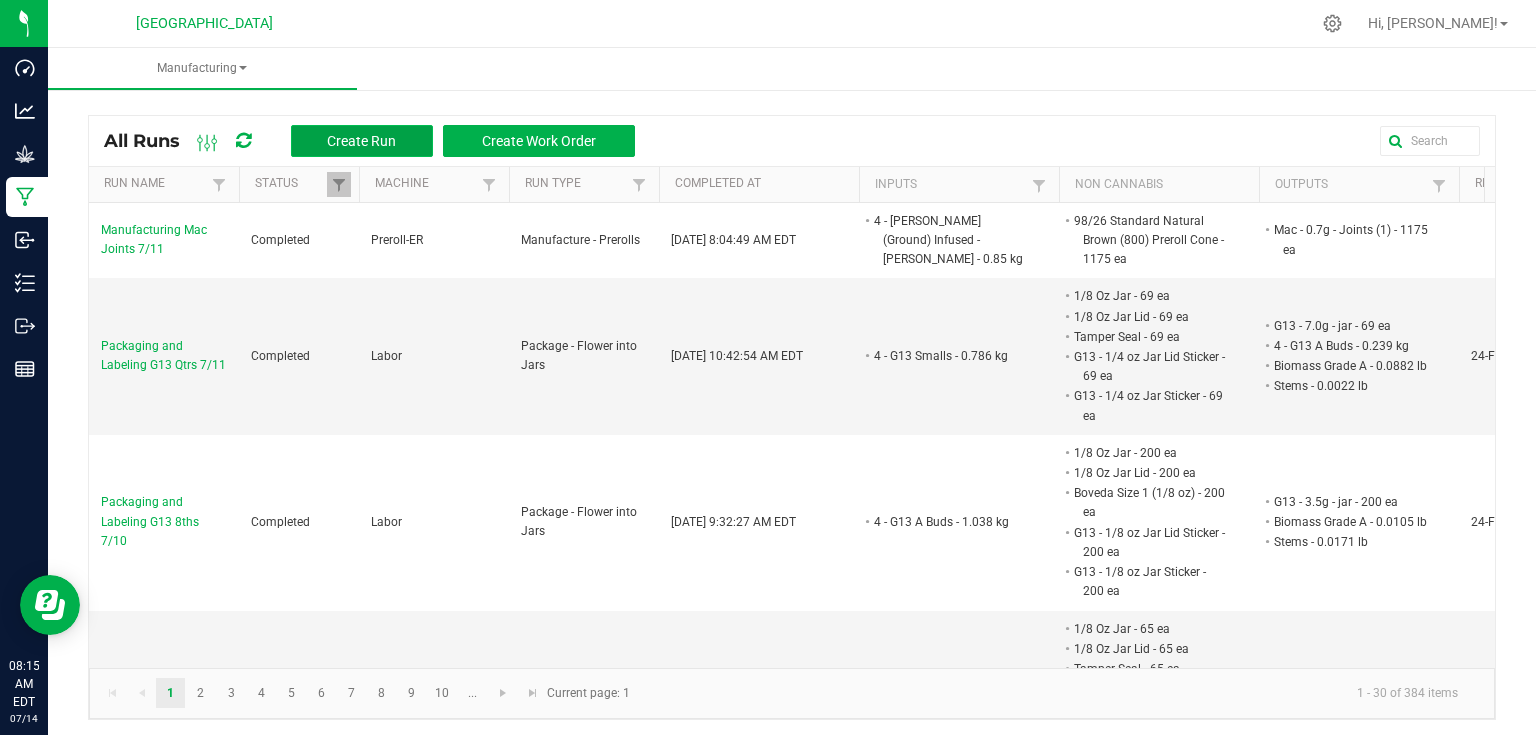click on "Create Run" at bounding box center [362, 141] 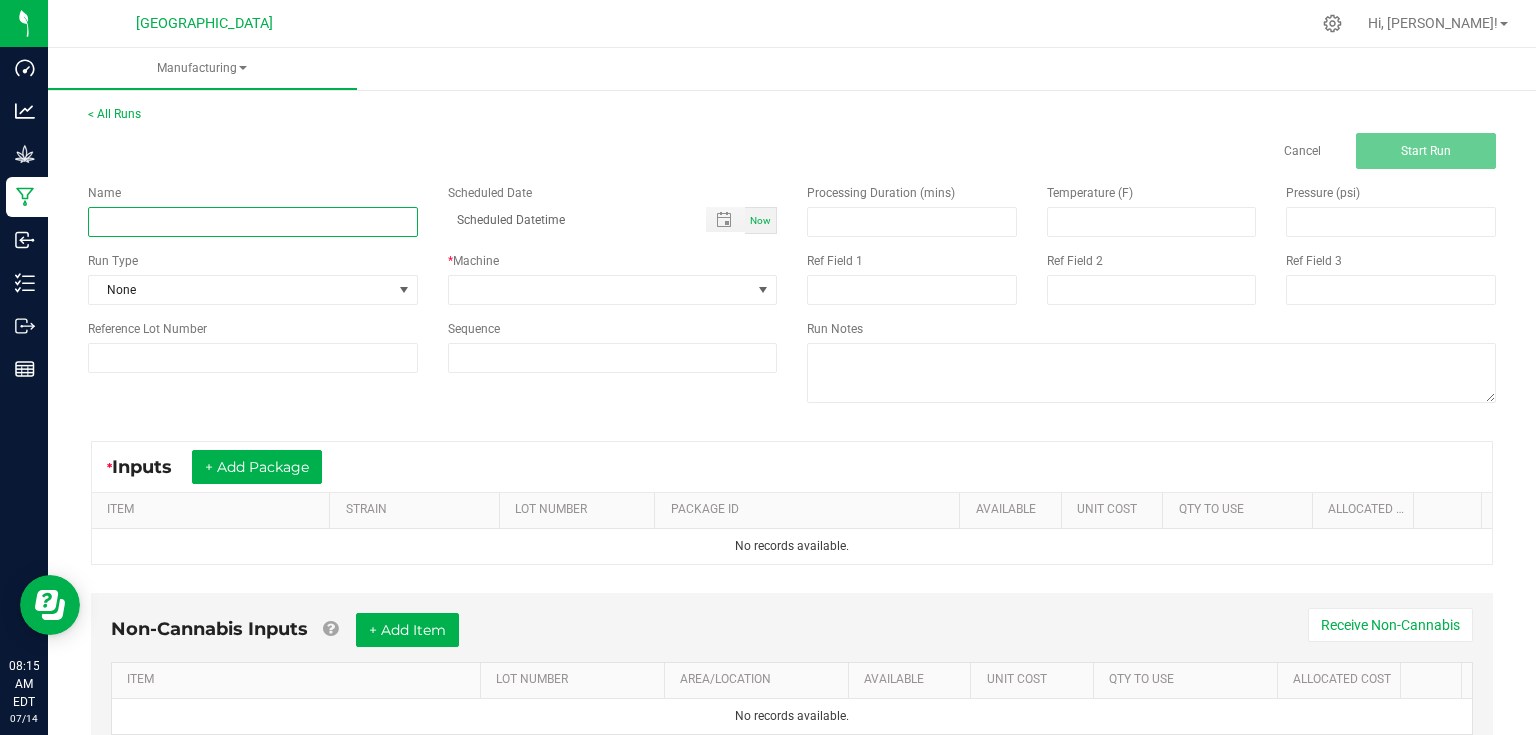 click at bounding box center (253, 222) 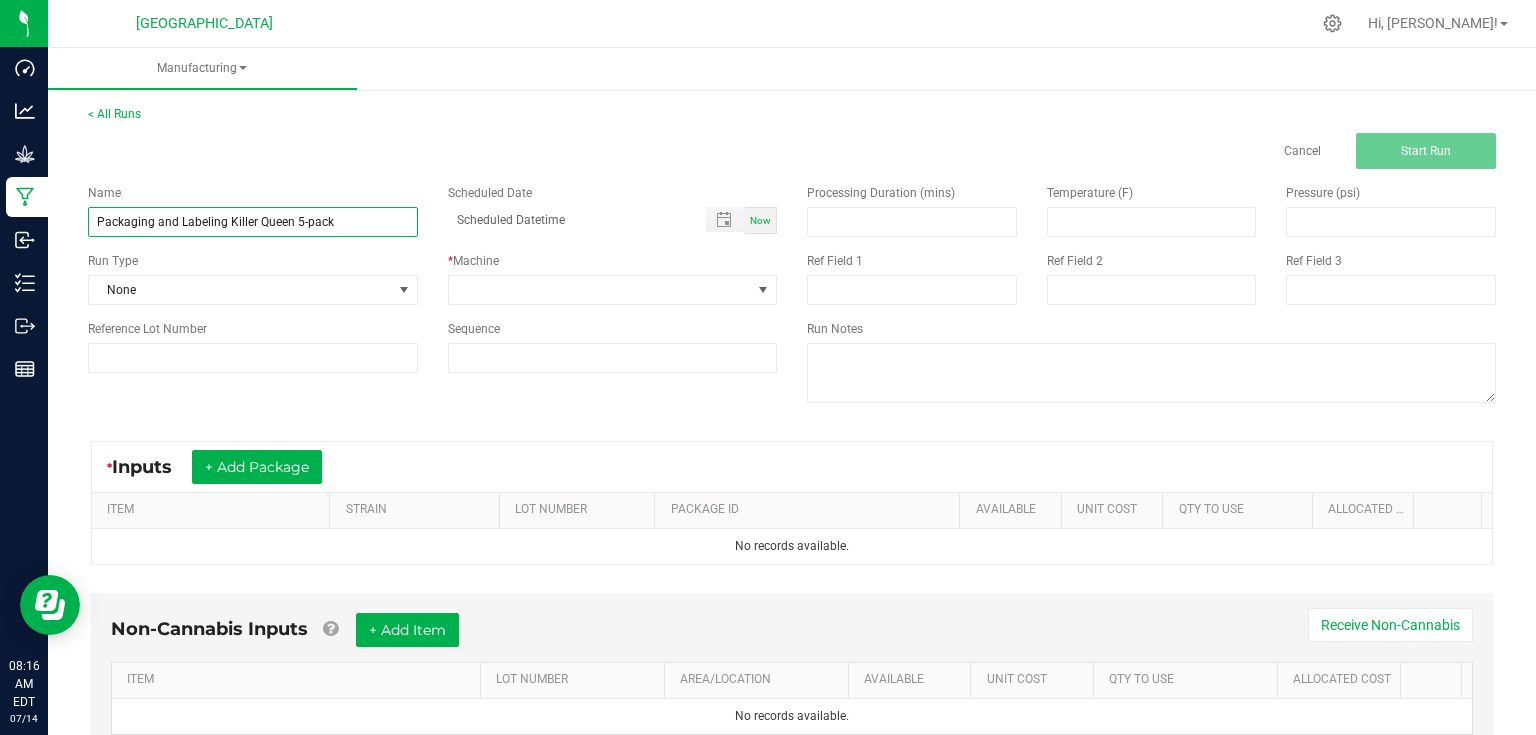 type on "Packaging and Labeling Killer Queen 5-pack" 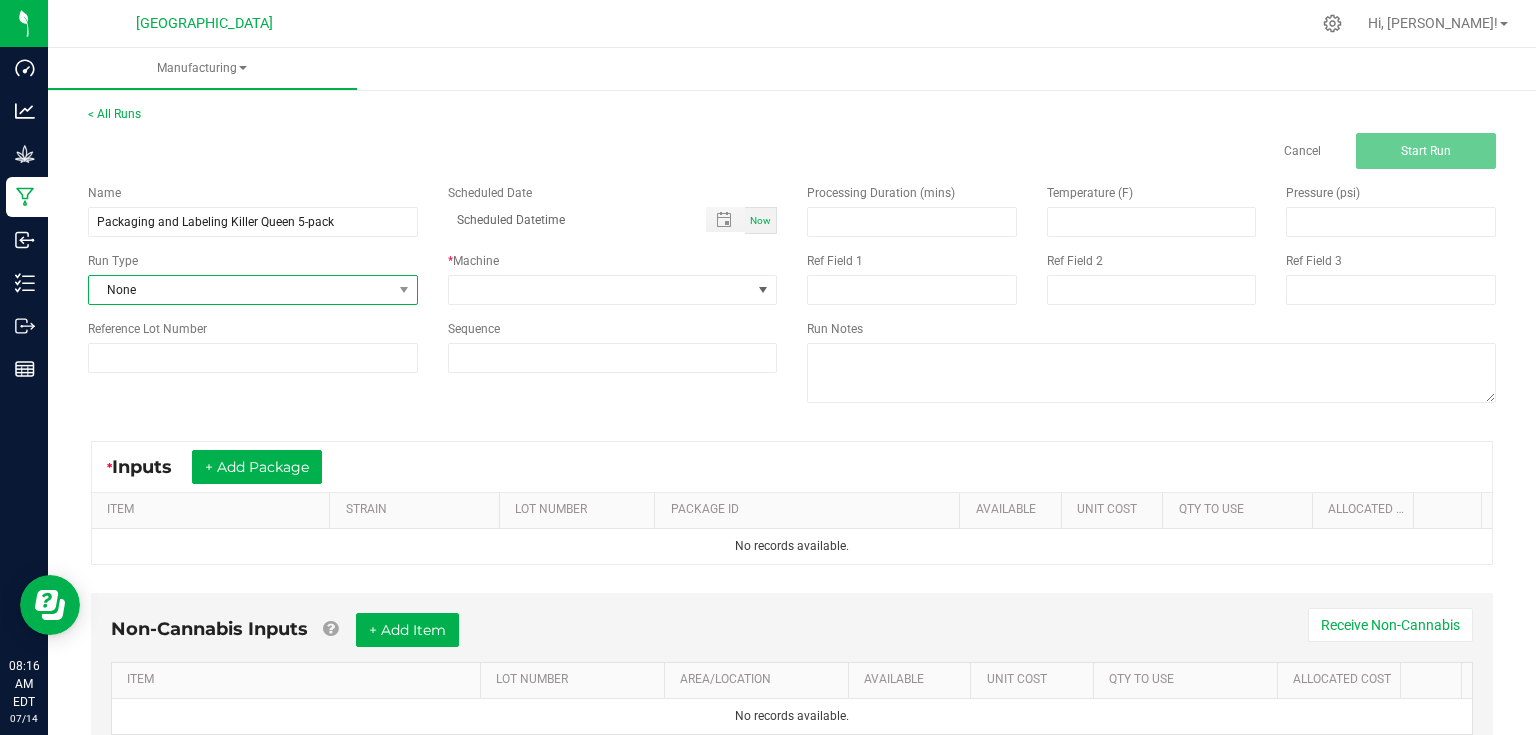 click on "None" at bounding box center [240, 290] 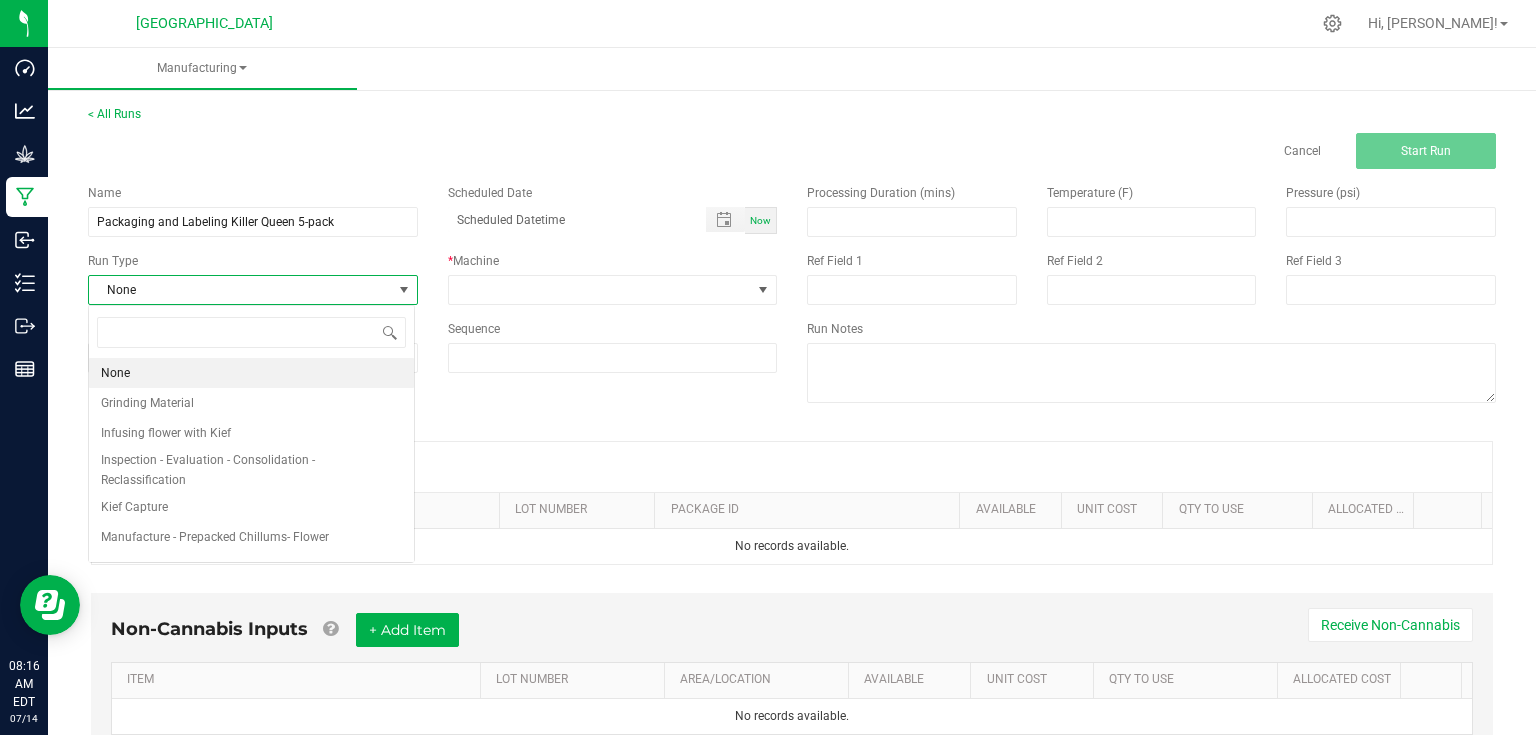 scroll, scrollTop: 99970, scrollLeft: 99673, axis: both 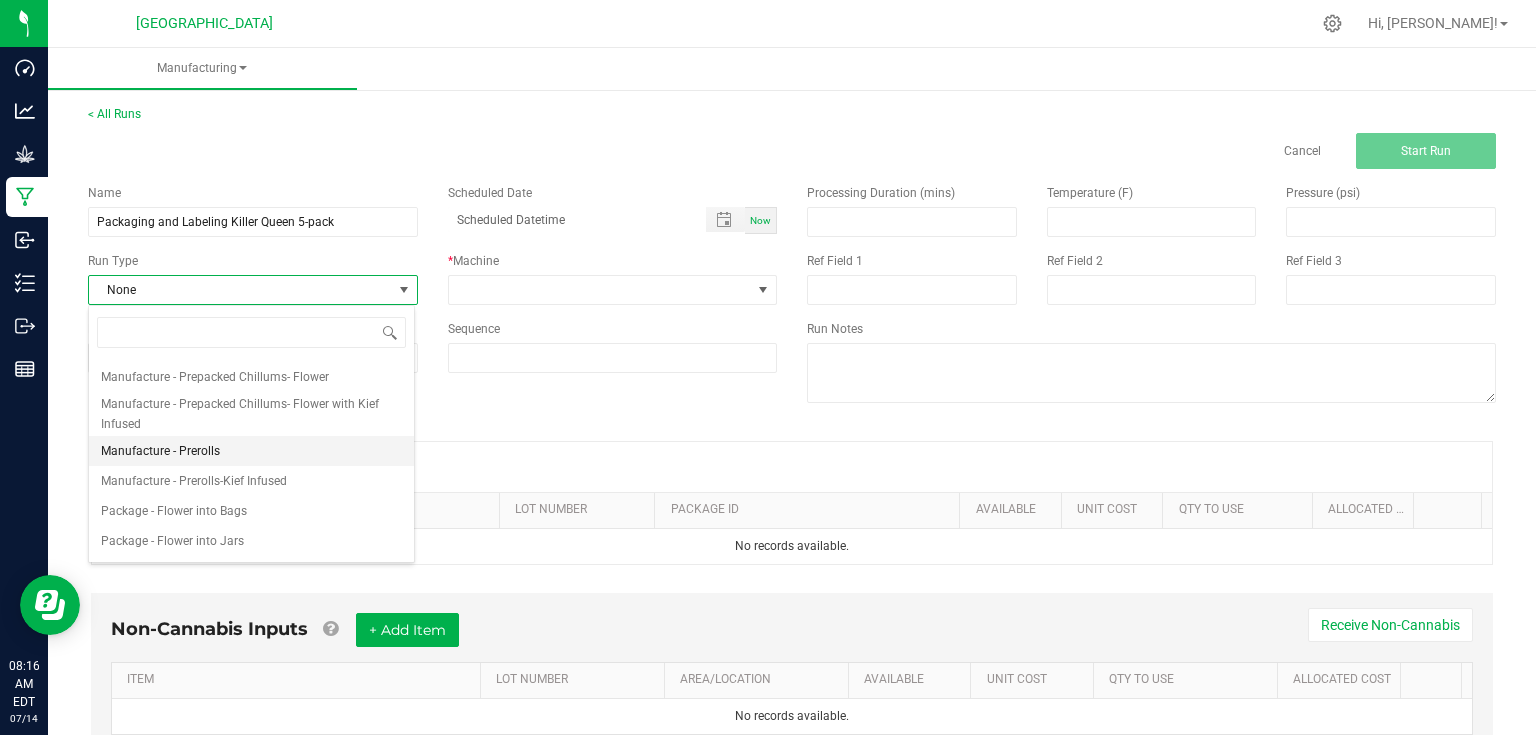 click on "Manufacture - Prerolls" at bounding box center (251, 451) 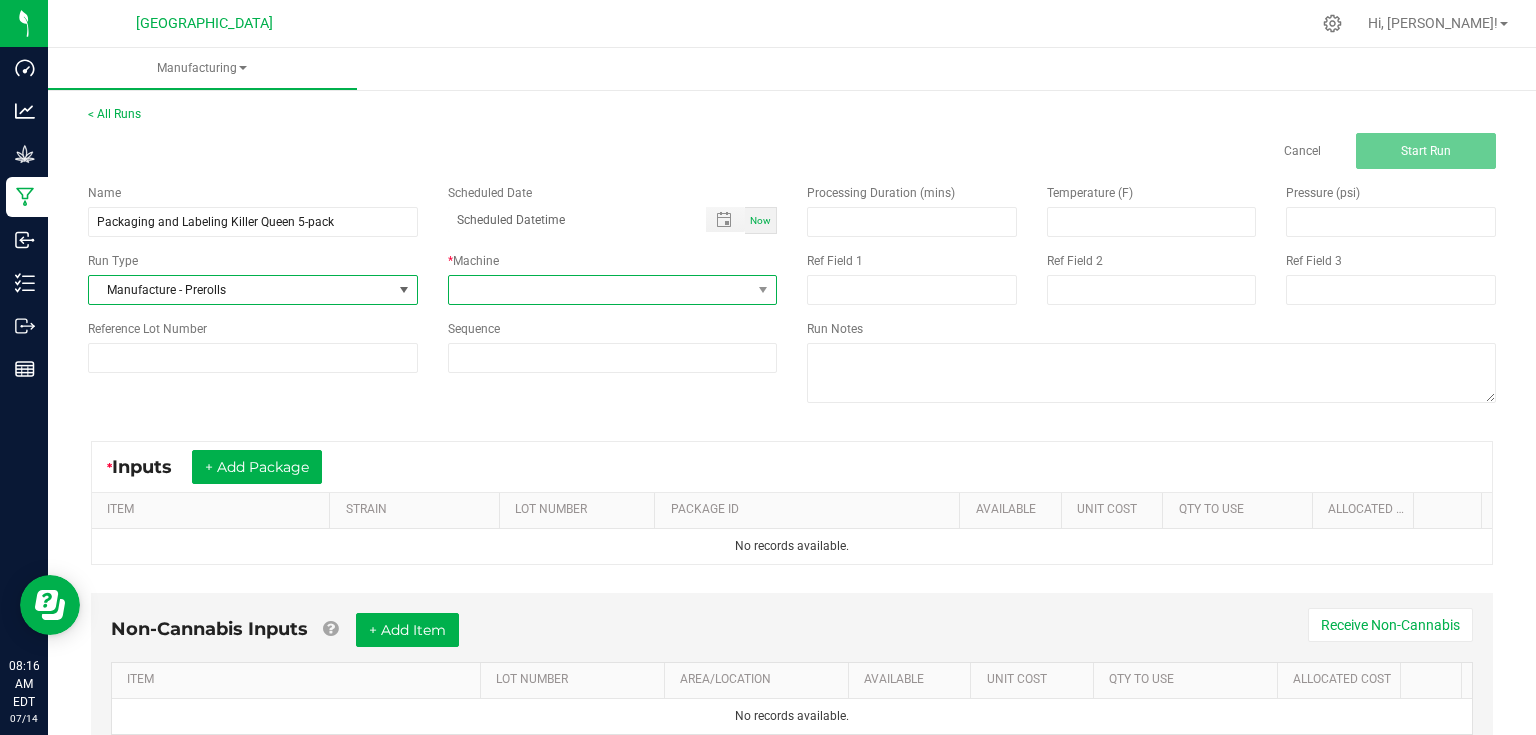 click at bounding box center [600, 290] 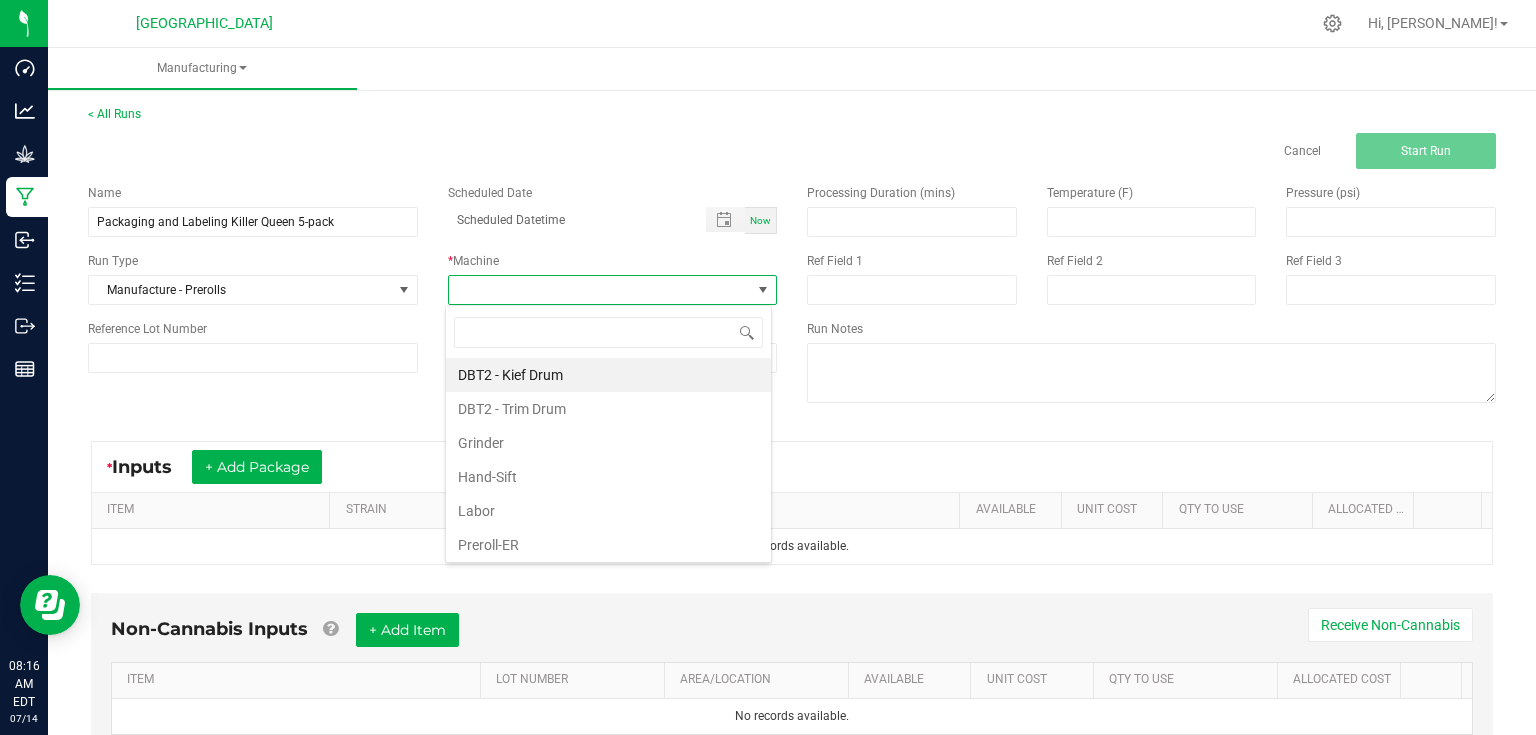 scroll, scrollTop: 99970, scrollLeft: 99673, axis: both 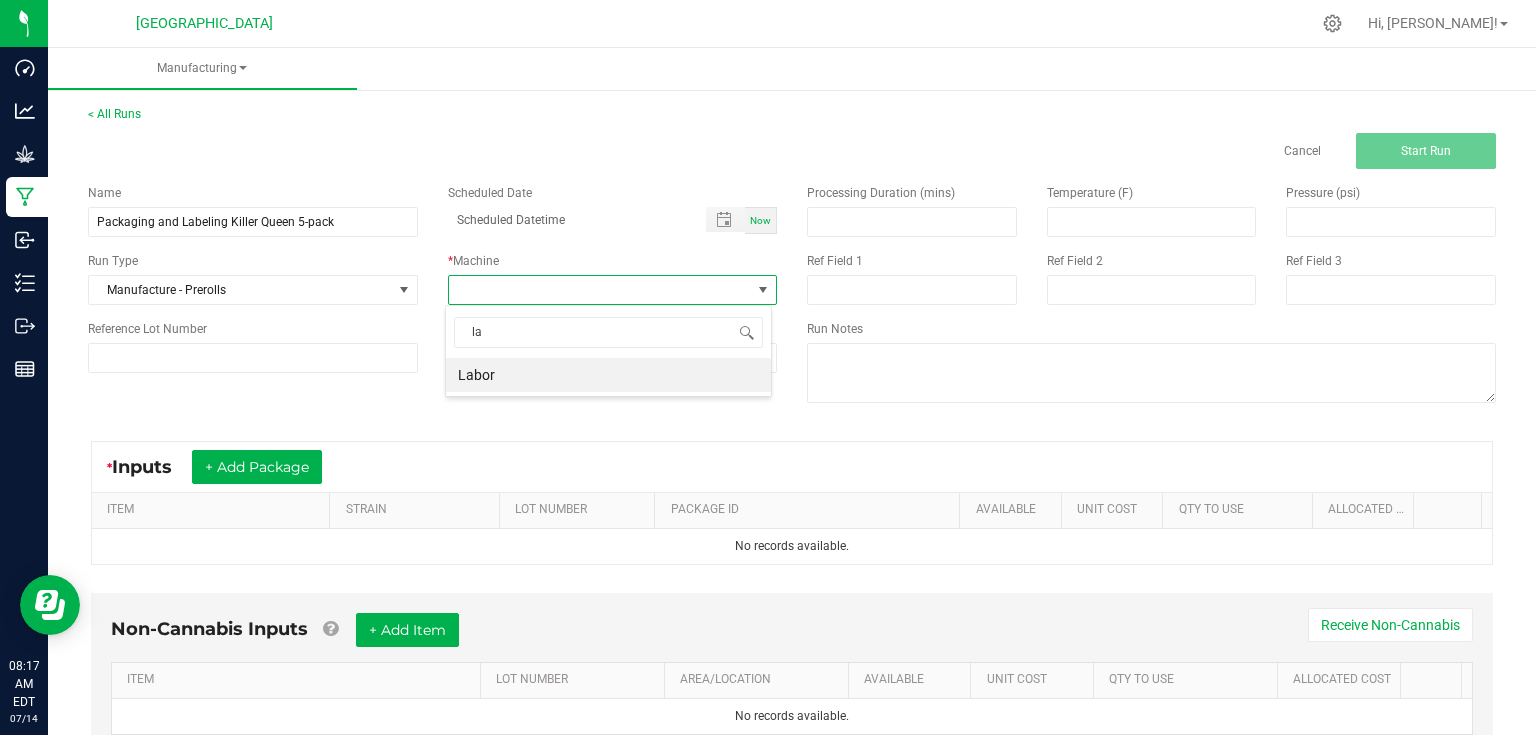 type on "lab" 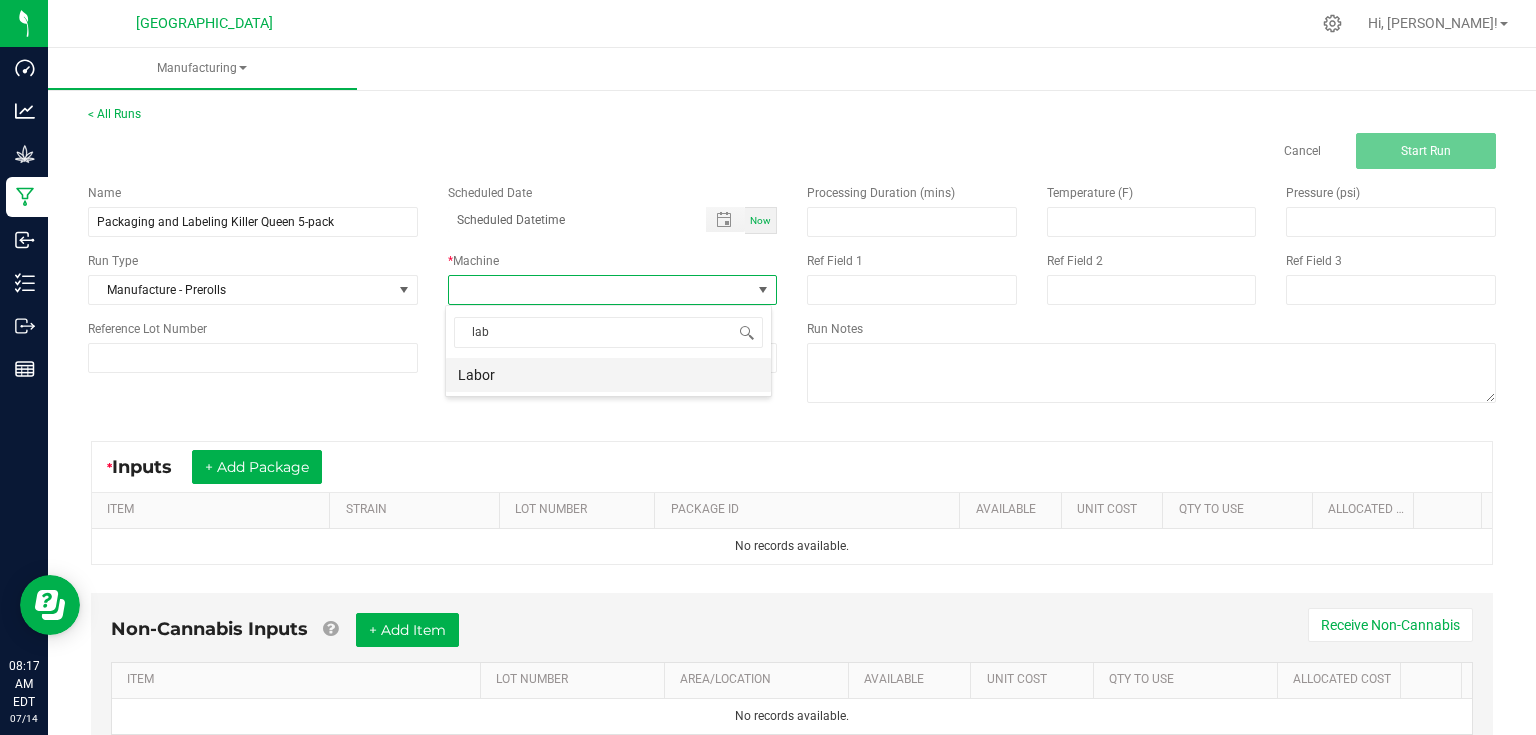 click on "Labor" at bounding box center (608, 375) 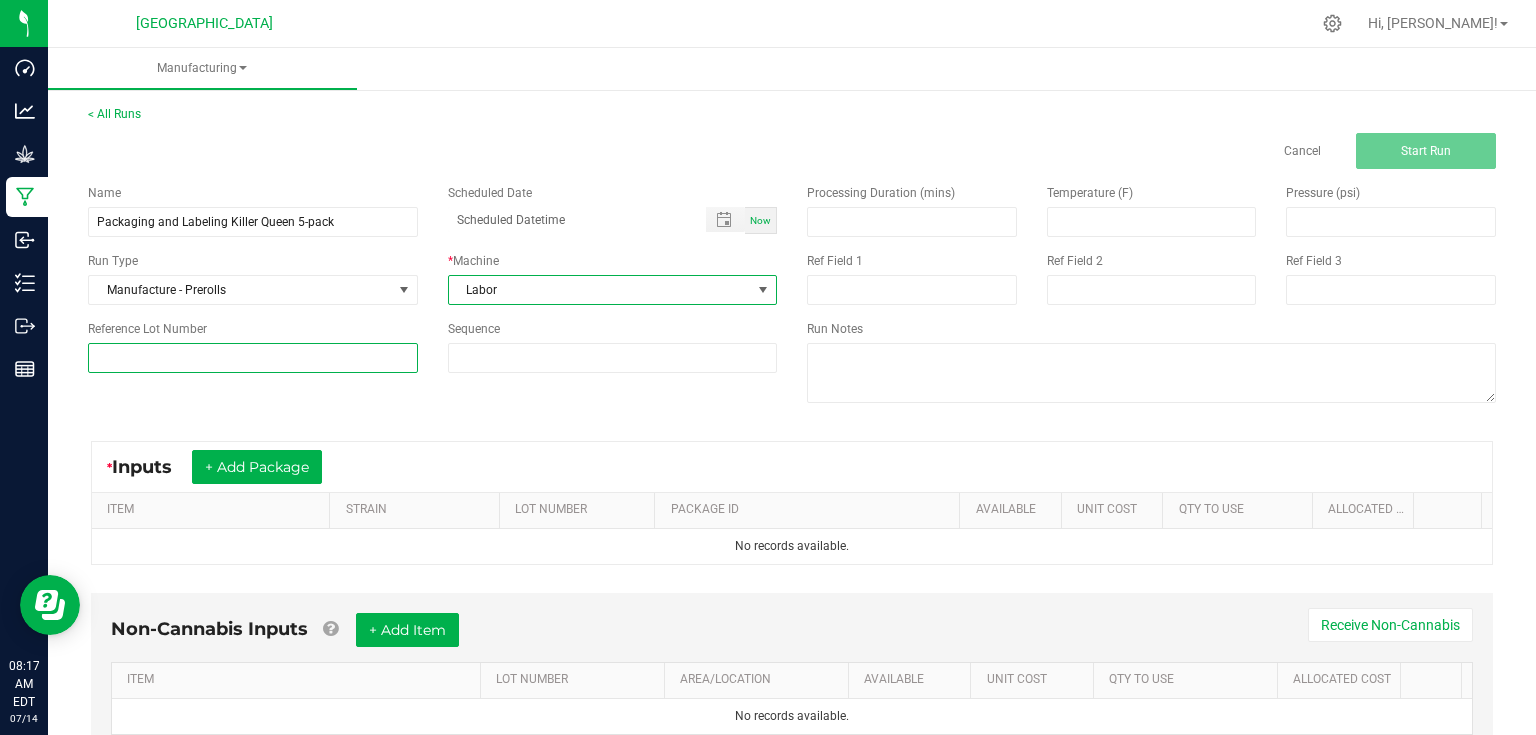 click at bounding box center [253, 358] 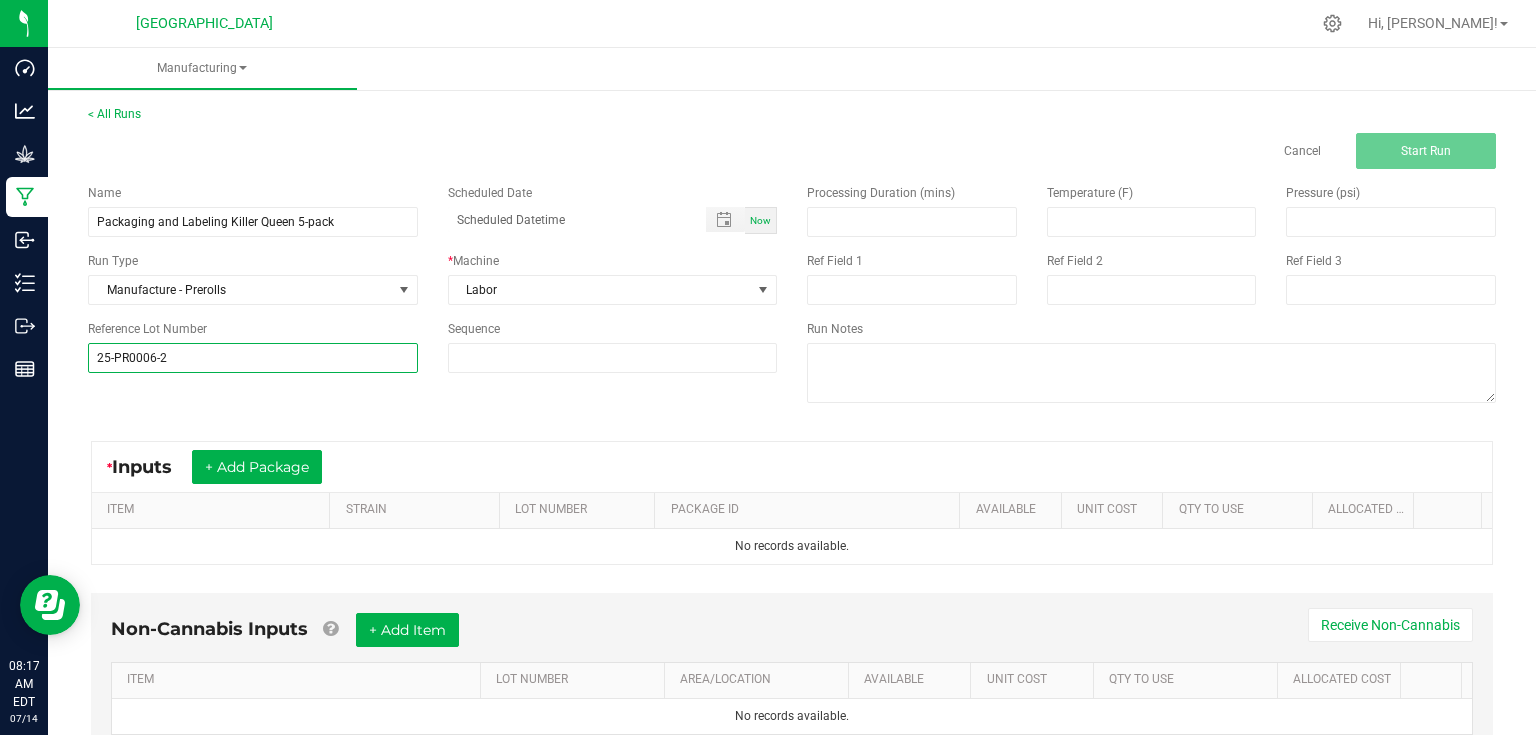 type on "25-PR0006-2" 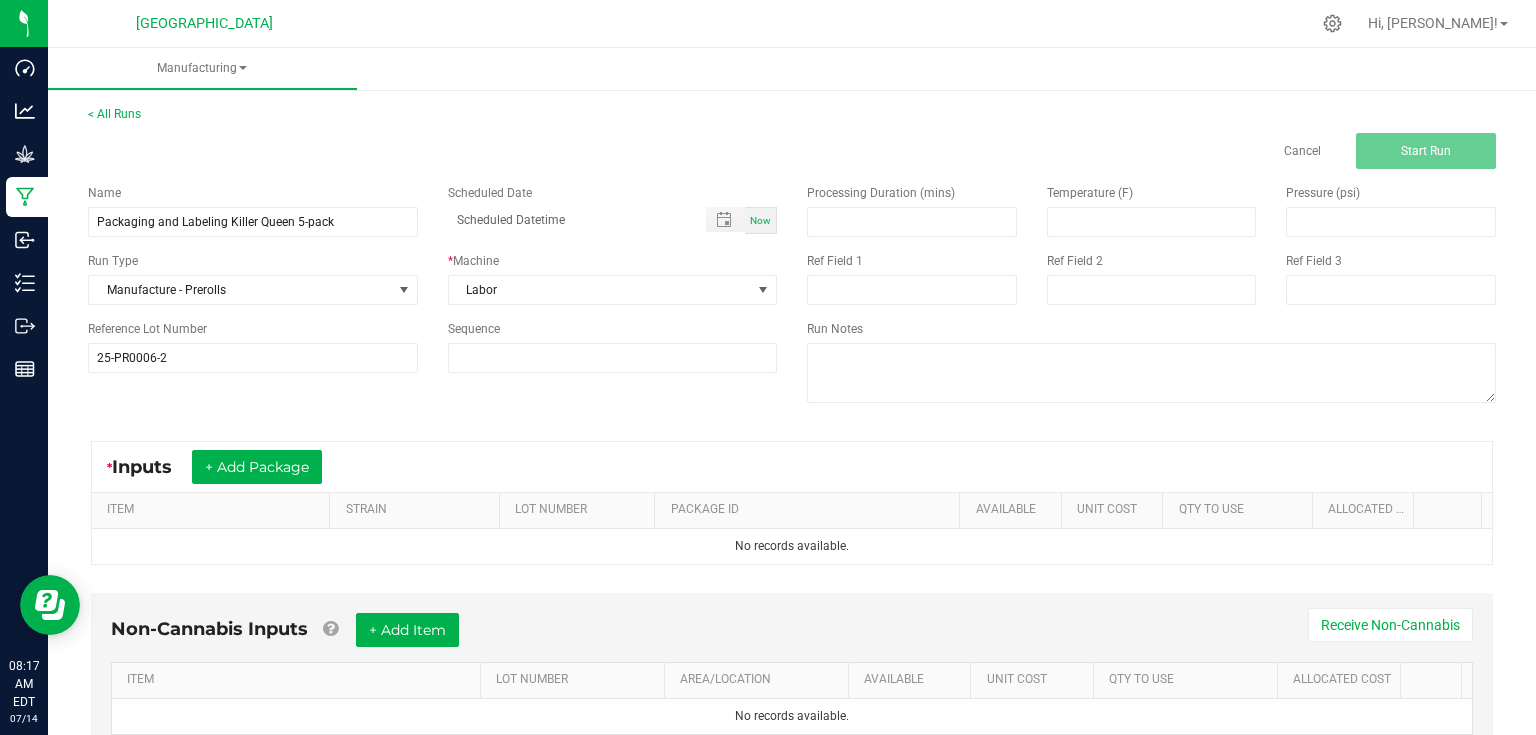 click on "Name  Packaging and Labeling Killer Queen 5-pack  Scheduled Date  Now  Run Type  Manufacture - Prerolls  *   Machine  Labor  Reference Lot Number  25-PR0006-2  Sequence   Processing Duration (mins)   Temperature (F)   Pressure (psi)   Ref Field 1   Ref Field 2   Ref Field 3   Run Notes" at bounding box center (792, 296) 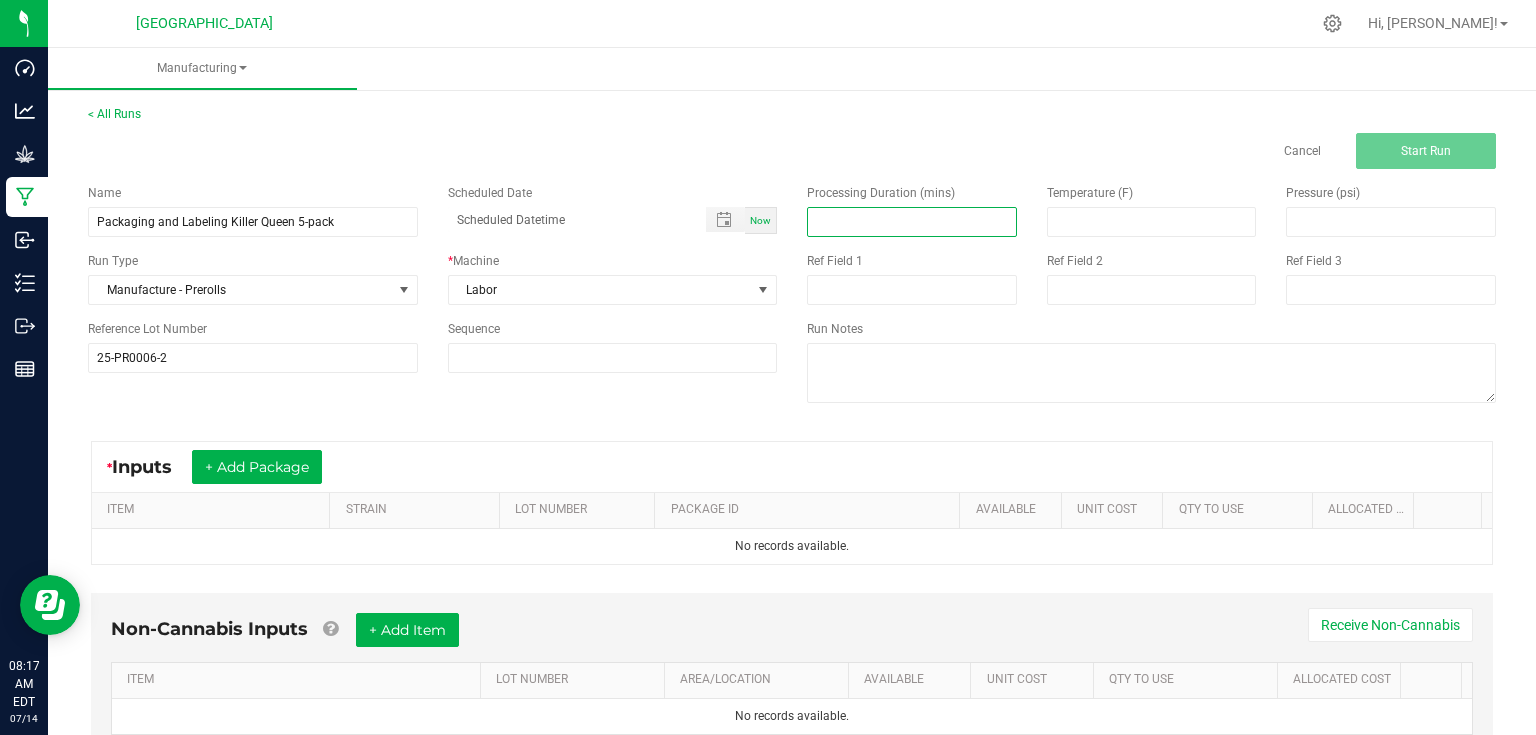 click at bounding box center [912, 222] 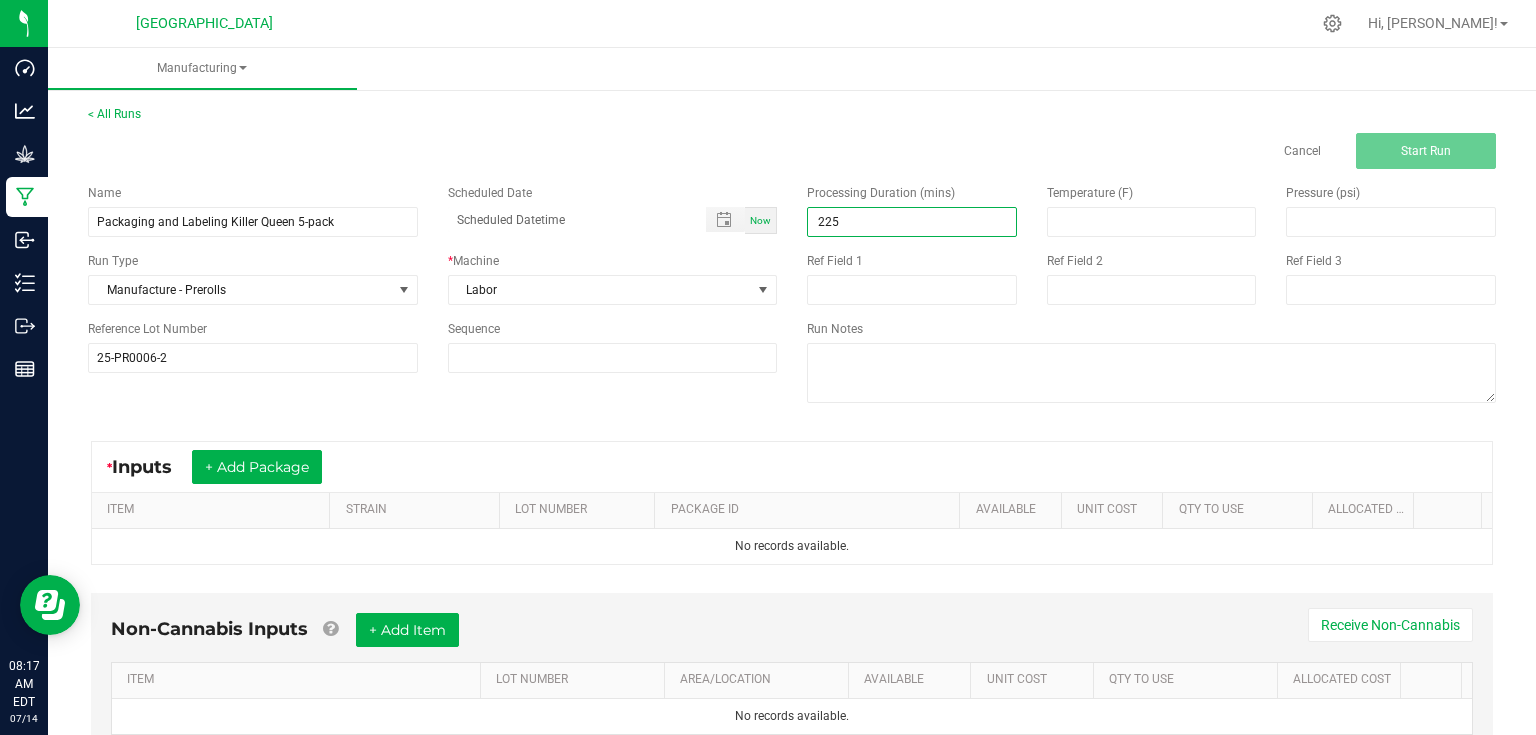 type on "225.00" 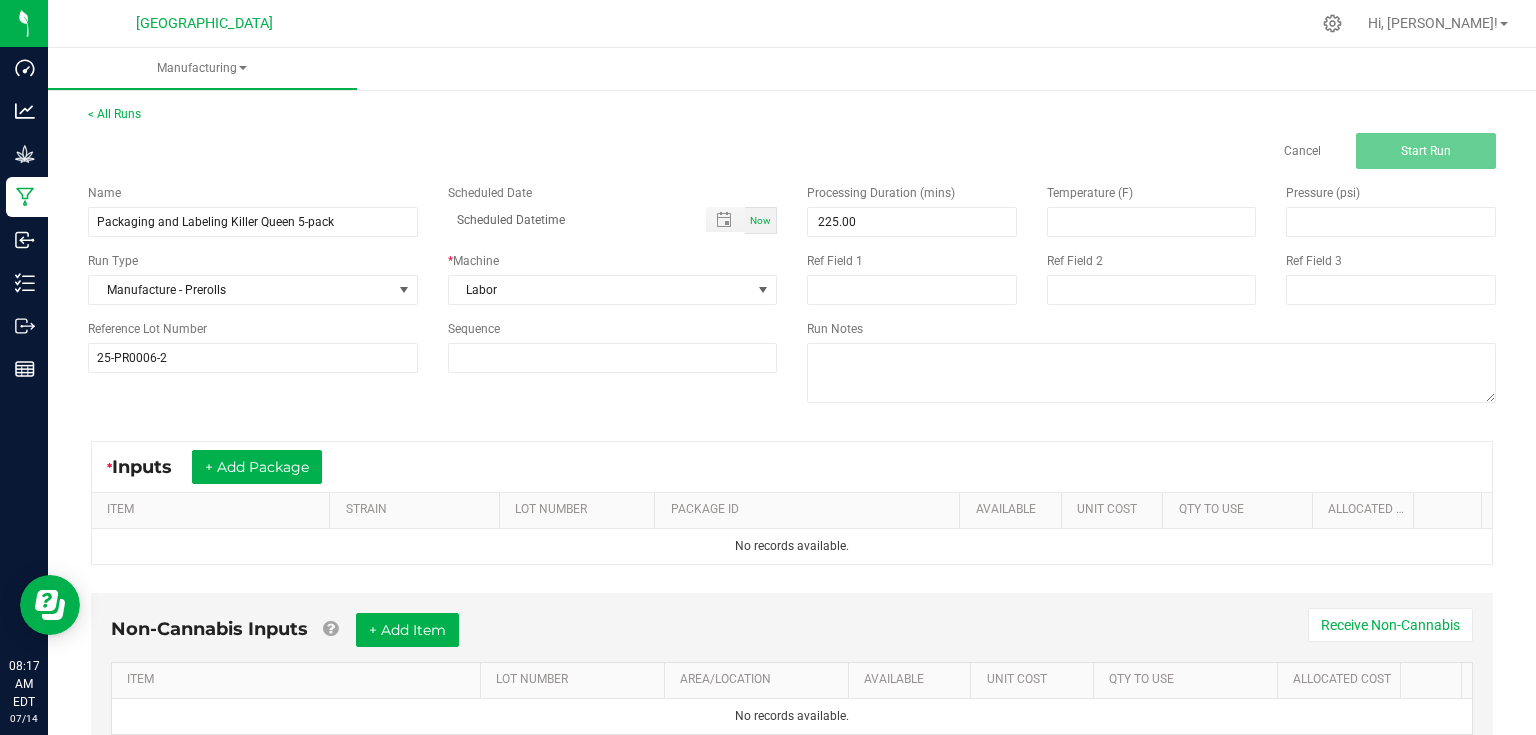 click on "Name  Packaging and Labeling Killer Queen 5-pack  Scheduled Date  Now  Run Type  Manufacture - Prerolls  *   Machine  Labor  Reference Lot Number  25-PR0006-2  Sequence   Processing Duration (mins)  225.00  Temperature (F)   Pressure (psi)   Ref Field 1   Ref Field 2   Ref Field 3   Run Notes" at bounding box center (792, 296) 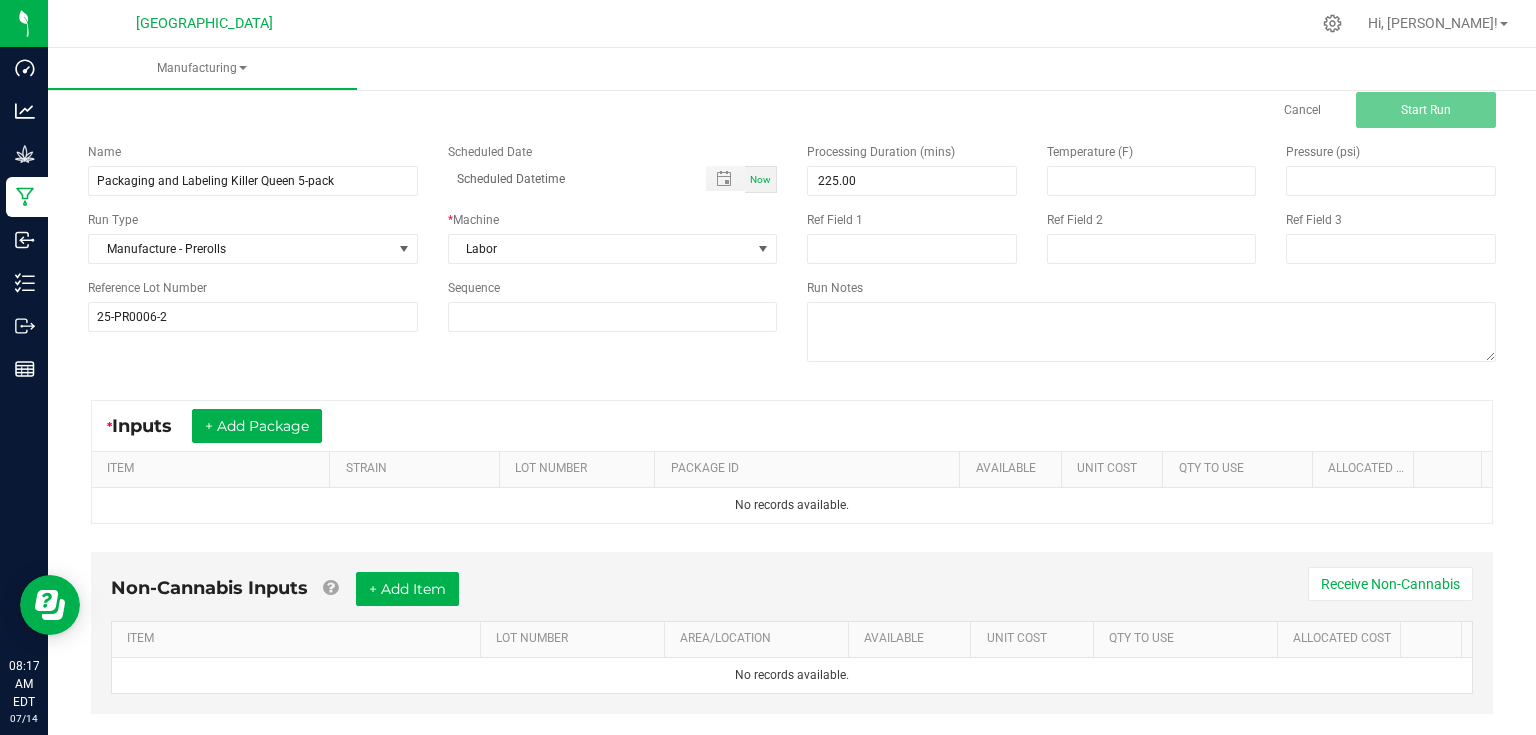 scroll, scrollTop: 75, scrollLeft: 0, axis: vertical 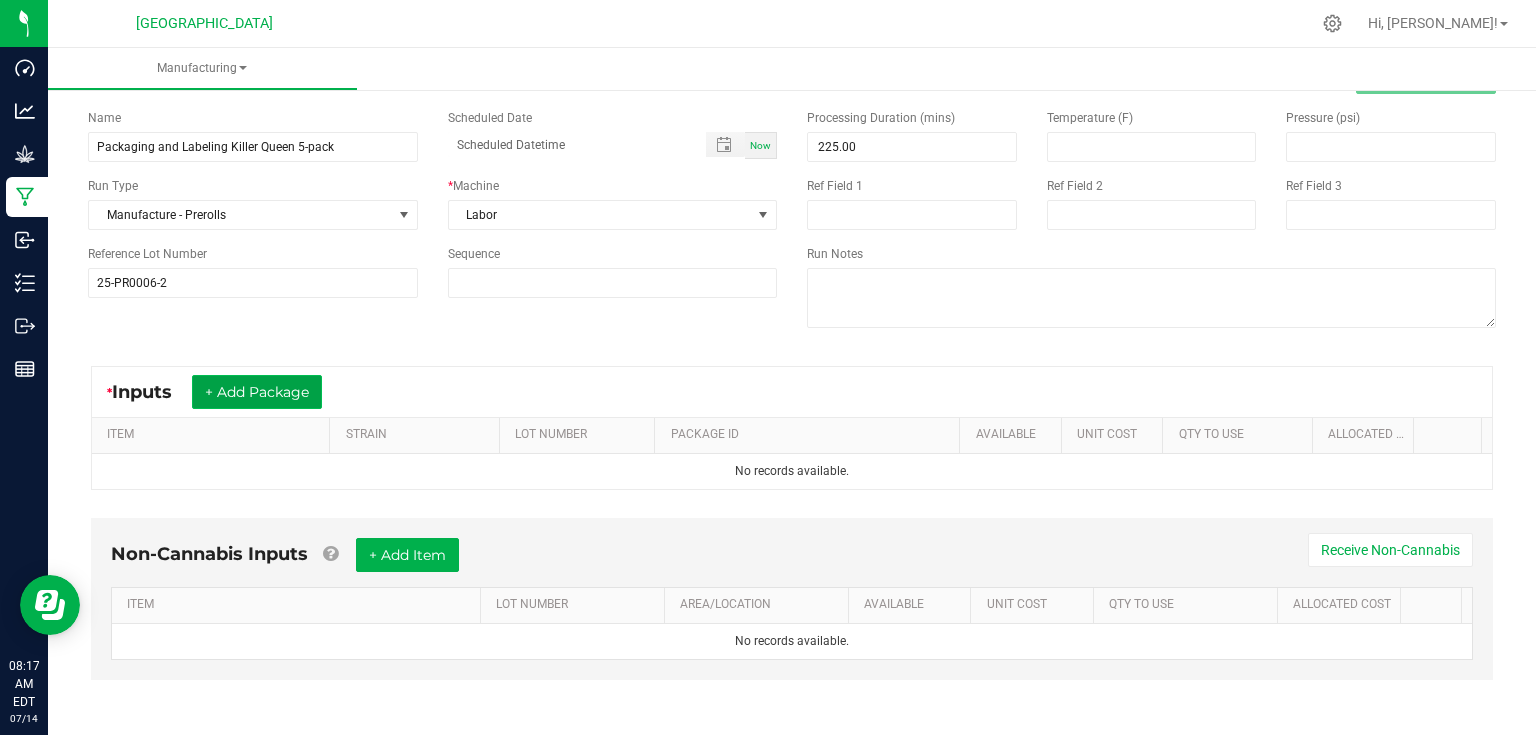 click on "+ Add Package" at bounding box center [257, 392] 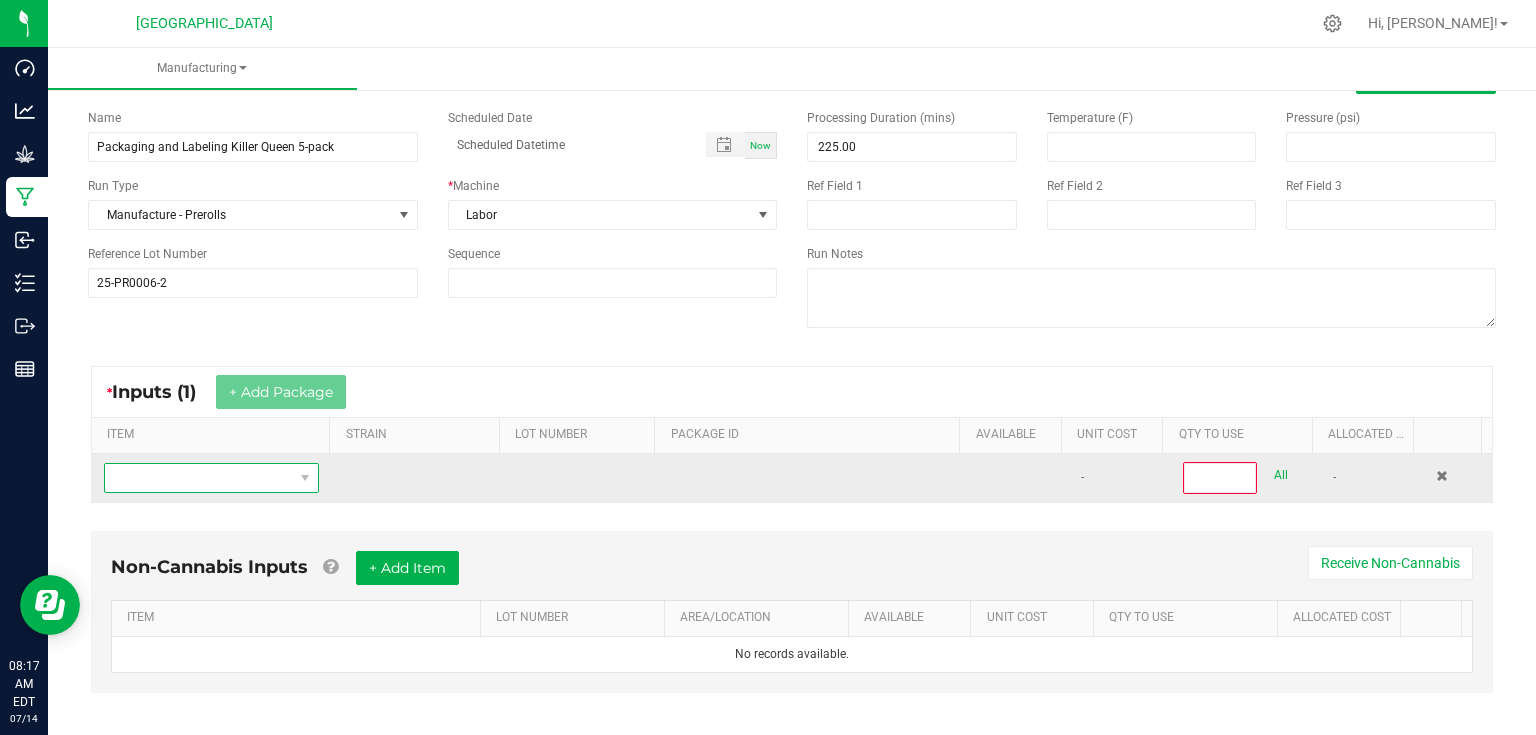 click at bounding box center (199, 478) 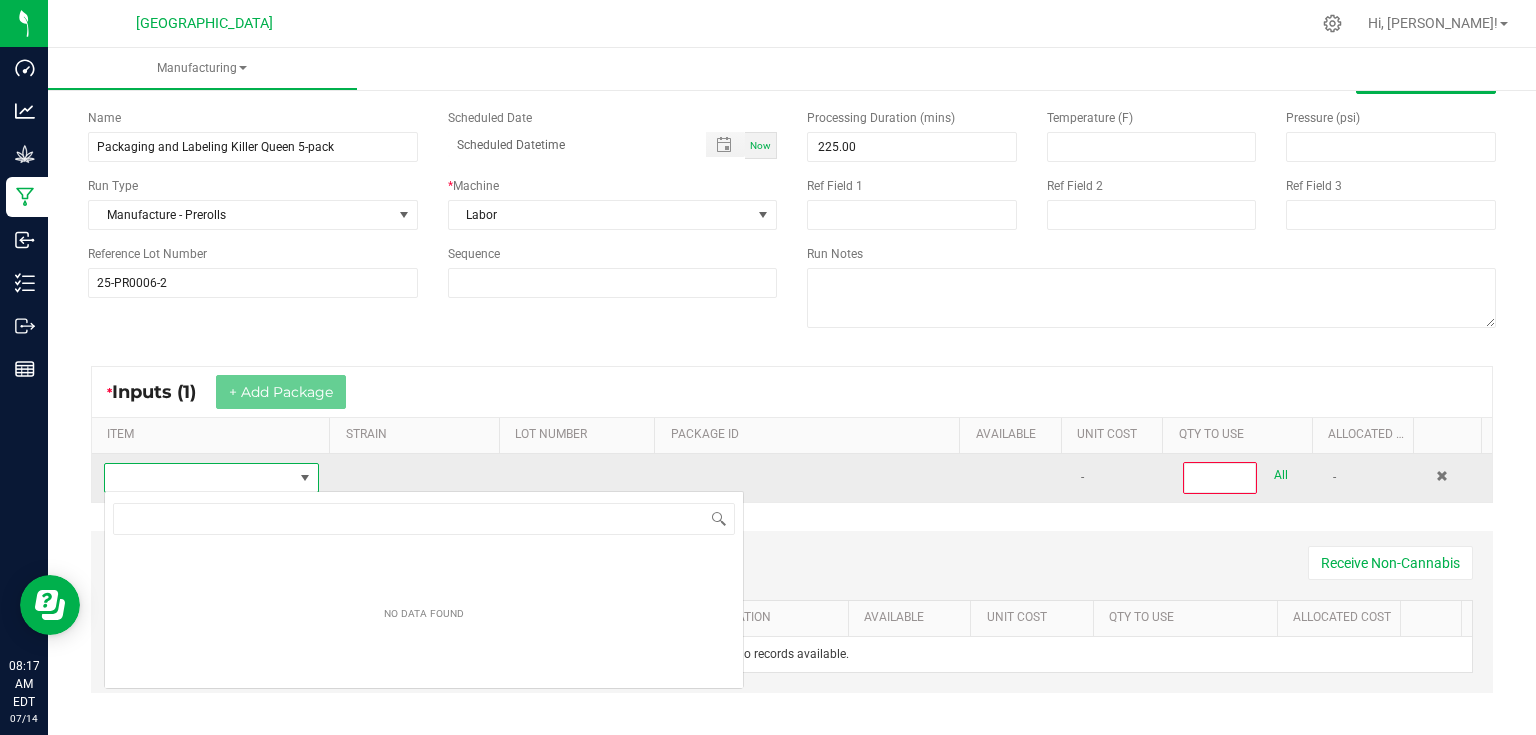 scroll, scrollTop: 99970, scrollLeft: 99788, axis: both 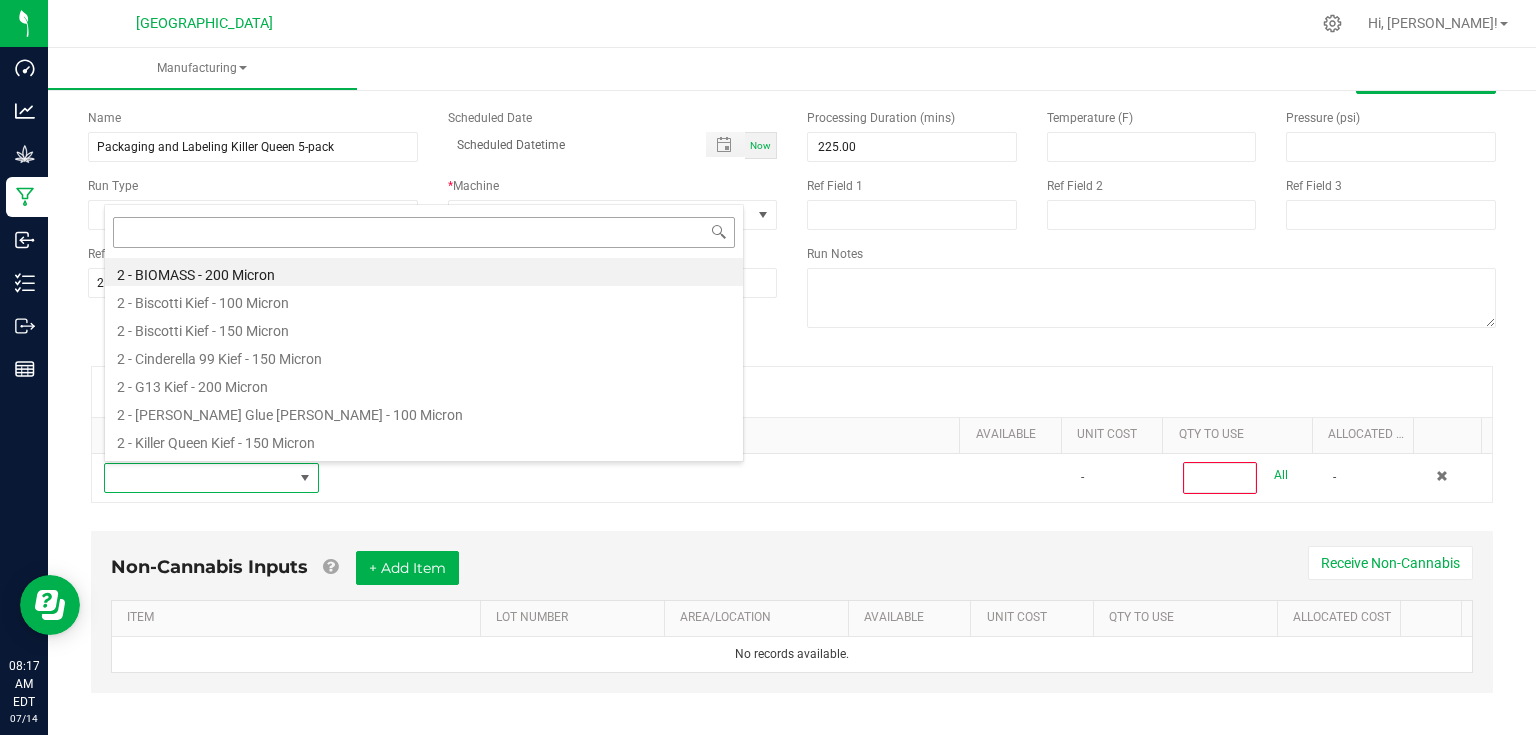 click at bounding box center (424, 232) 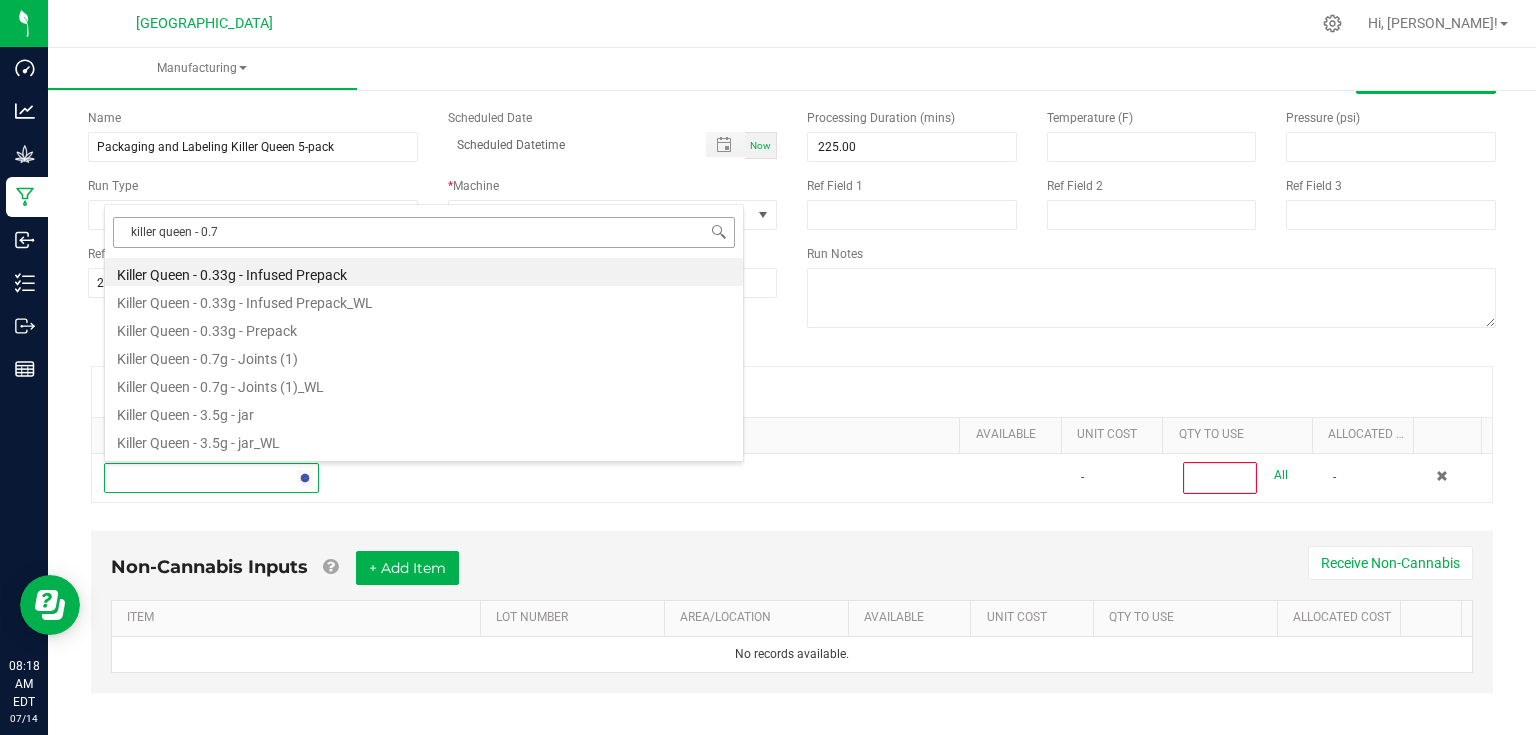 type on "killer queen - 0.7g" 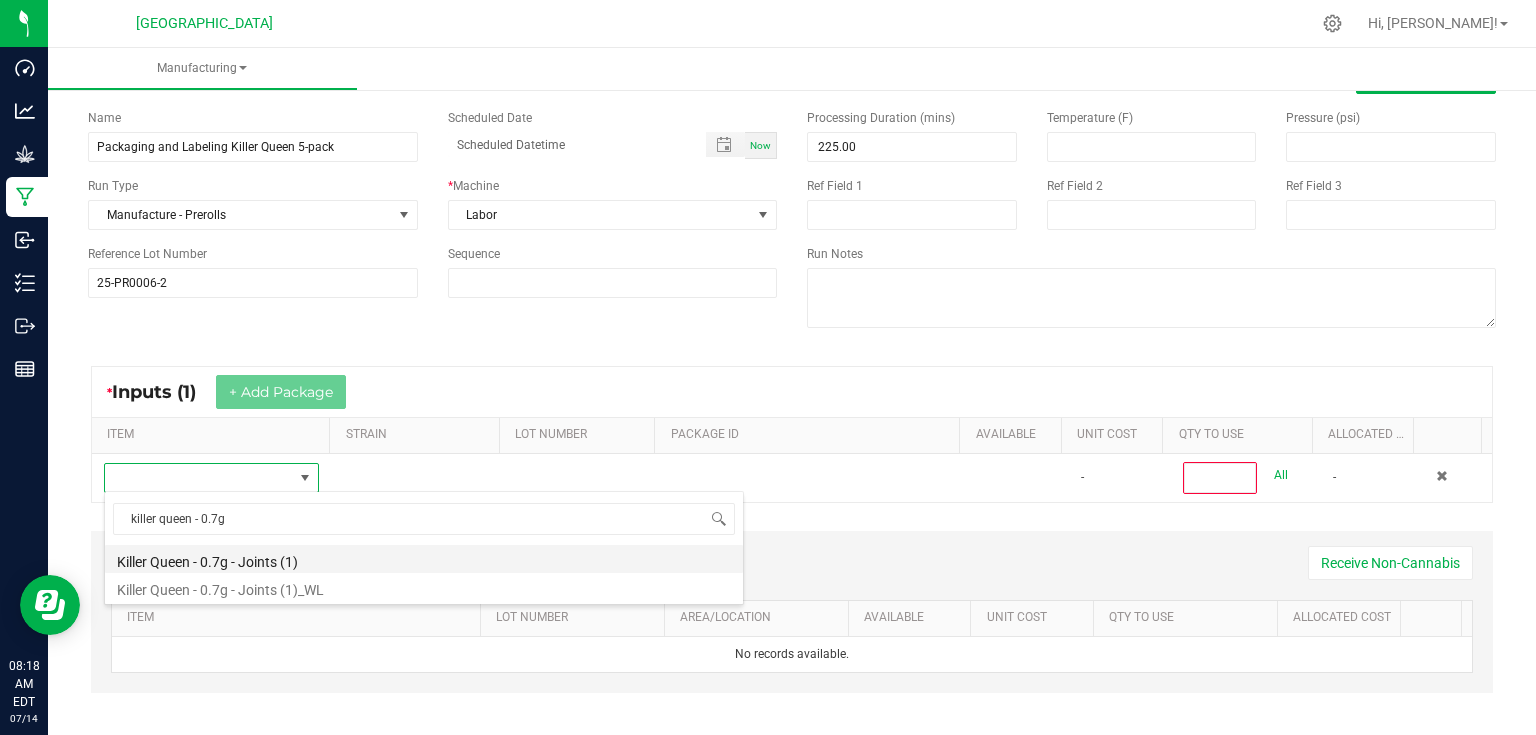 click on "Killer Queen - 0.7g - Joints (1)" at bounding box center [424, 559] 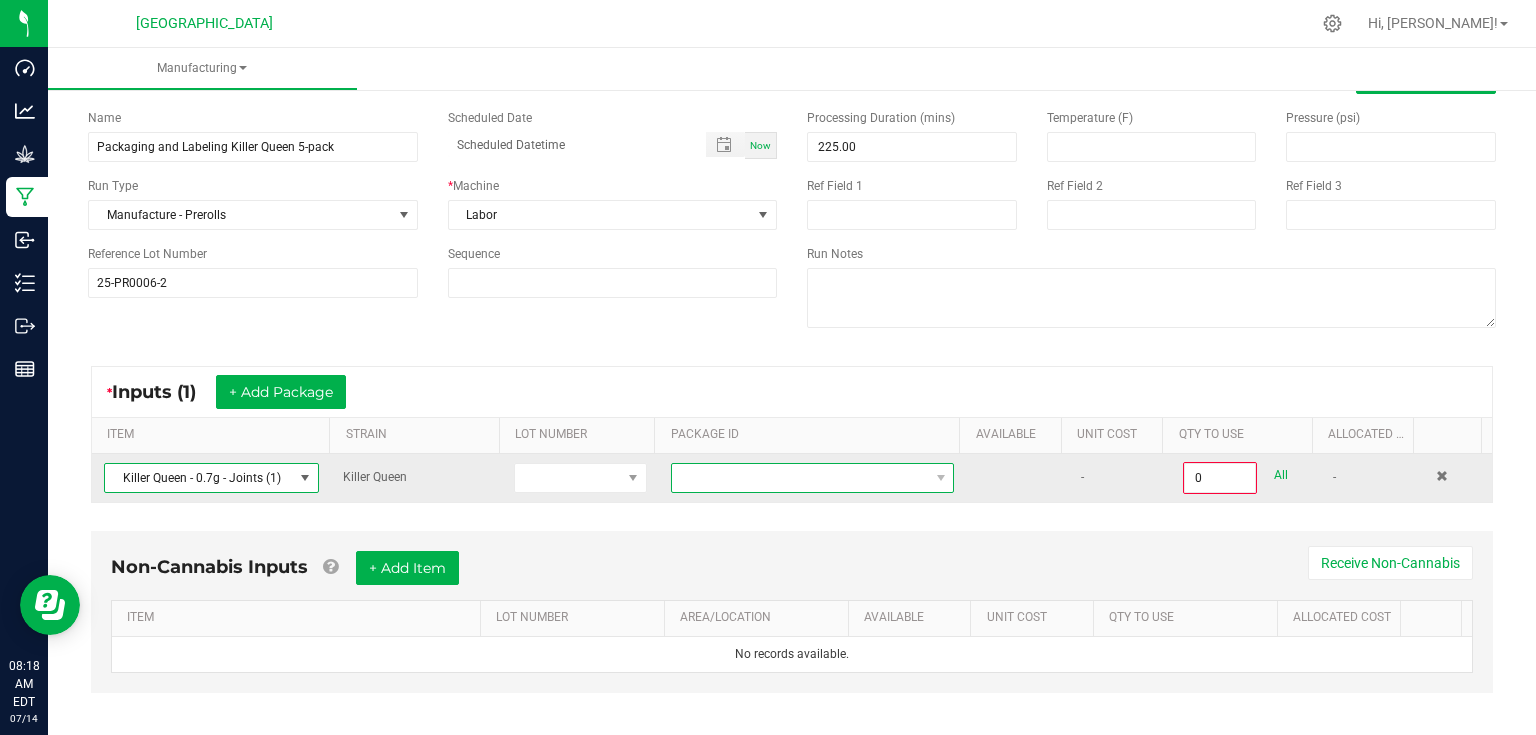 click at bounding box center (800, 478) 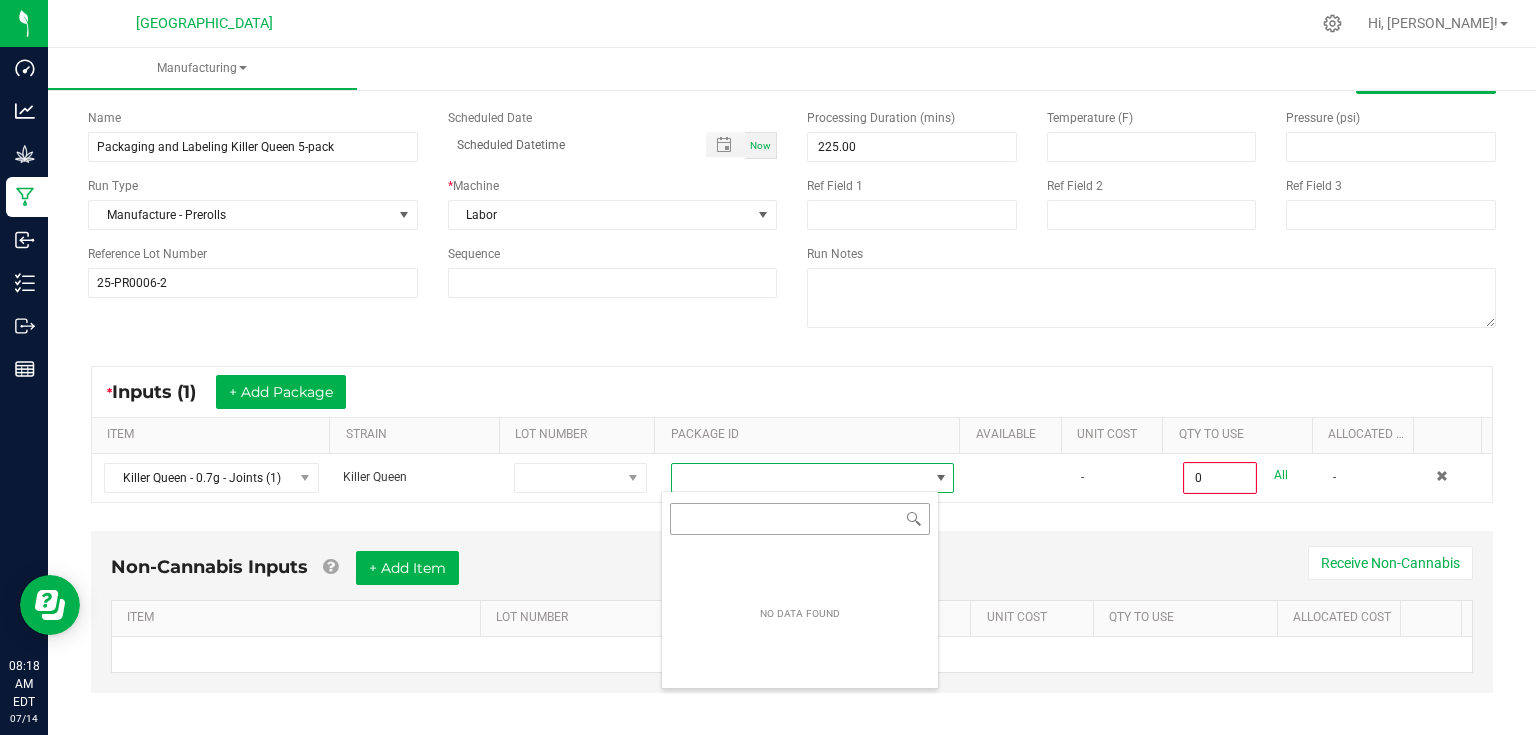 scroll, scrollTop: 99970, scrollLeft: 99721, axis: both 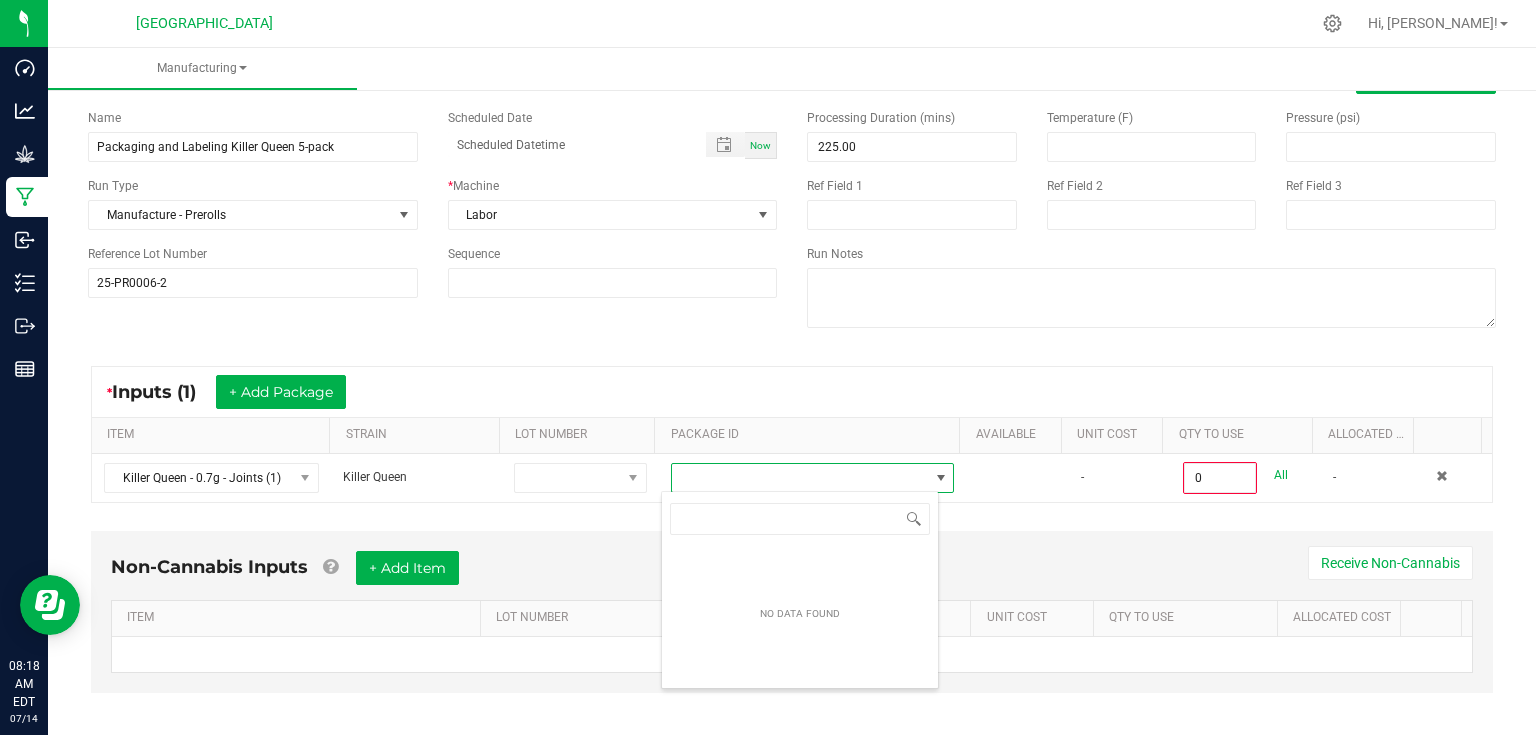click on "*    Inputs (1)   + Add Package  ITEM STRAIN LOT NUMBER PACKAGE ID AVAILABLE Unit Cost QTY TO USE Allocated Cost Killer Queen - 0.7g - Joints (1)  Killer Queen   -  0 All  -" at bounding box center [792, 434] 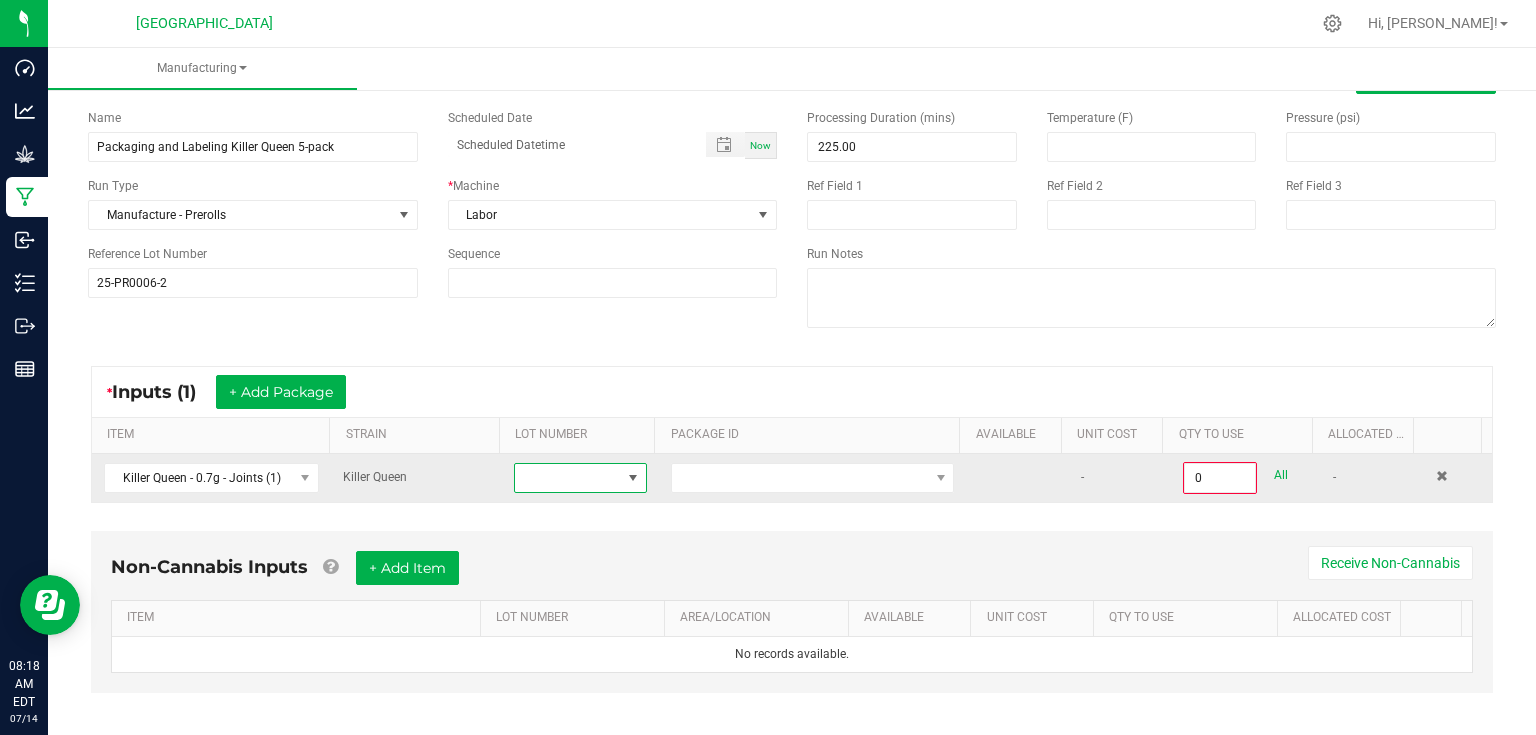 click at bounding box center (633, 478) 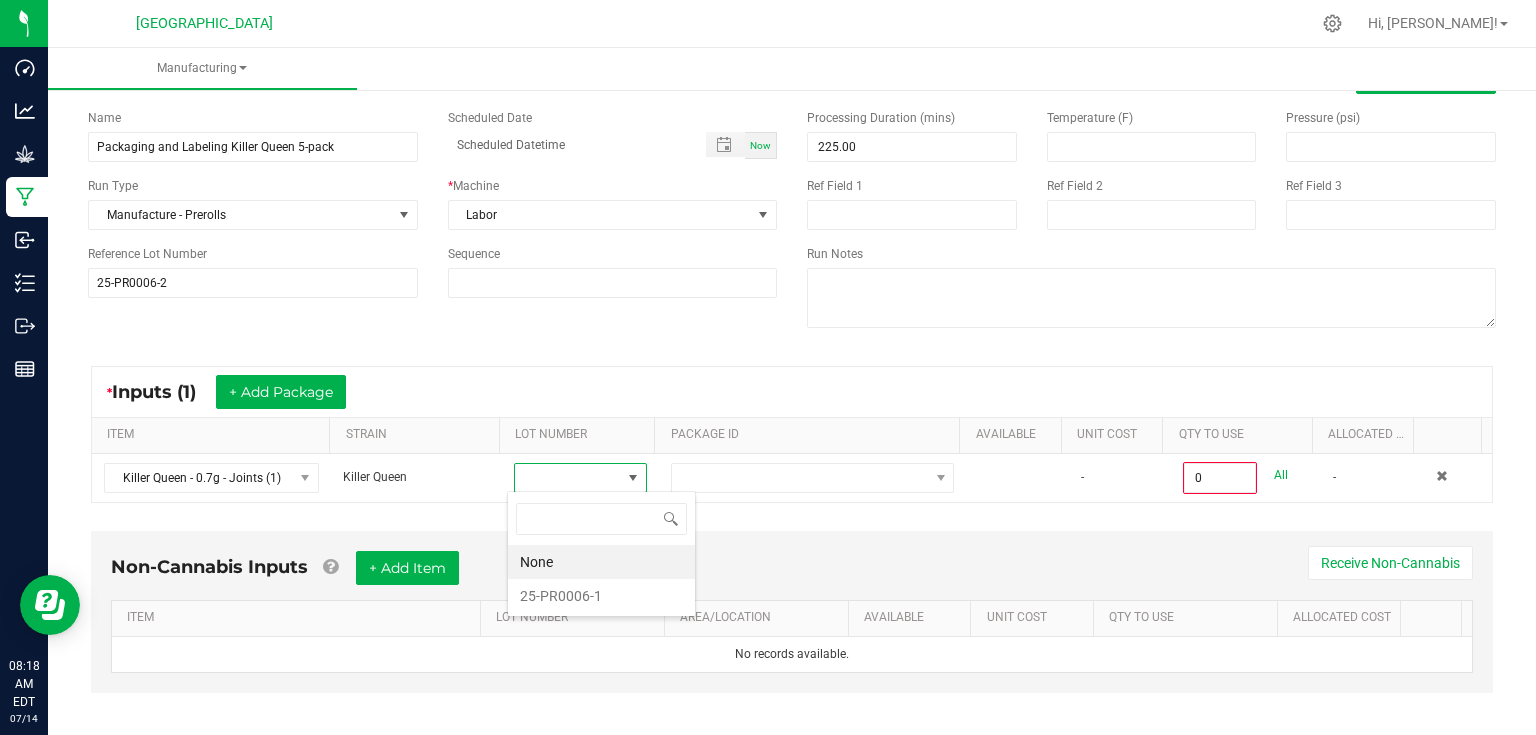 scroll, scrollTop: 99970, scrollLeft: 99869, axis: both 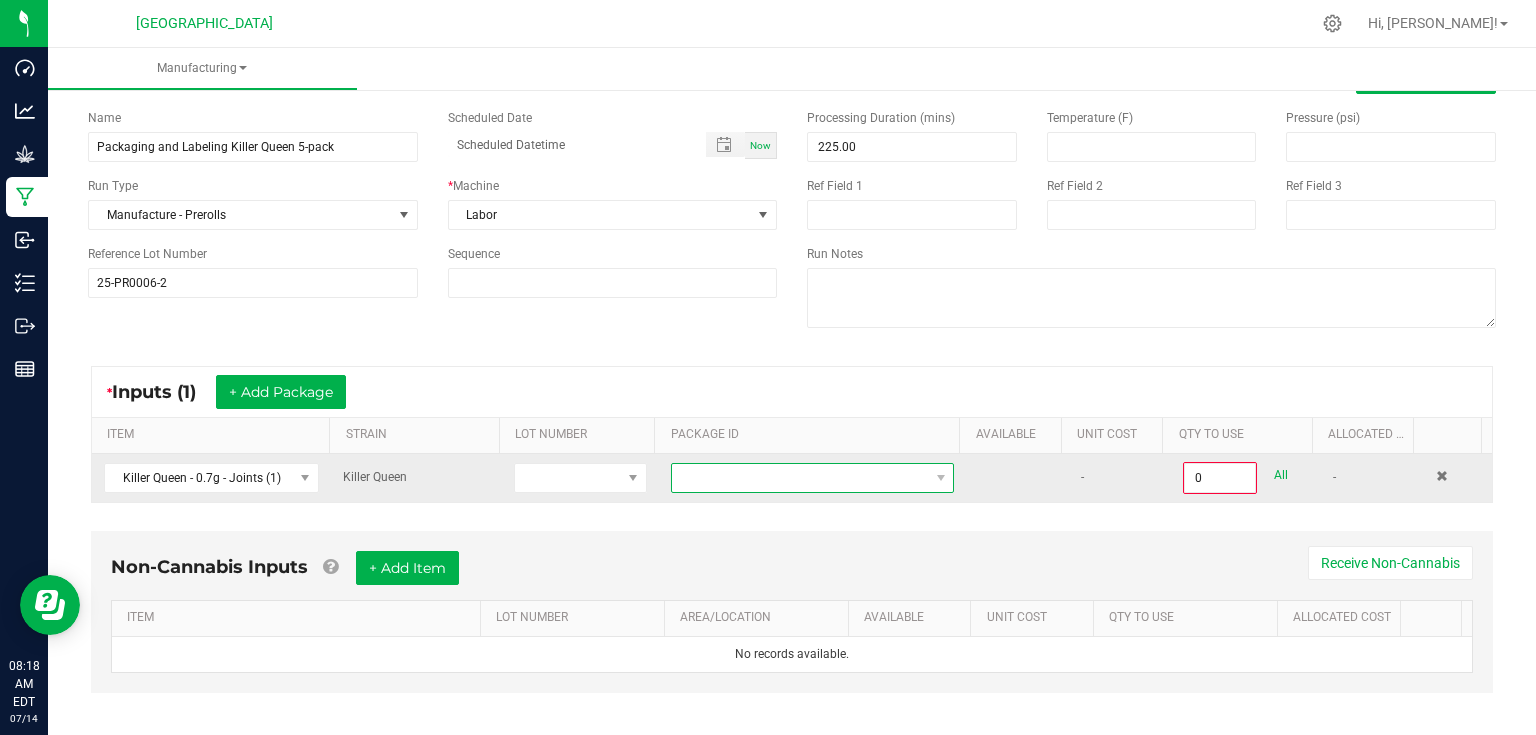 click at bounding box center (800, 478) 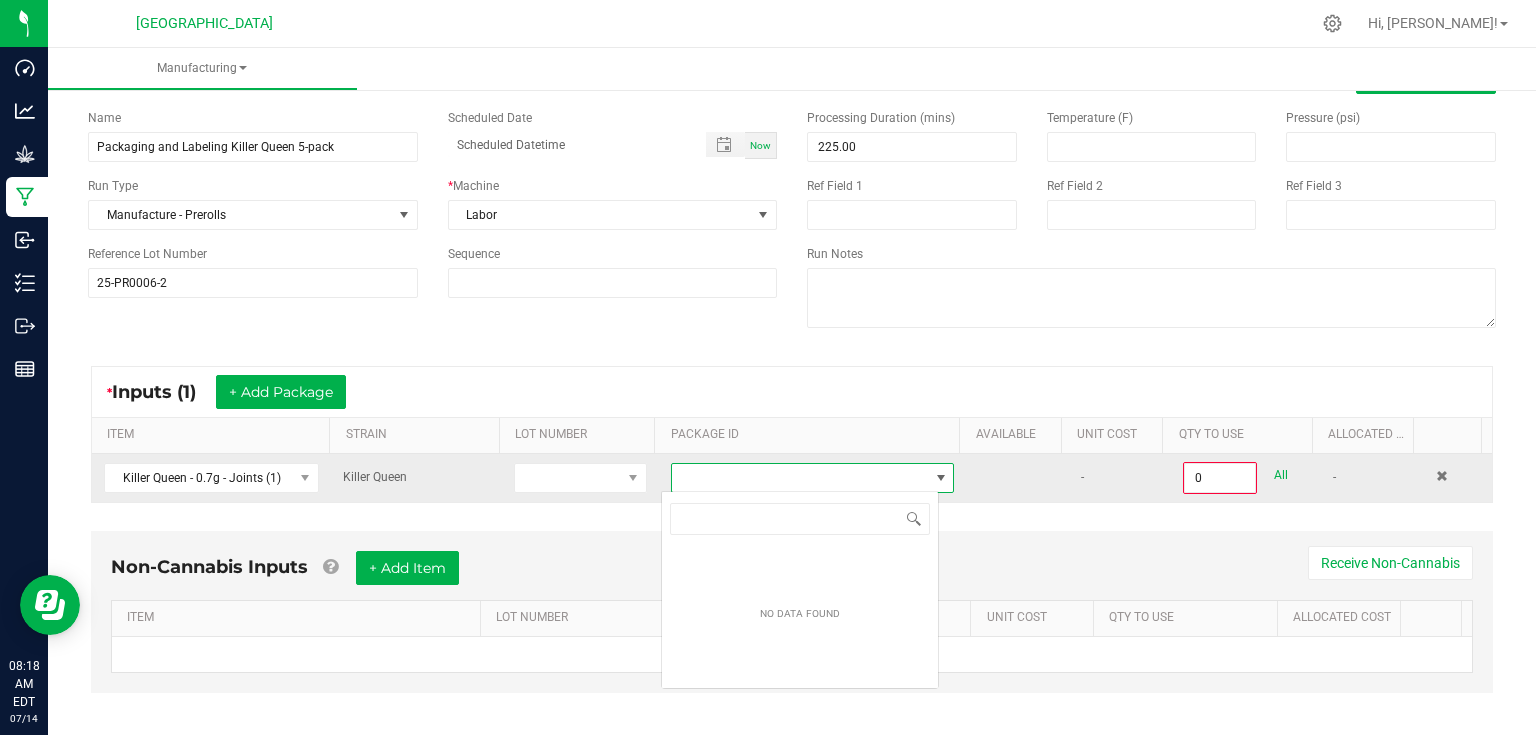 scroll, scrollTop: 99970, scrollLeft: 99721, axis: both 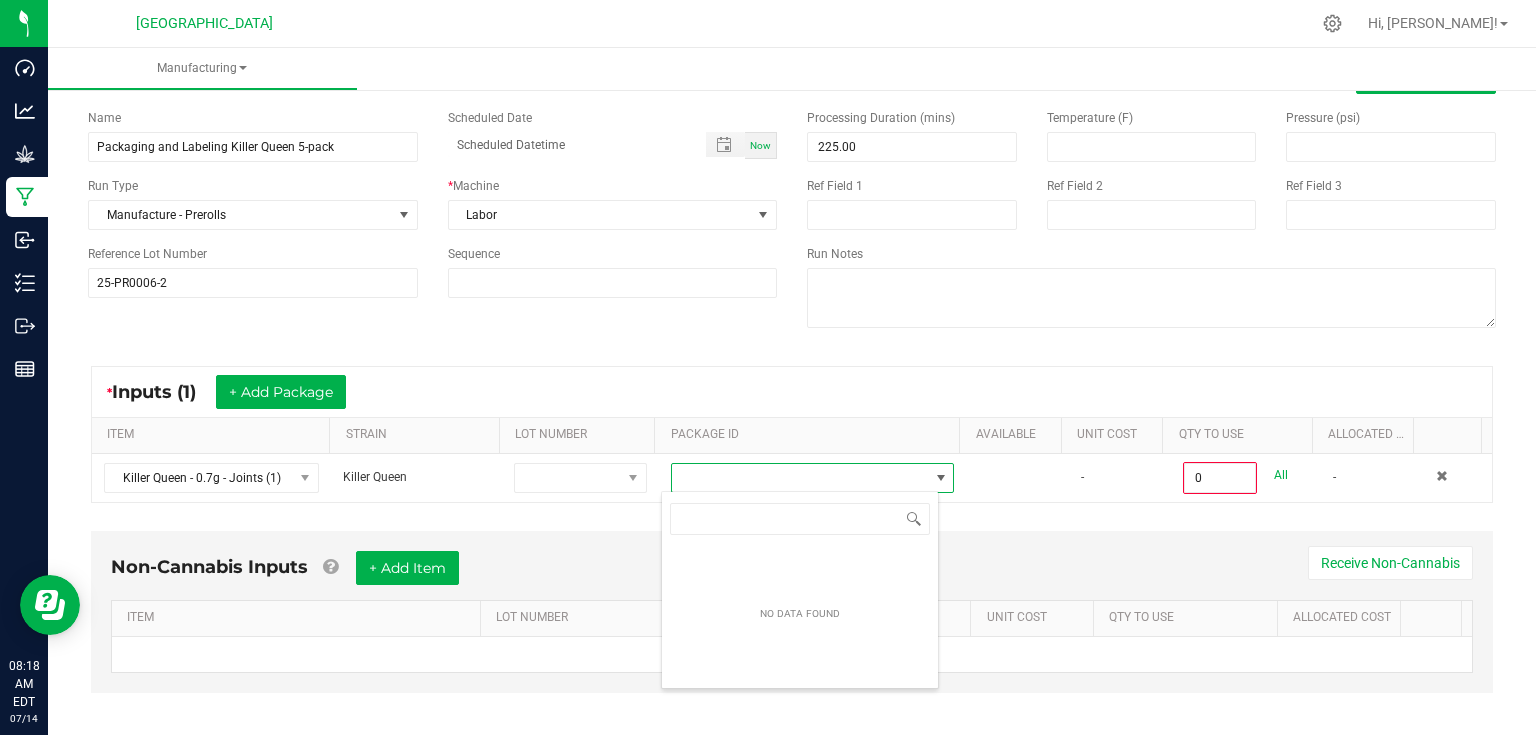 click on "Non-Cannabis Inputs   + Add Item   Receive Non-Cannabis  ITEM LOT NUMBER AREA/LOCATION AVAILABLE Unit Cost QTY TO USE Allocated Cost  No records available." at bounding box center (792, 612) 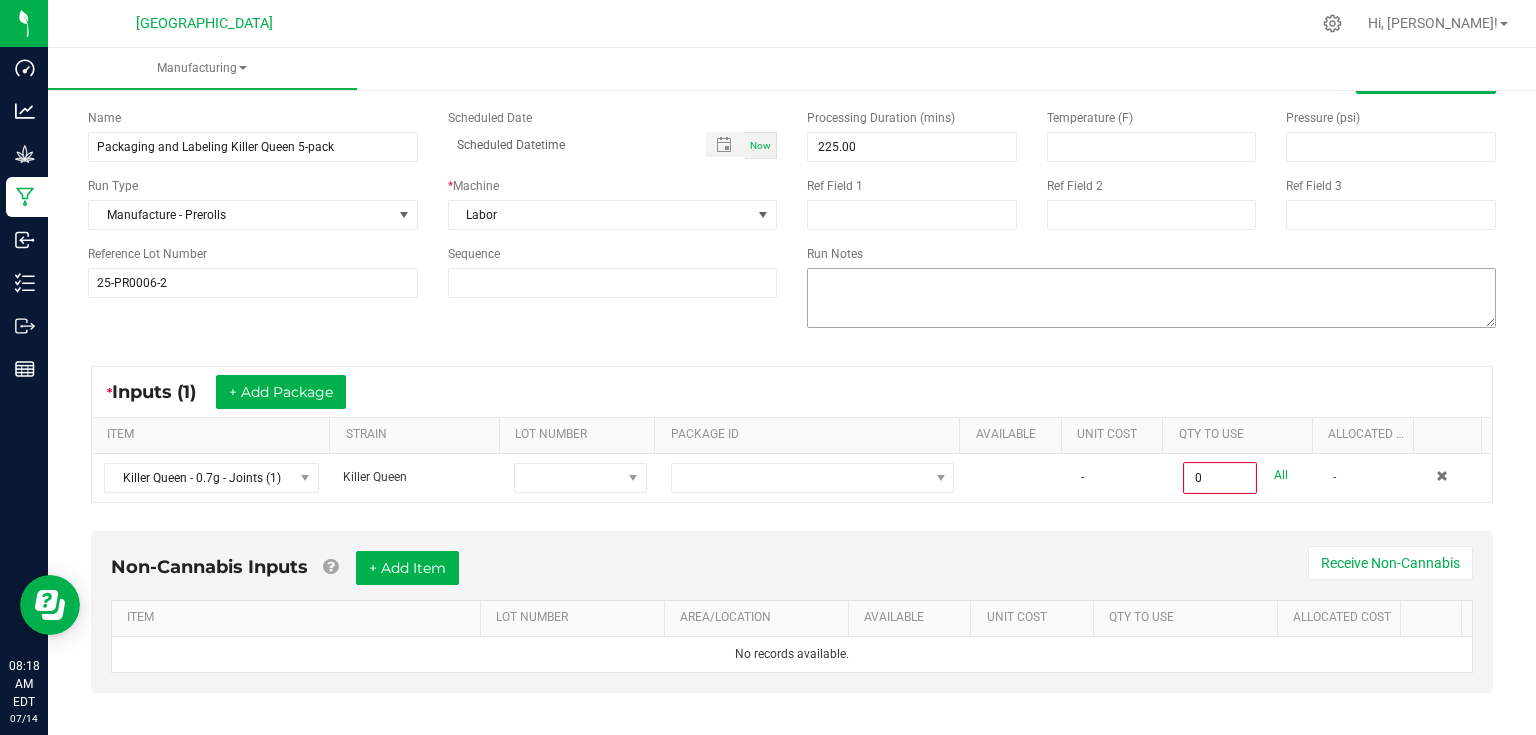 scroll, scrollTop: 0, scrollLeft: 0, axis: both 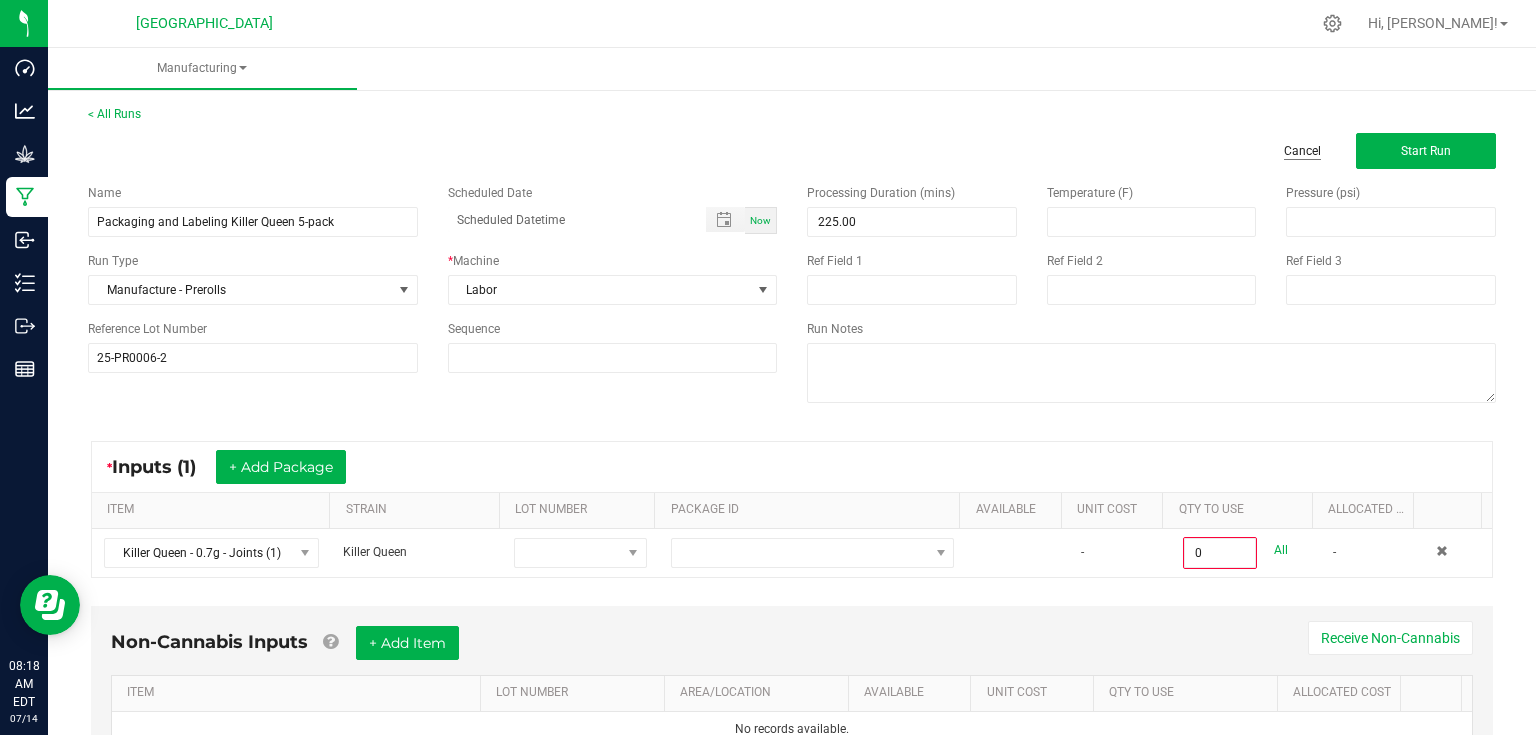 click on "Cancel" at bounding box center [1302, 151] 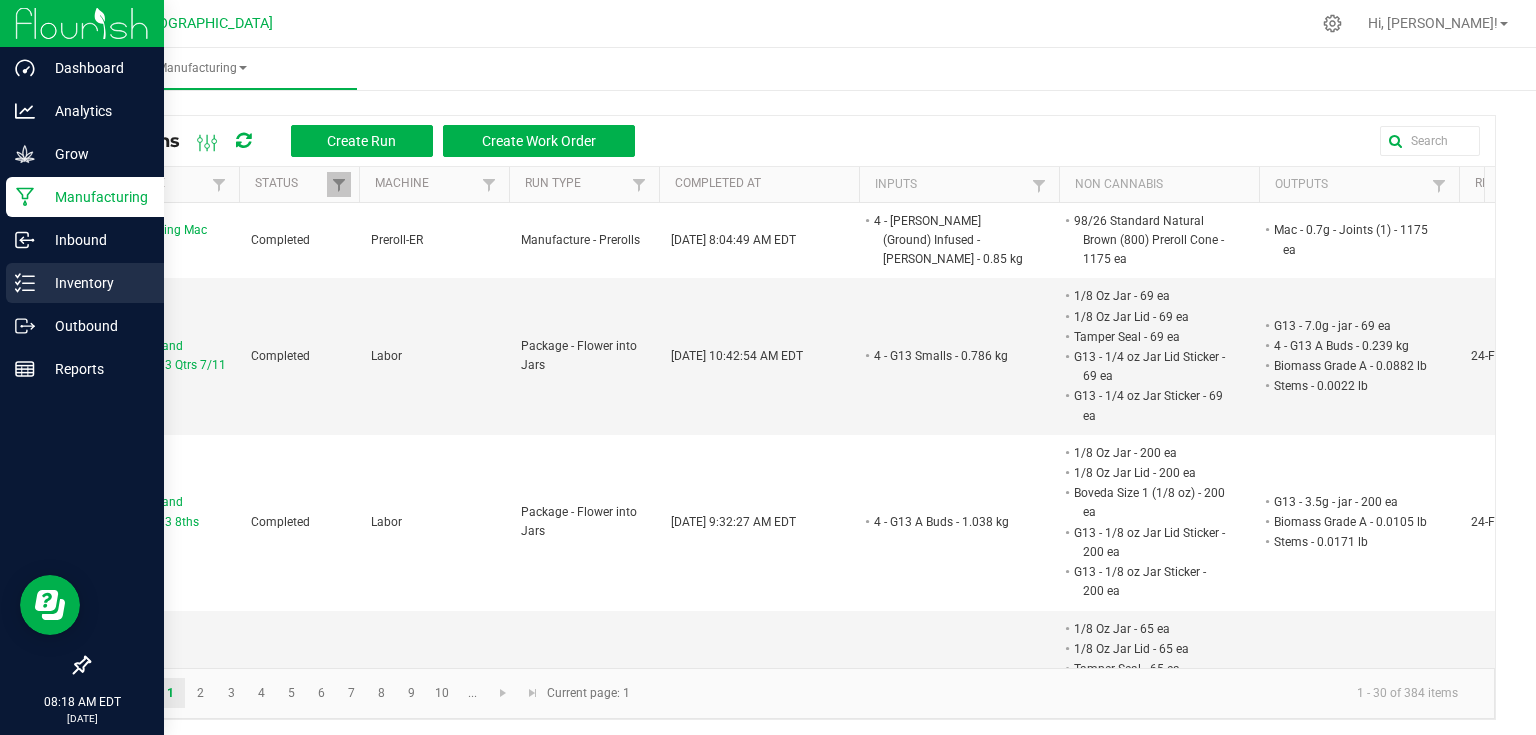 click on "Inventory" at bounding box center [95, 283] 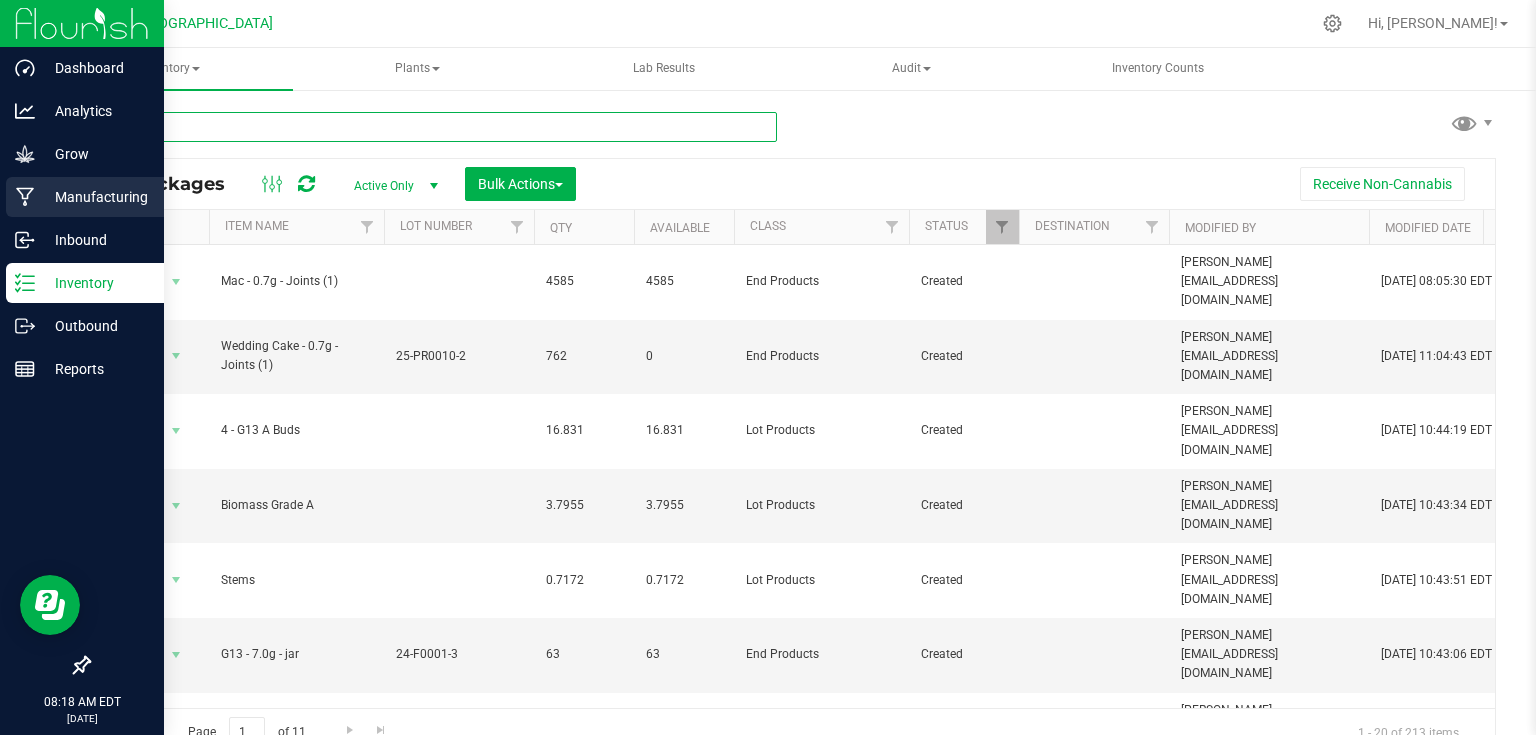 click at bounding box center [432, 127] 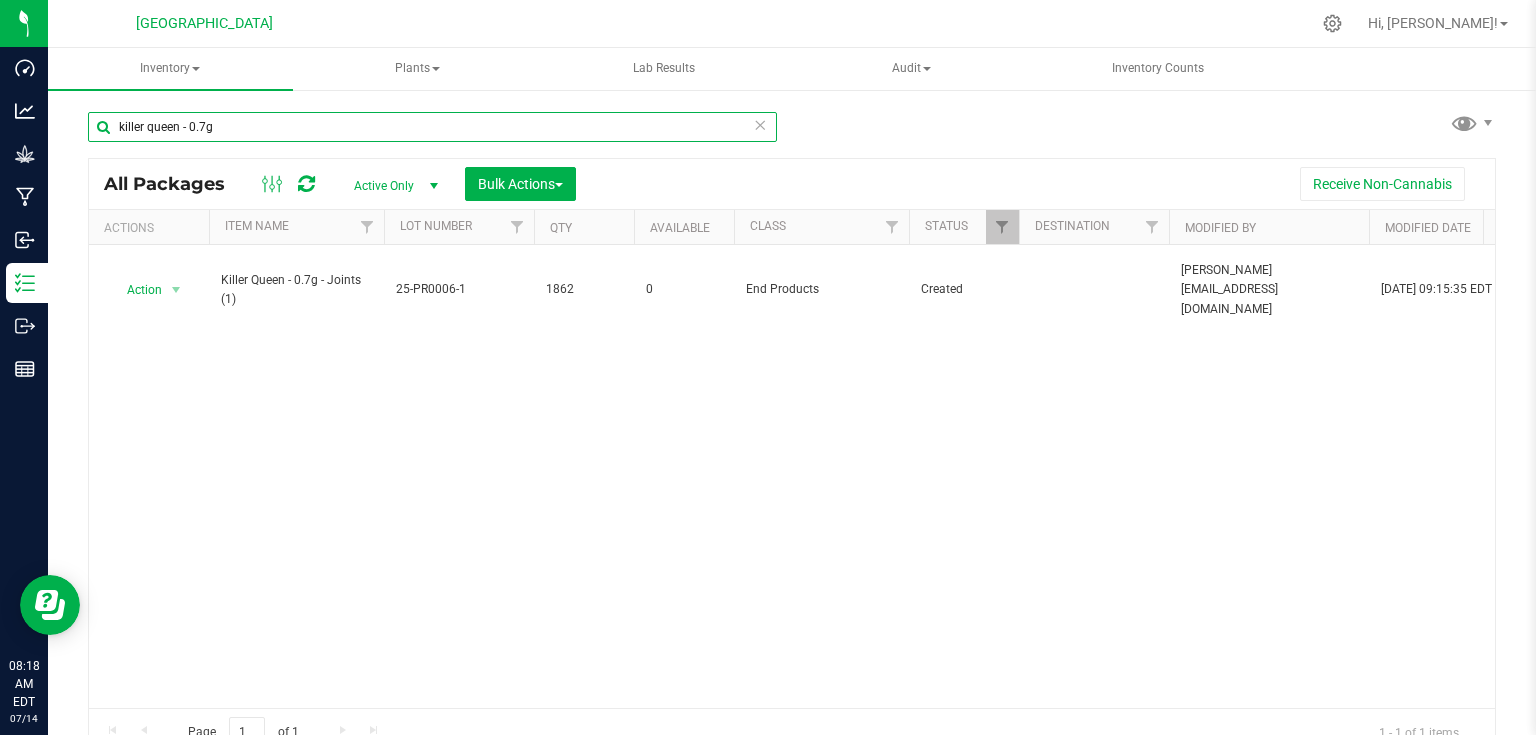 type on "killer queen - 0.7g" 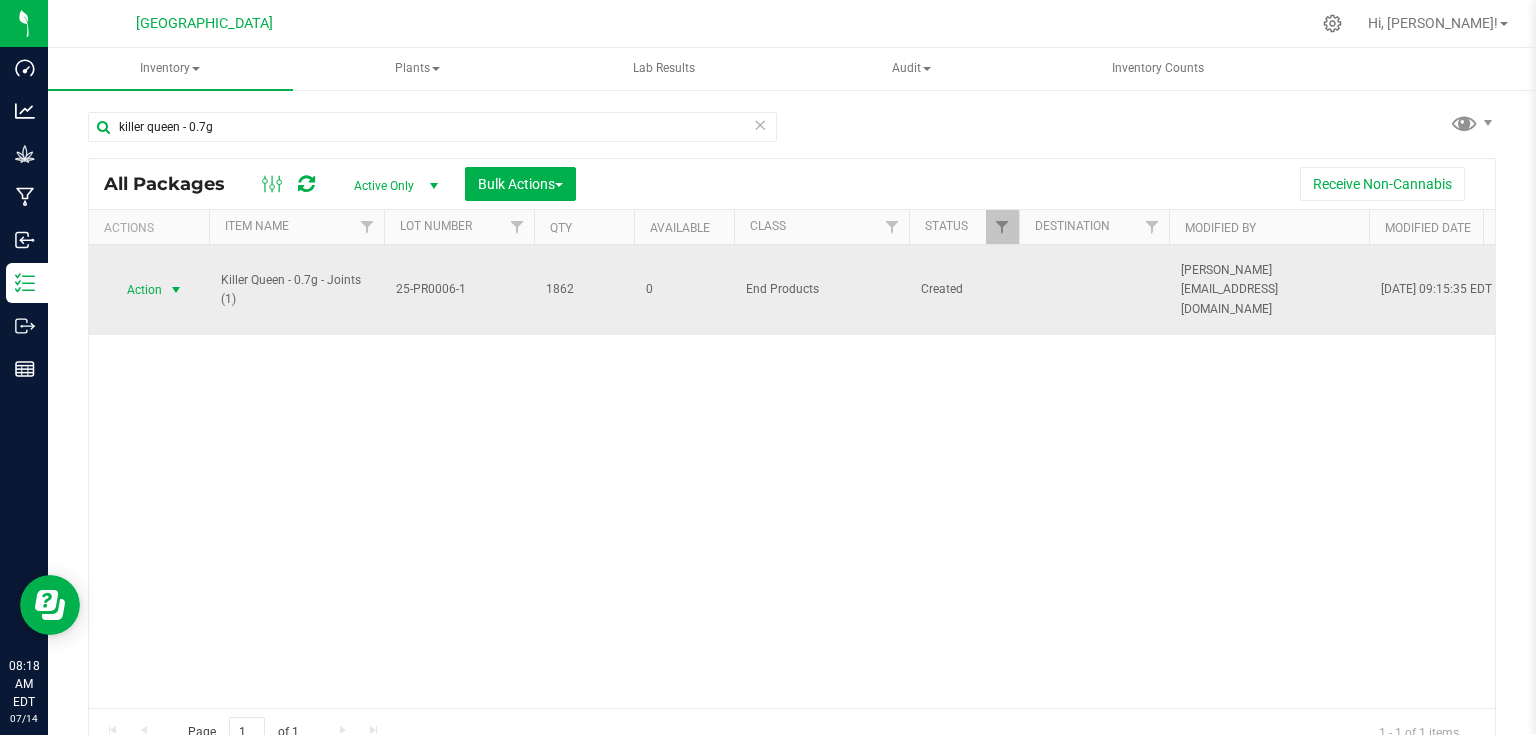 click at bounding box center (176, 290) 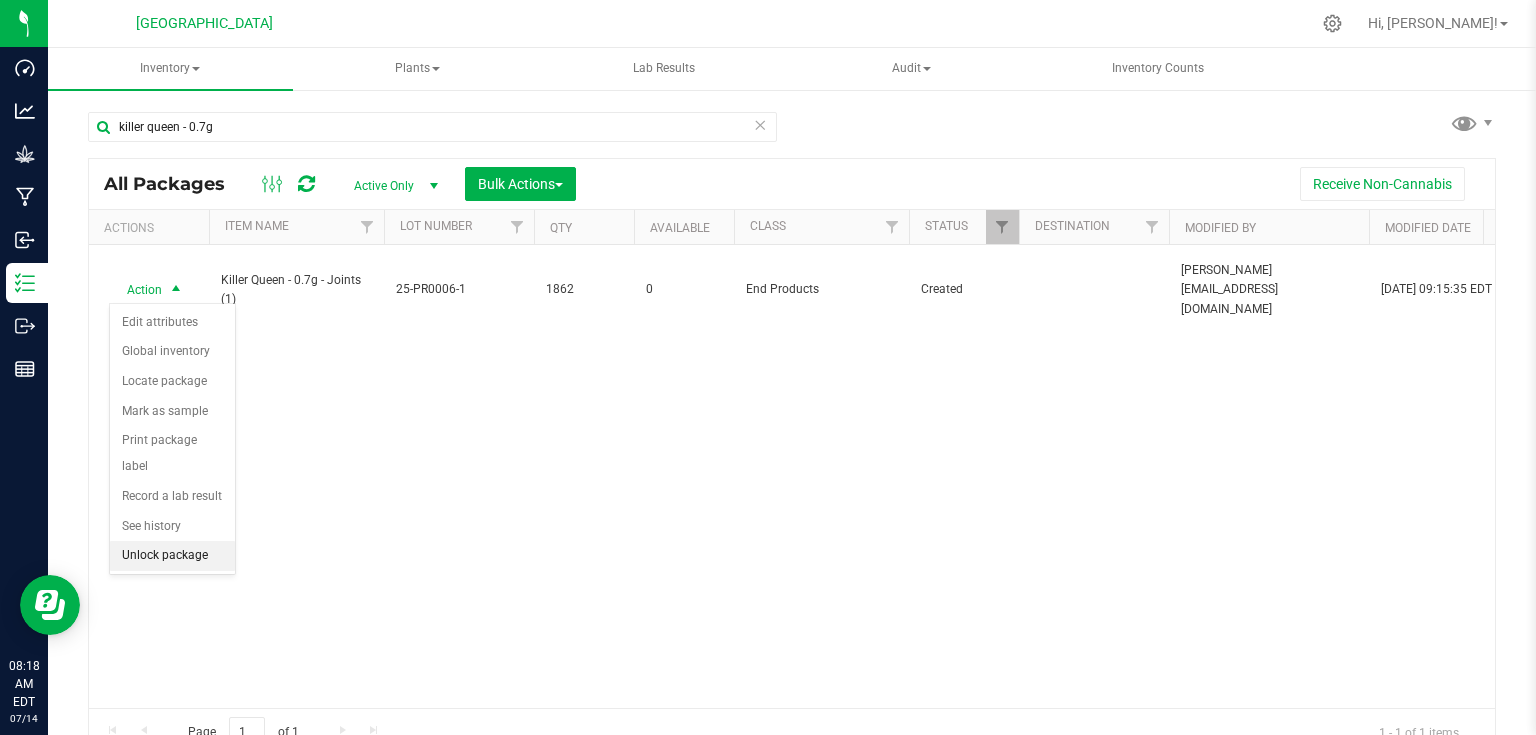 click on "Unlock package" at bounding box center (172, 556) 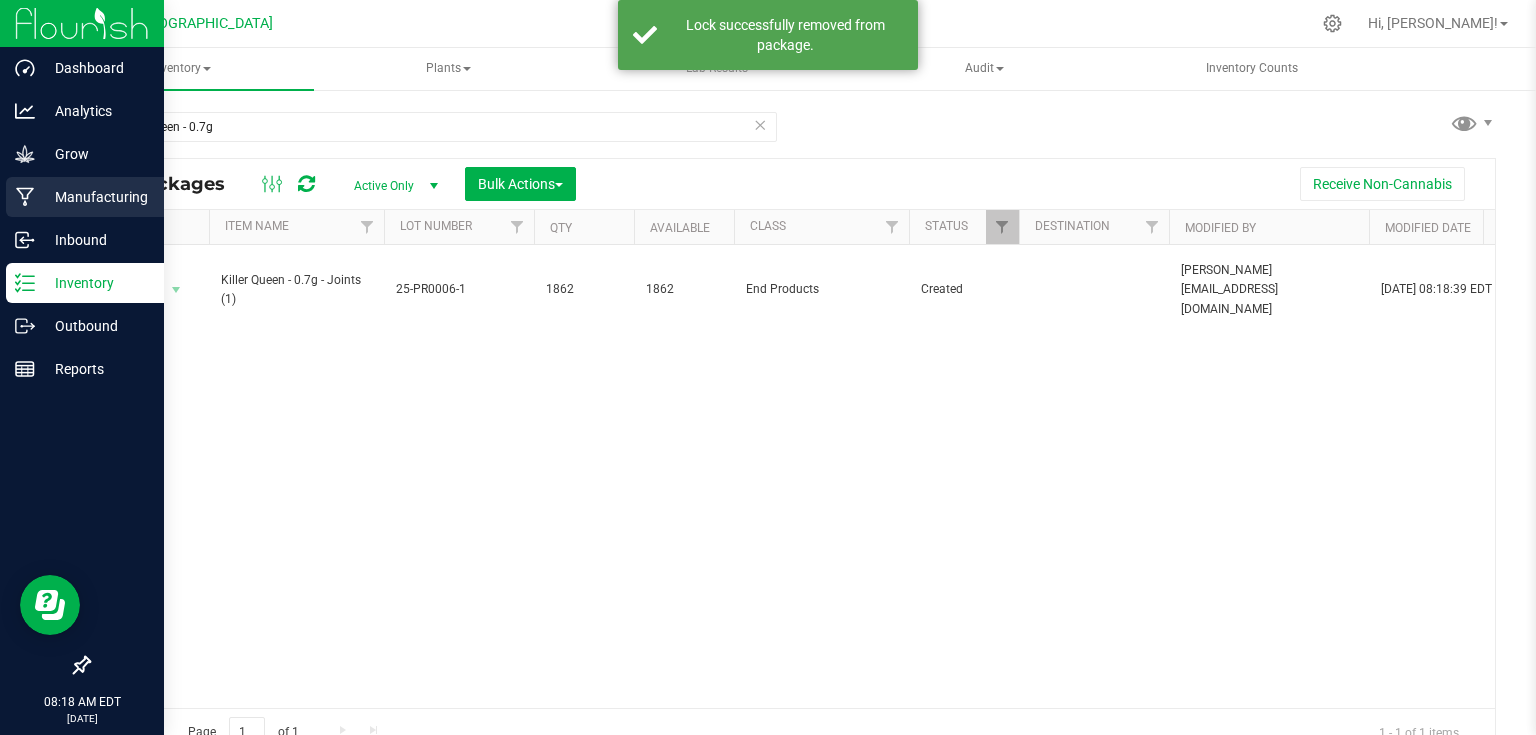 drag, startPoint x: 28, startPoint y: 185, endPoint x: 42, endPoint y: 180, distance: 14.866069 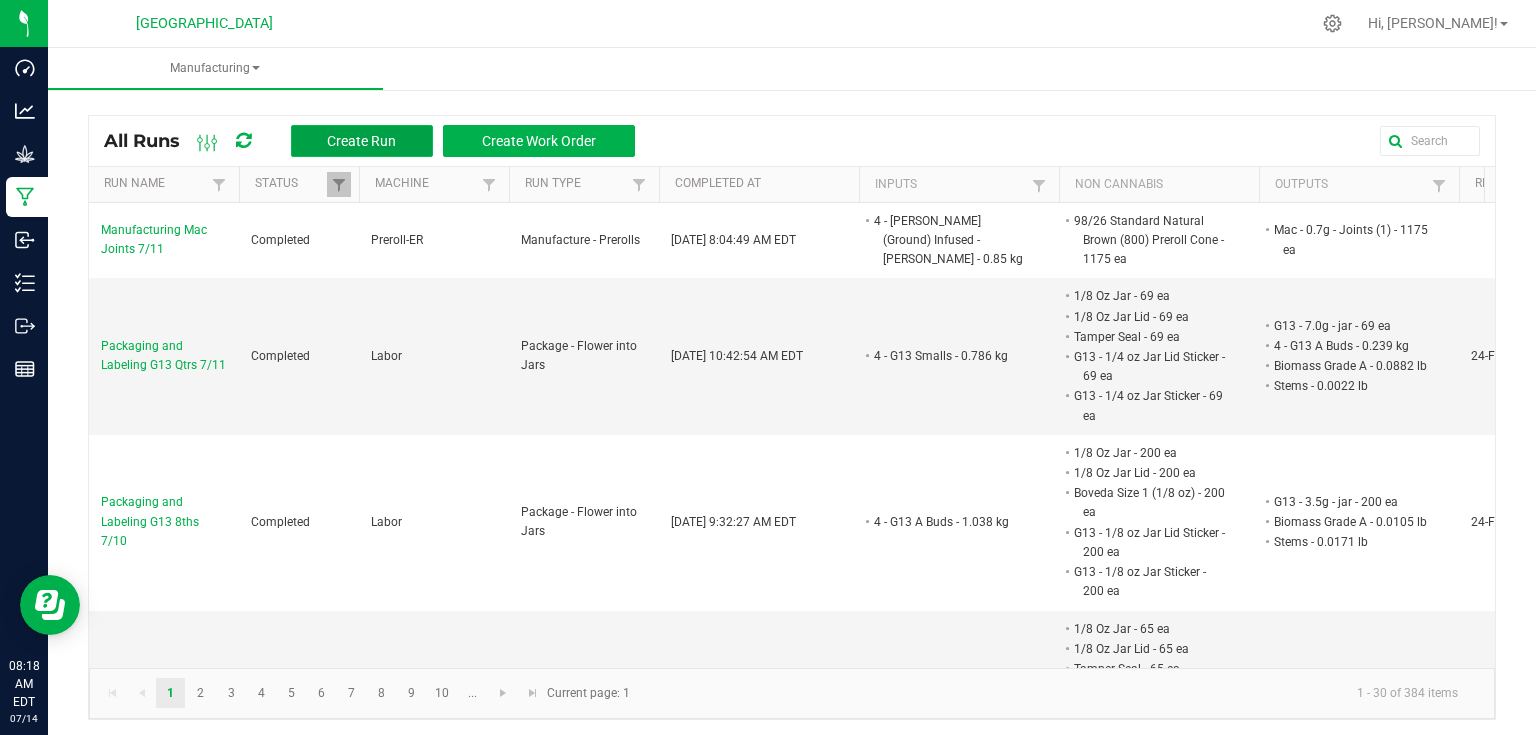 click on "Create Run" at bounding box center (361, 141) 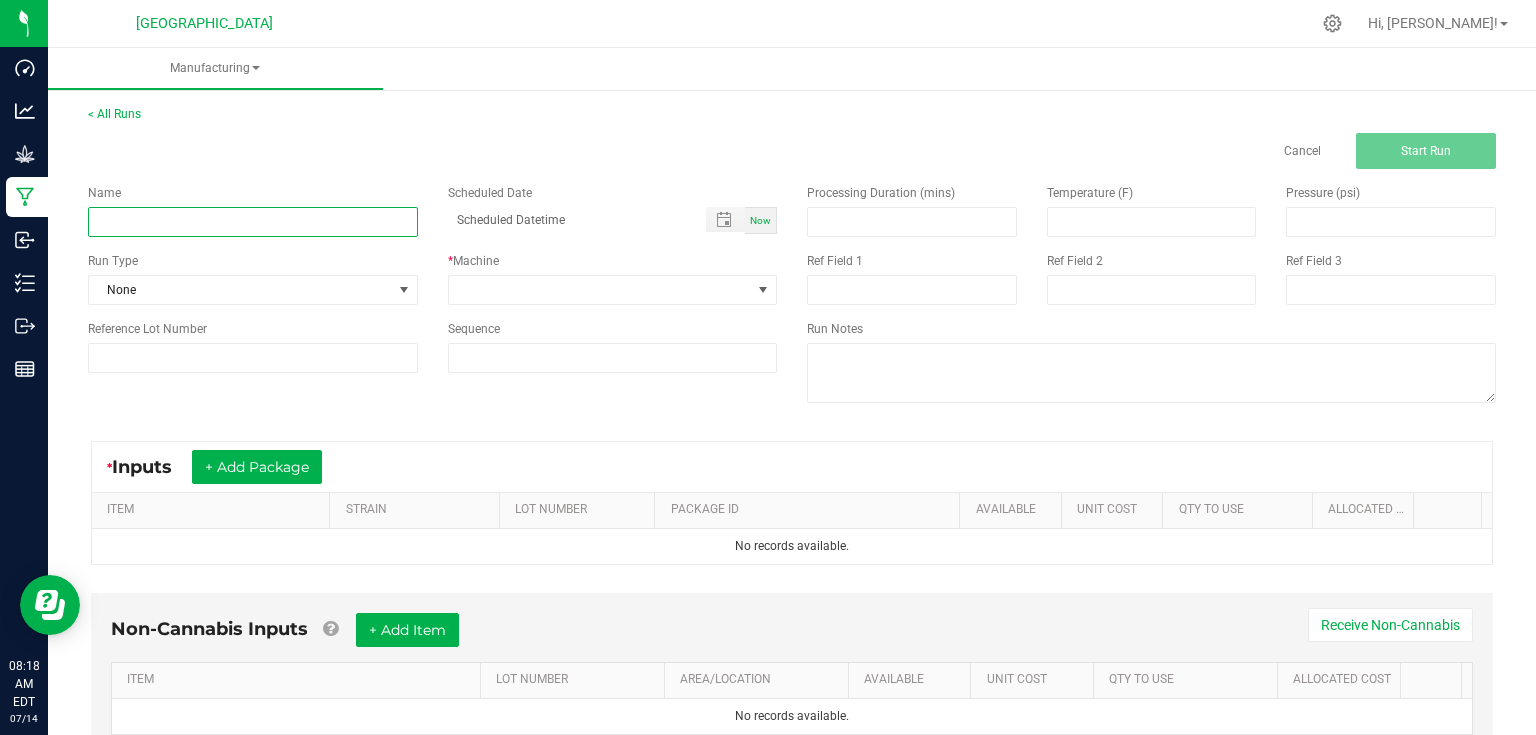 click at bounding box center (253, 222) 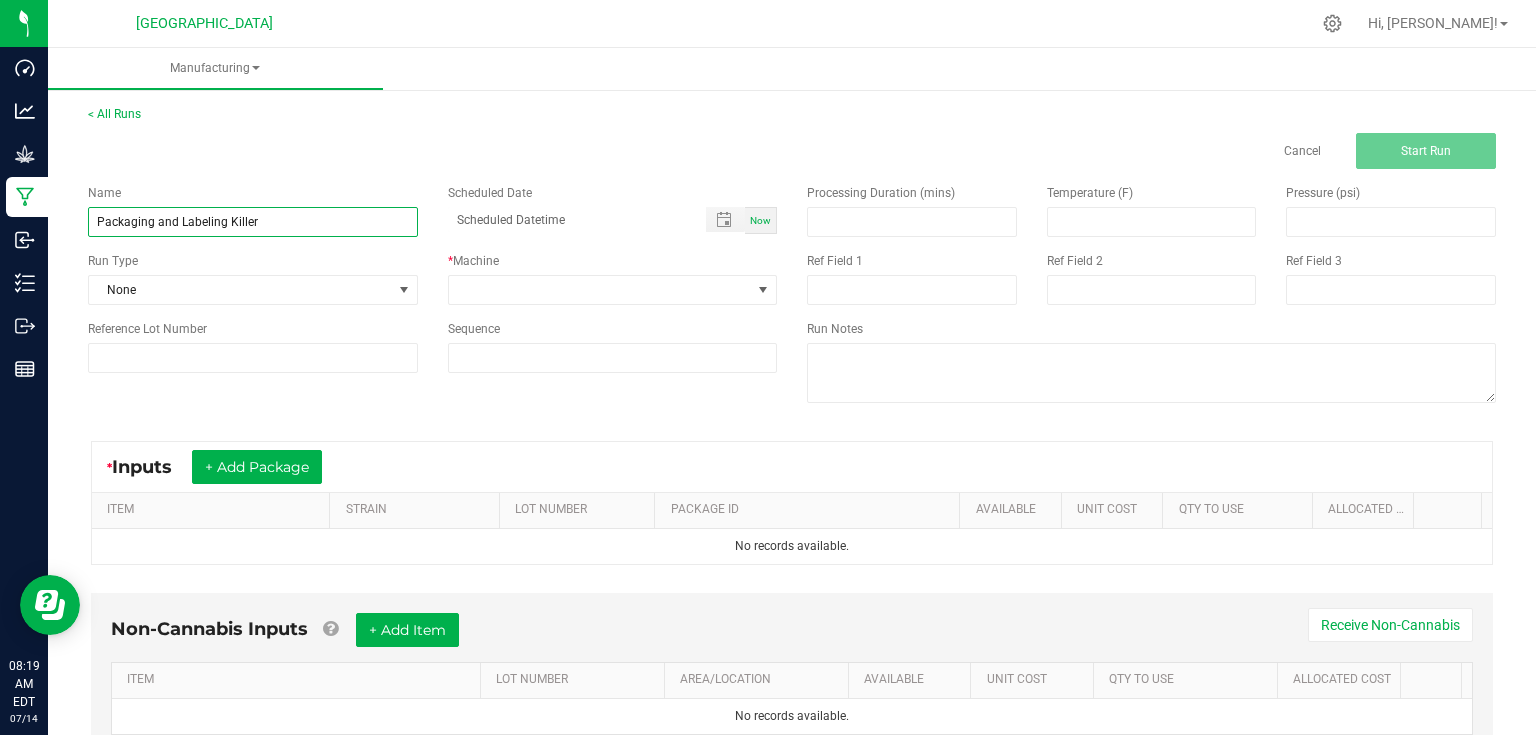click on "Packaging and Labeling Killer" at bounding box center [253, 222] 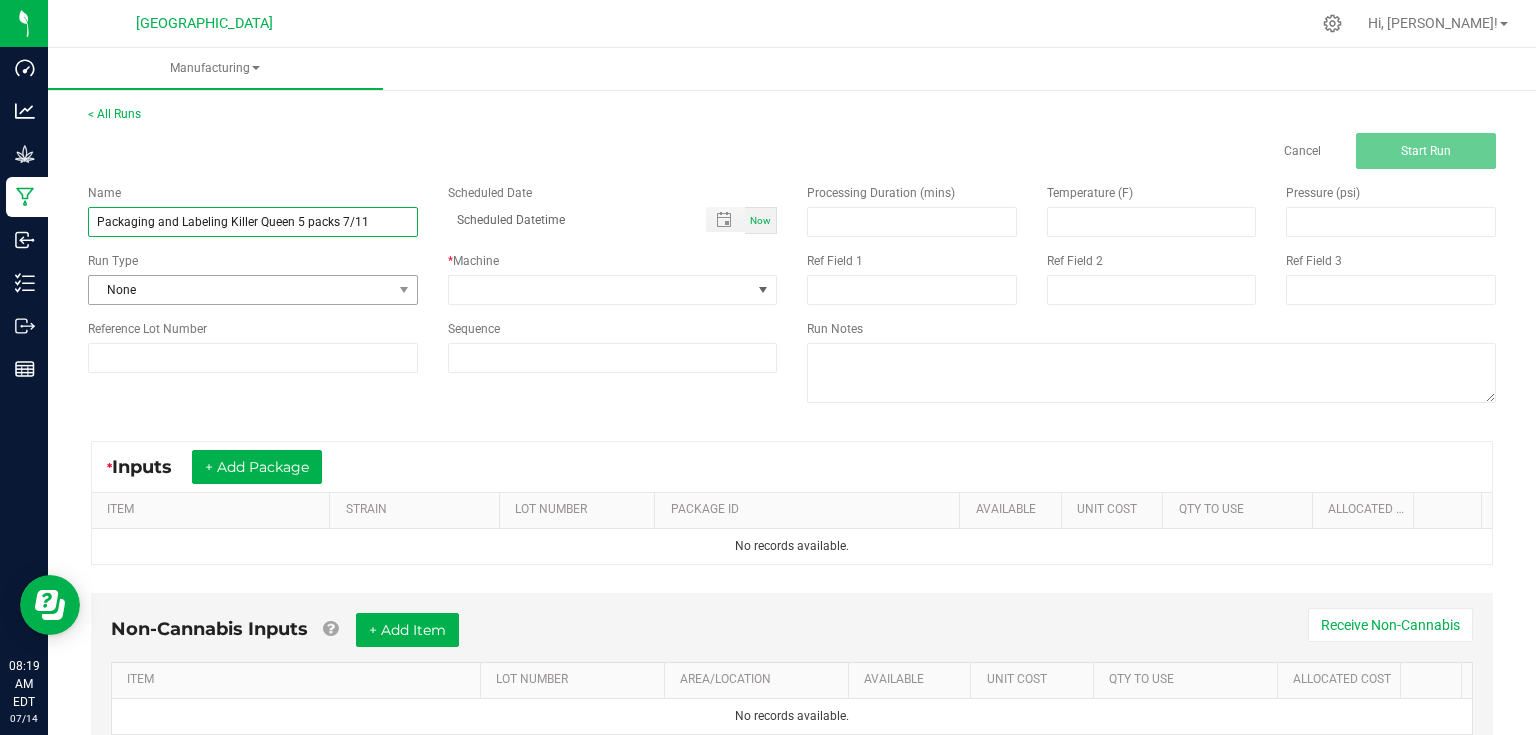 type on "Packaging and Labeling Killer Queen 5 packs 7/11" 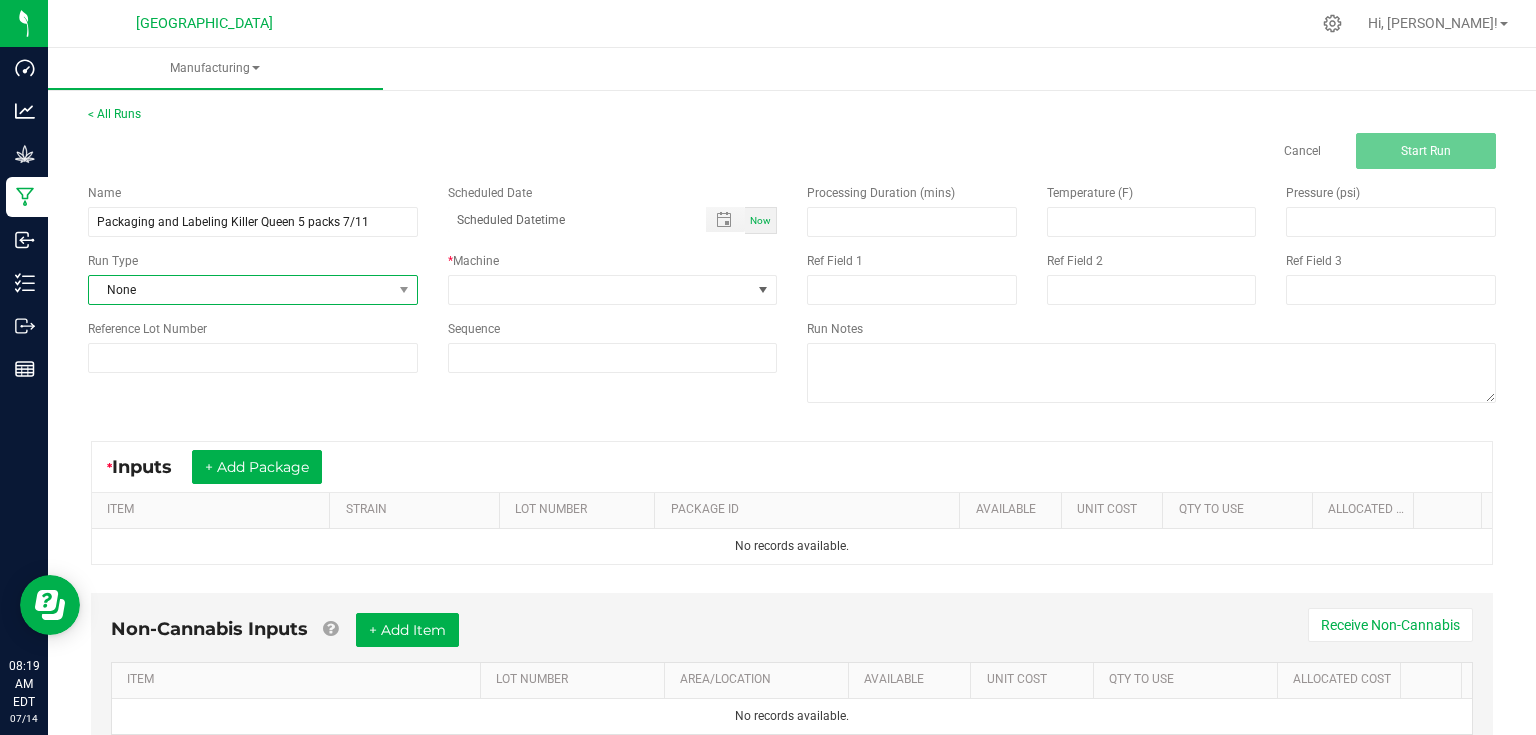 click on "None" at bounding box center [240, 290] 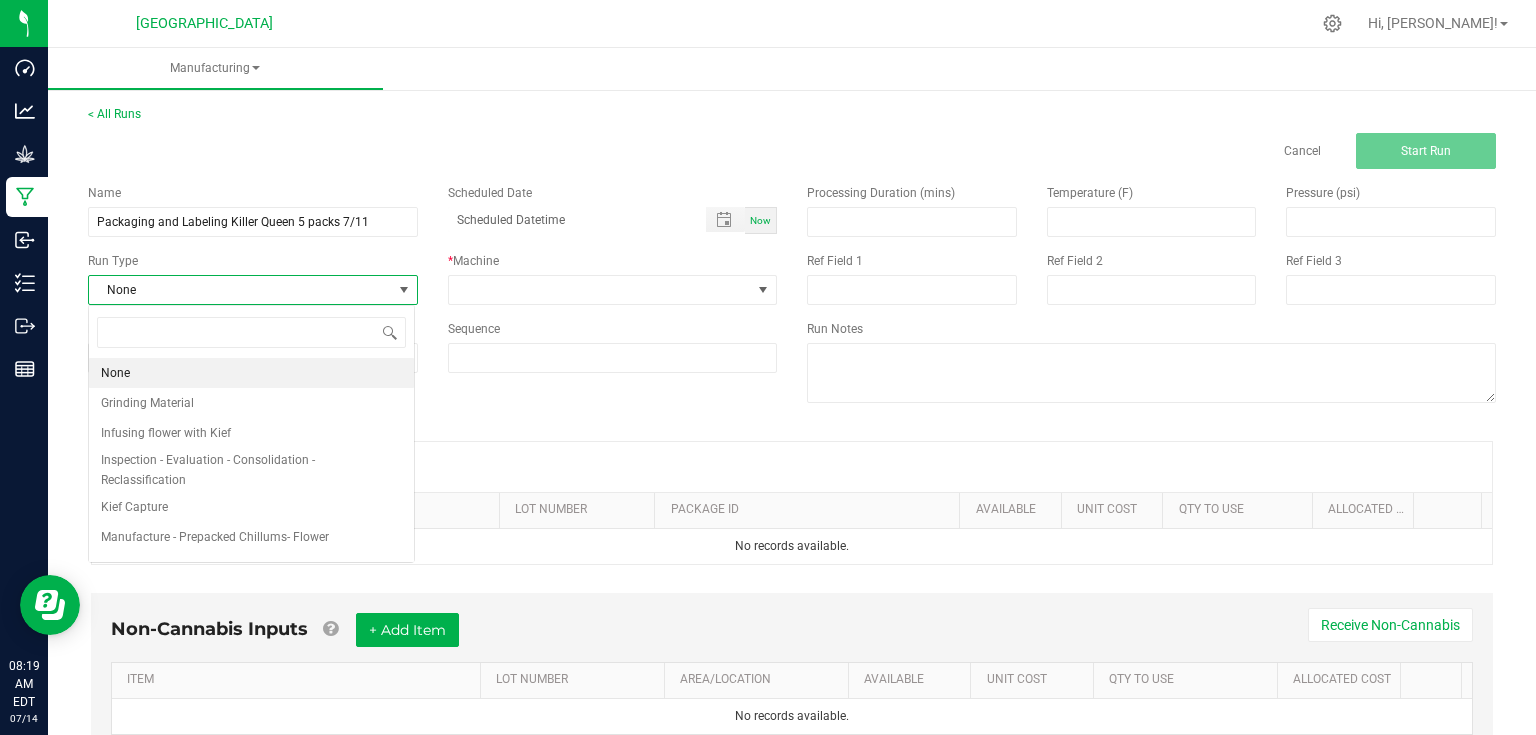 scroll, scrollTop: 99970, scrollLeft: 99673, axis: both 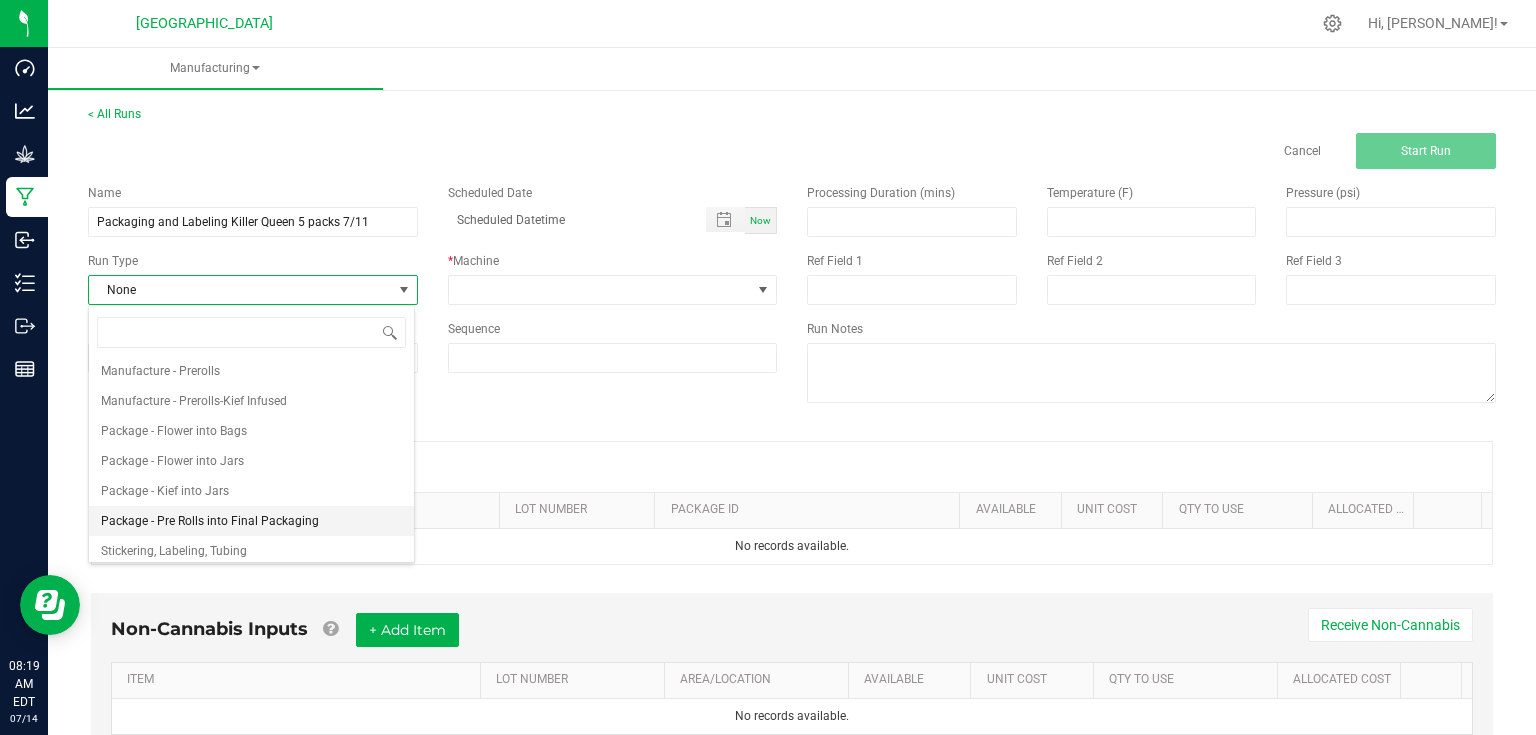 click on "Package - Pre Rolls into Final Packaging" at bounding box center (210, 521) 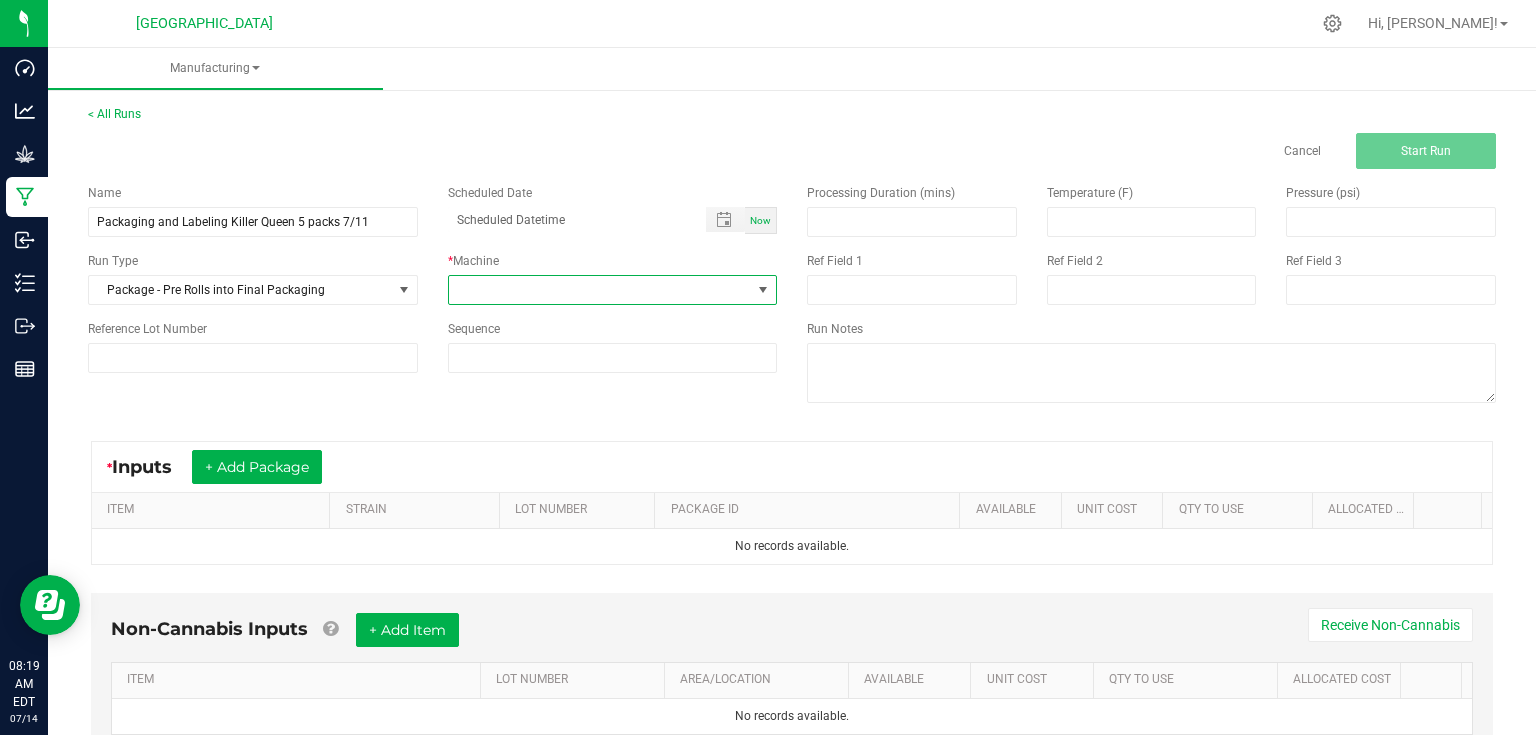 click at bounding box center [600, 290] 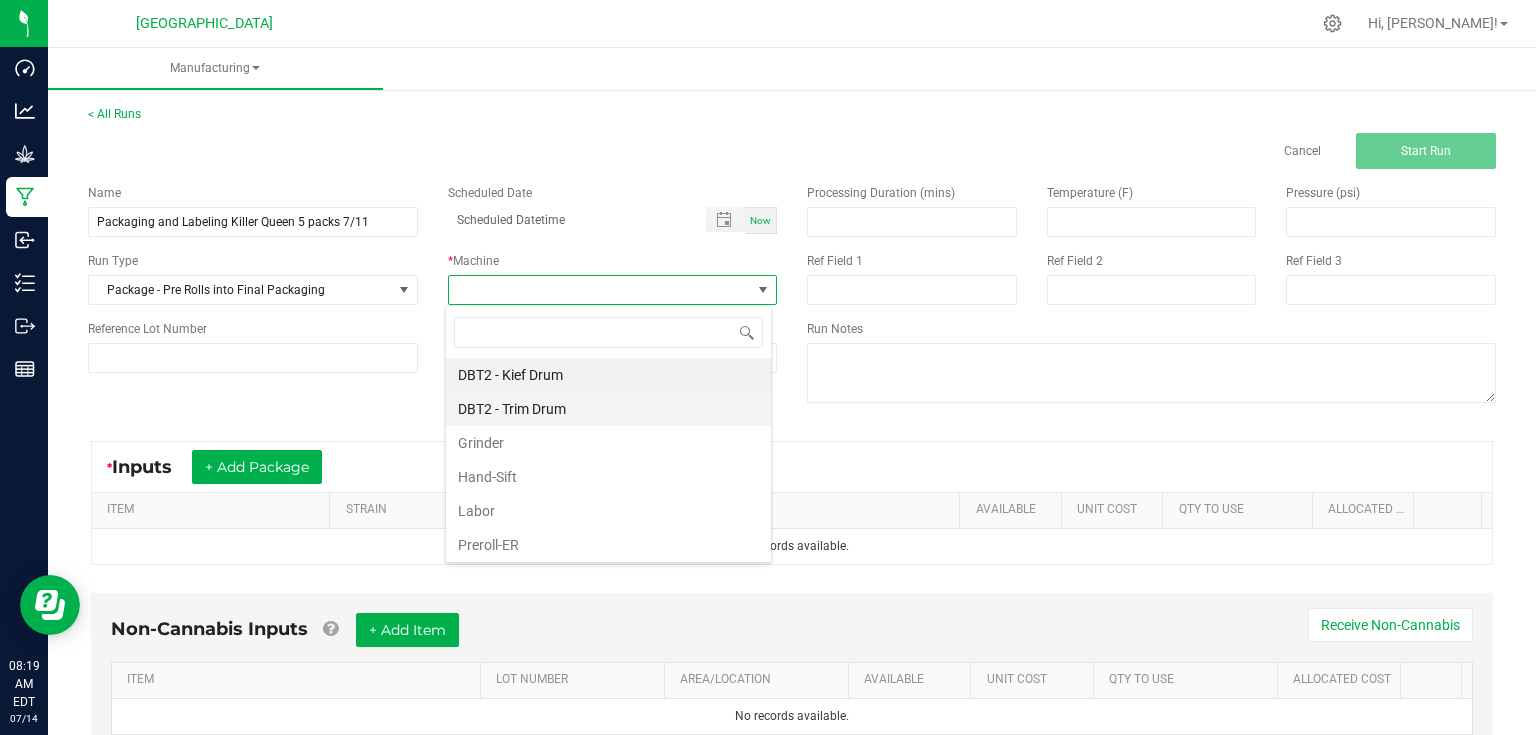 scroll, scrollTop: 99970, scrollLeft: 99673, axis: both 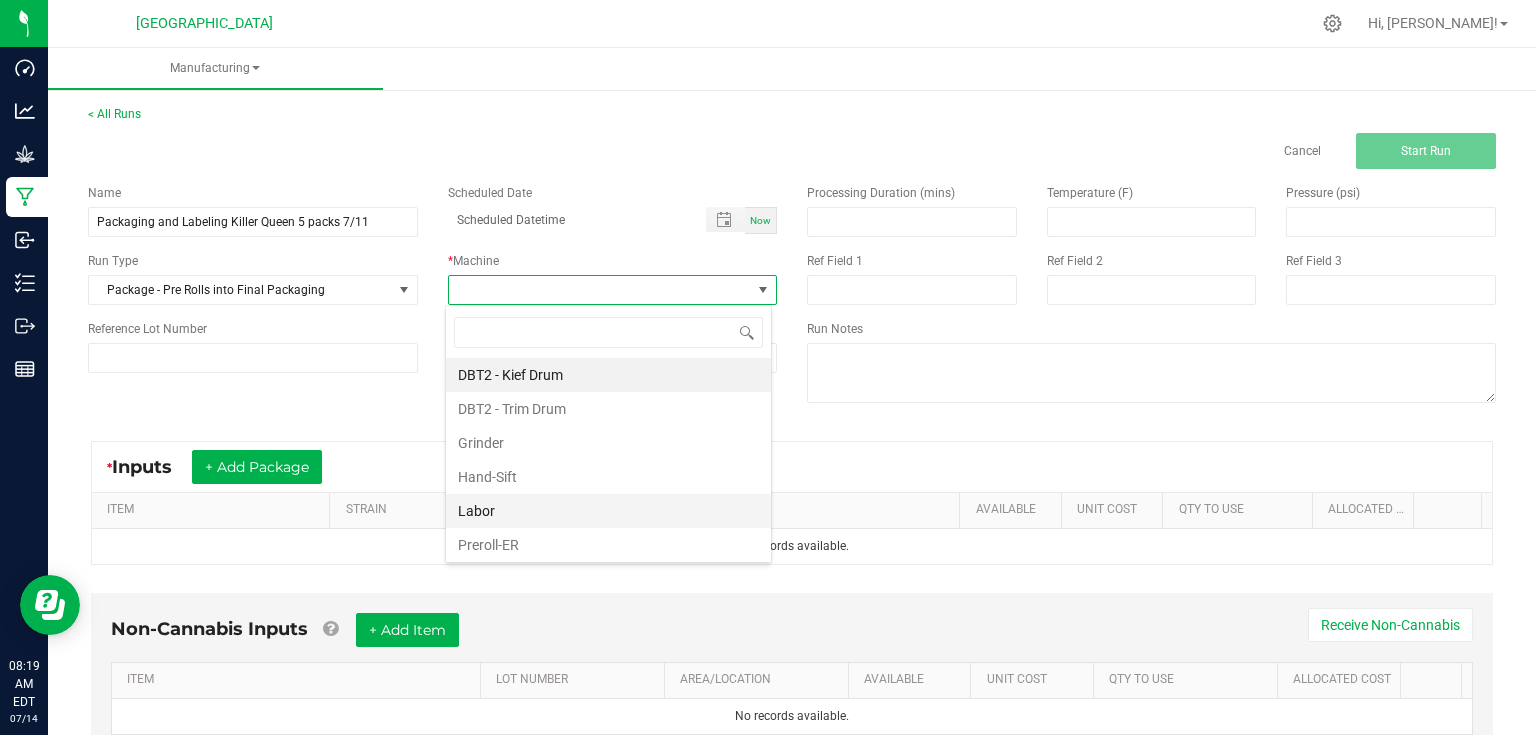 click on "Labor" at bounding box center [608, 511] 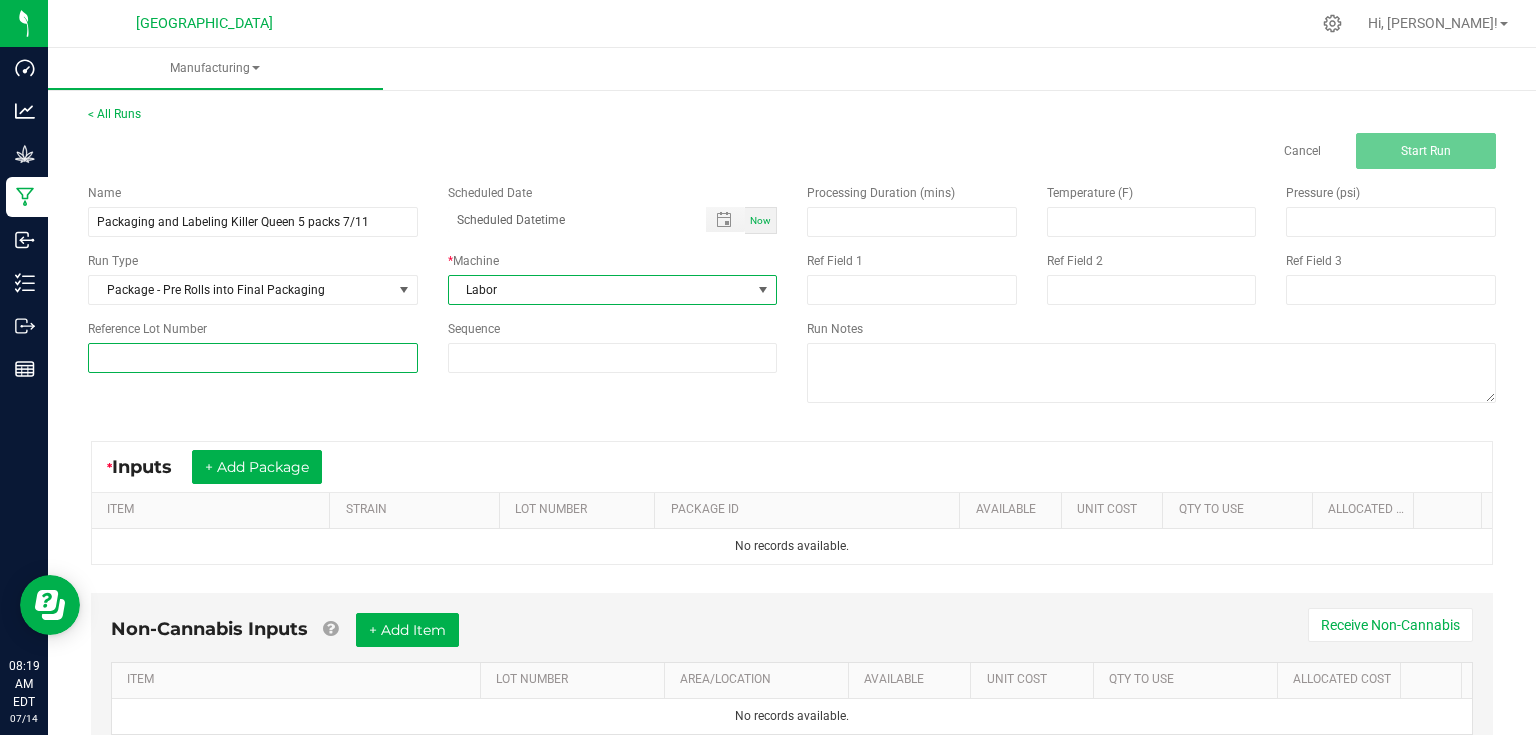 click at bounding box center [253, 358] 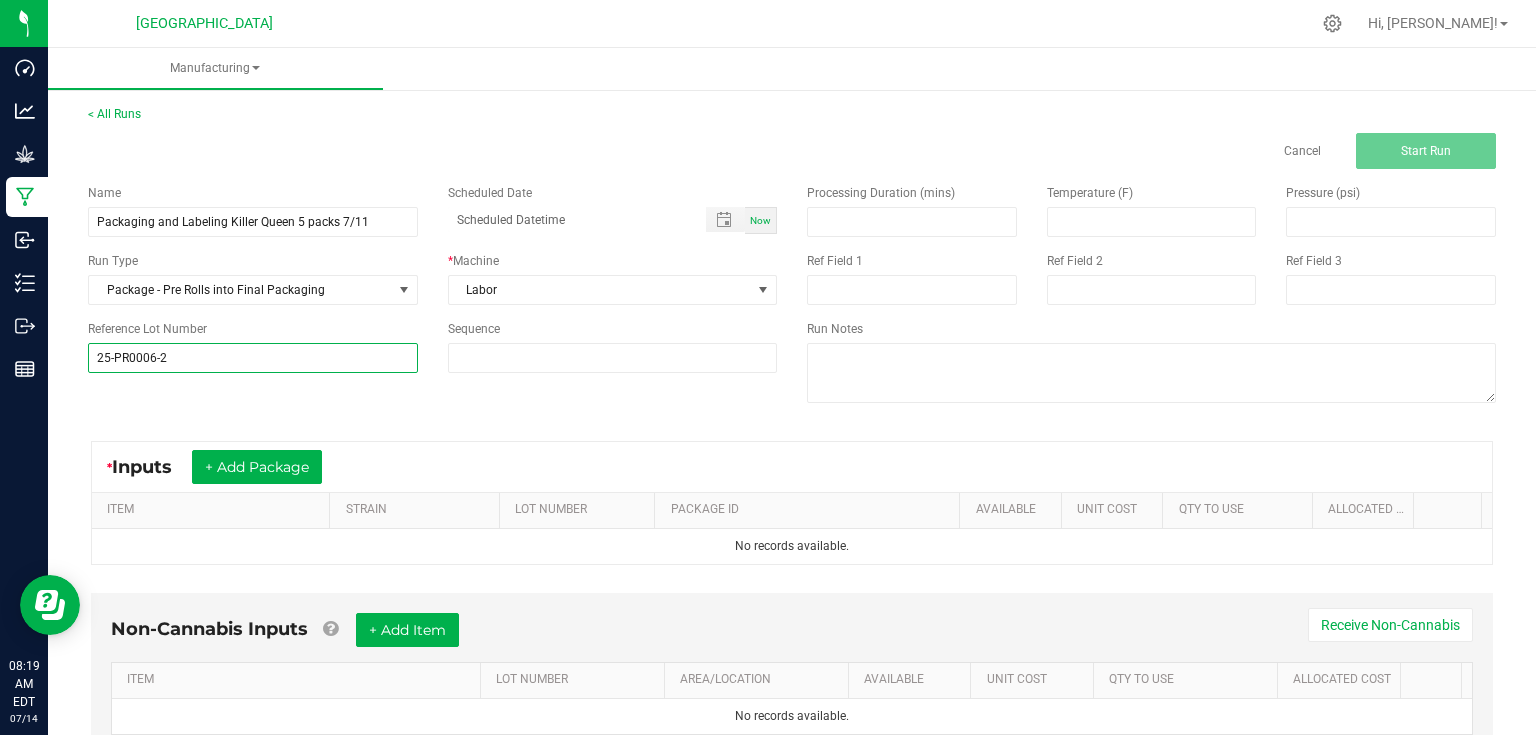 type on "25-PR0006-2" 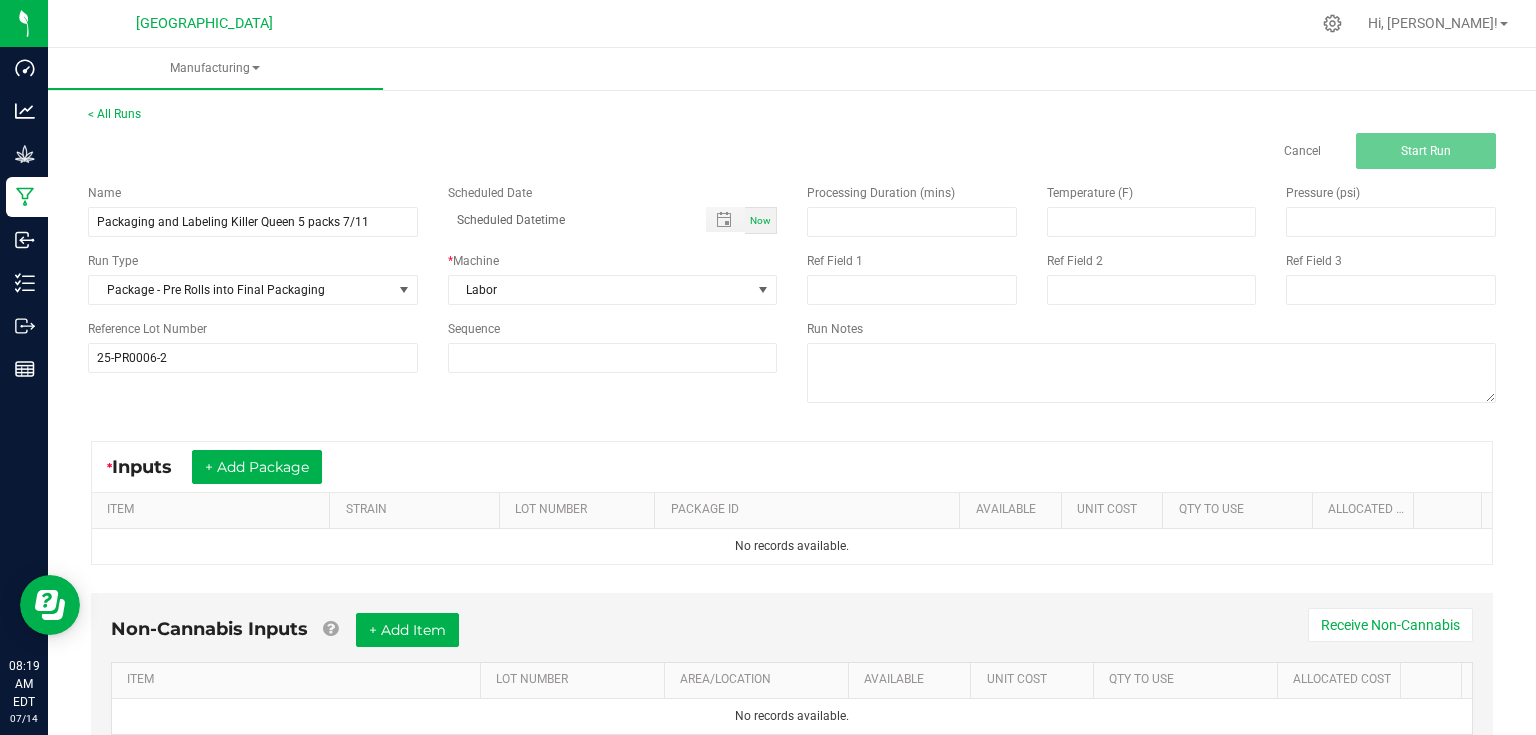 click on "Name  Packaging and Labeling Killer Queen 5 packs 7/11  Scheduled Date  Now  Run Type  Package - Pre Rolls into Final Packaging  *   Machine  Labor  Reference Lot Number  25-PR0006-2  Sequence" at bounding box center (432, 278) 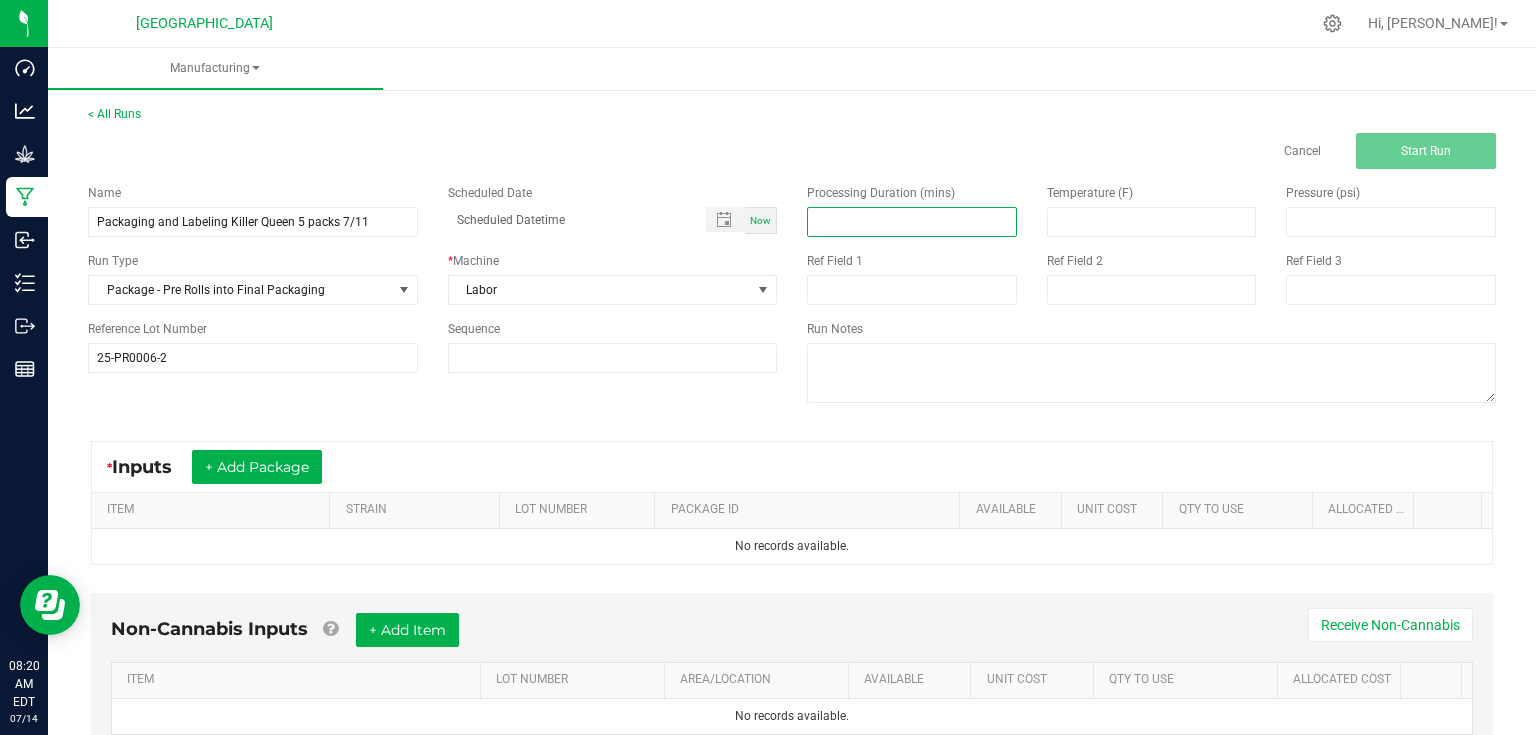 click at bounding box center [912, 222] 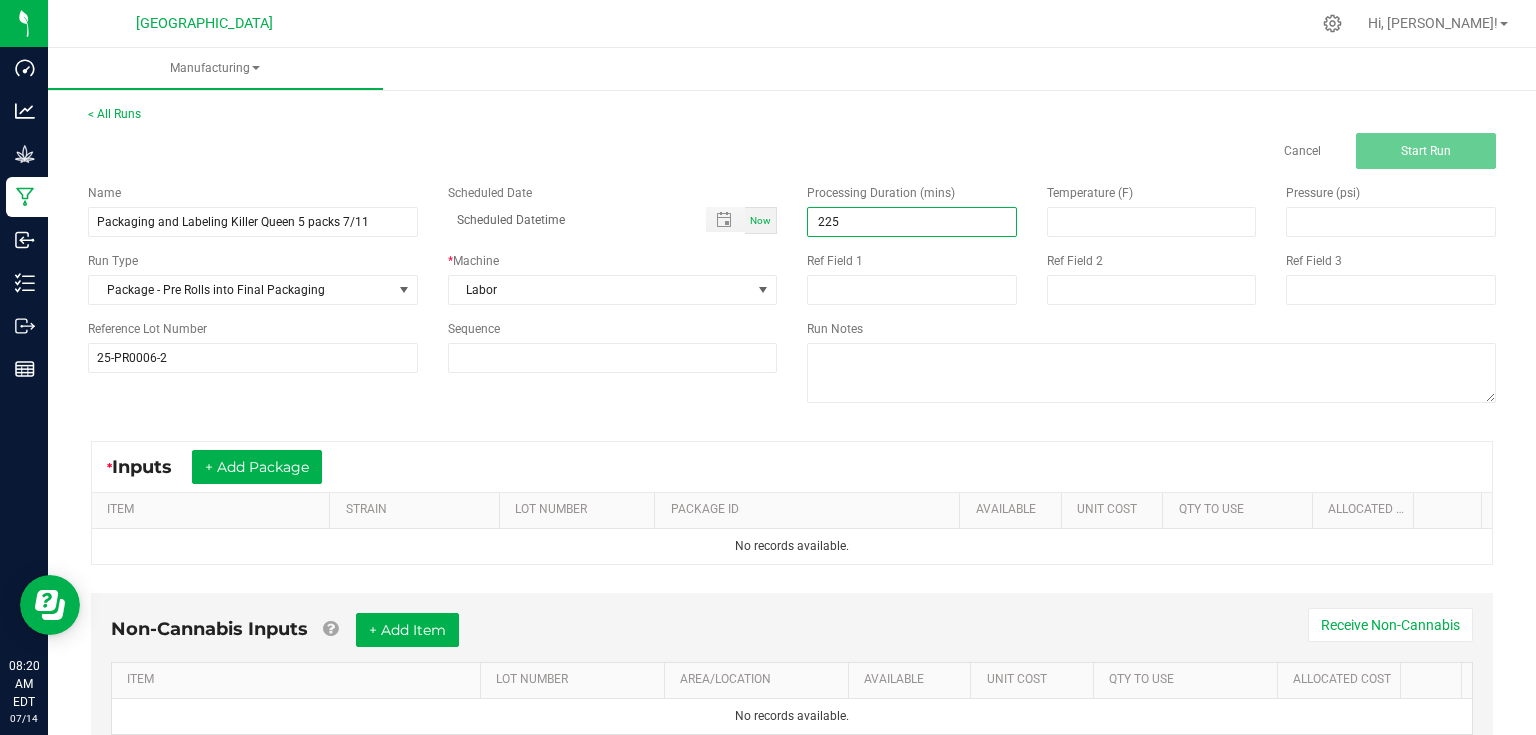 type on "225.00" 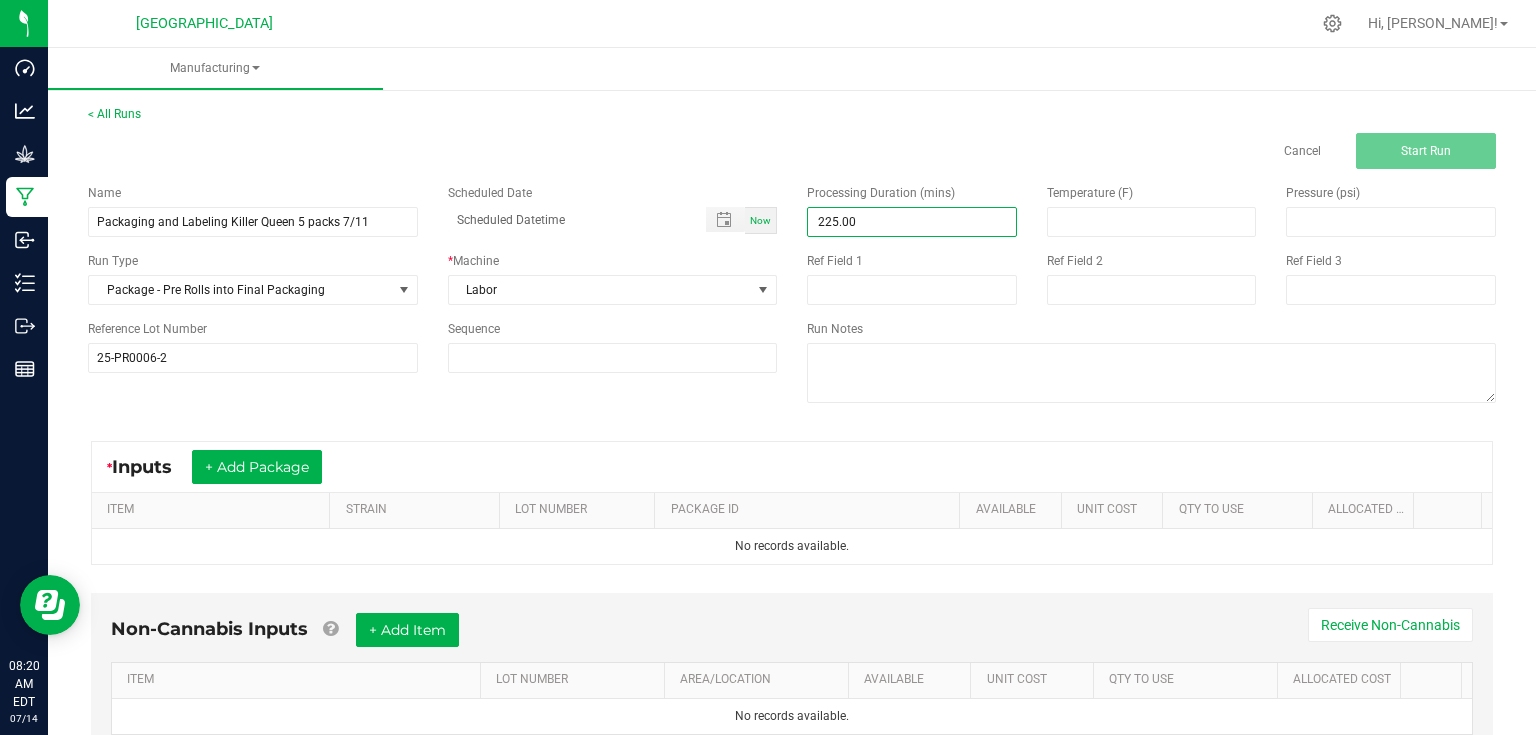 click on "*    Inputs    + Add Package  ITEM STRAIN LOT NUMBER PACKAGE ID AVAILABLE Unit Cost QTY TO USE Allocated Cost  No records available." at bounding box center [792, 503] 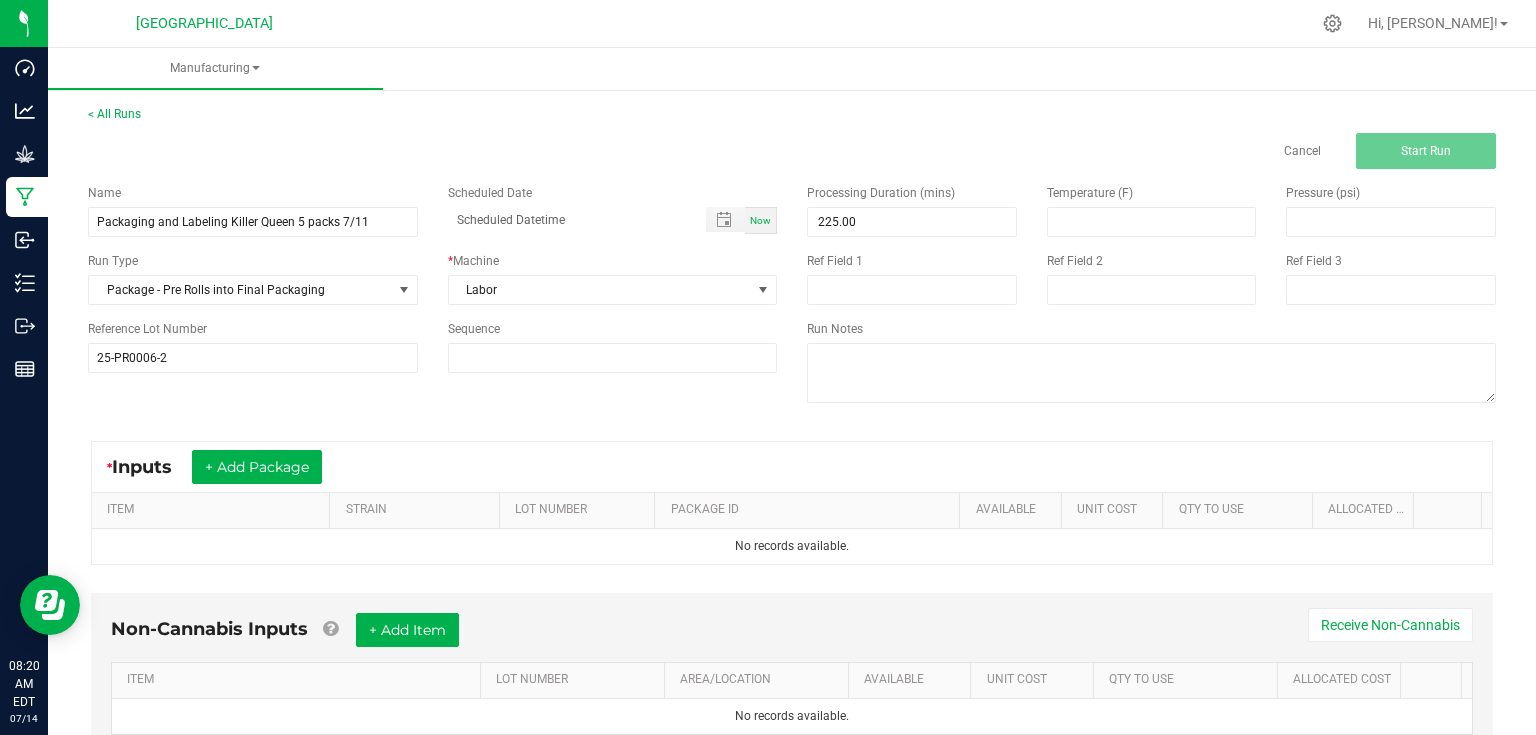 click on "Ref Field 1" at bounding box center [912, 278] 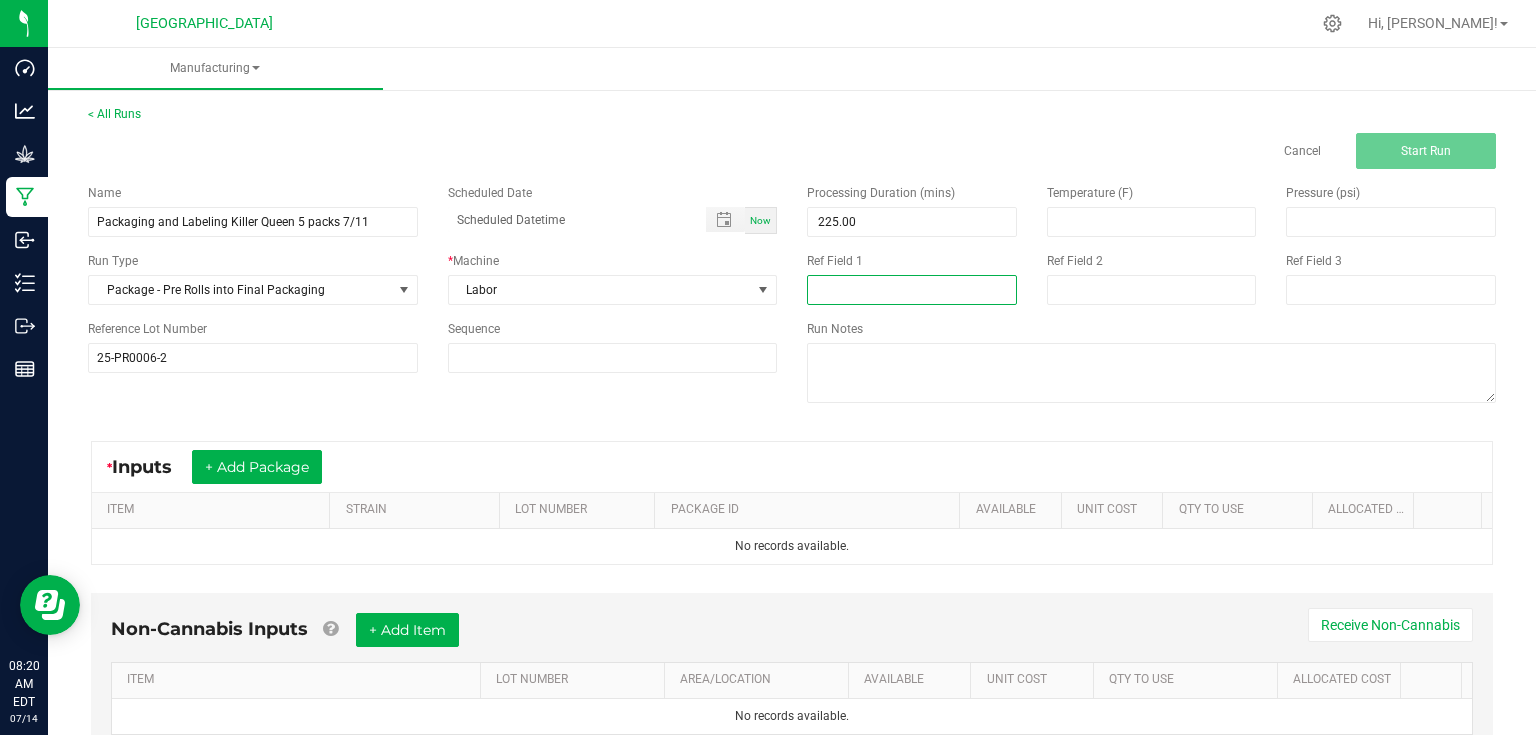 click at bounding box center (912, 290) 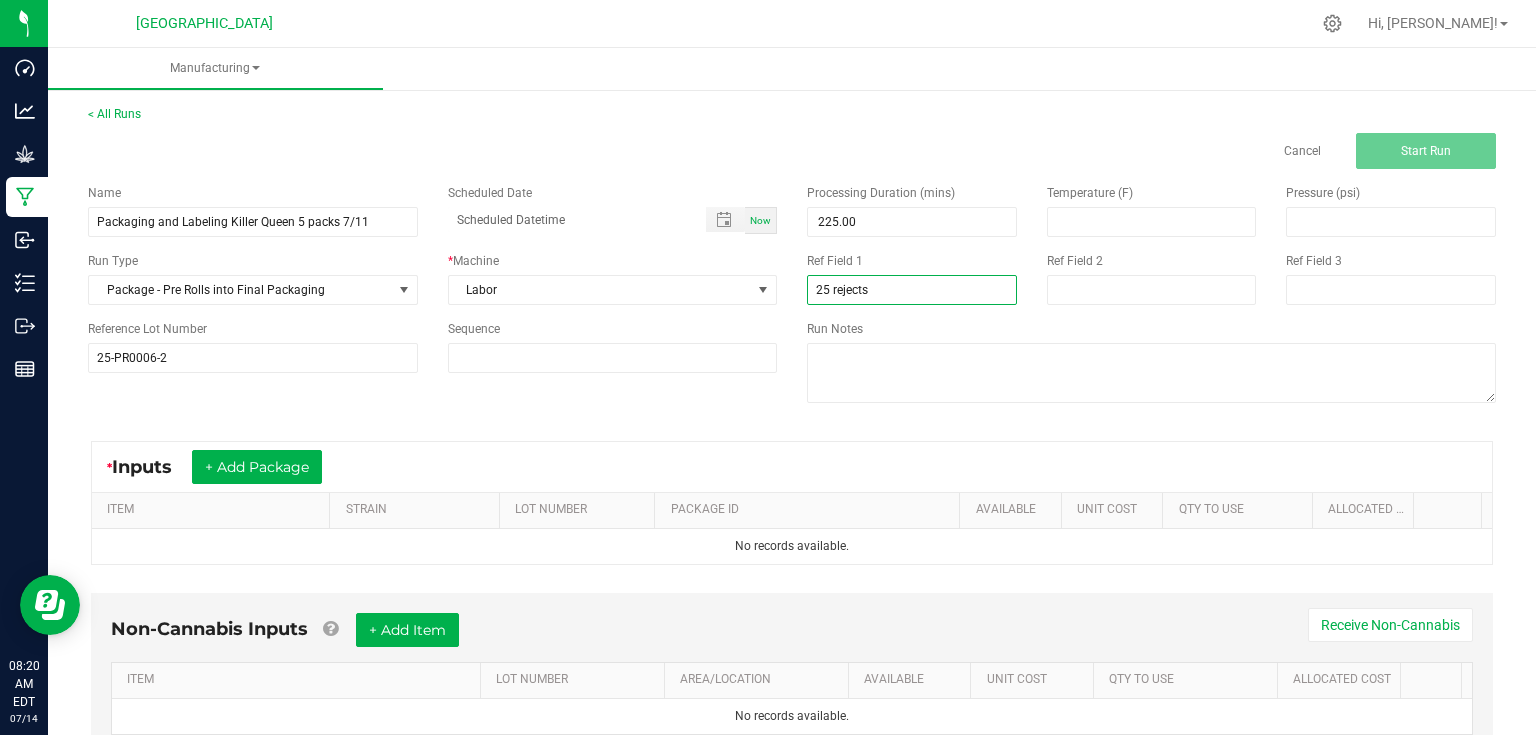 type on "25 rejects" 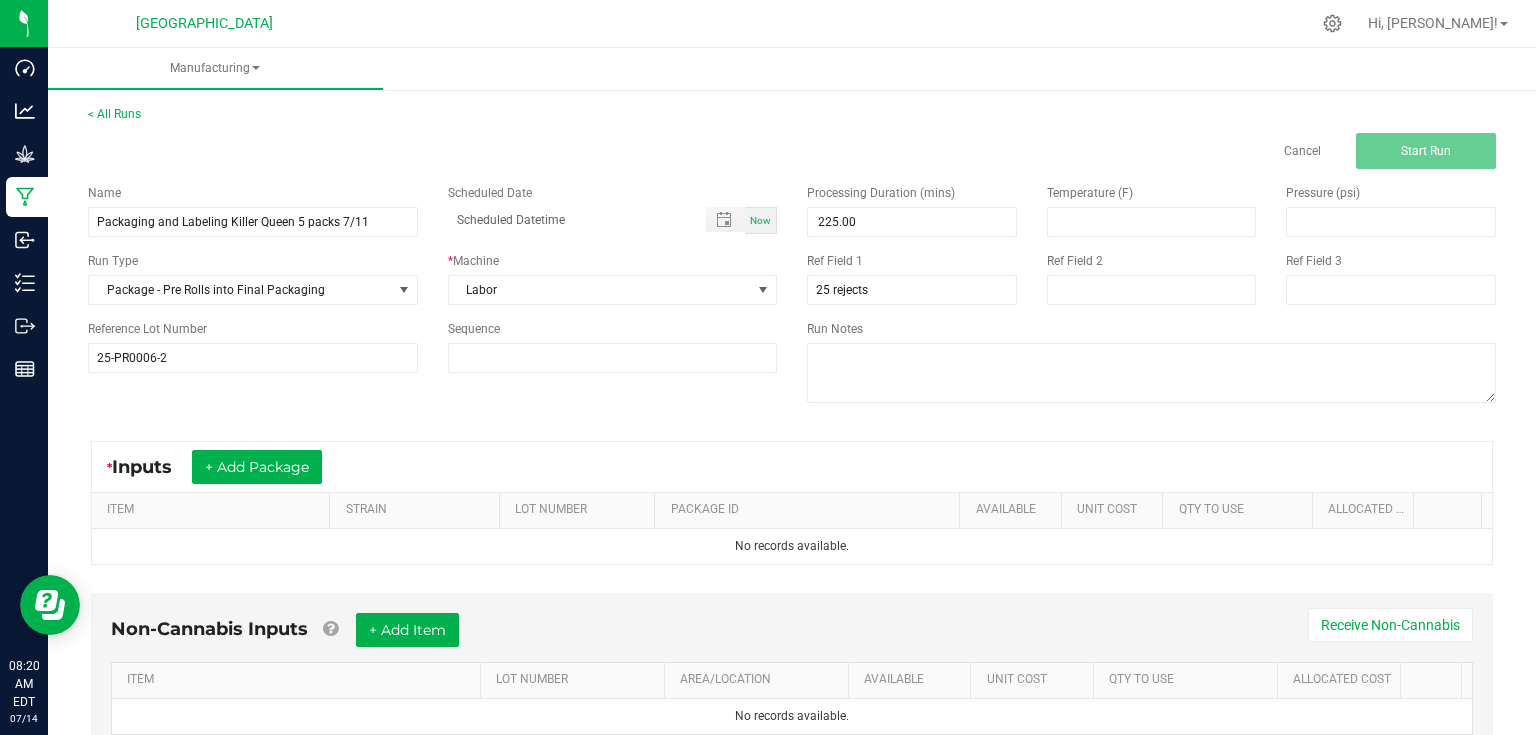 click on "Name  Packaging and Labeling Killer Queen 5 packs 7/11  Scheduled Date  Now  Run Type  Package - Pre Rolls into Final Packaging  *   Machine  Labor  Reference Lot Number  25-PR0006-2  Sequence" at bounding box center [432, 278] 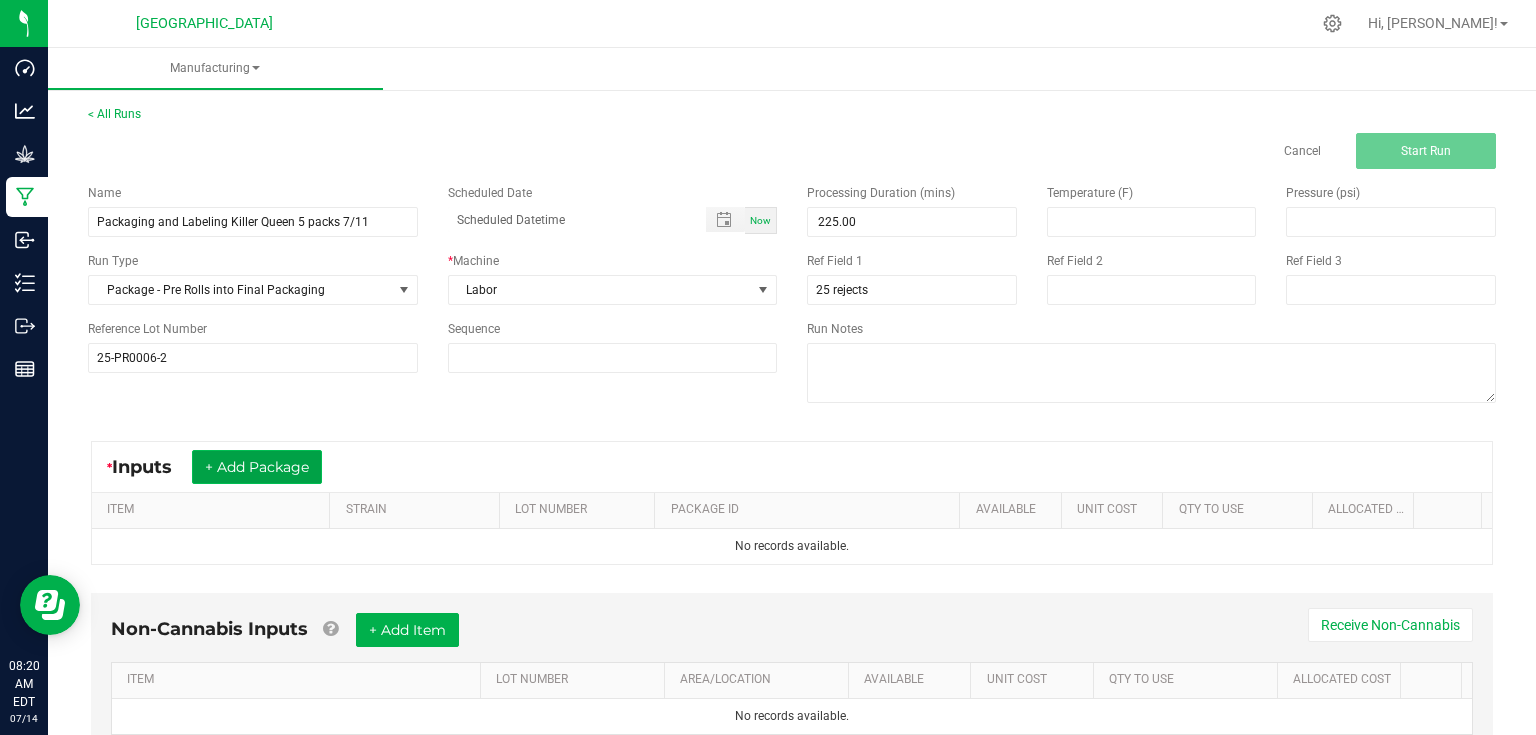 click on "+ Add Package" at bounding box center (257, 467) 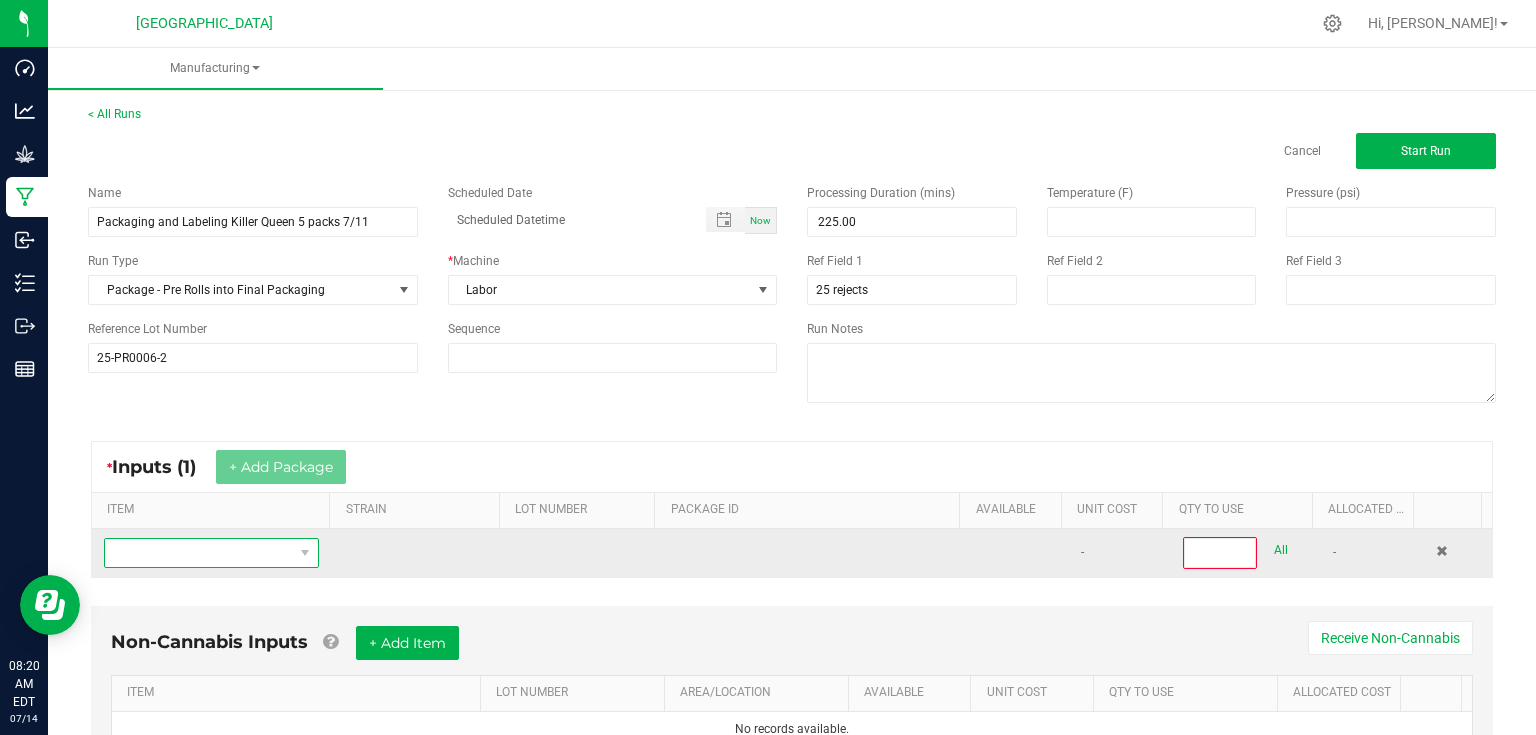 click at bounding box center (199, 553) 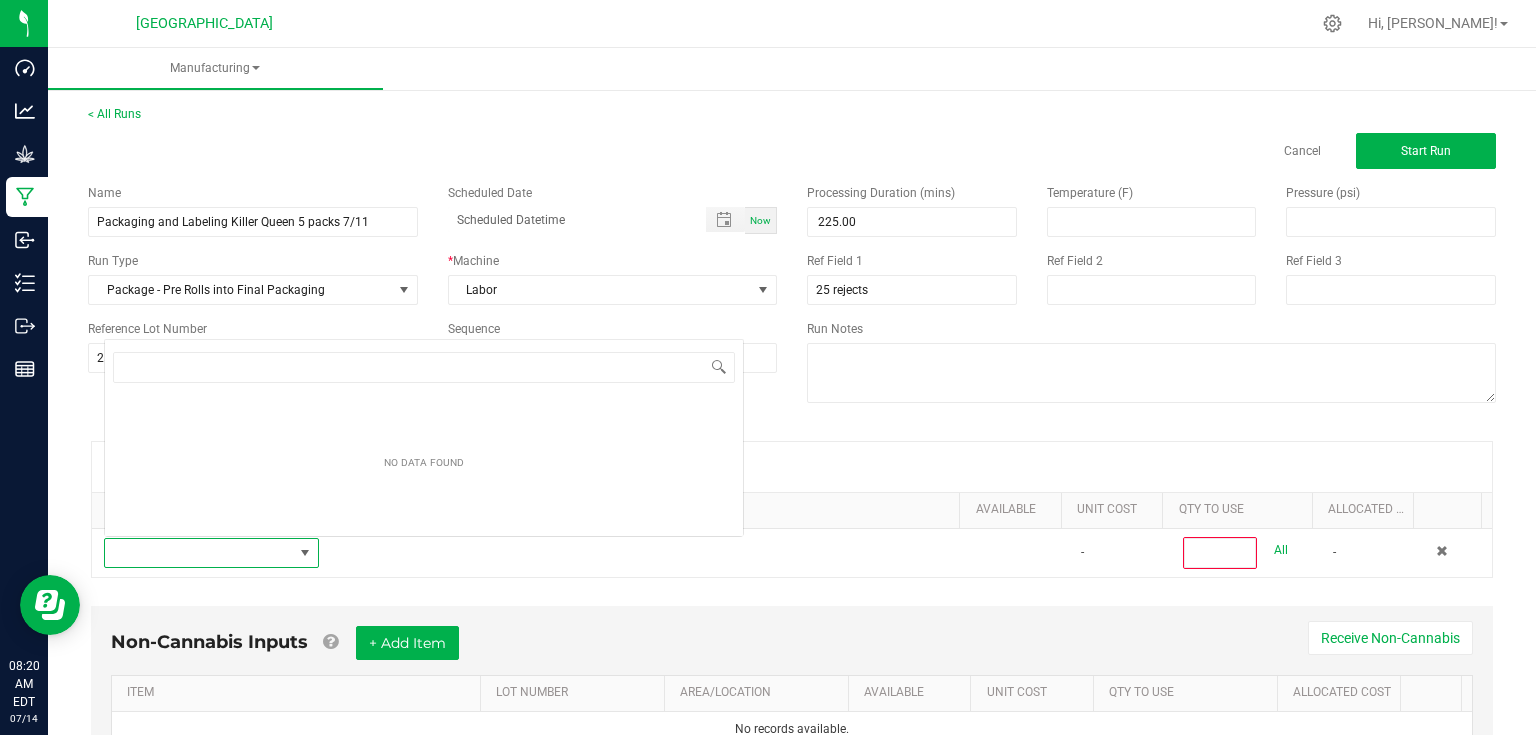 scroll, scrollTop: 0, scrollLeft: 0, axis: both 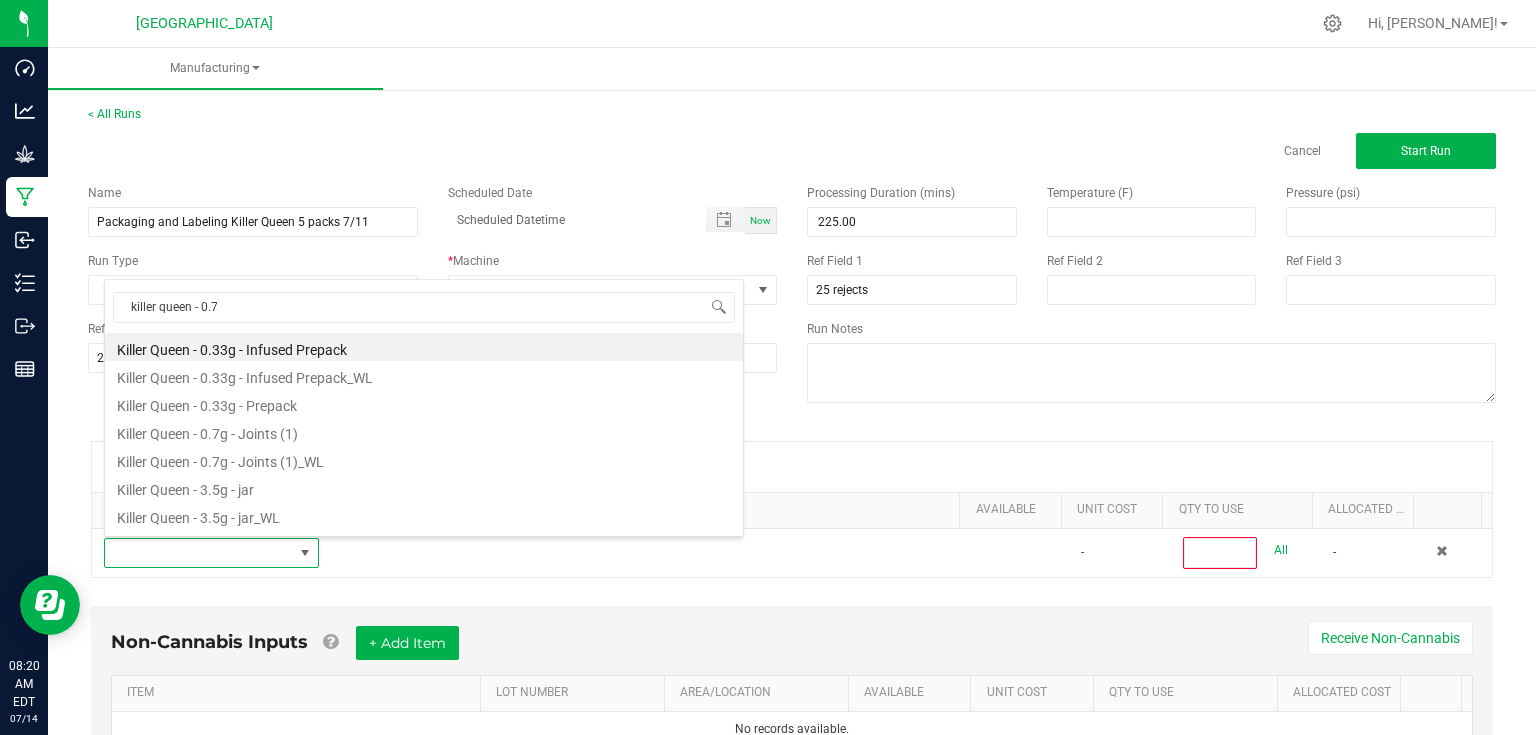 type on "killer queen - 0.7g" 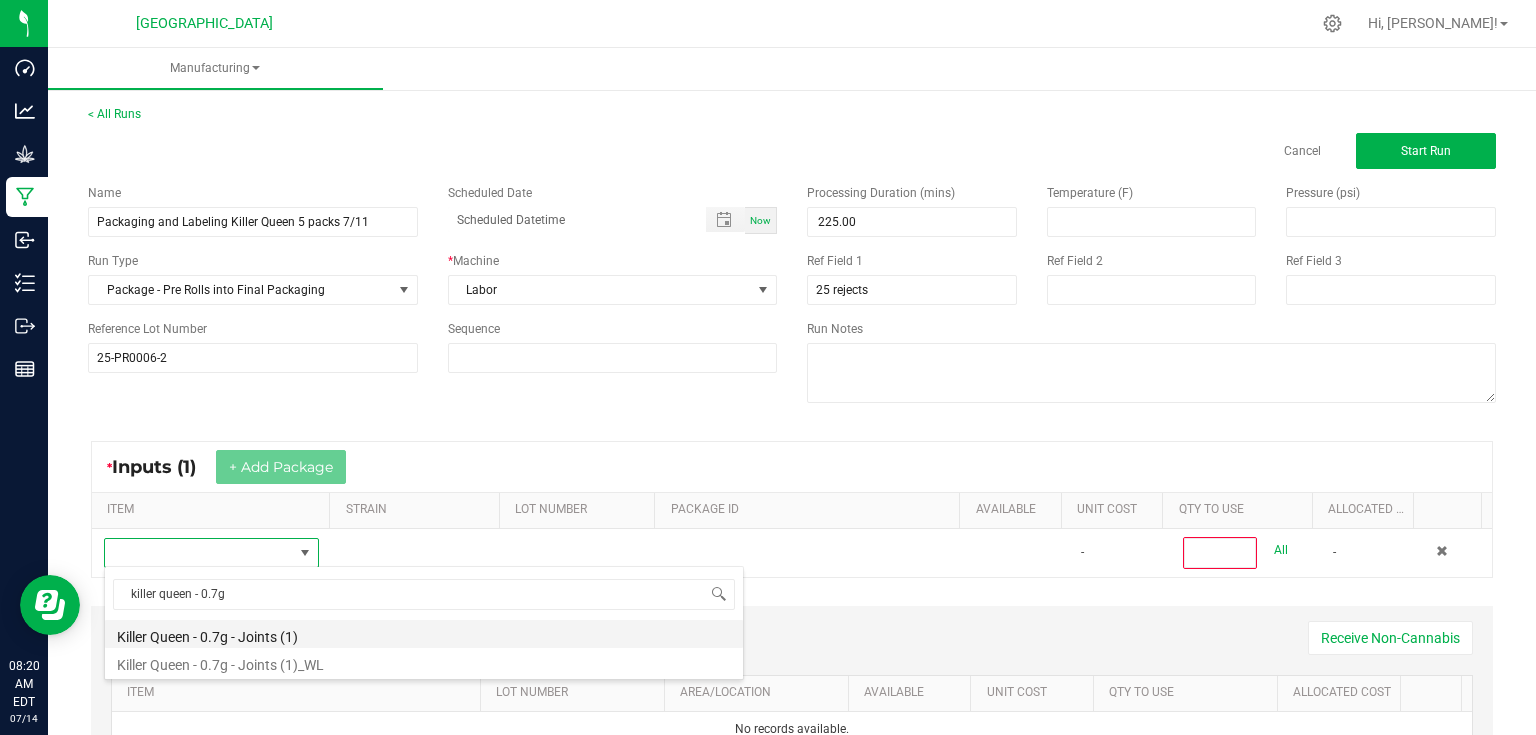 click on "Killer Queen - 0.7g - Joints (1)" at bounding box center [424, 634] 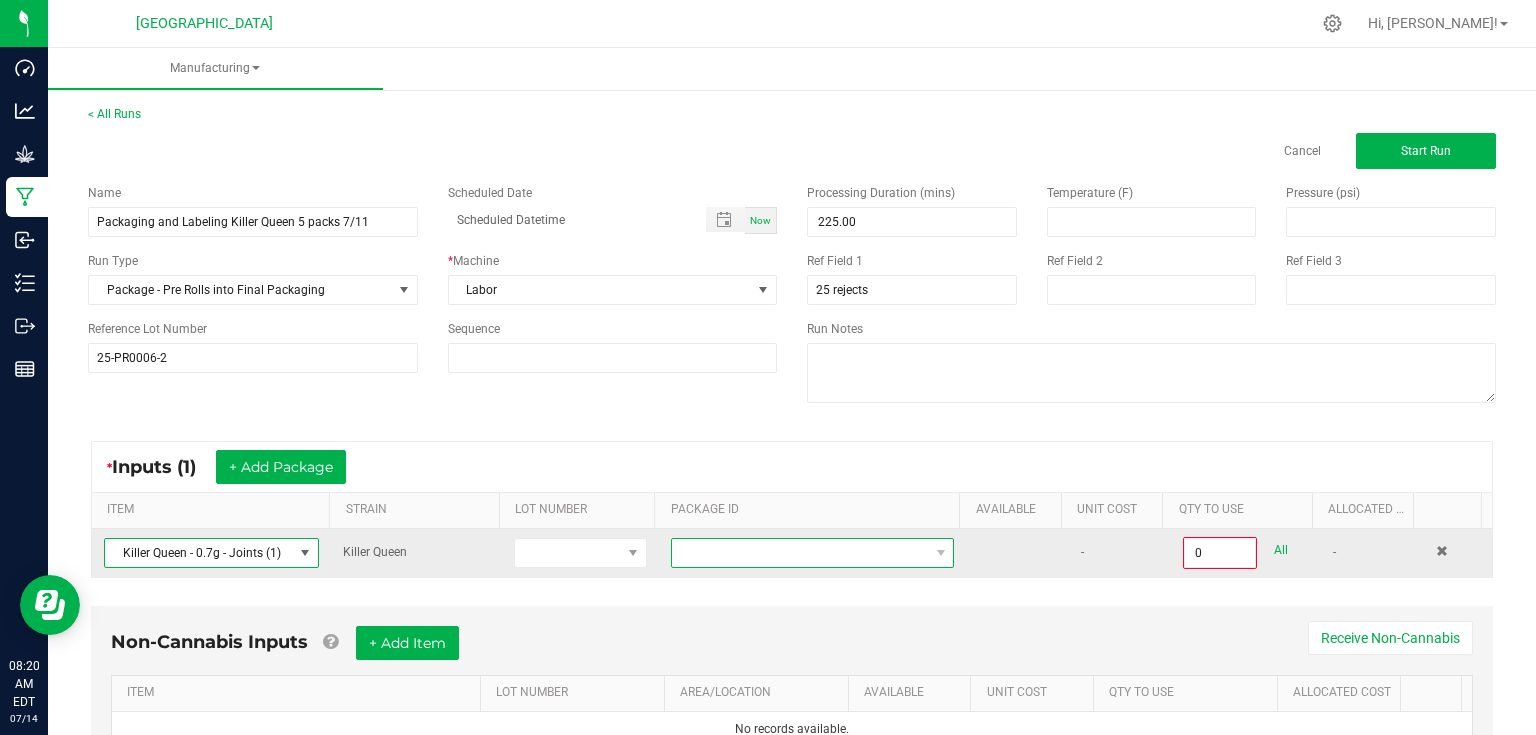 click at bounding box center (800, 553) 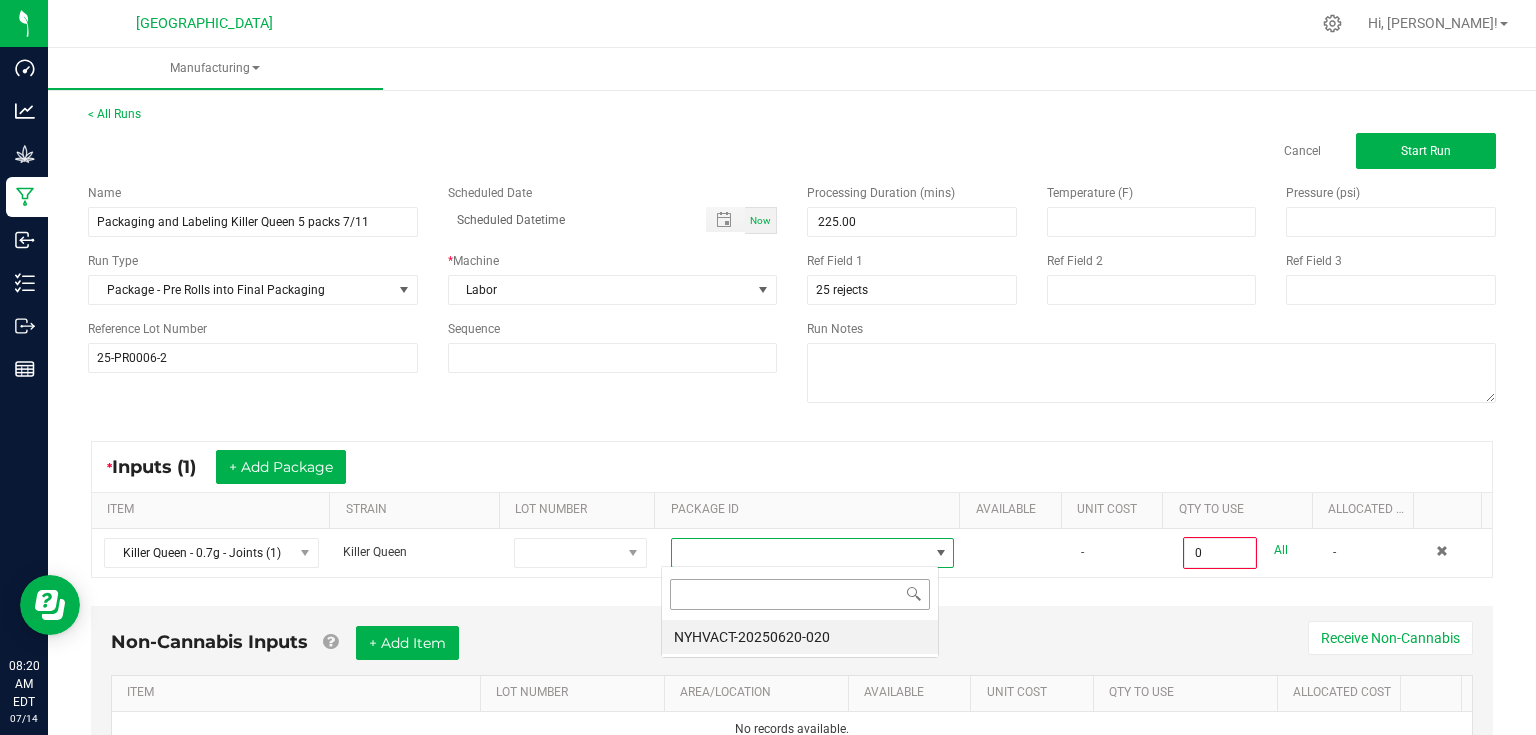 scroll, scrollTop: 99970, scrollLeft: 99721, axis: both 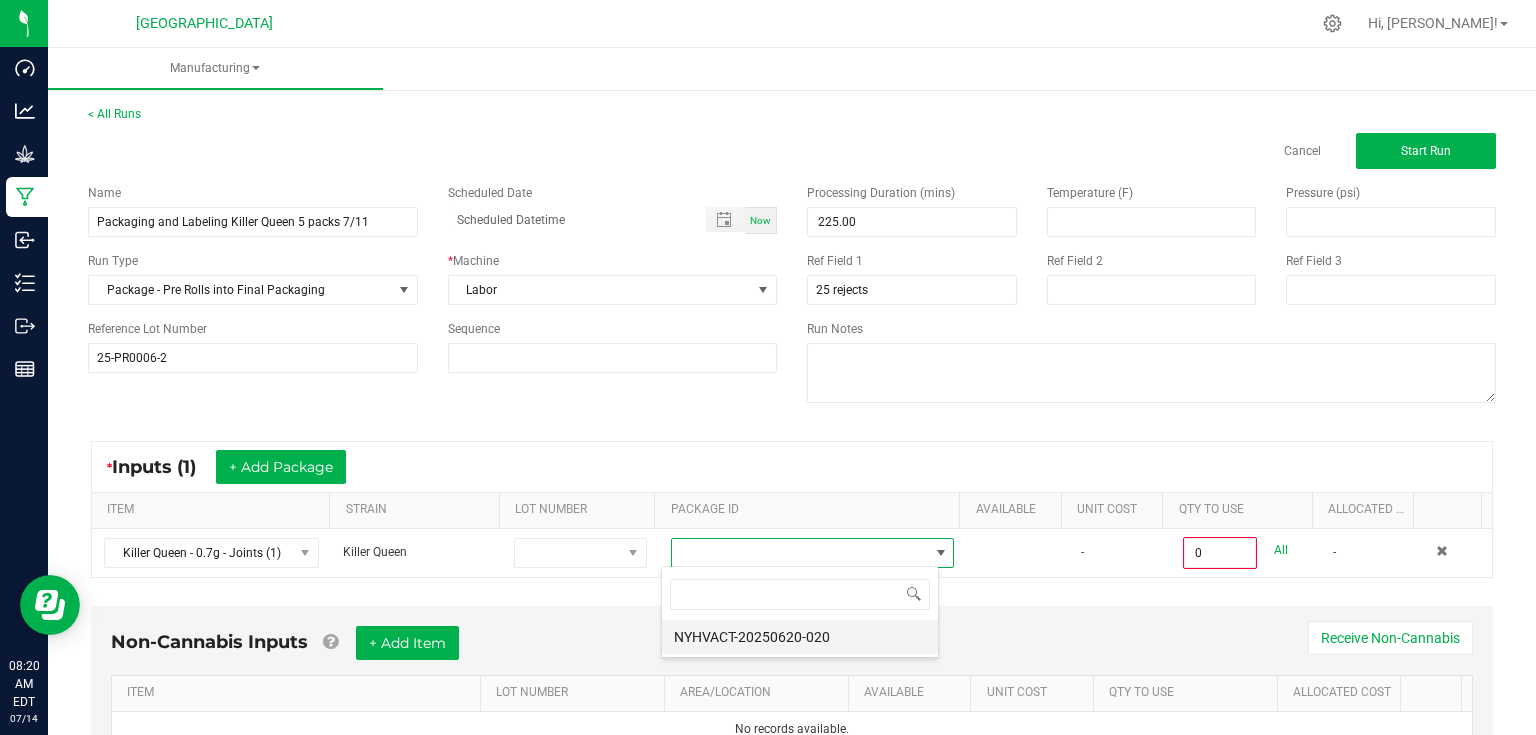 click on "NYHVACT-20250620-020" at bounding box center (800, 637) 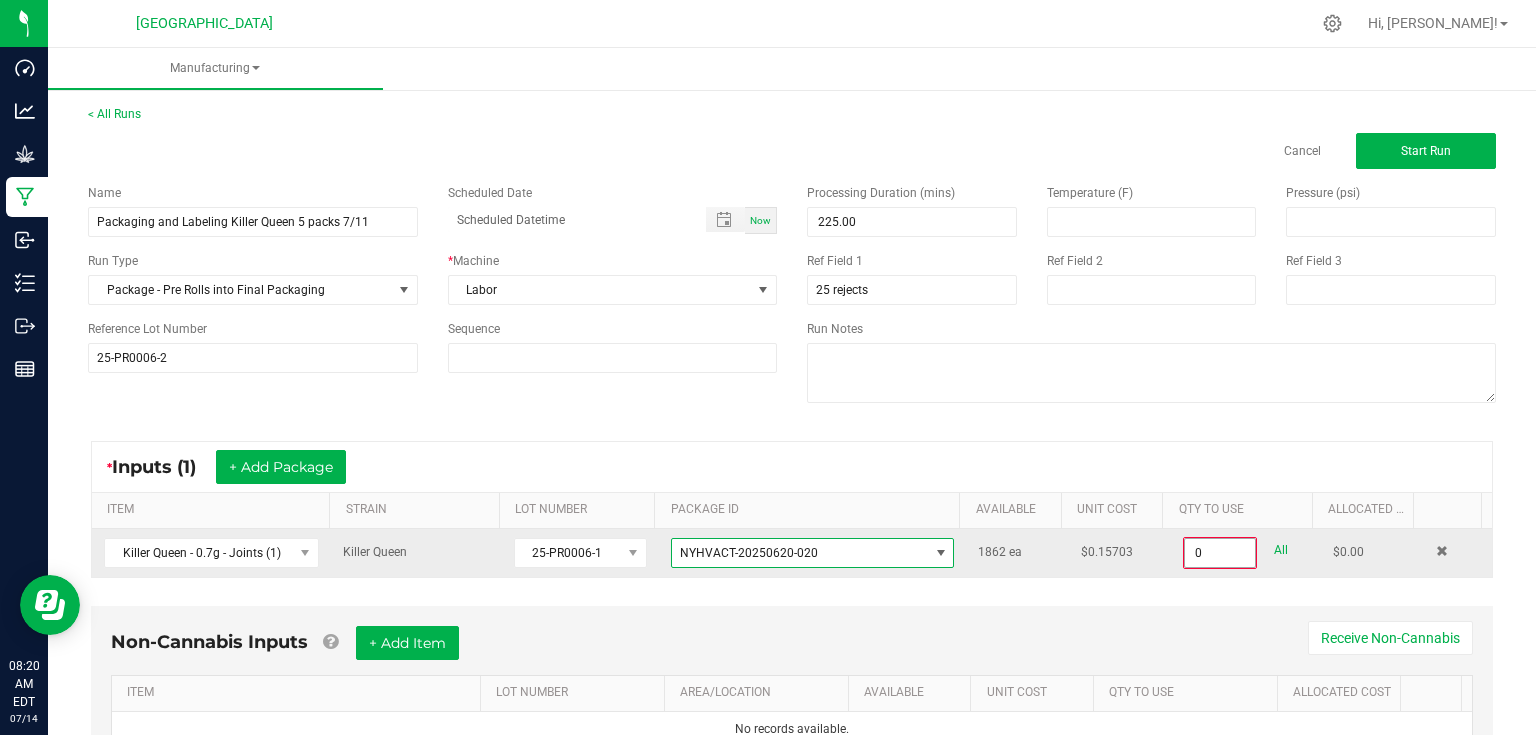click on "0" at bounding box center [1220, 553] 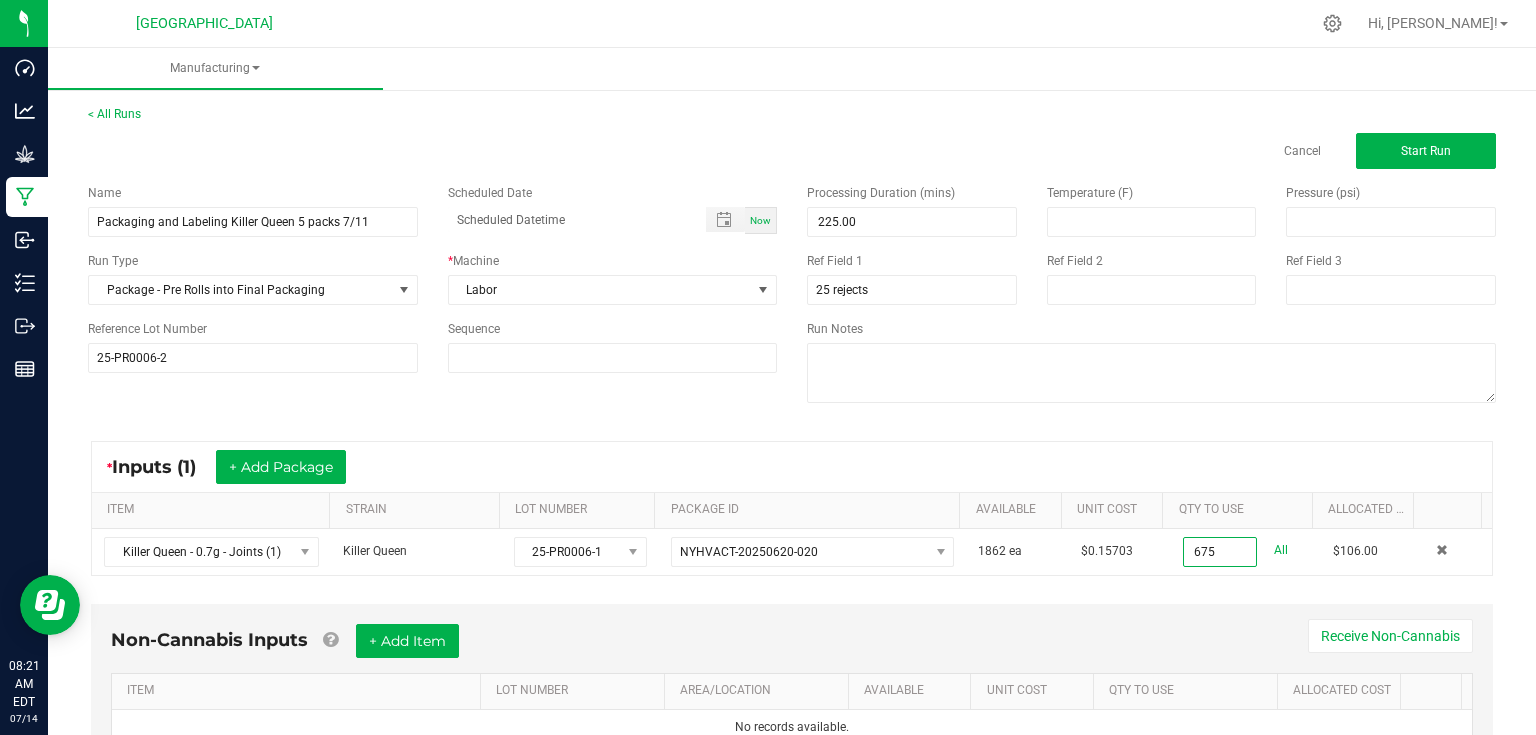 type on "675 ea" 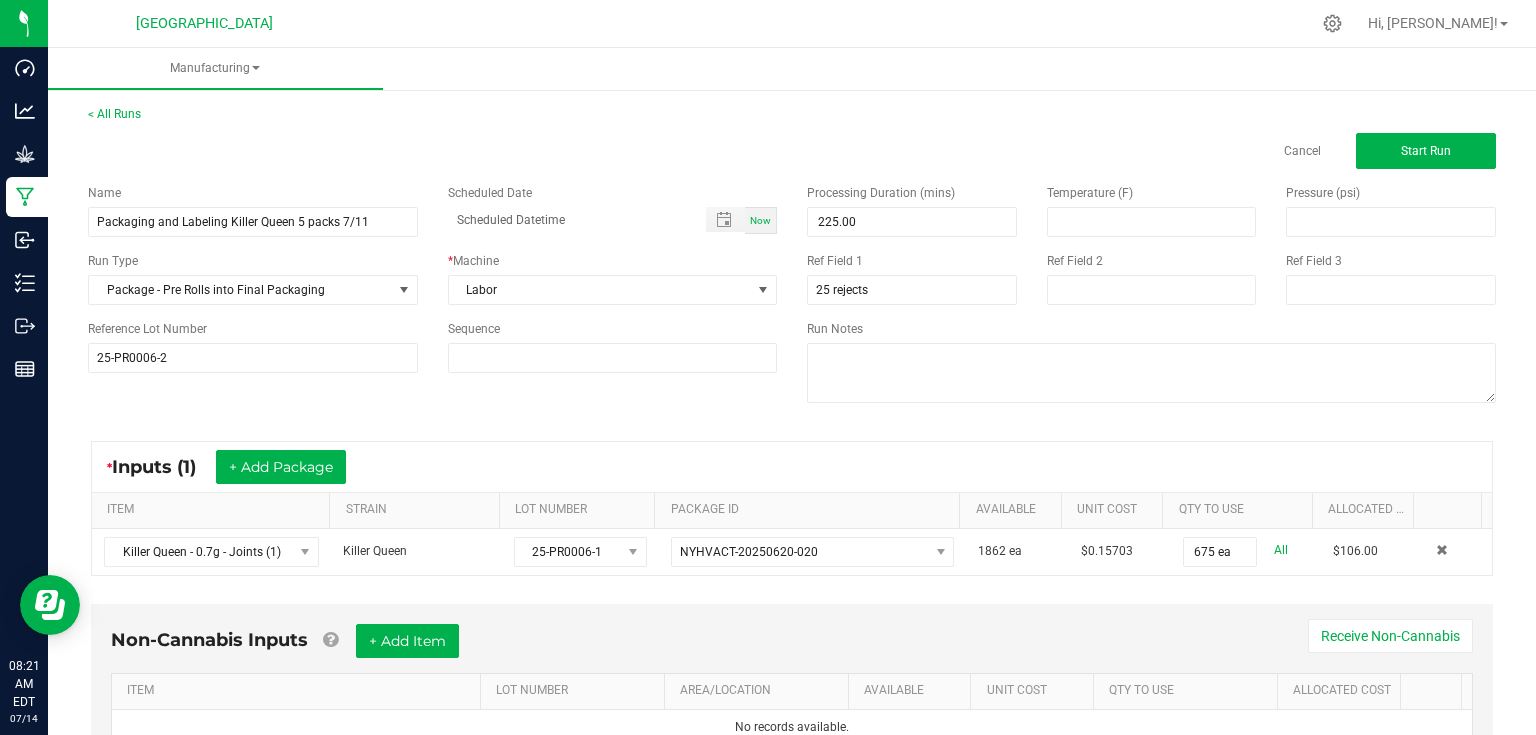 click on "*    Inputs (1)   + Add Package  ITEM STRAIN LOT NUMBER PACKAGE ID AVAILABLE Unit Cost QTY TO USE Allocated Cost Killer Queen - 0.7g - Joints (1)  Killer Queen  25-PR0006-1 NYHVACT-20250620-020 1862   ea  $0.15703  675 ea All  $106.00" at bounding box center (792, 508) 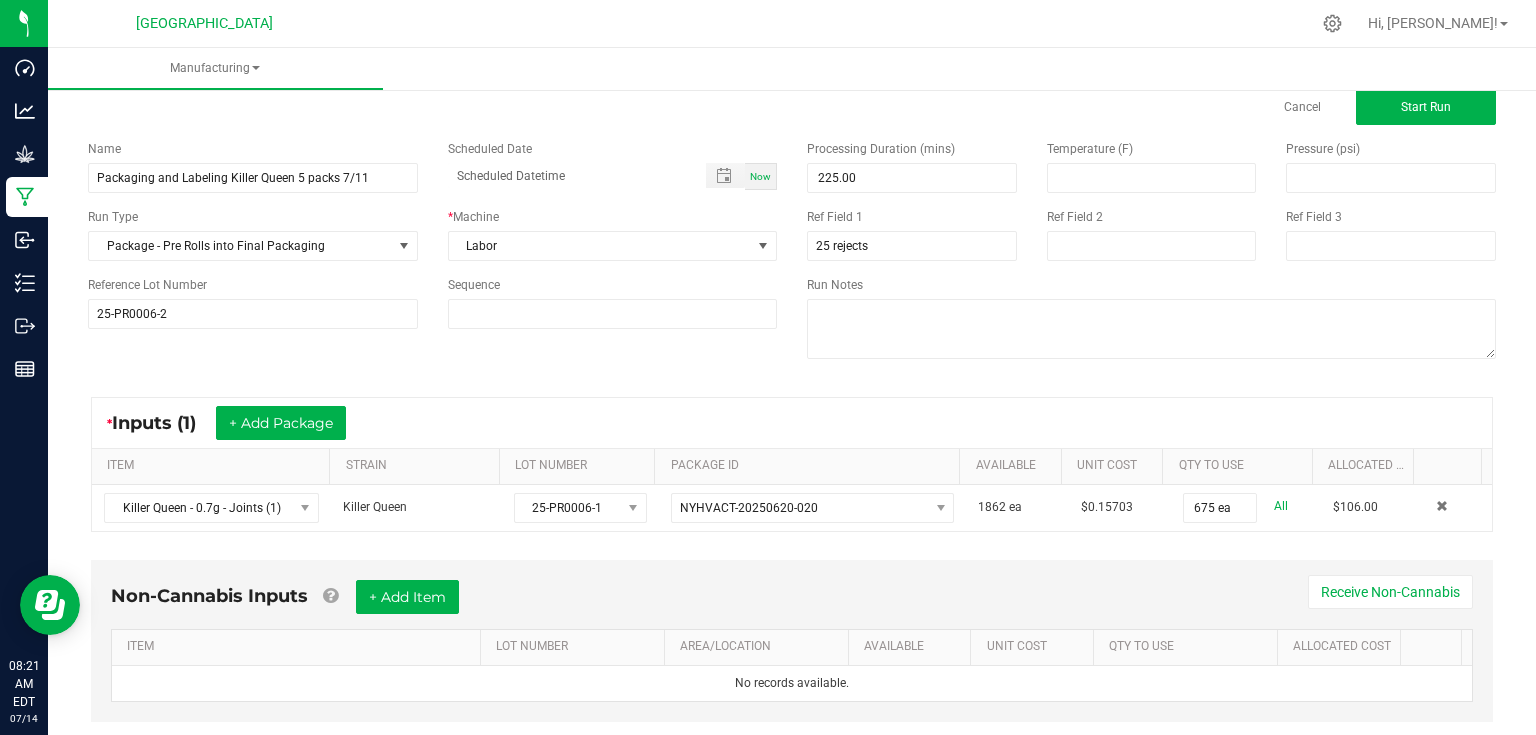 scroll, scrollTop: 85, scrollLeft: 0, axis: vertical 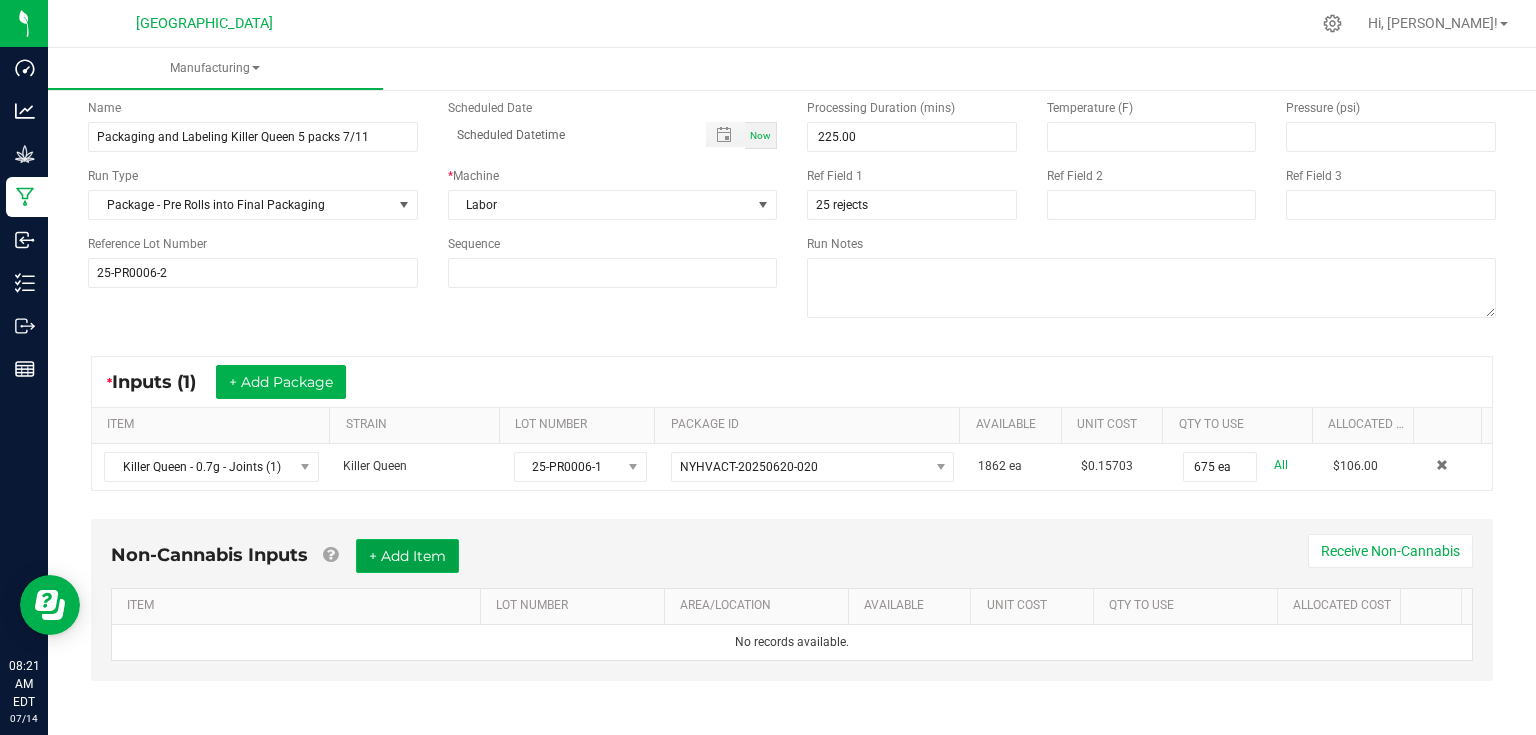 click on "+ Add Item" at bounding box center (407, 556) 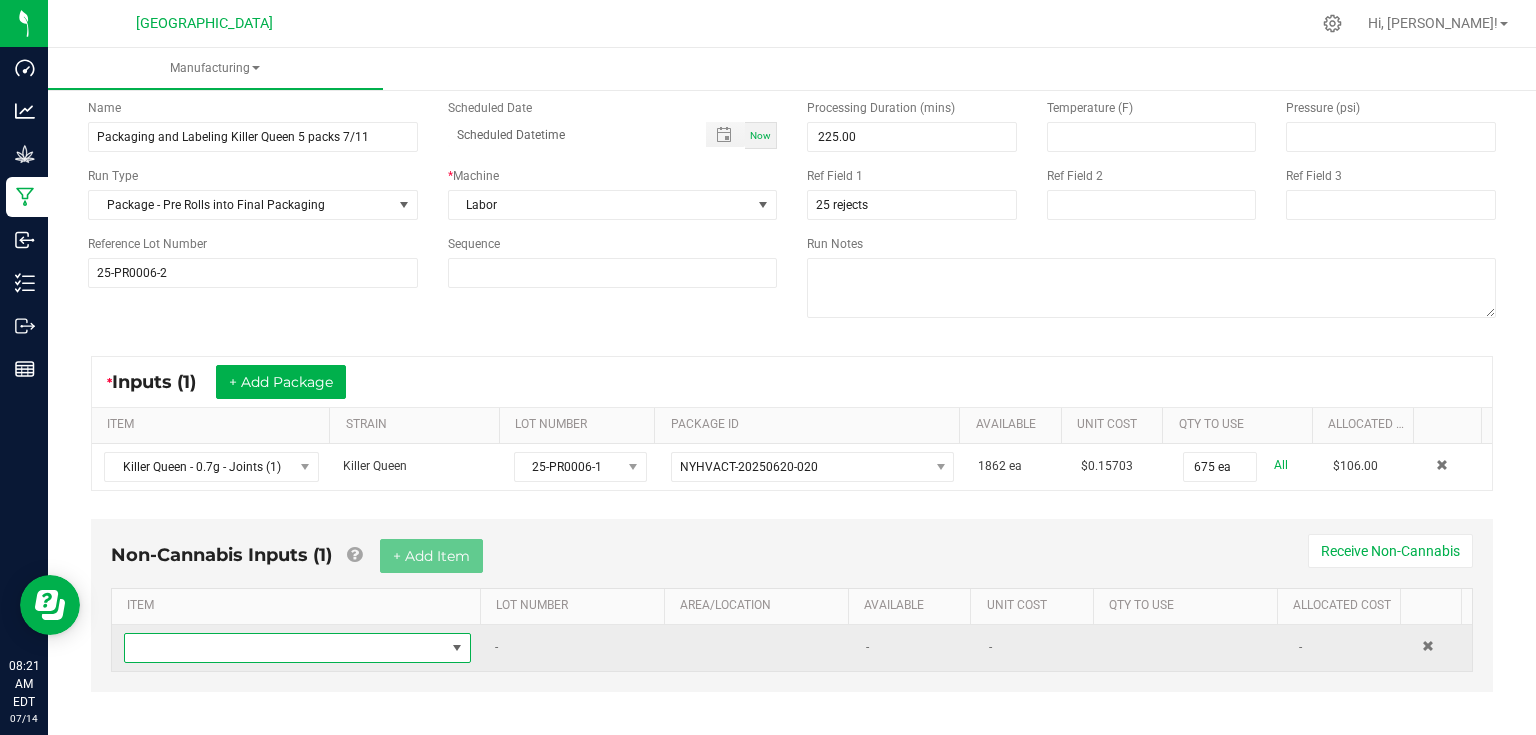 click at bounding box center (285, 648) 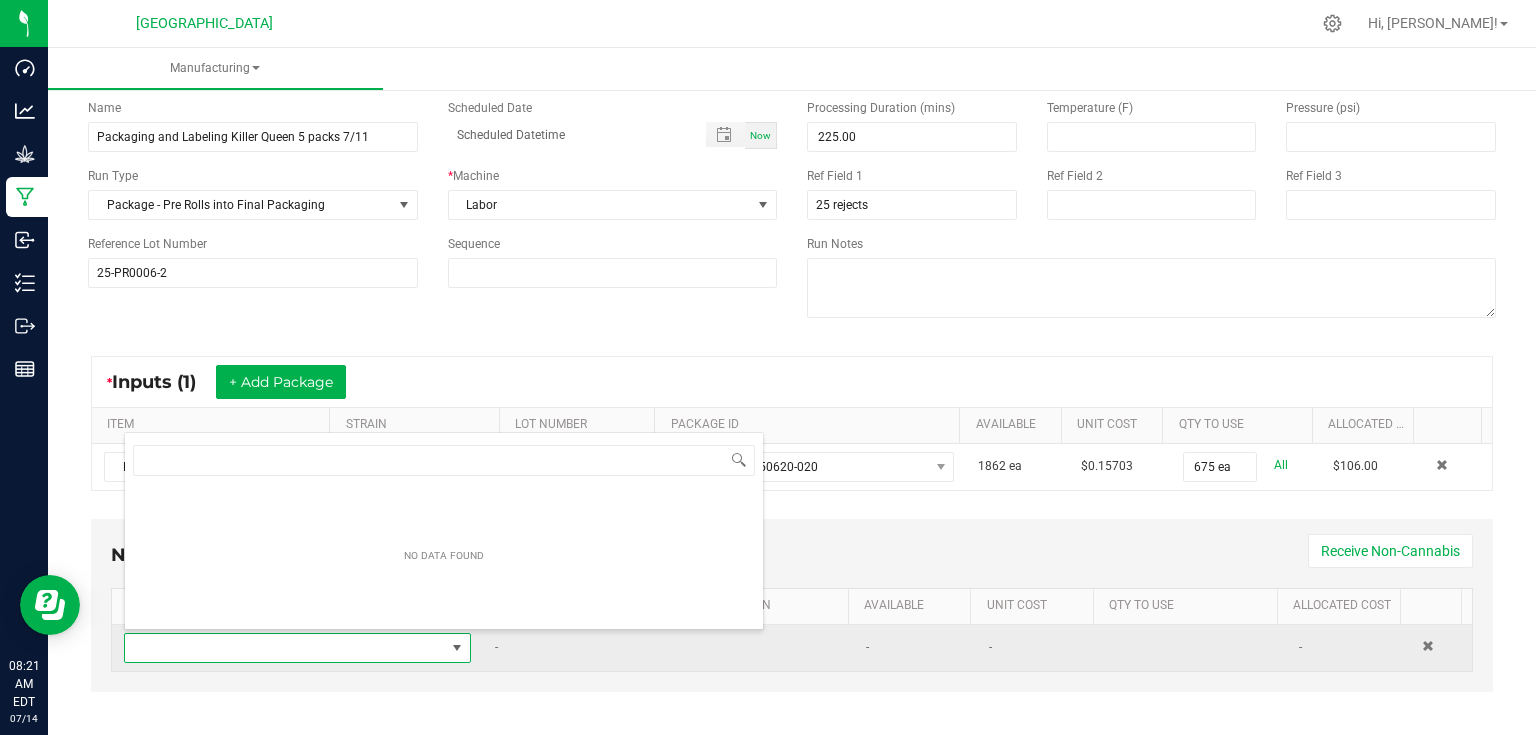 scroll, scrollTop: 99970, scrollLeft: 99659, axis: both 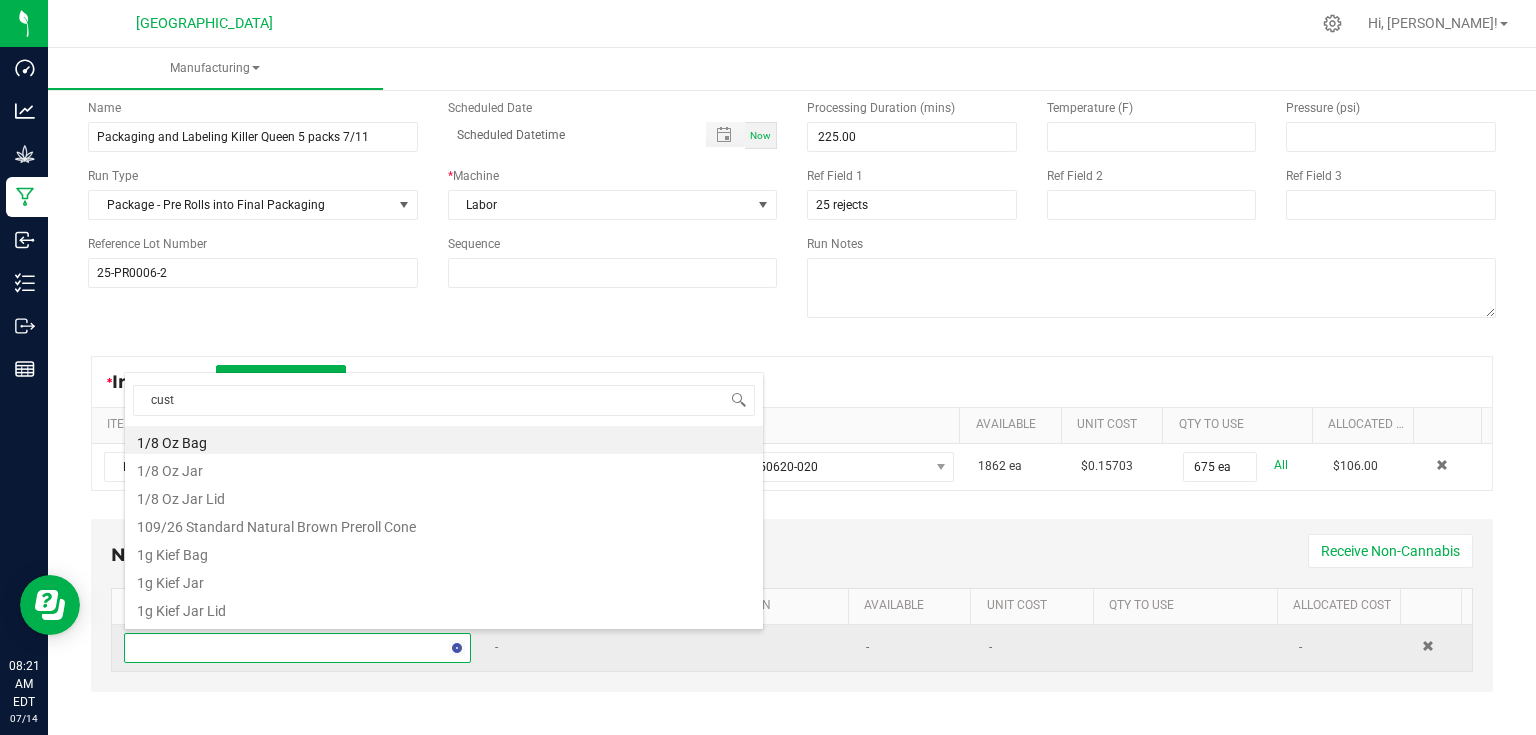 type on "custo" 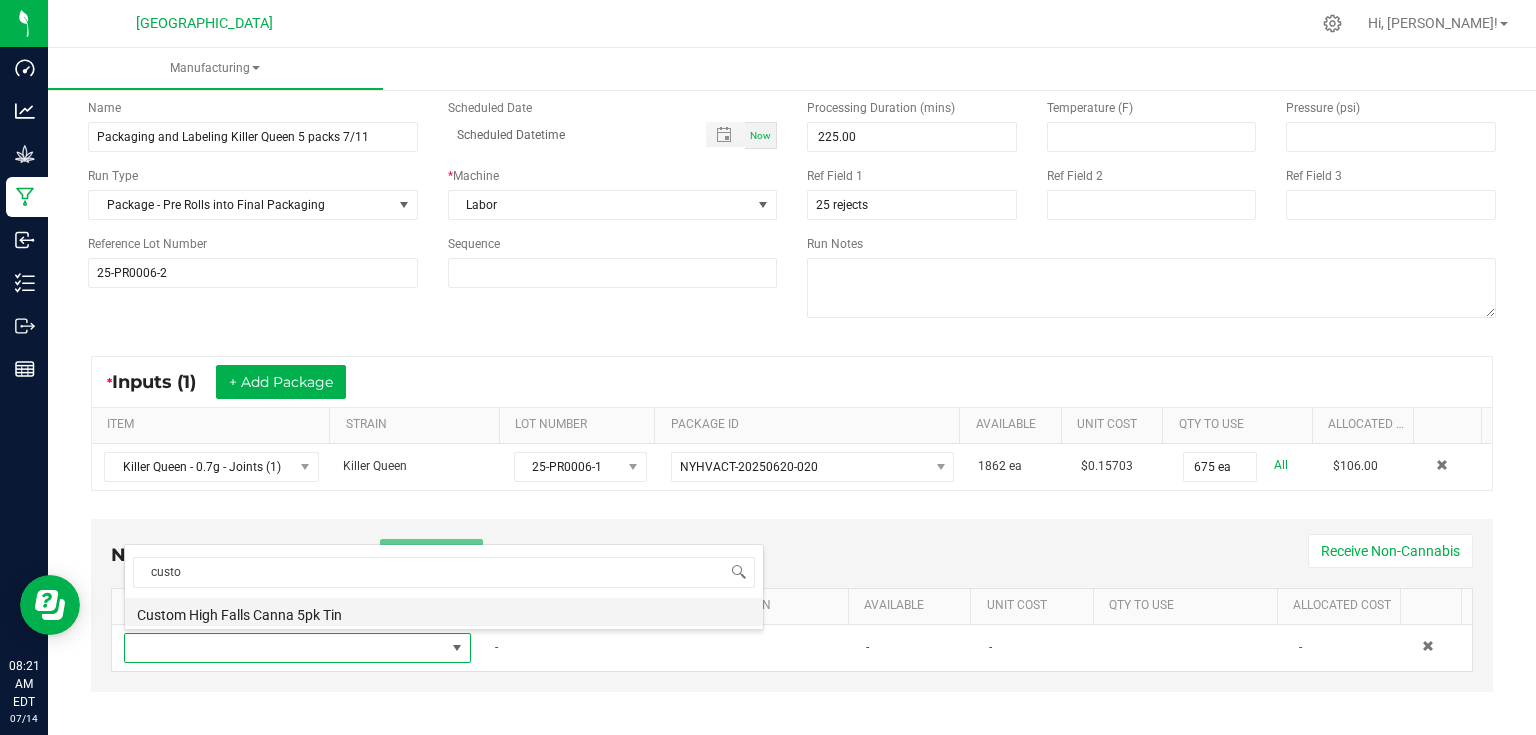 click on "Custom High Falls Canna 5pk Tin" at bounding box center (444, 612) 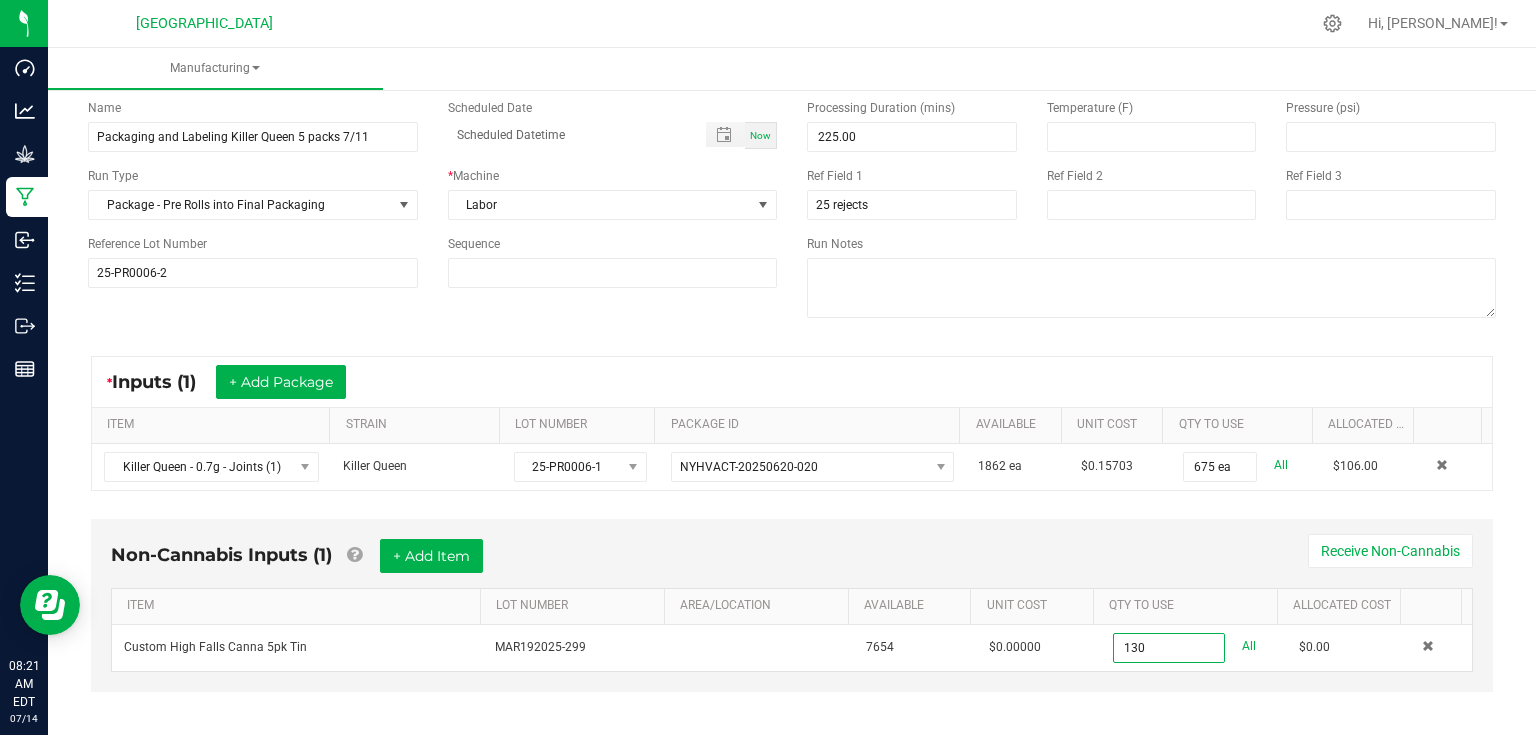 type on "130 ea" 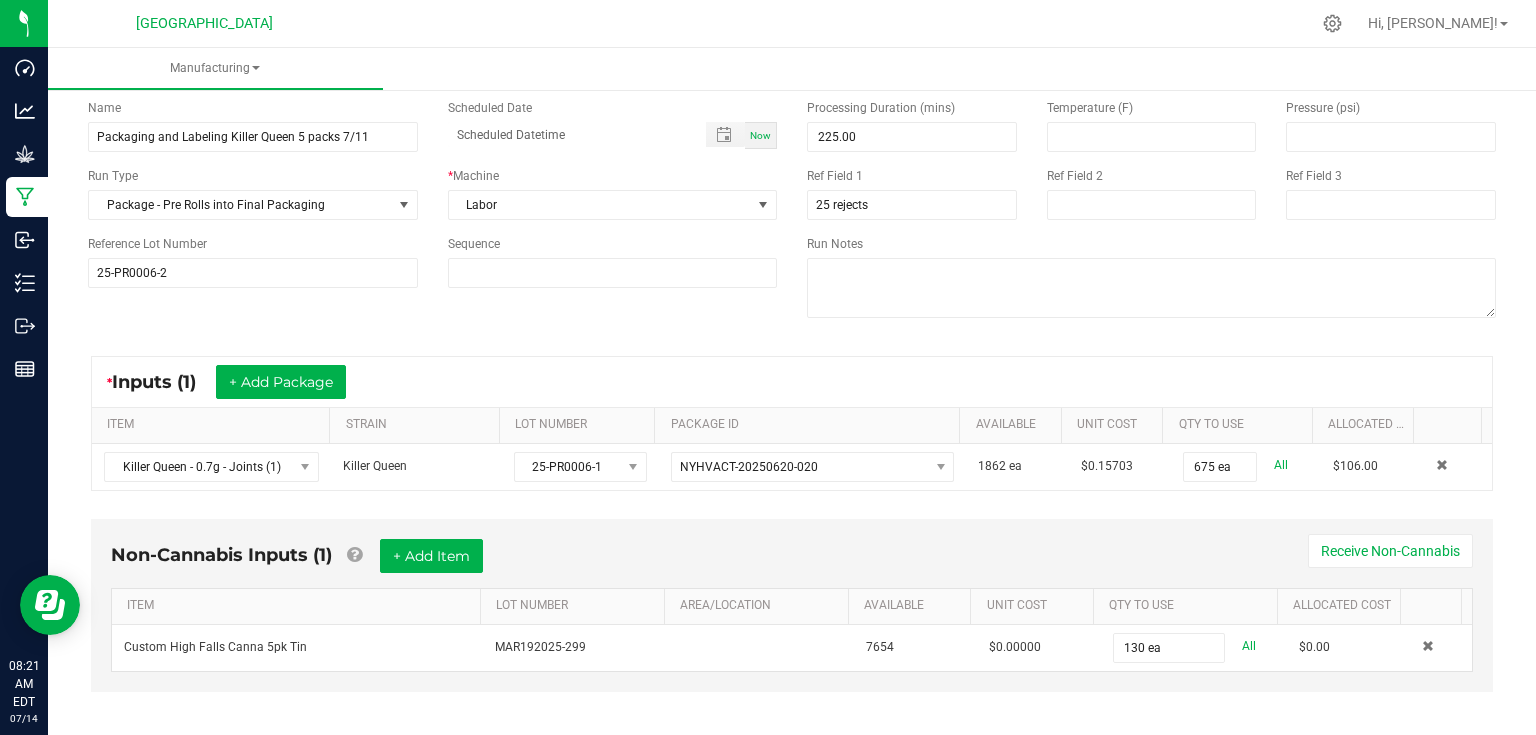 click on "Non-Cannabis Inputs (1)  + Add Item   Receive Non-Cannabis" at bounding box center (792, 563) 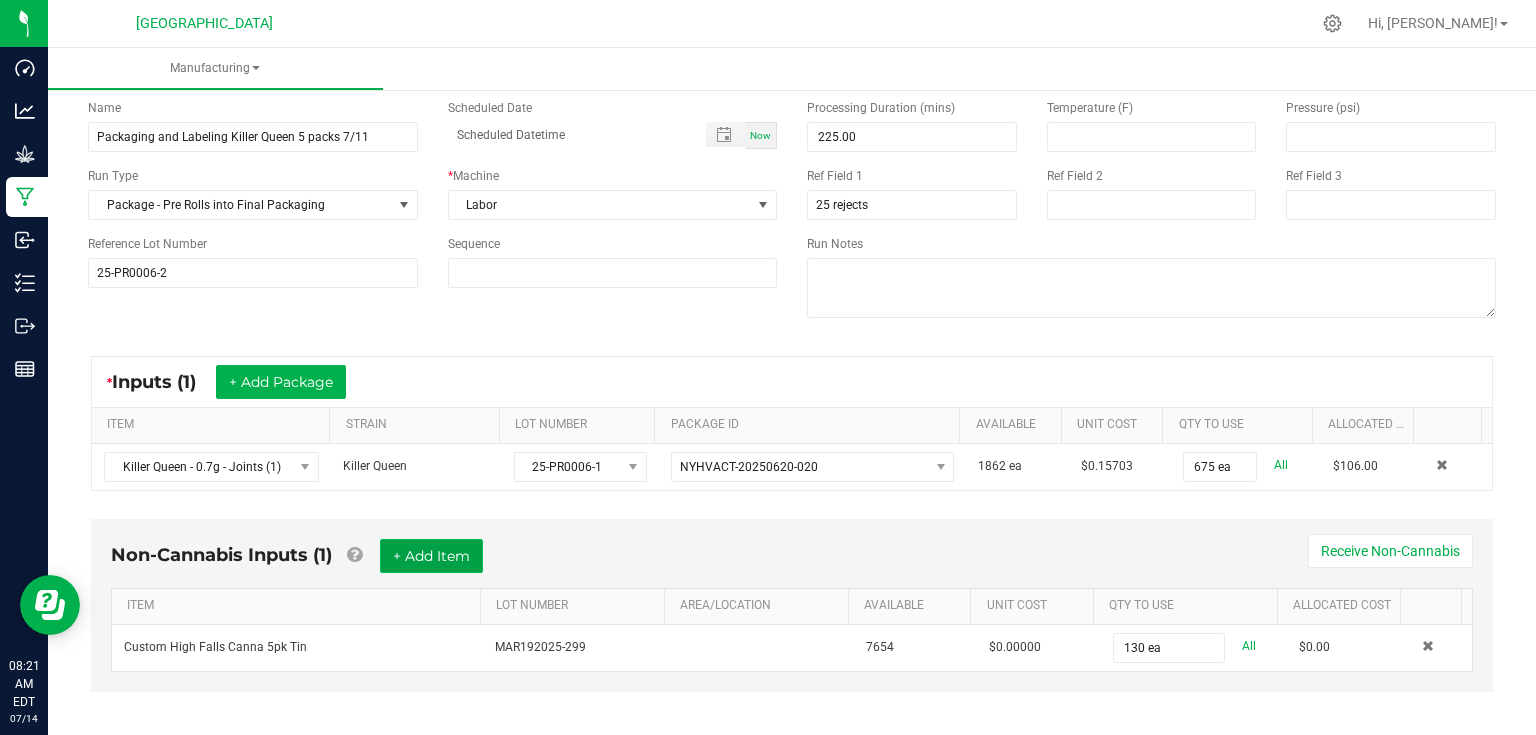 click on "+ Add Item" at bounding box center [431, 556] 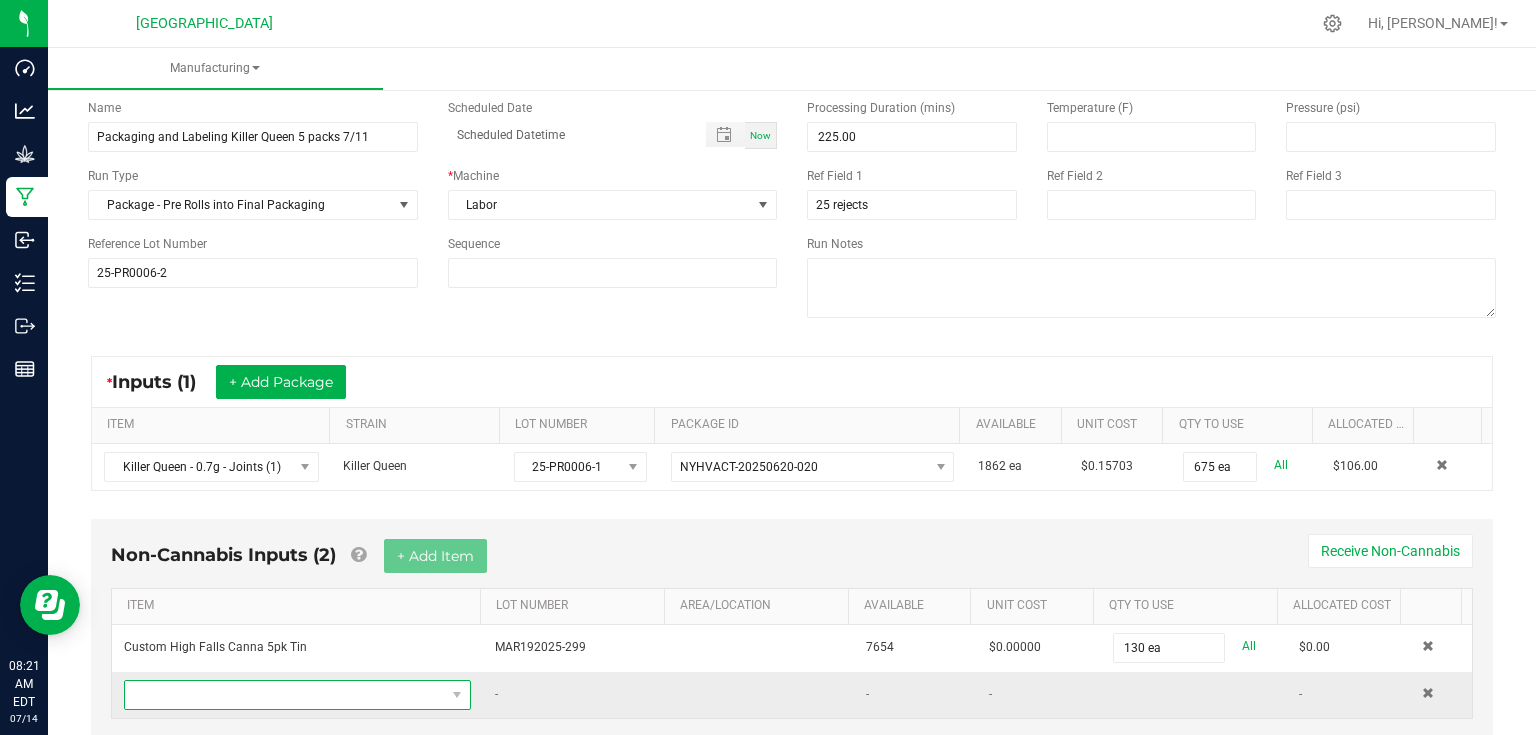 click at bounding box center [285, 695] 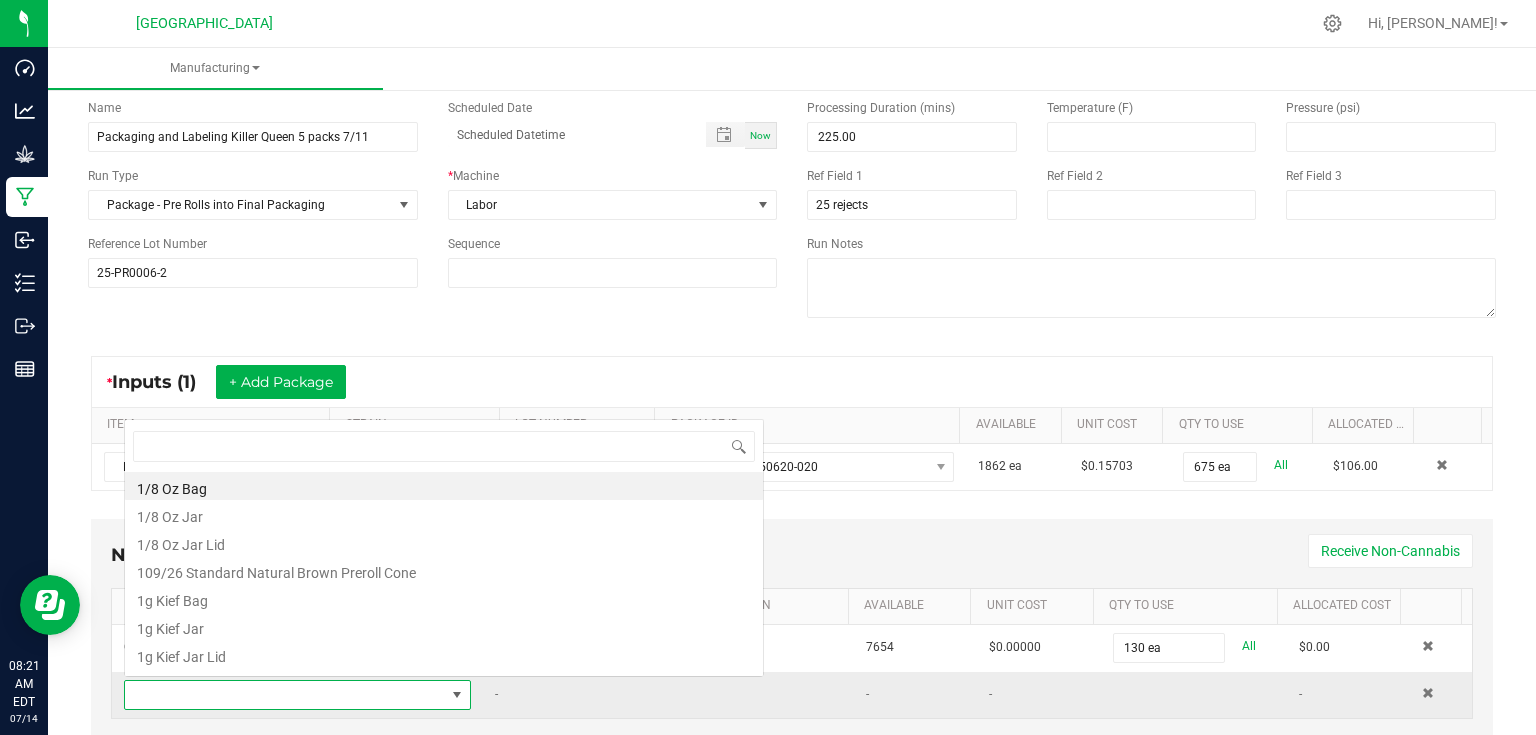 scroll, scrollTop: 0, scrollLeft: 0, axis: both 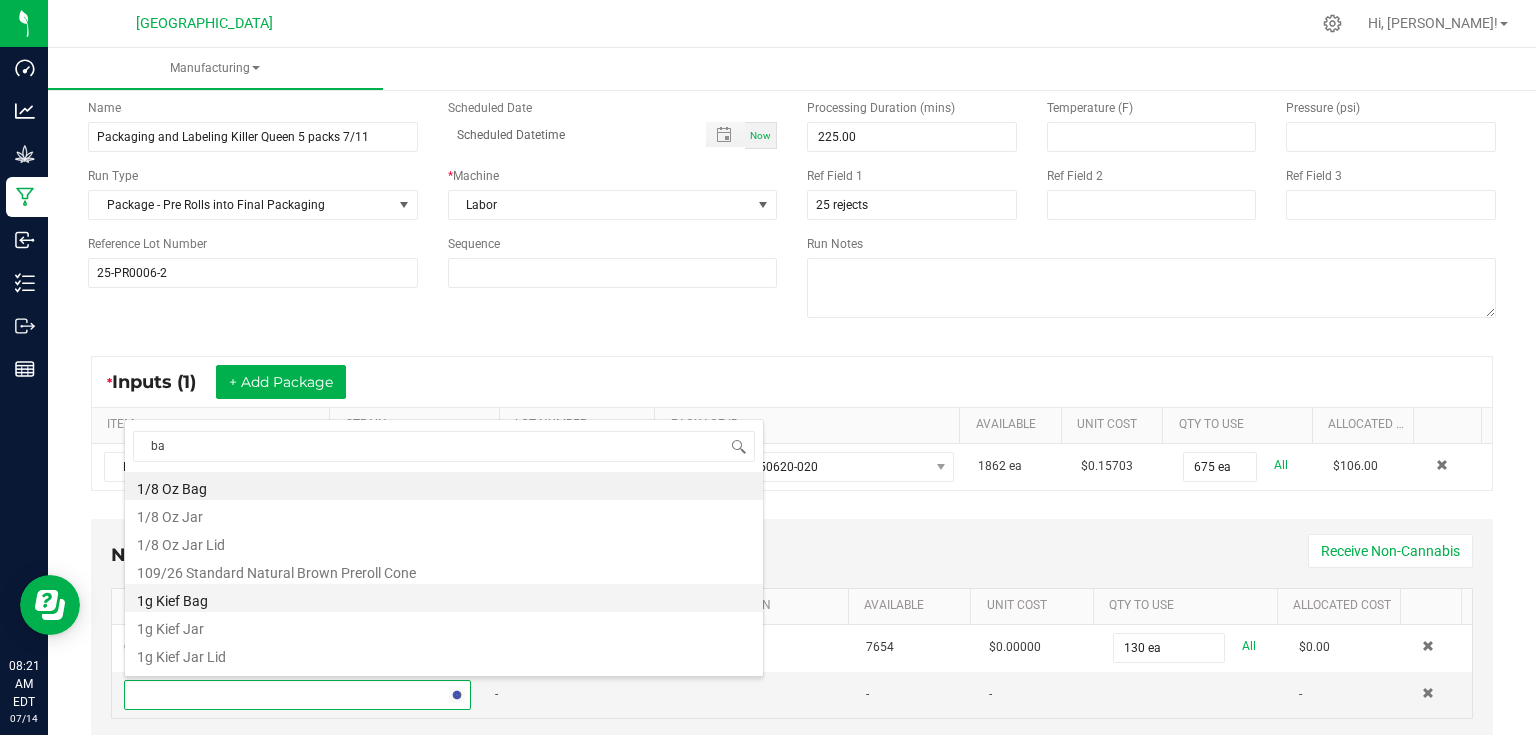 type on "bag" 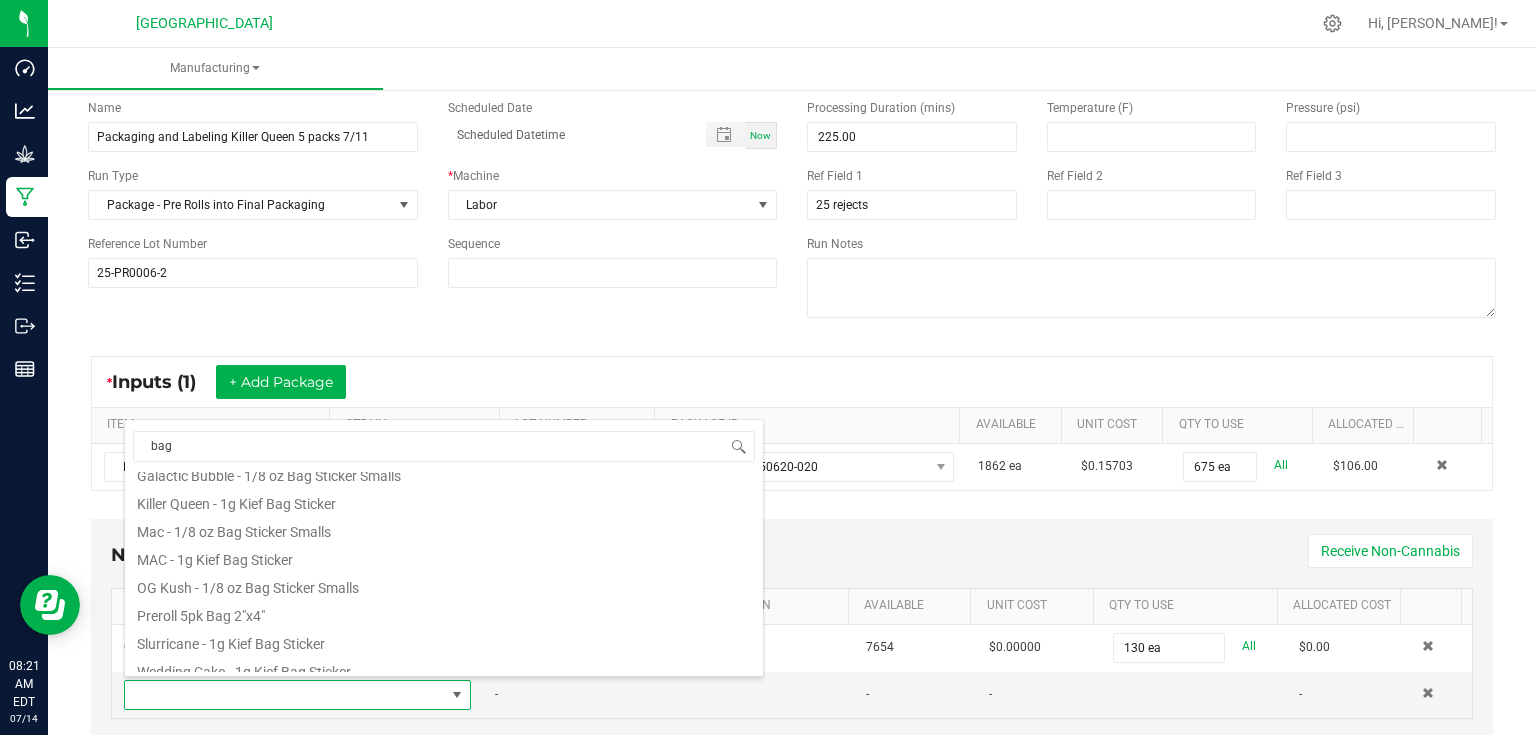 scroll, scrollTop: 108, scrollLeft: 0, axis: vertical 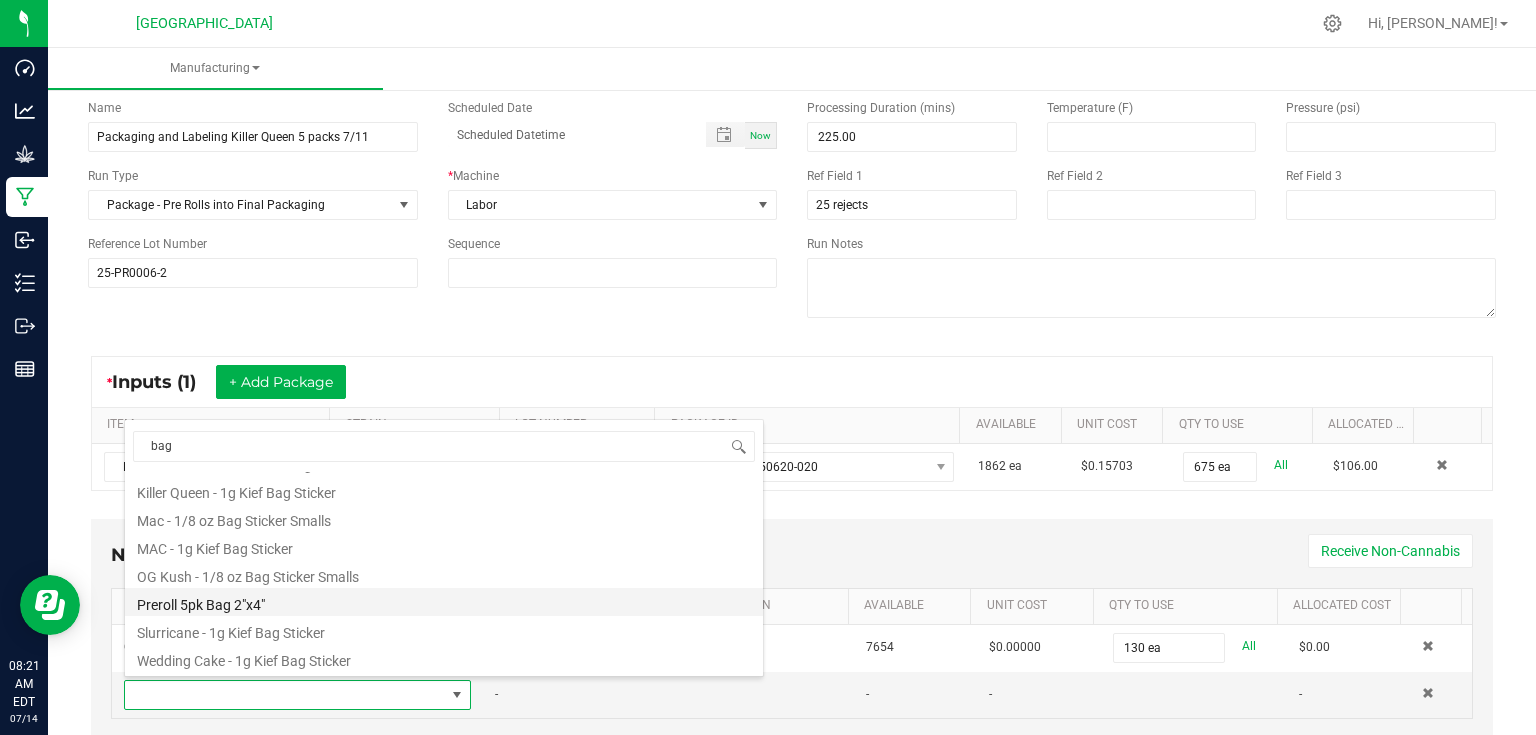 click on "Preroll 5pk Bag 2"x4"" at bounding box center (444, 602) 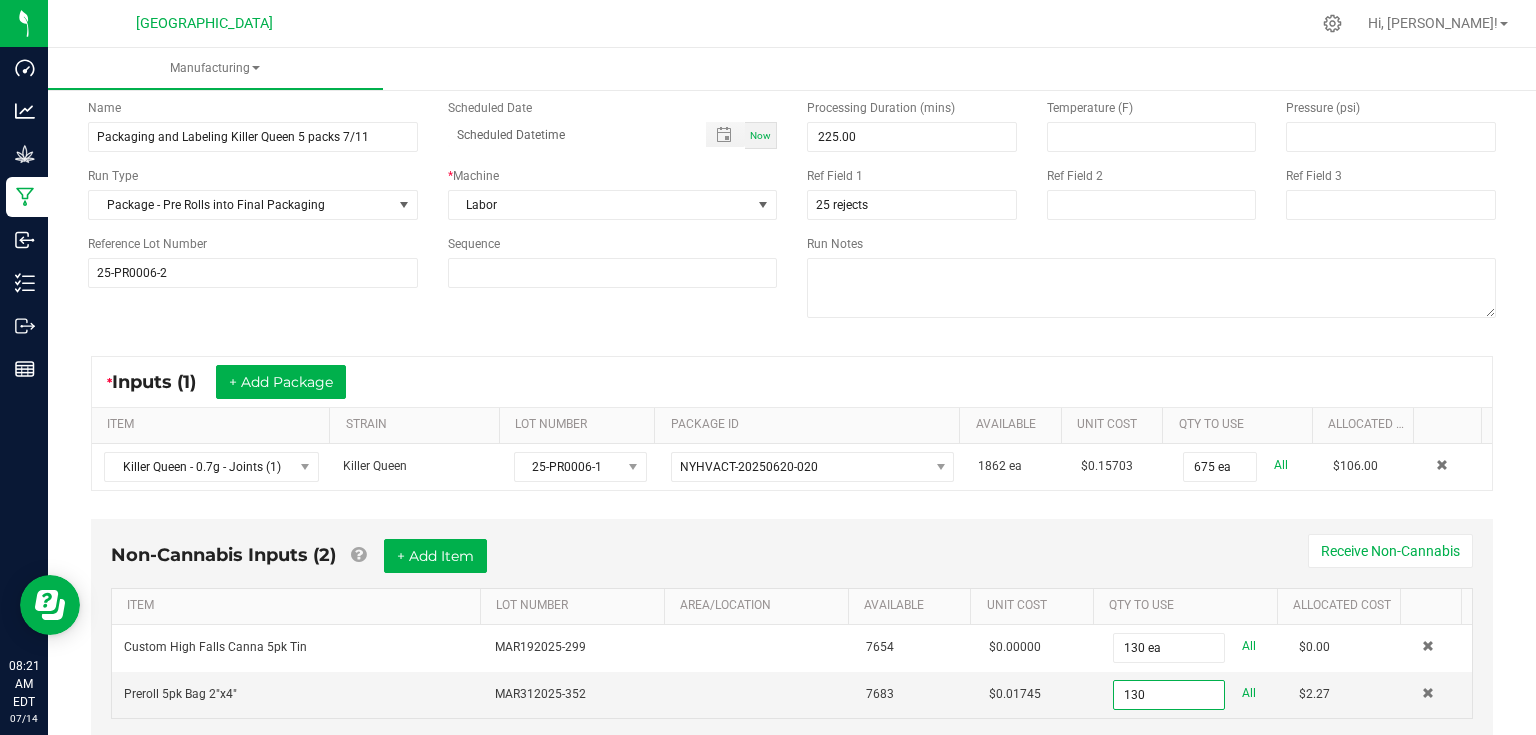 type on "130 ea" 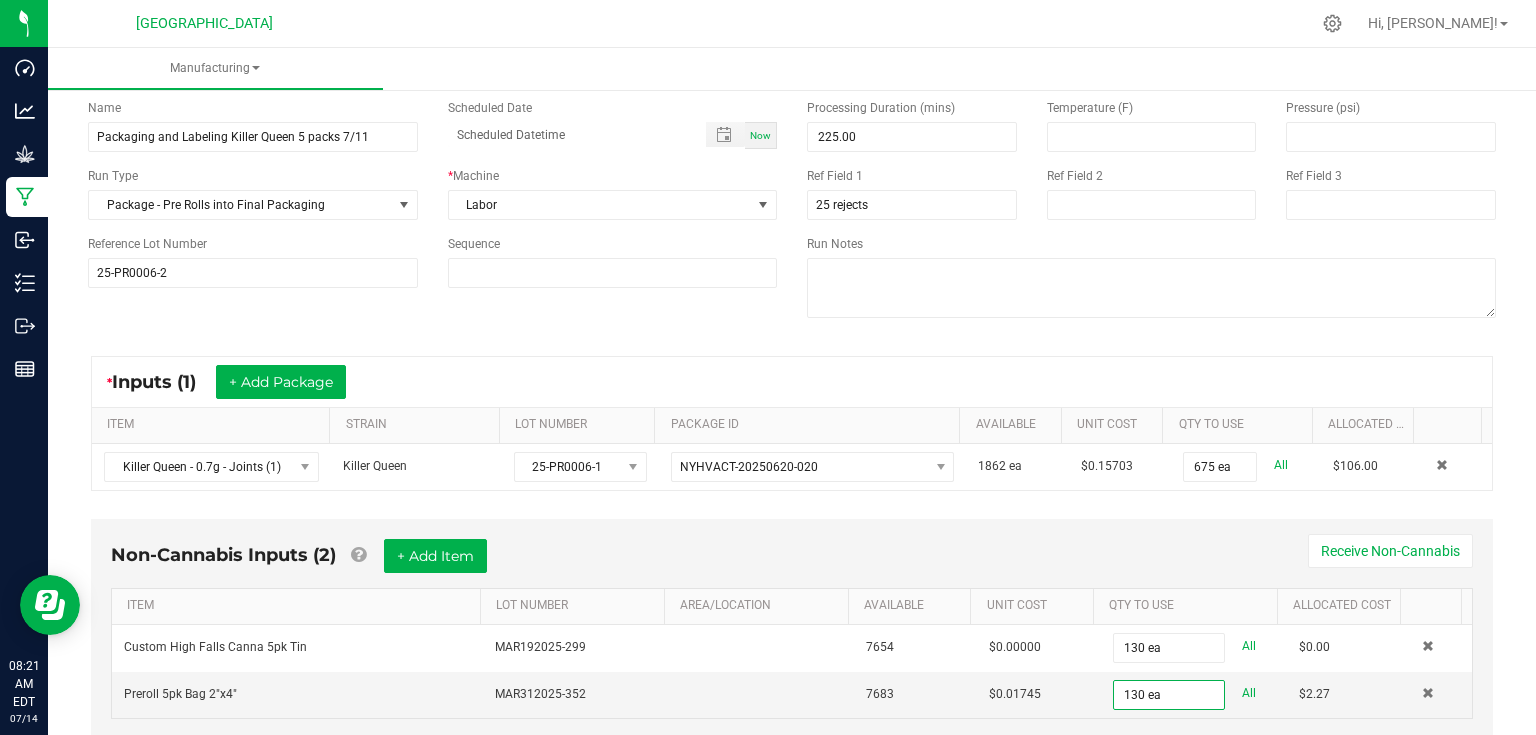 click on "Non-Cannabis Inputs (2)  + Add Item   Receive Non-Cannabis  ITEM LOT NUMBER AREA/LOCATION AVAILABLE Unit Cost QTY TO USE Allocated Cost  Custom High Falls Canna 5pk Tin   MAR192025-299      7654    $0.00000  130 ea All  $0.00   Preroll 5pk Bag 2"x4"   MAR312025-352      7683    $0.01745  130 ea All  $2.27" at bounding box center [792, 629] 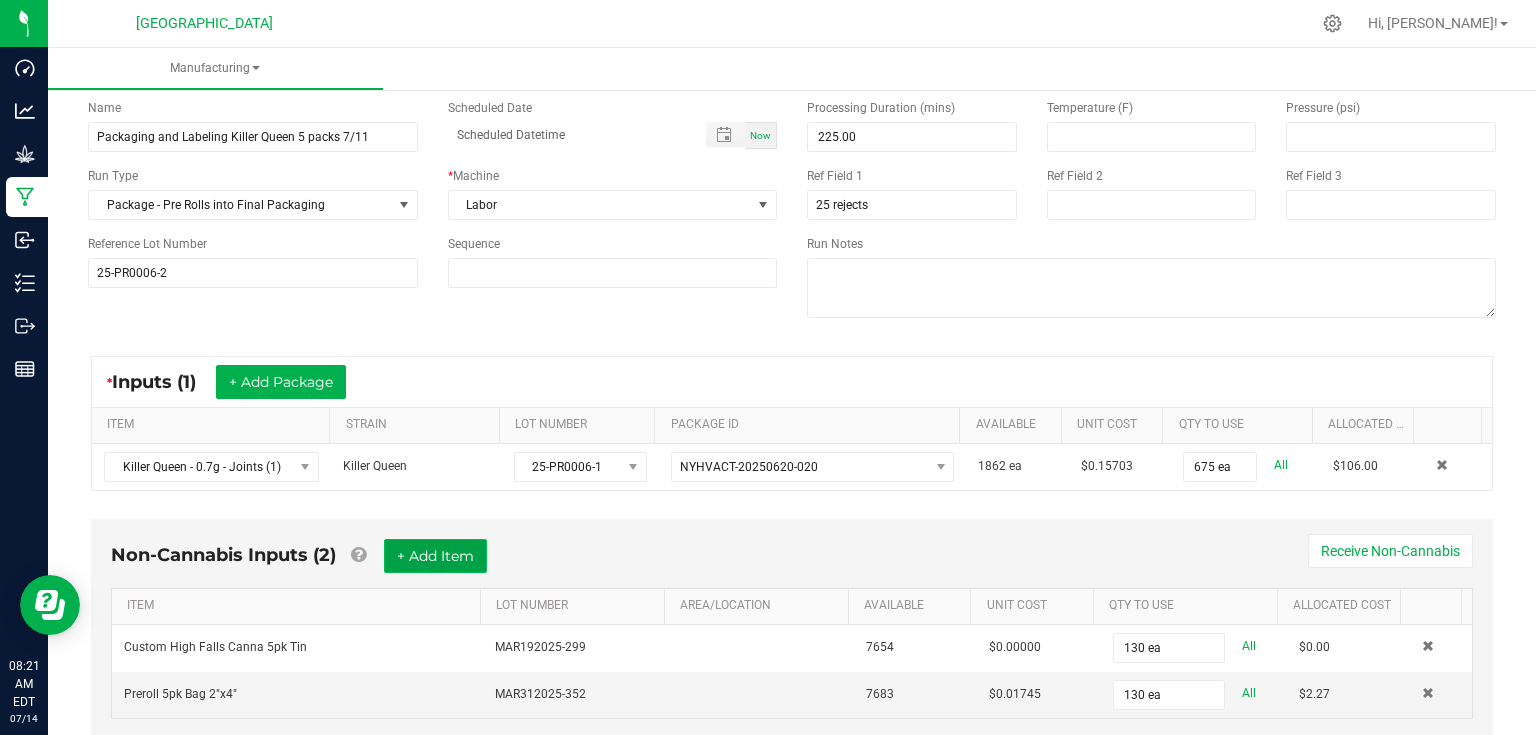 click on "+ Add Item" at bounding box center [435, 556] 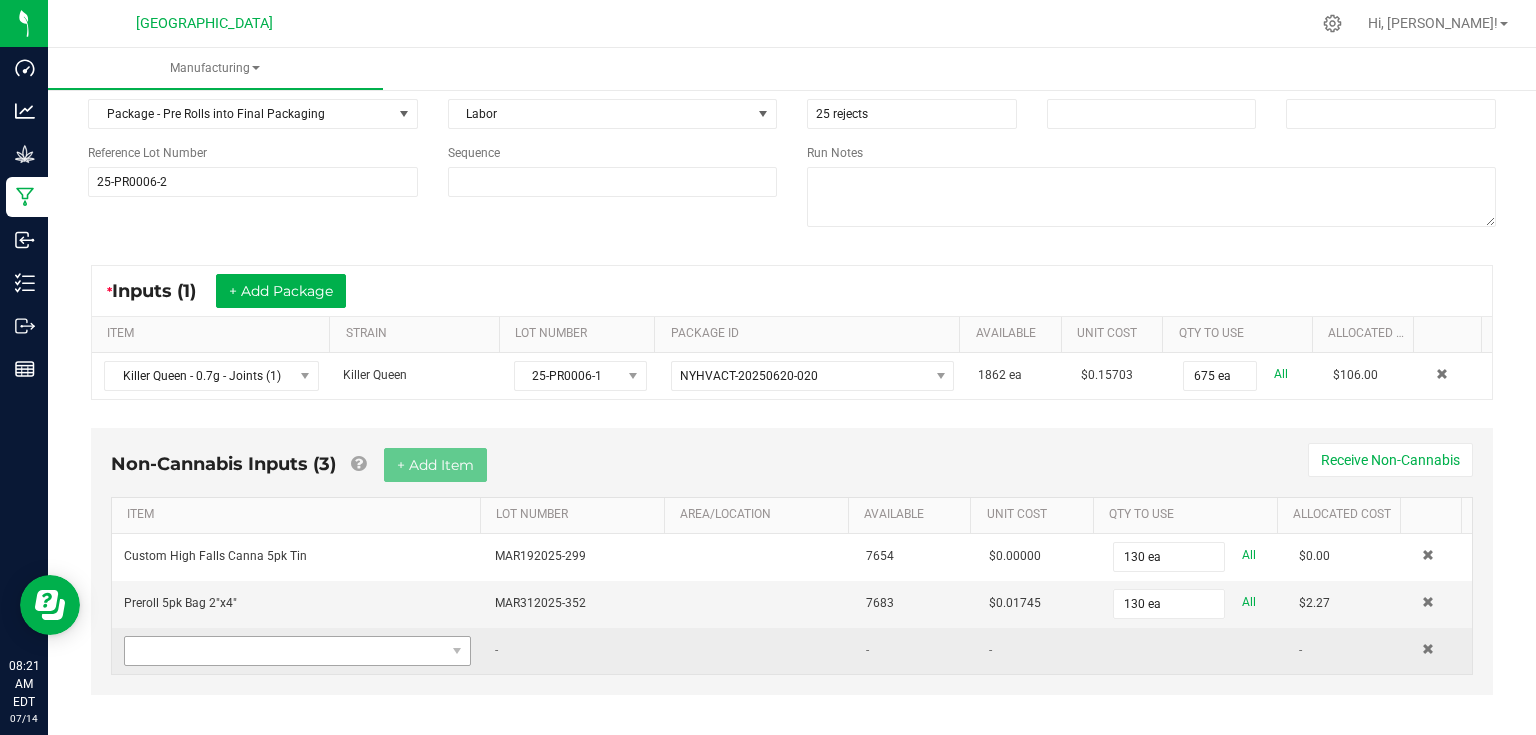 scroll, scrollTop: 188, scrollLeft: 0, axis: vertical 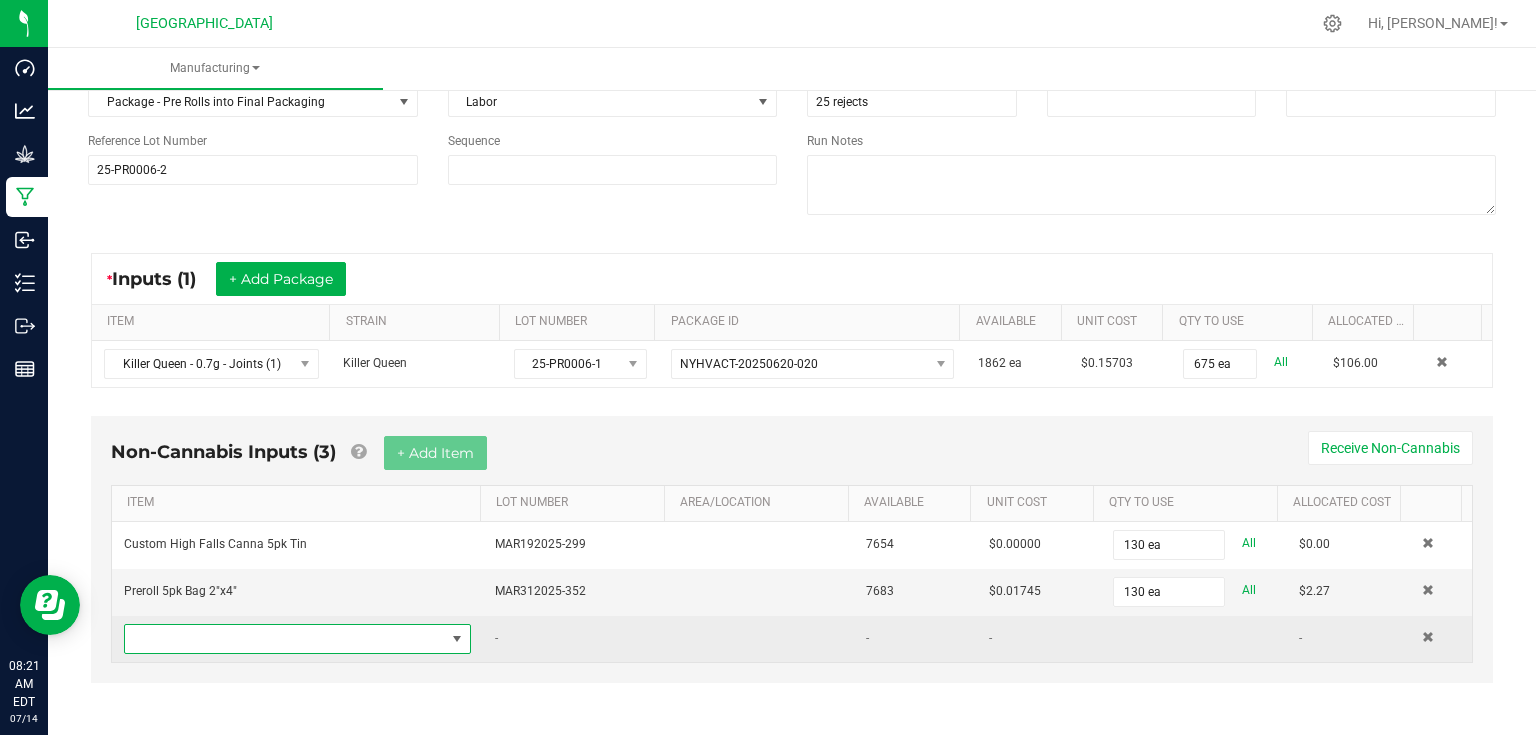 click at bounding box center [285, 639] 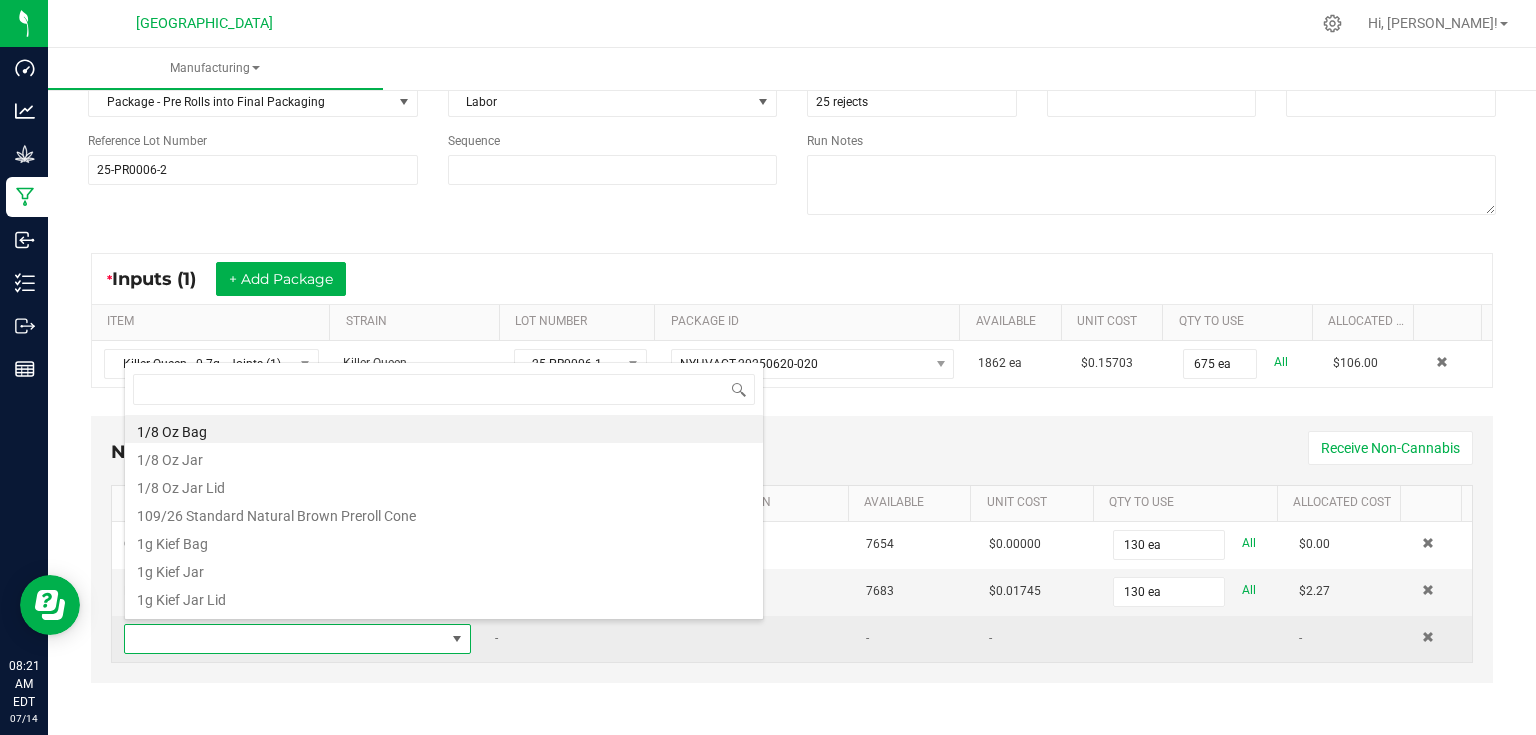 scroll, scrollTop: 99970, scrollLeft: 99659, axis: both 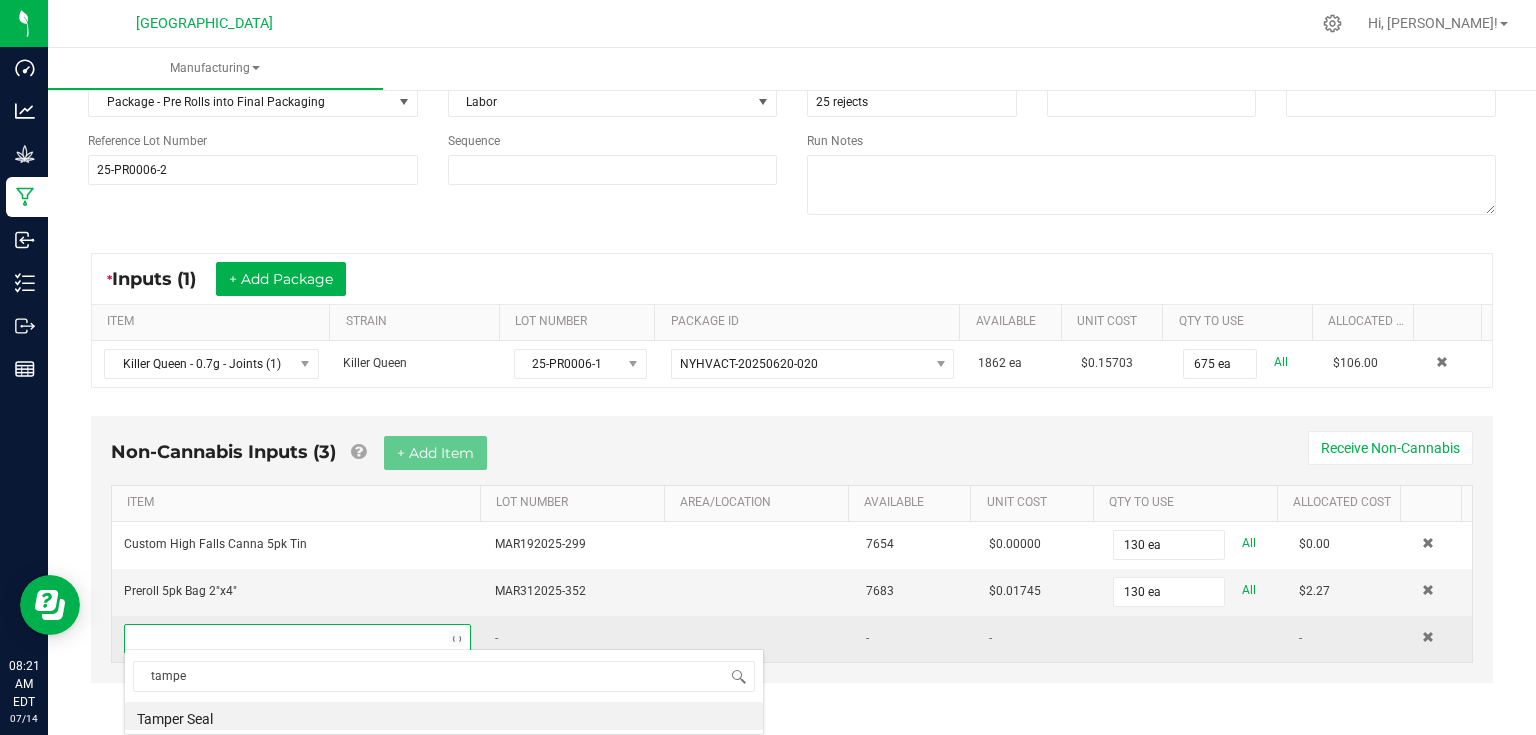 type on "tamper" 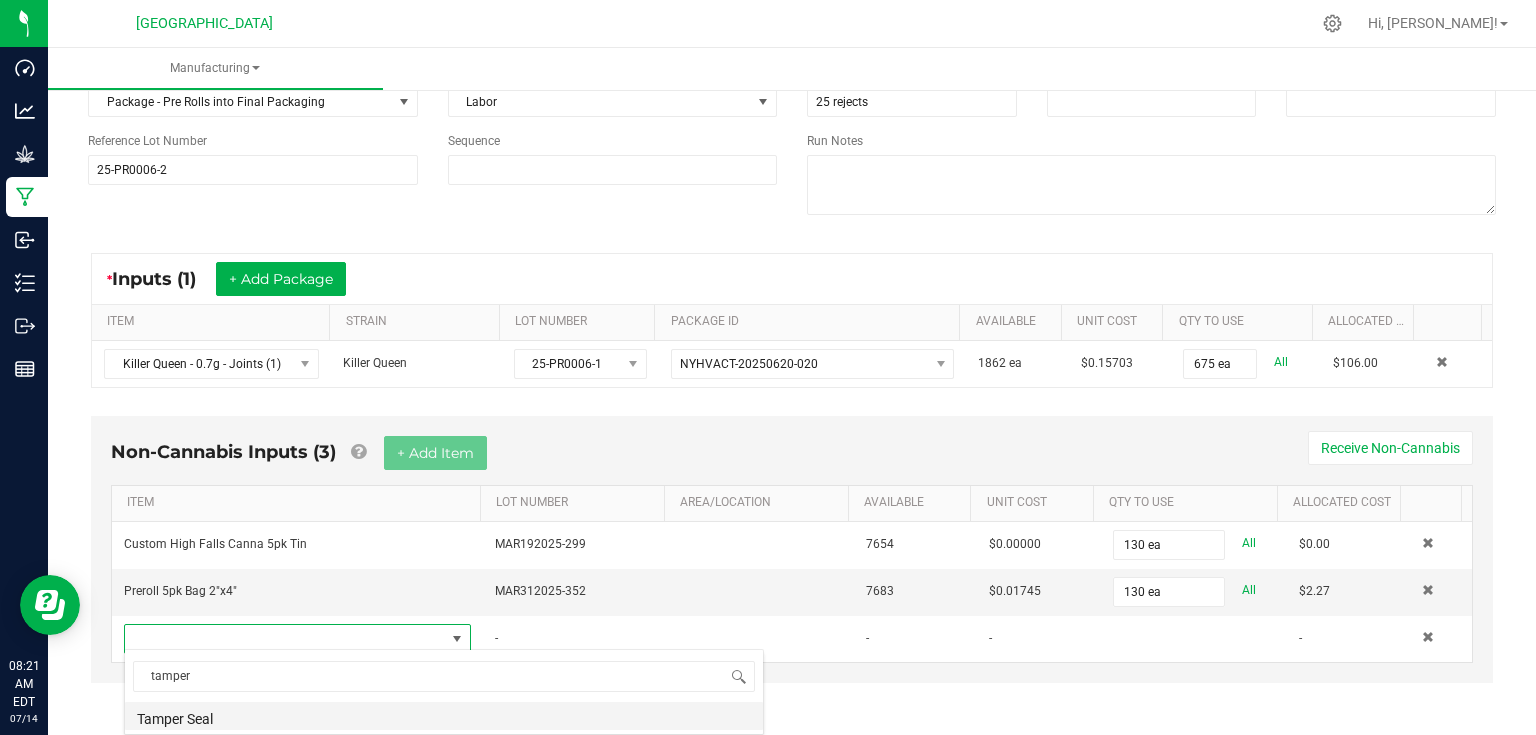click on "Tamper Seal" at bounding box center (444, 716) 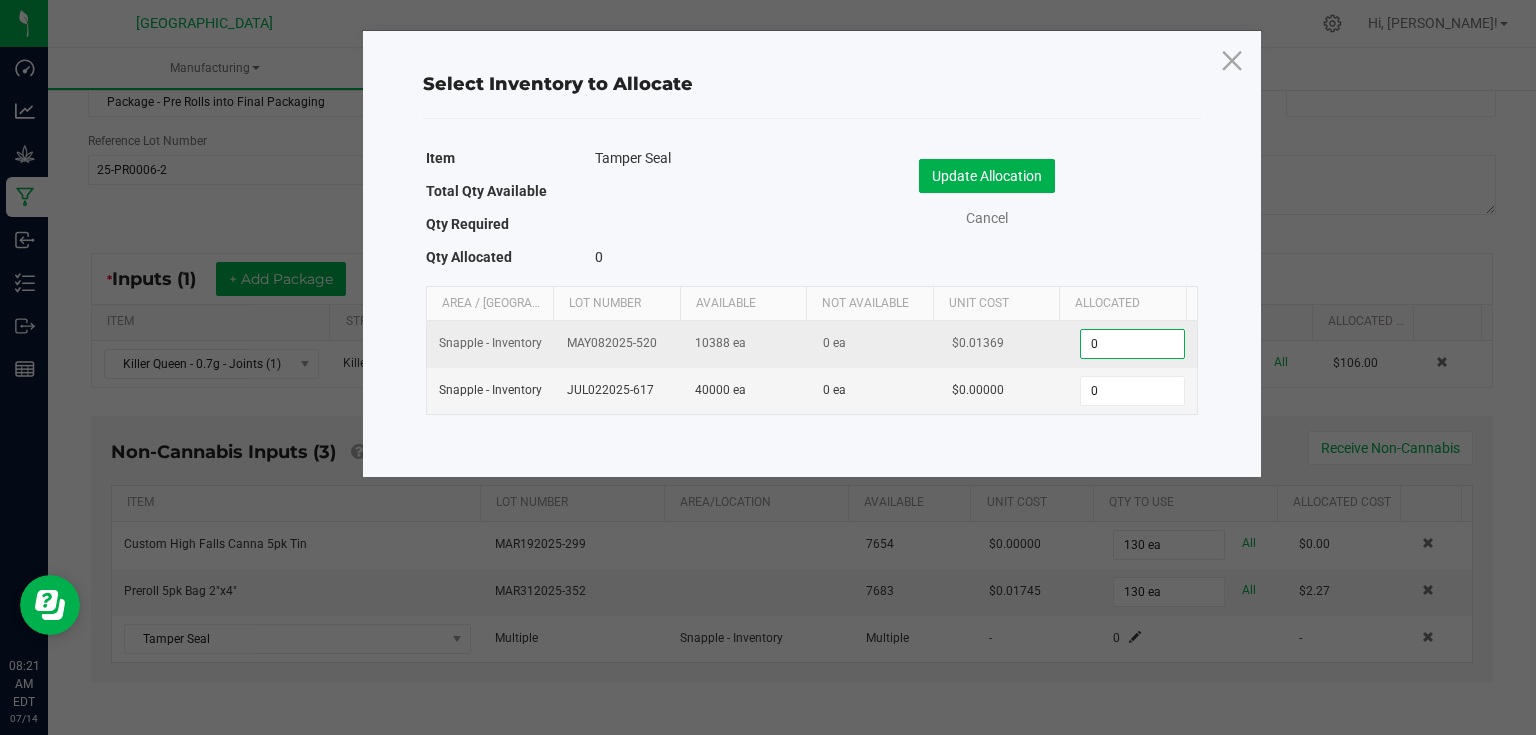 click on "0" at bounding box center [1132, 344] 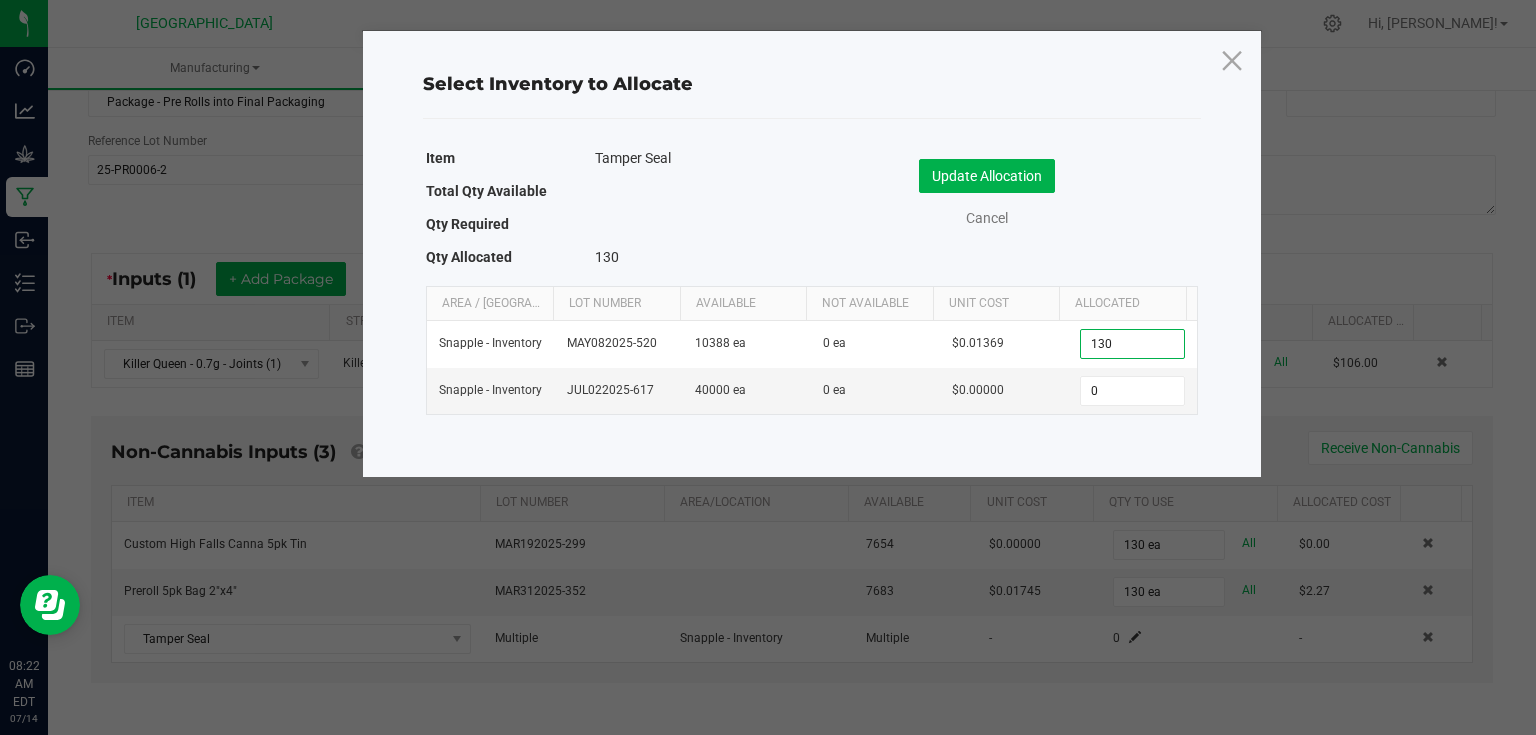 type on "130" 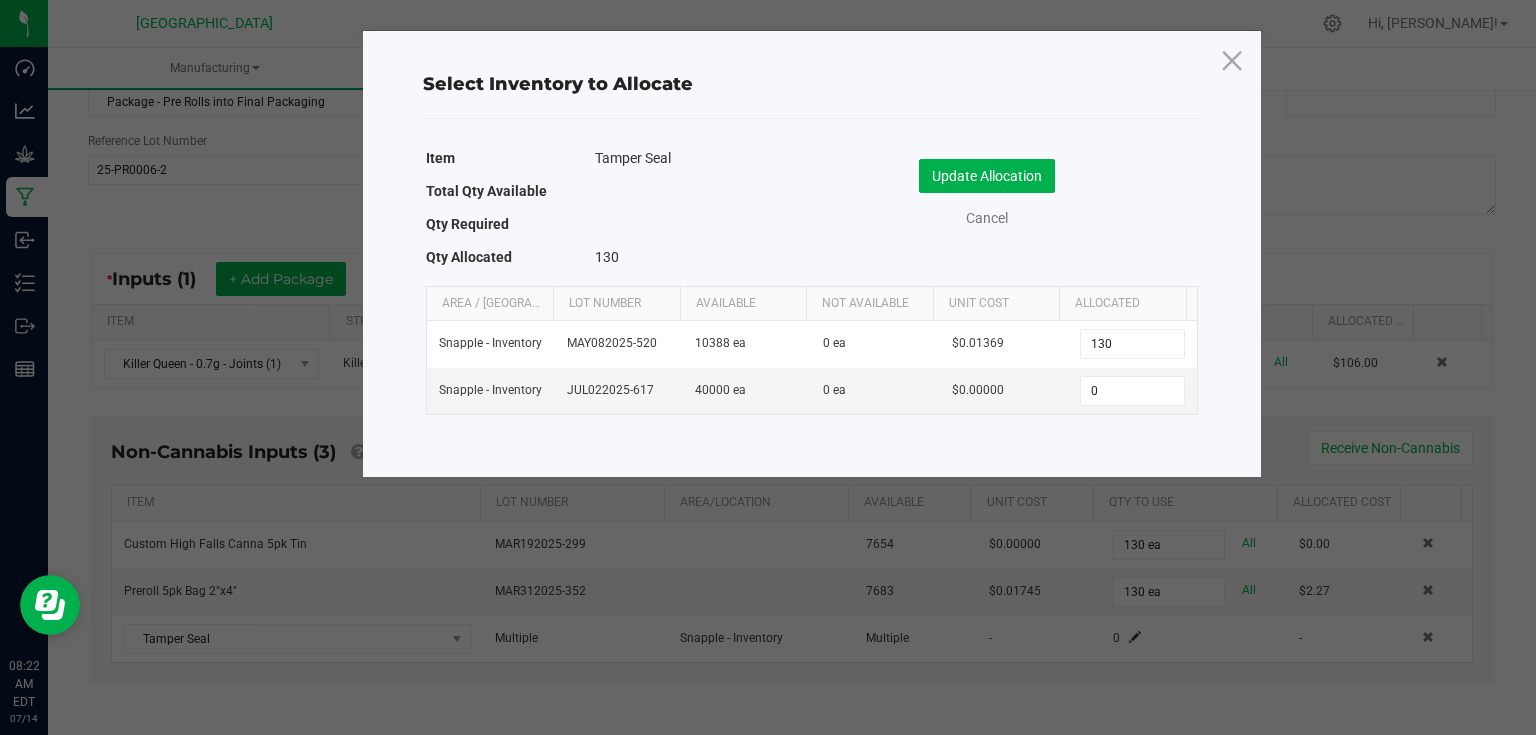 click on "Cancel" 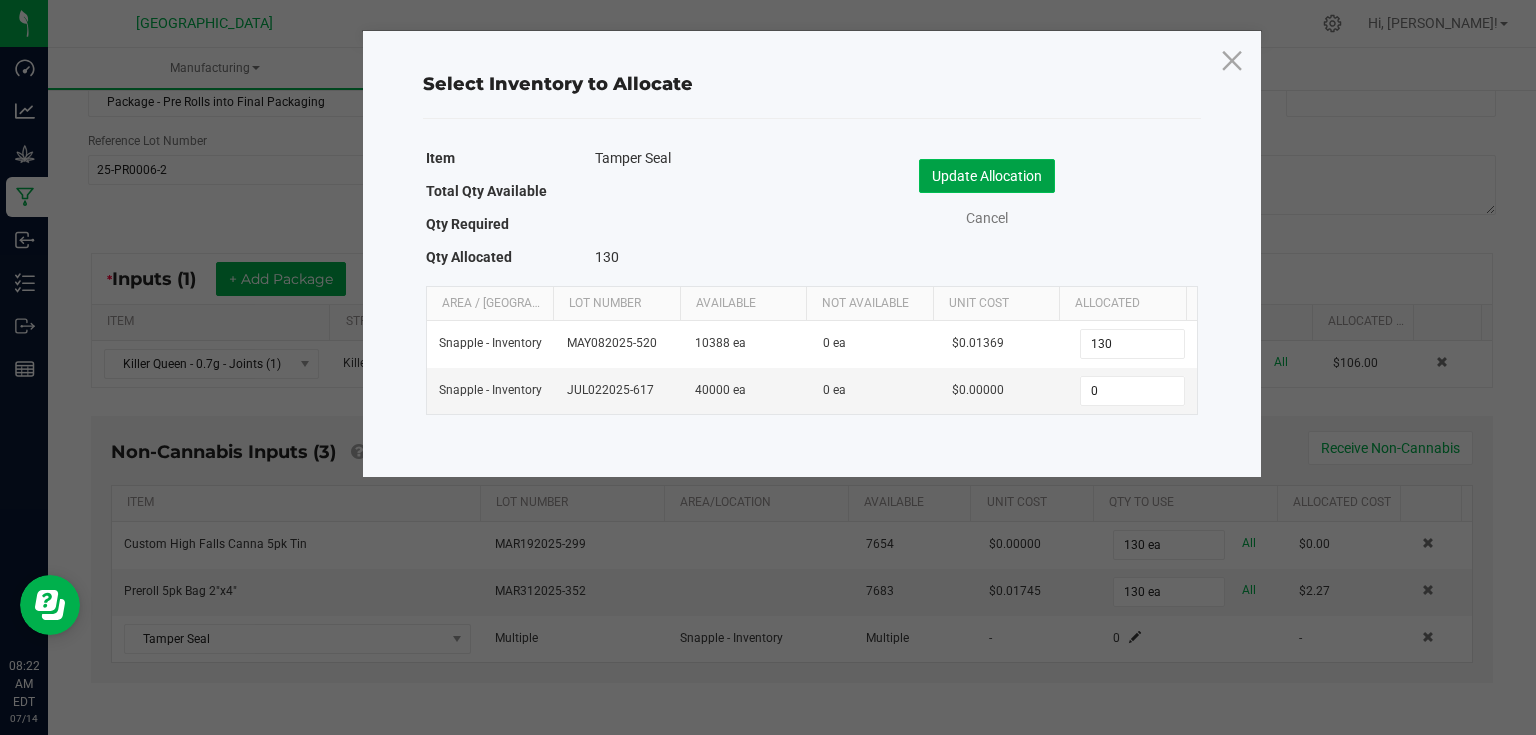click on "Update Allocation" 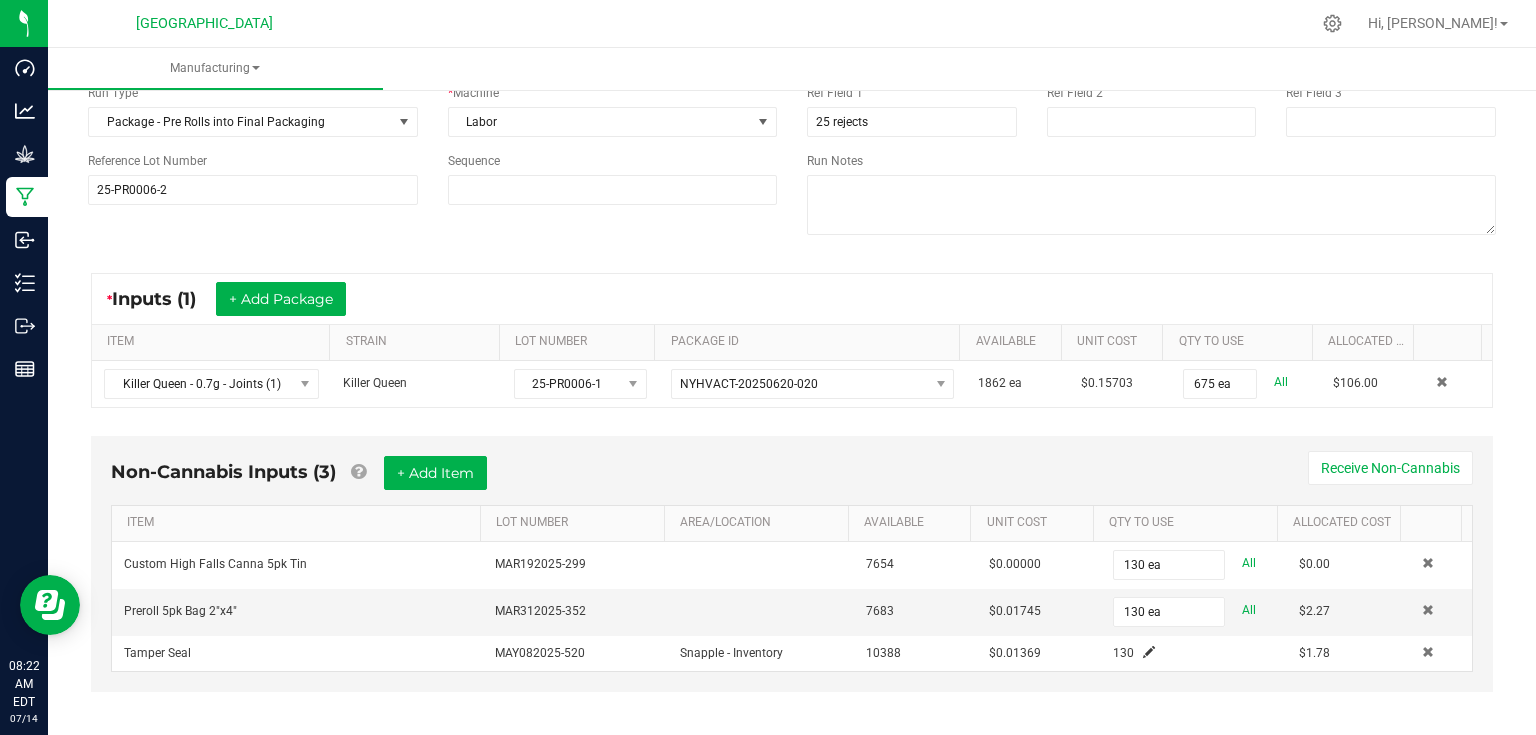 scroll, scrollTop: 178, scrollLeft: 0, axis: vertical 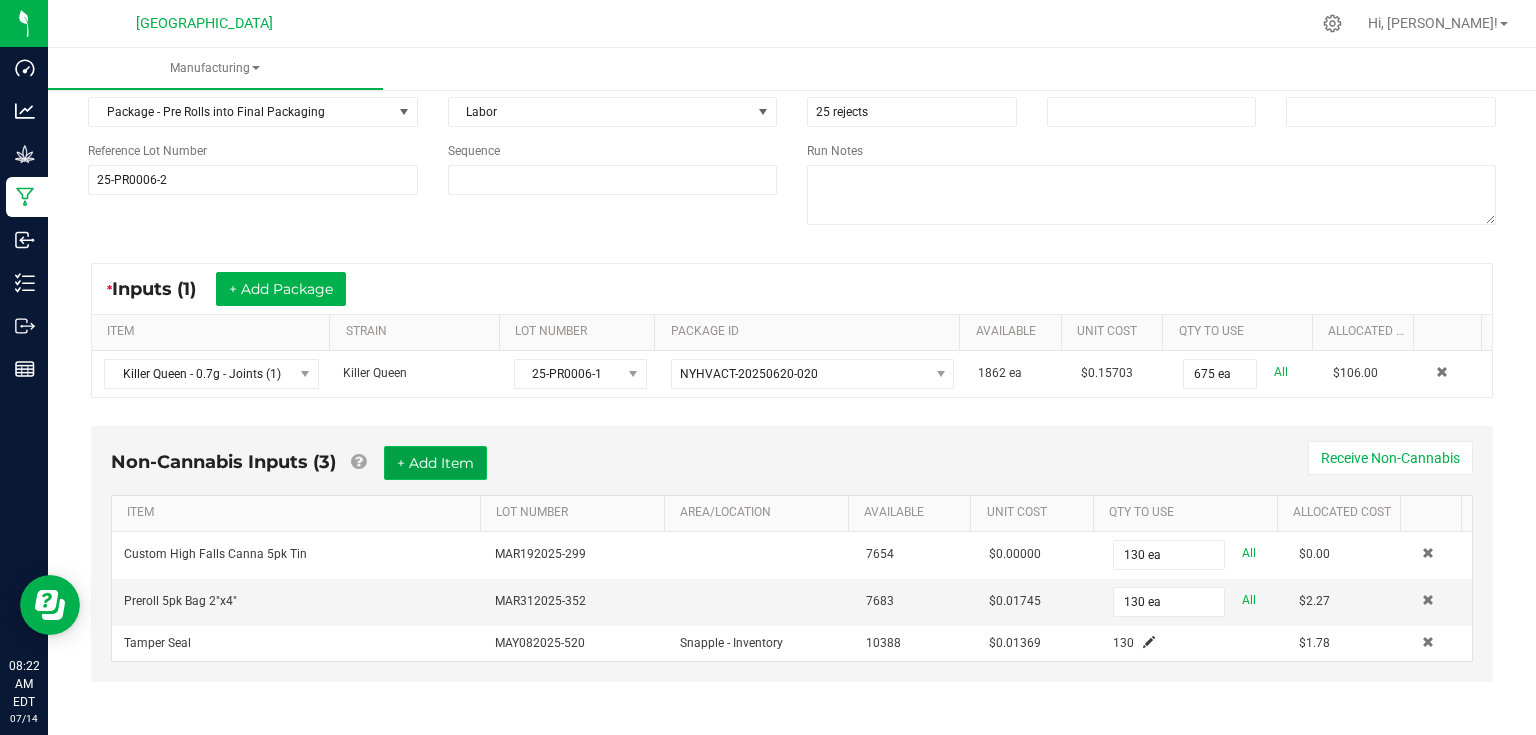 click on "+ Add Item" at bounding box center [435, 463] 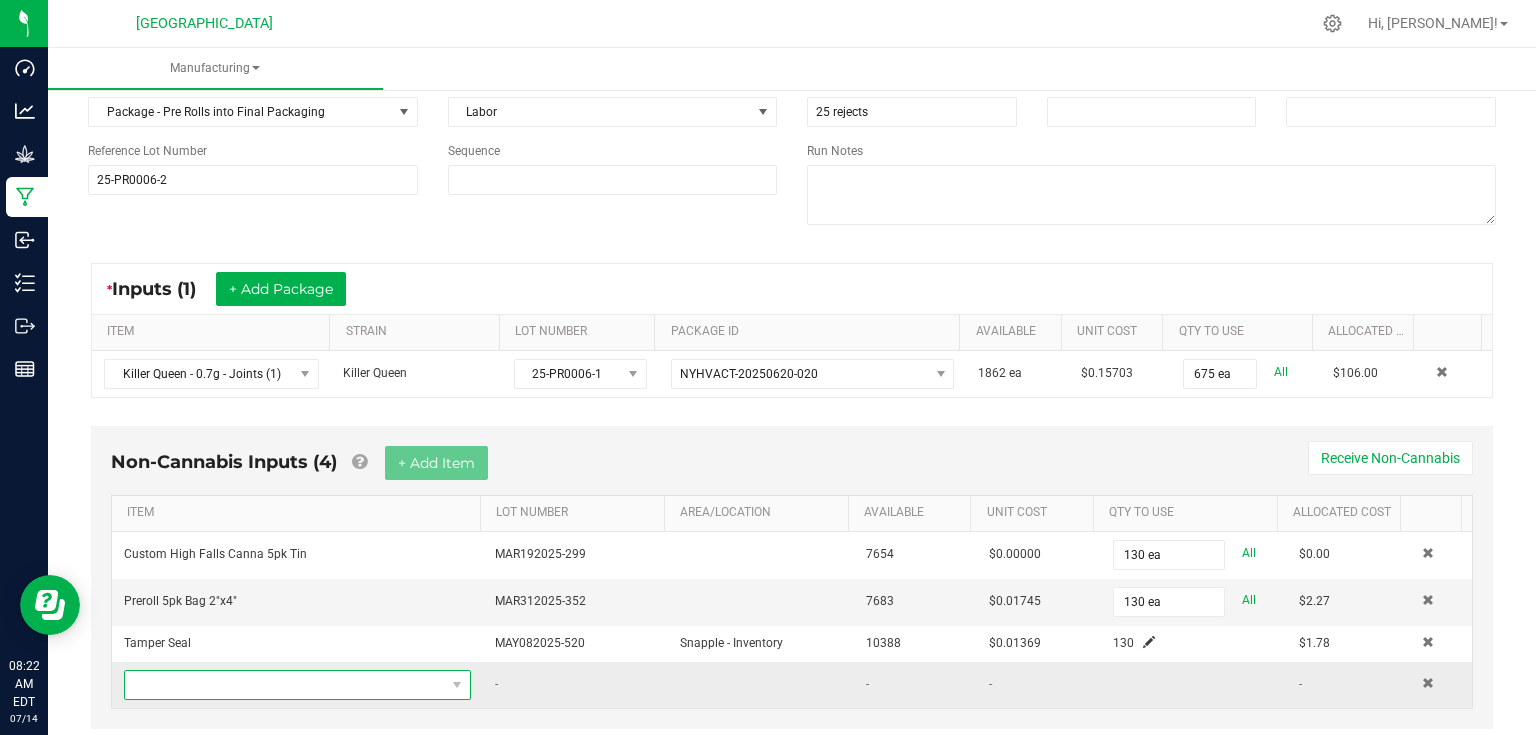 click at bounding box center [285, 685] 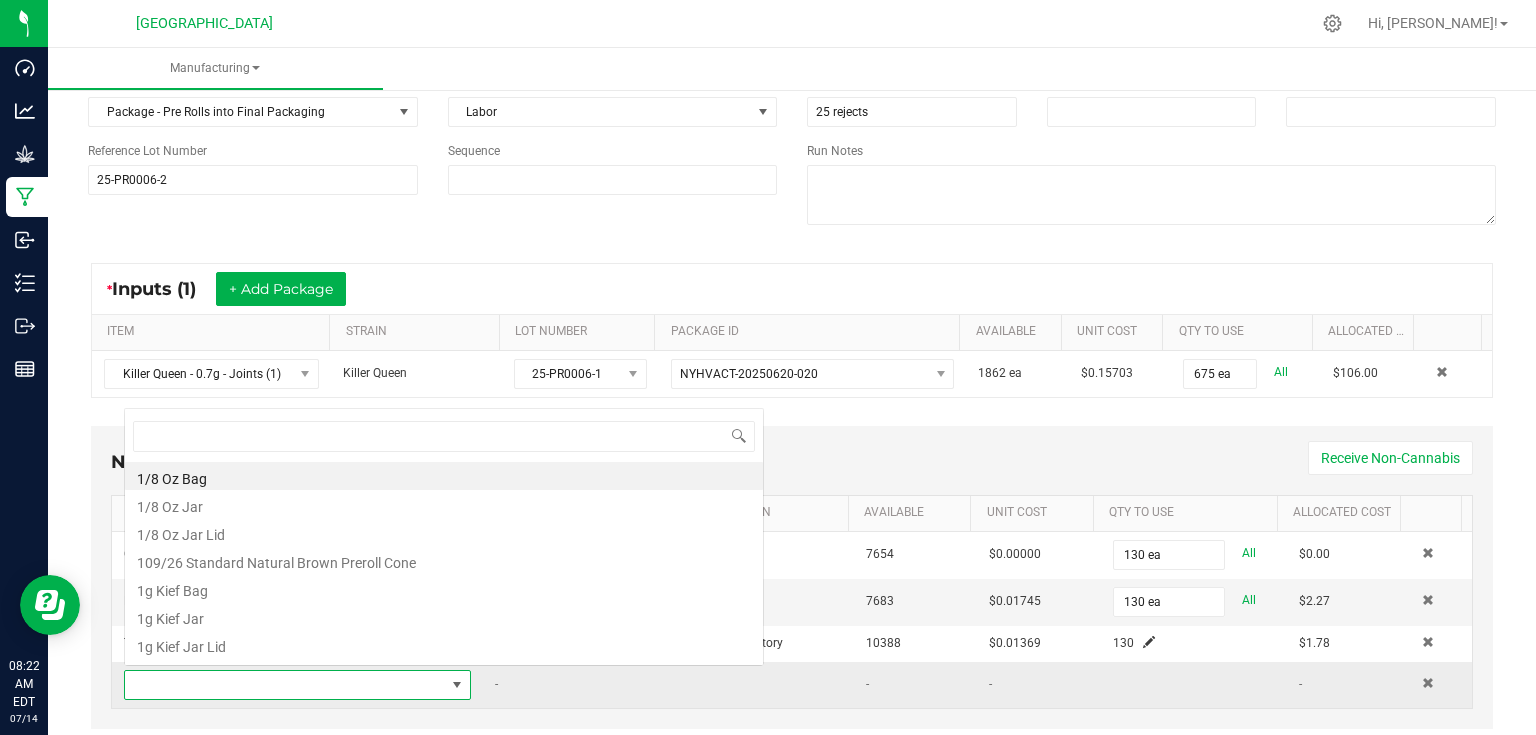 scroll, scrollTop: 0, scrollLeft: 0, axis: both 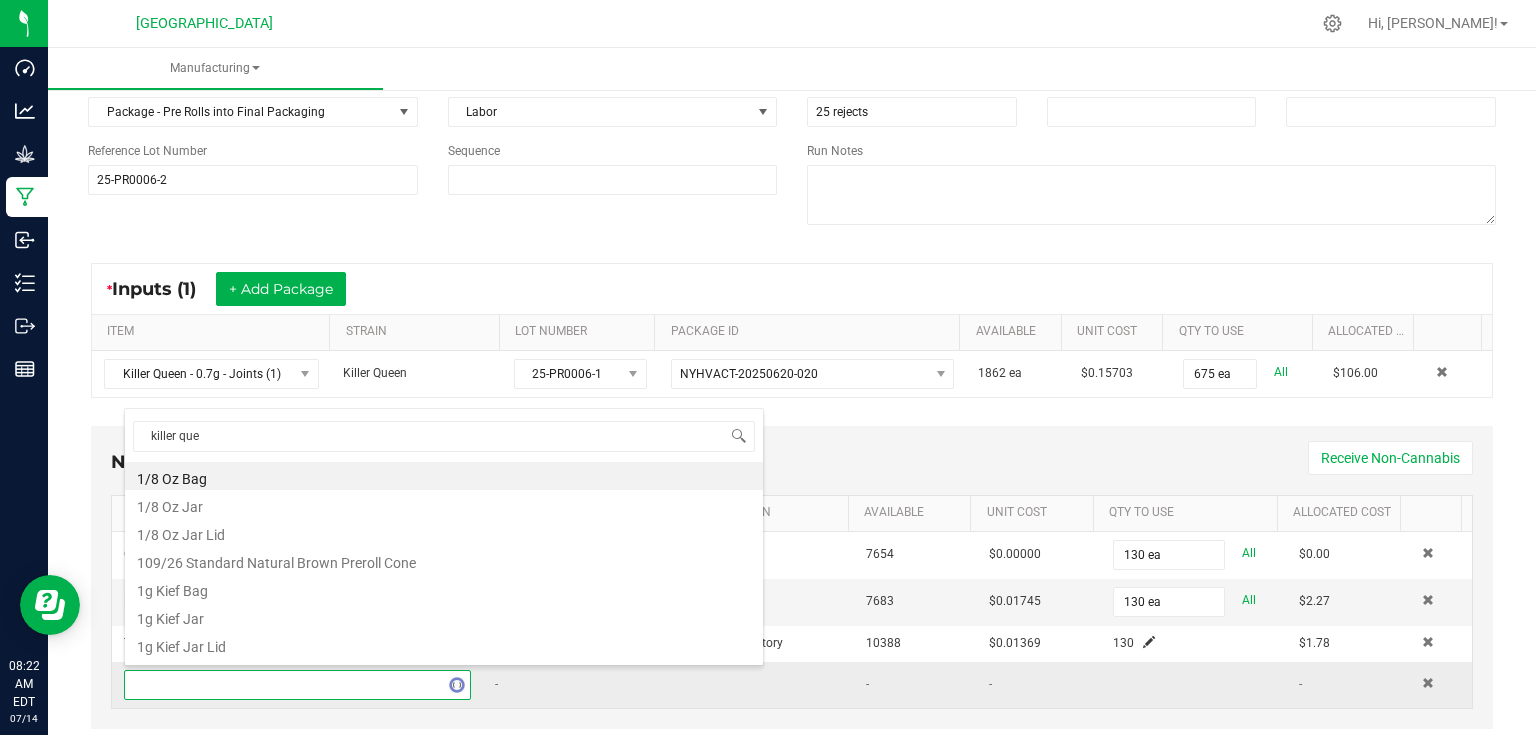 type on "killer quee" 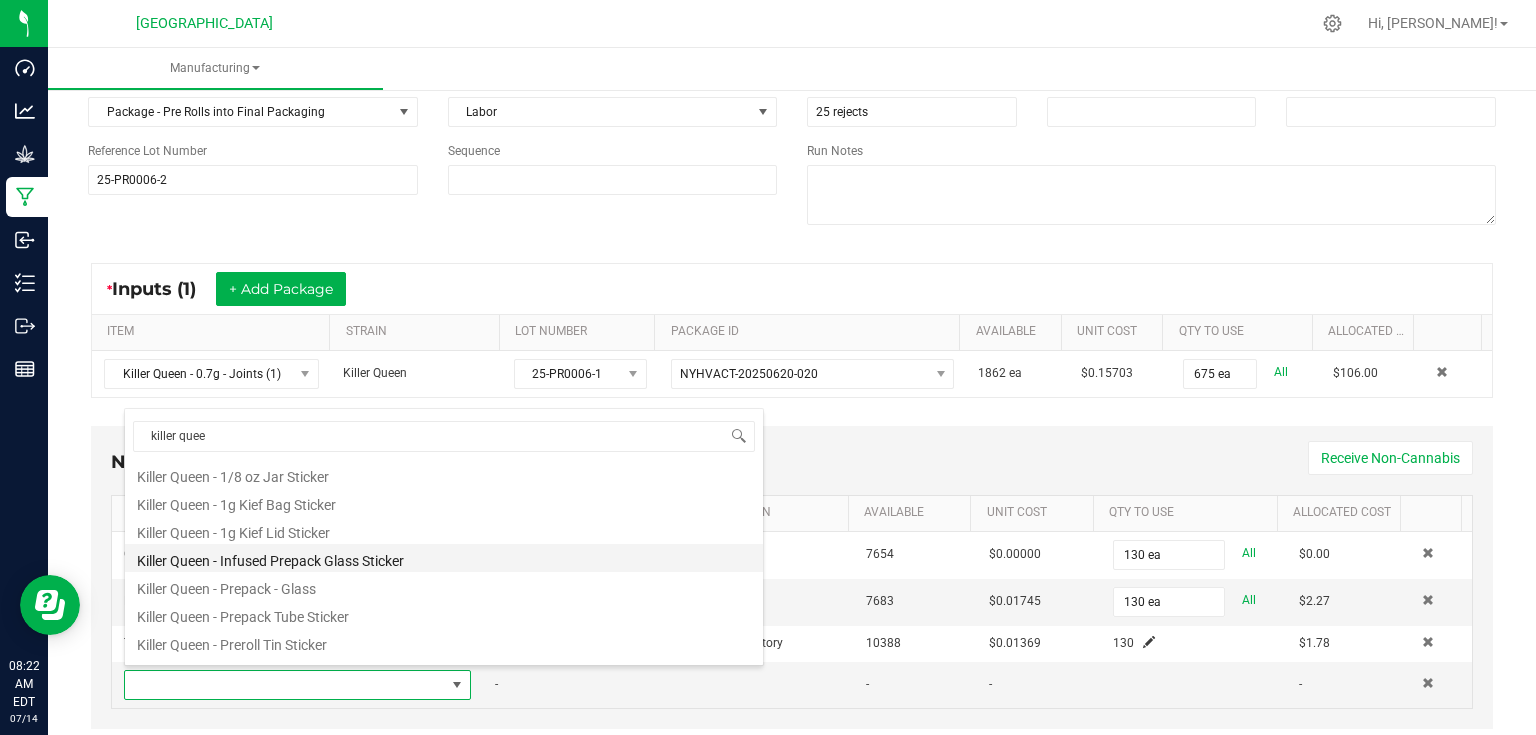 scroll, scrollTop: 80, scrollLeft: 0, axis: vertical 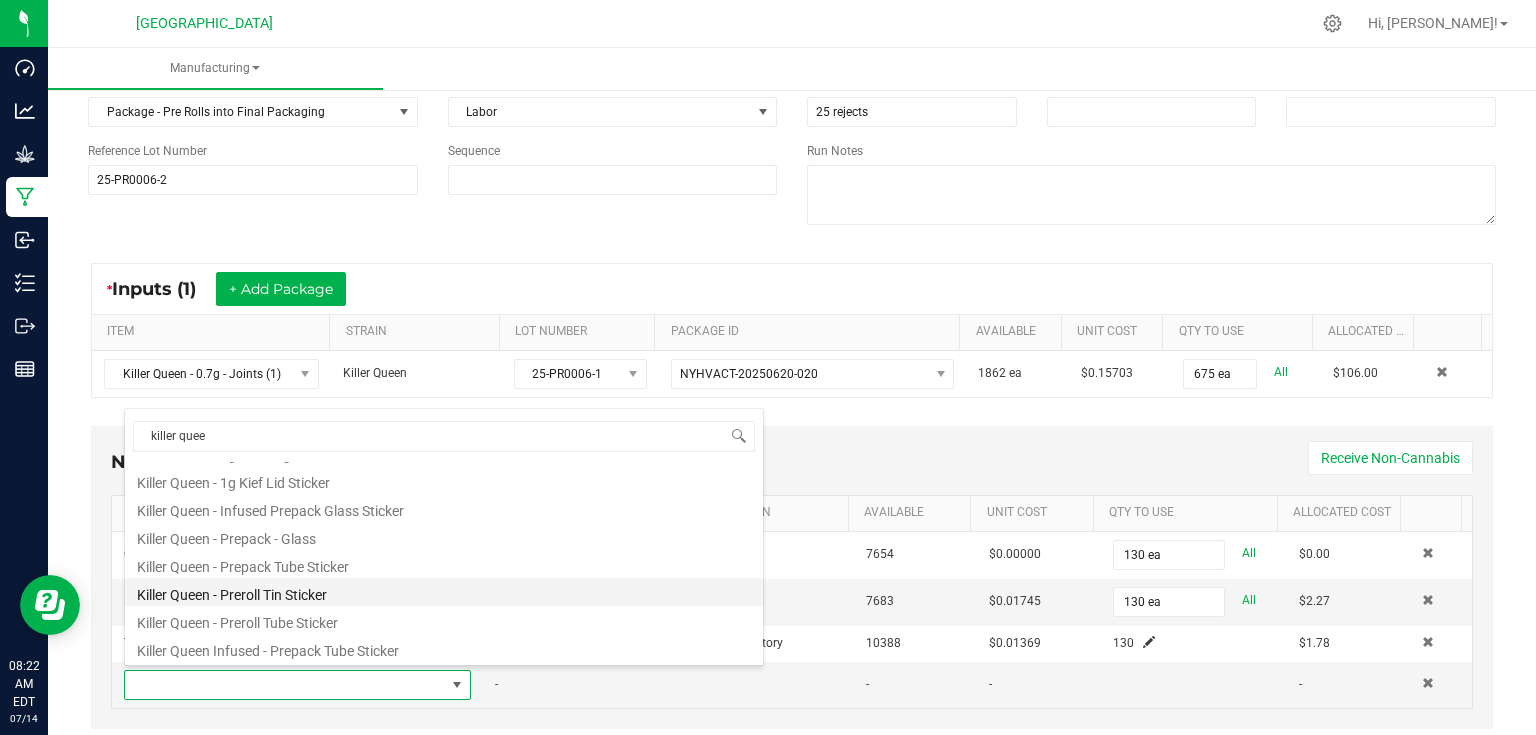 click on "Killer Queen - Preroll Tin Sticker" at bounding box center [444, 592] 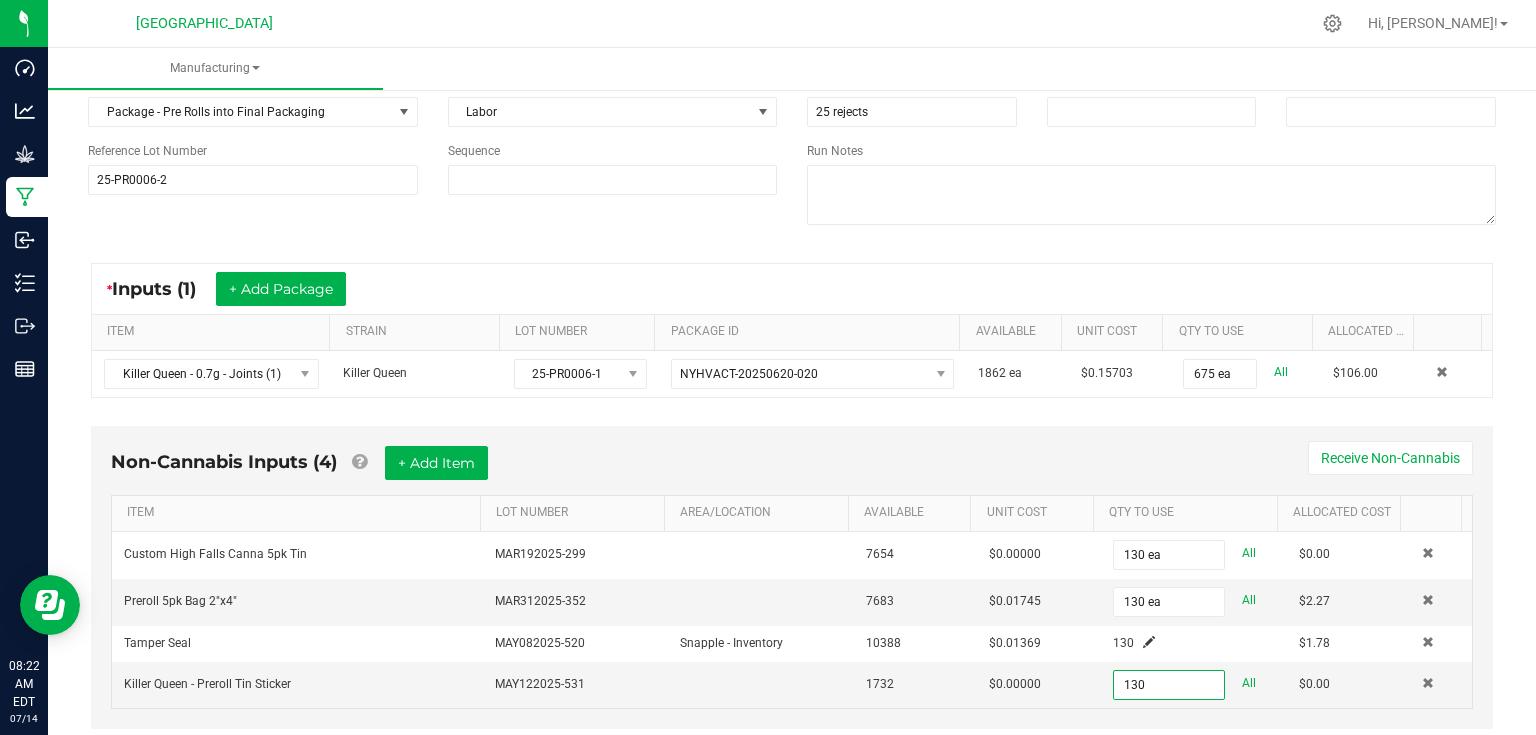 type on "130 ea" 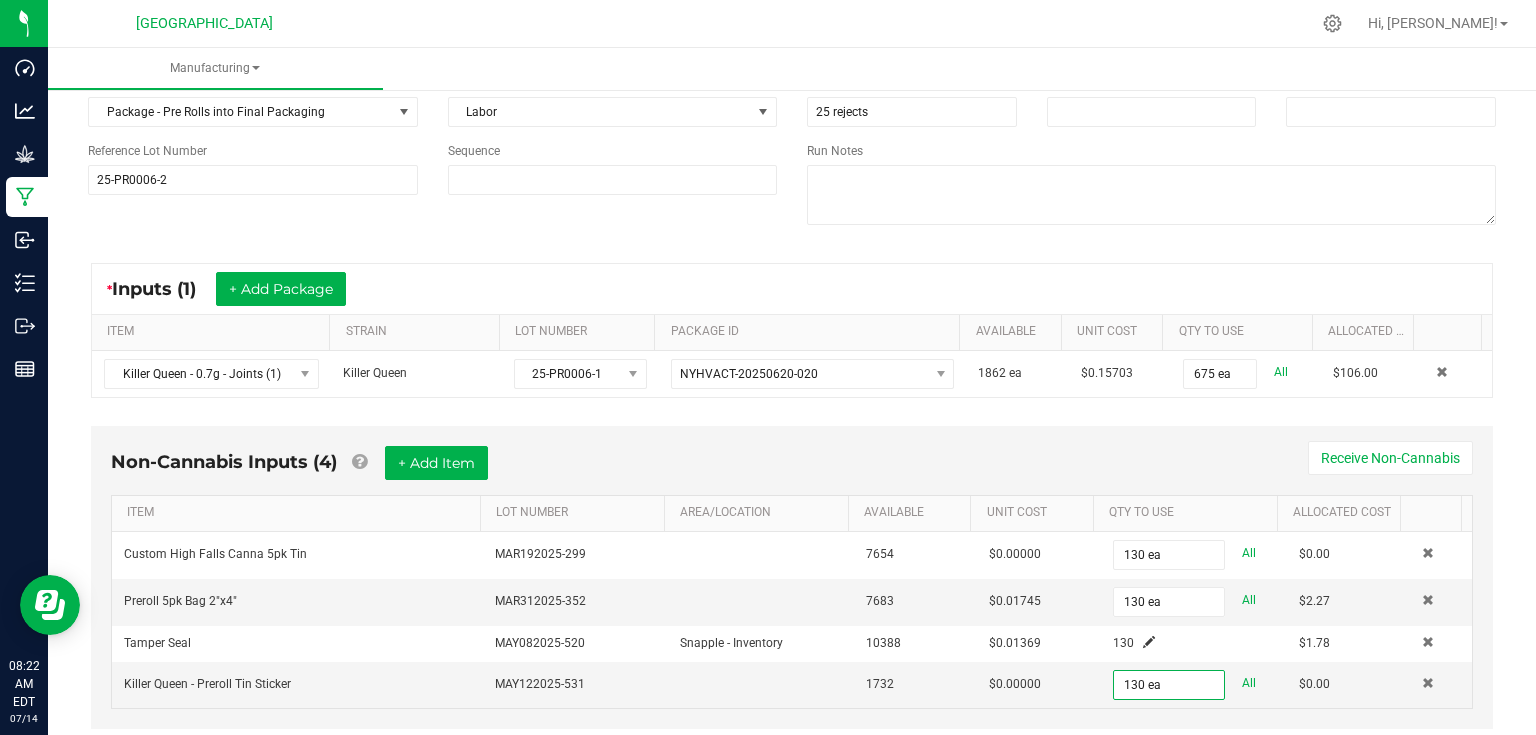 click on "Non-Cannabis Inputs (4)  + Add Item   Receive Non-Cannabis  ITEM LOT NUMBER AREA/LOCATION AVAILABLE Unit Cost QTY TO USE Allocated Cost  Custom High Falls Canna 5pk Tin   MAR192025-299      7654    $0.00000  130 ea All  $0.00   Preroll 5pk Bag 2"x4"   MAR312025-352      7683    $0.01745  130 ea All  $2.27   Tamper Seal   MAY082025-520   Snapple - Inventory   10388    $0.01369   130        $1.78   Killer Queen - Preroll Tin Sticker   MAY122025-531      1732    $0.00000  130 ea All  $0.00" at bounding box center [792, 577] 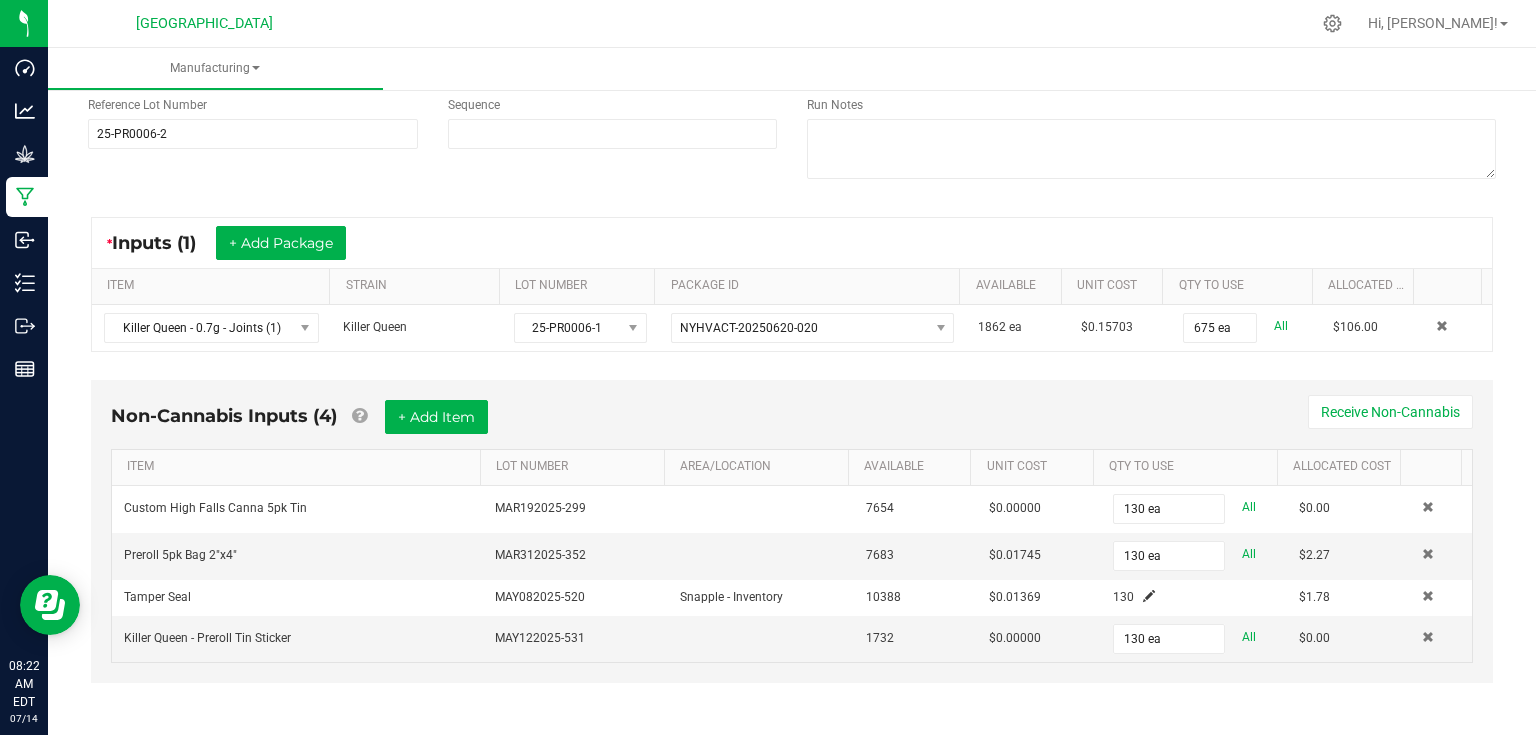 scroll, scrollTop: 0, scrollLeft: 0, axis: both 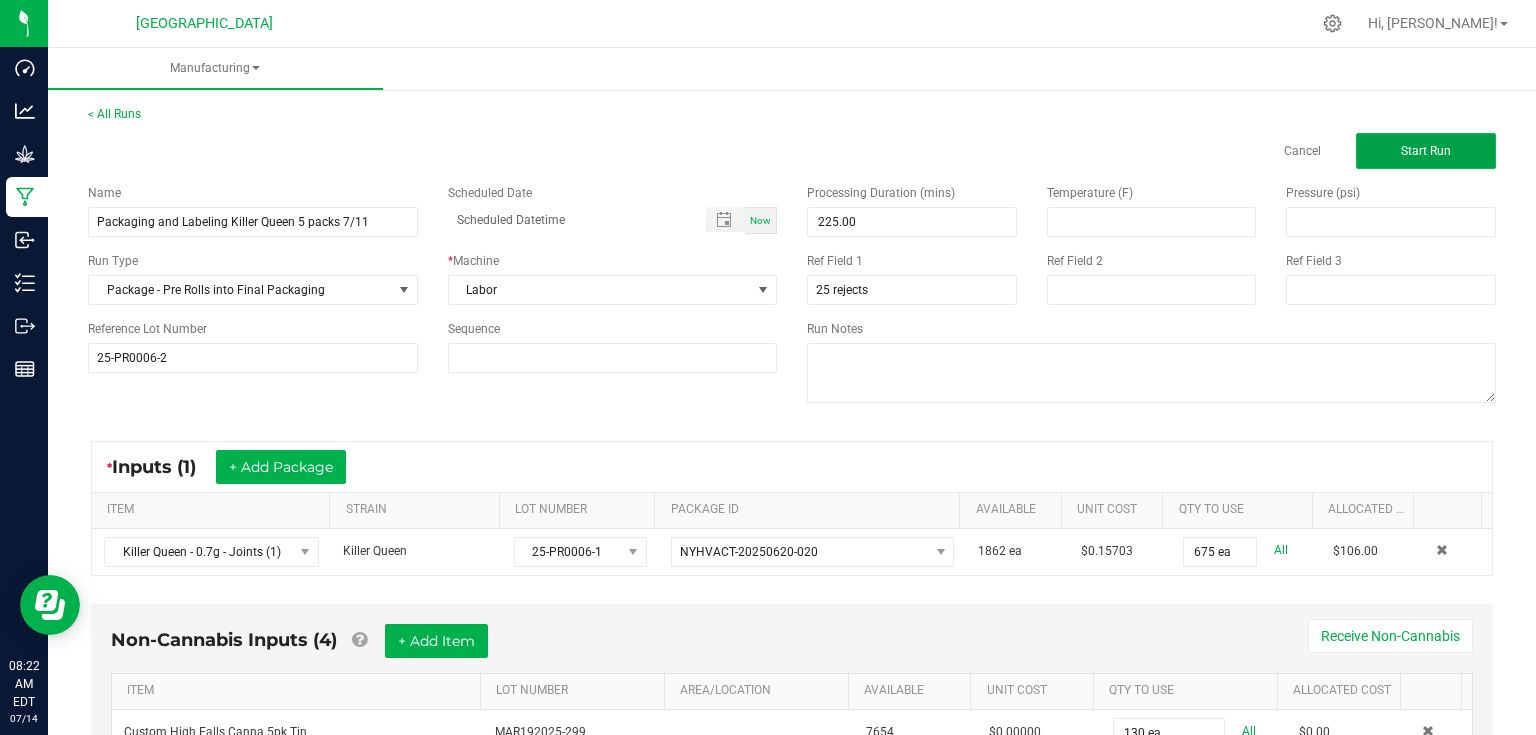 click on "Start Run" 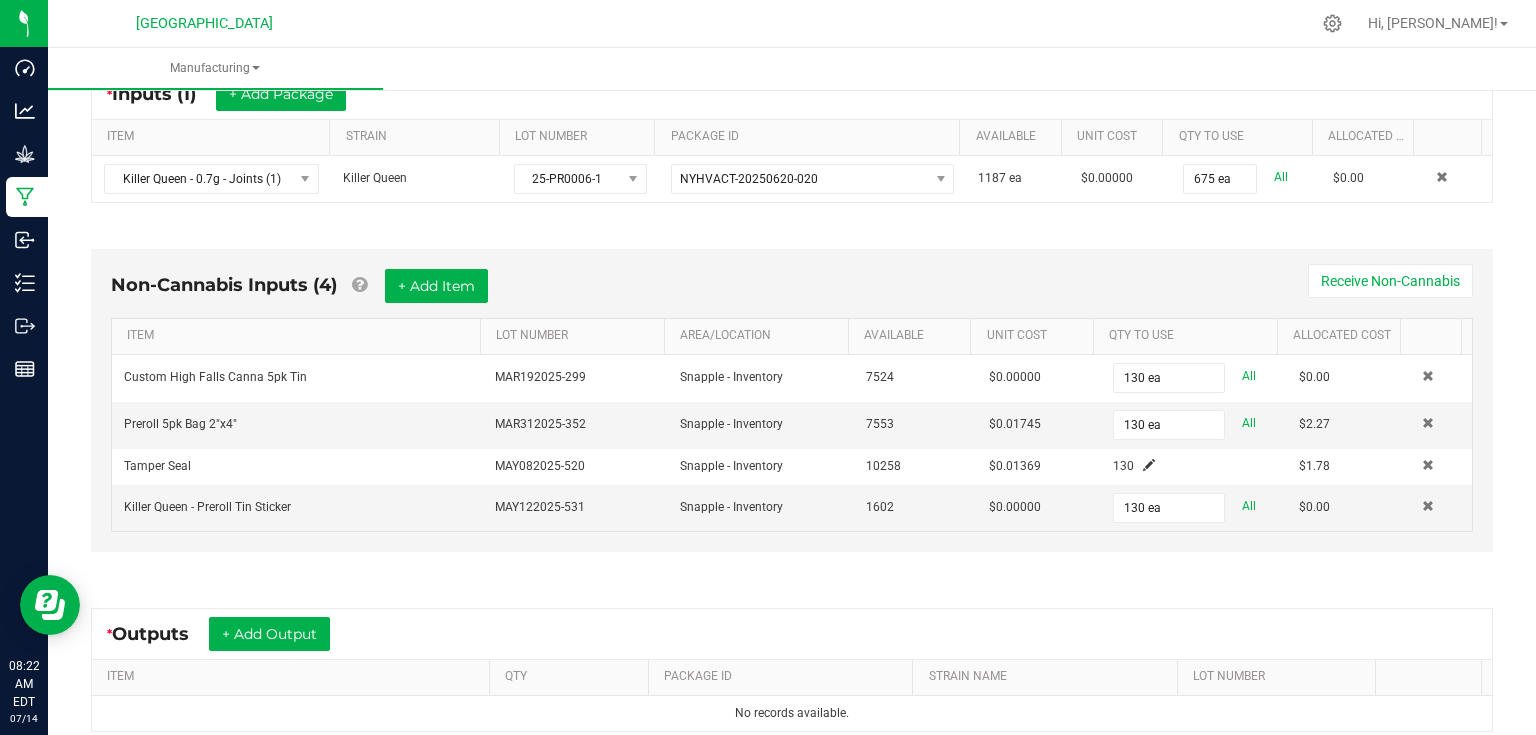 scroll, scrollTop: 560, scrollLeft: 0, axis: vertical 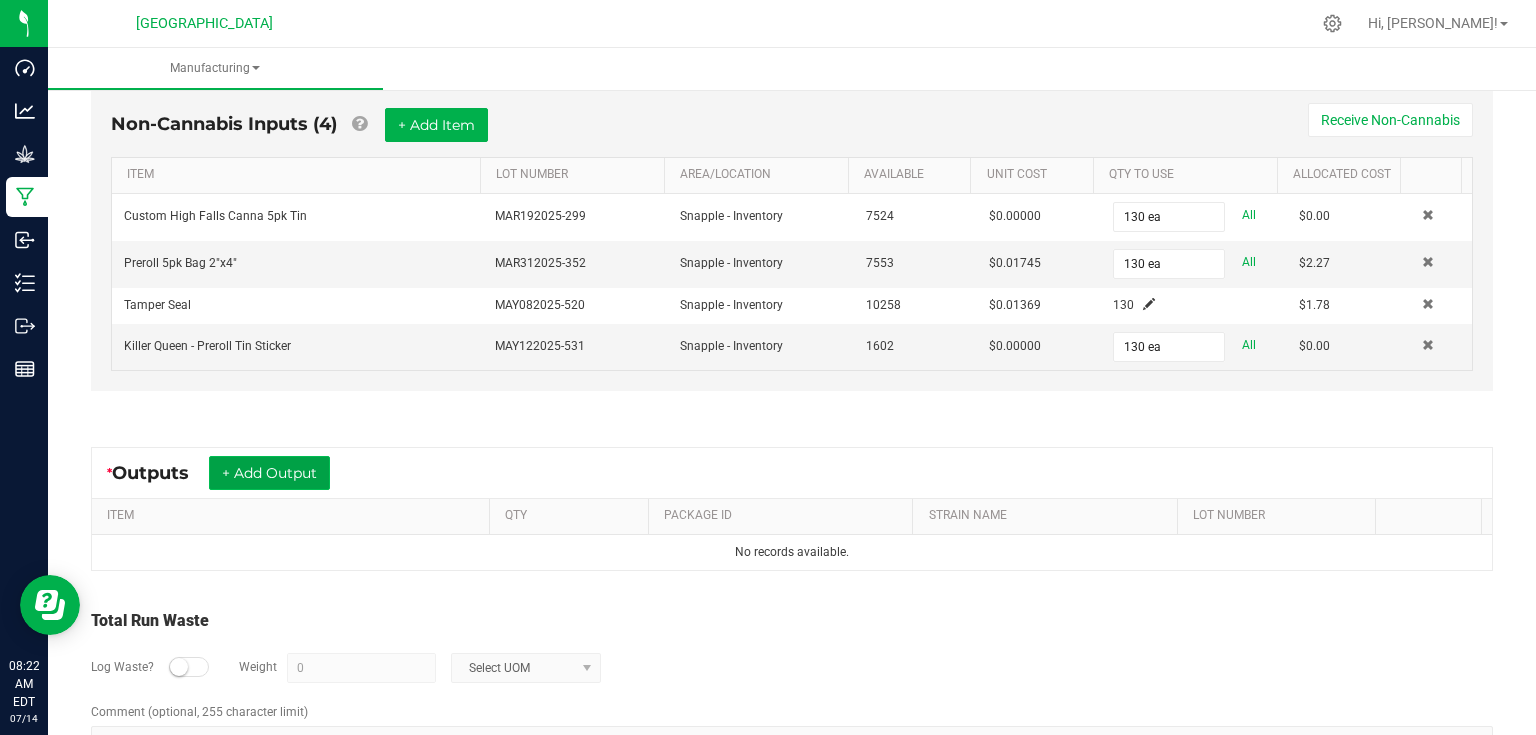 click on "+ Add Output" at bounding box center [269, 473] 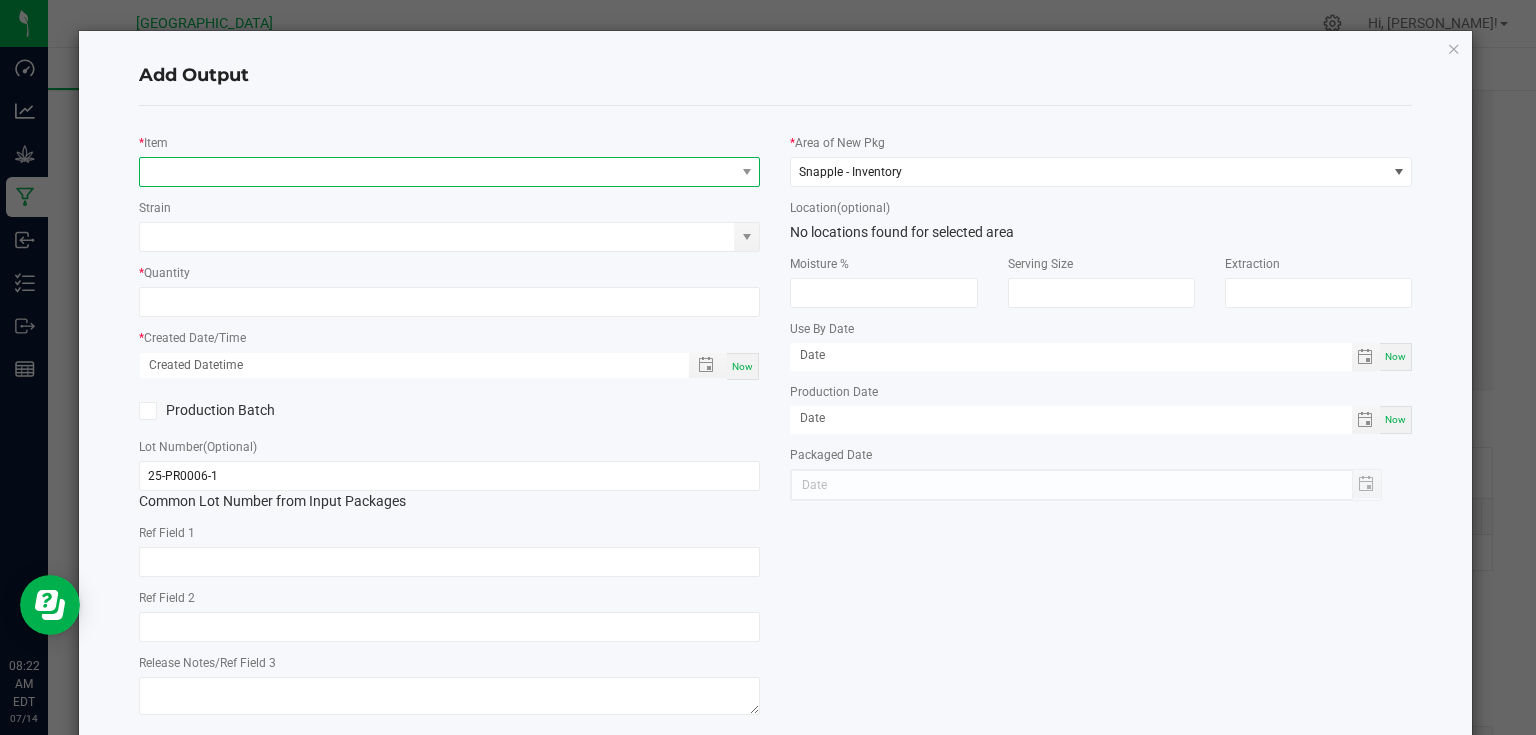 click at bounding box center [437, 172] 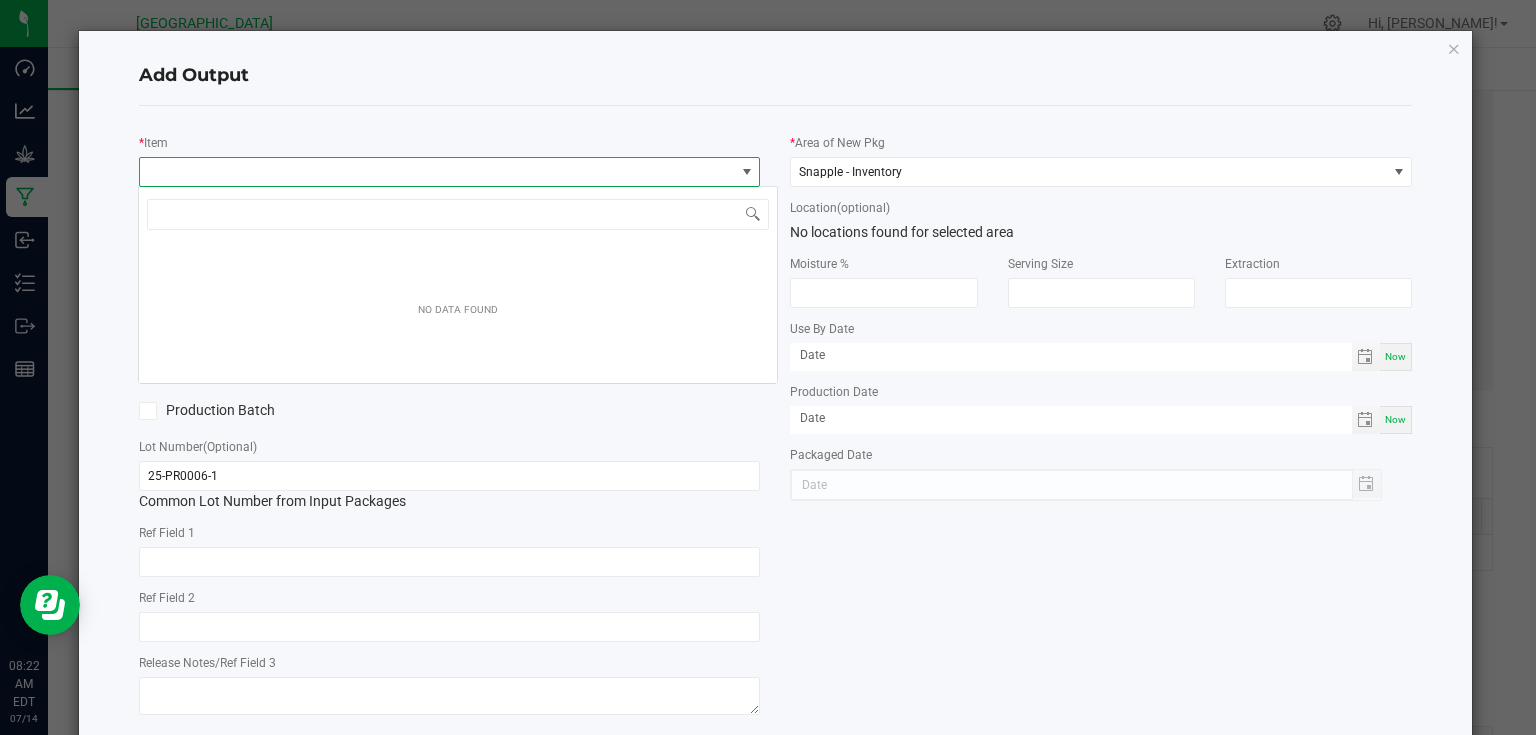 scroll, scrollTop: 99970, scrollLeft: 99383, axis: both 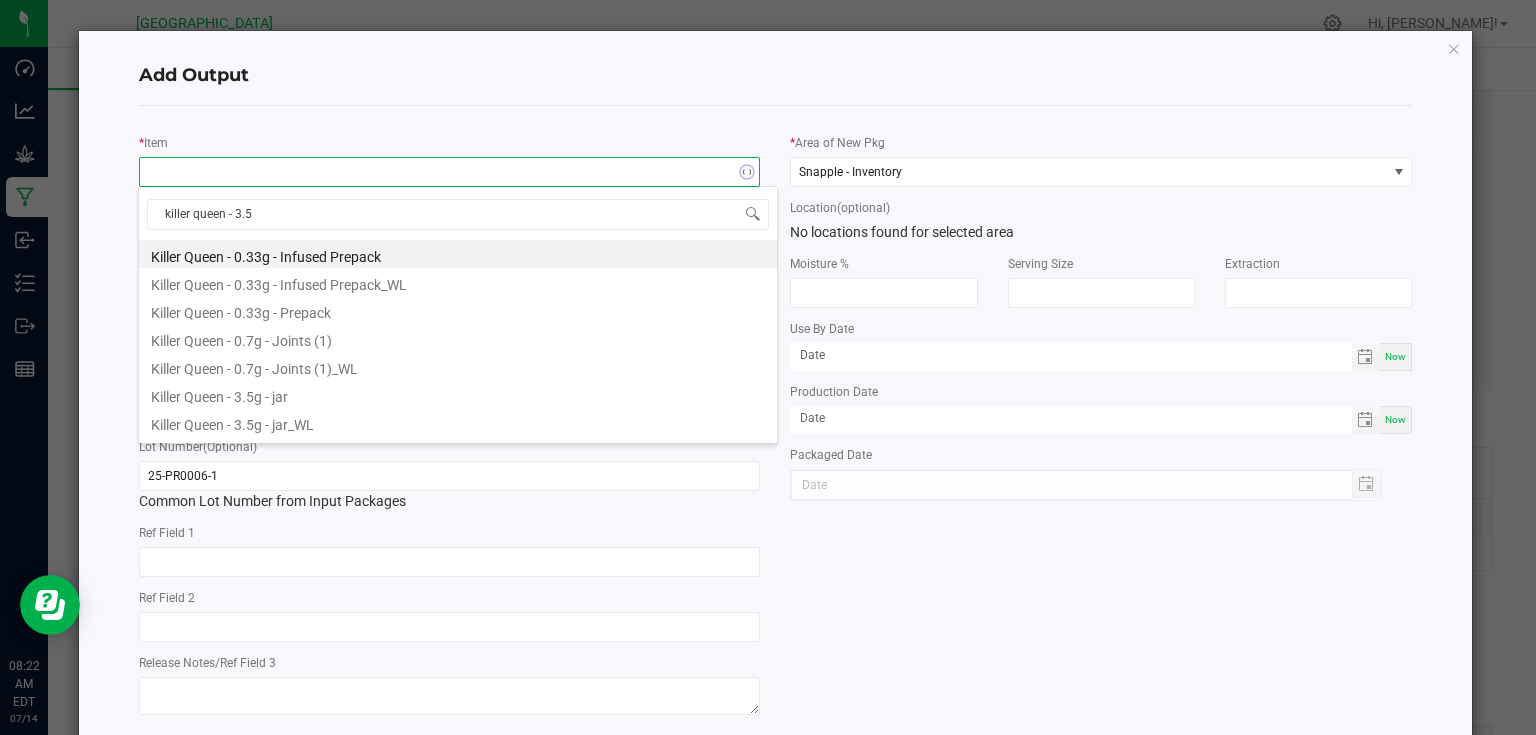 type on "killer queen - 3.5g" 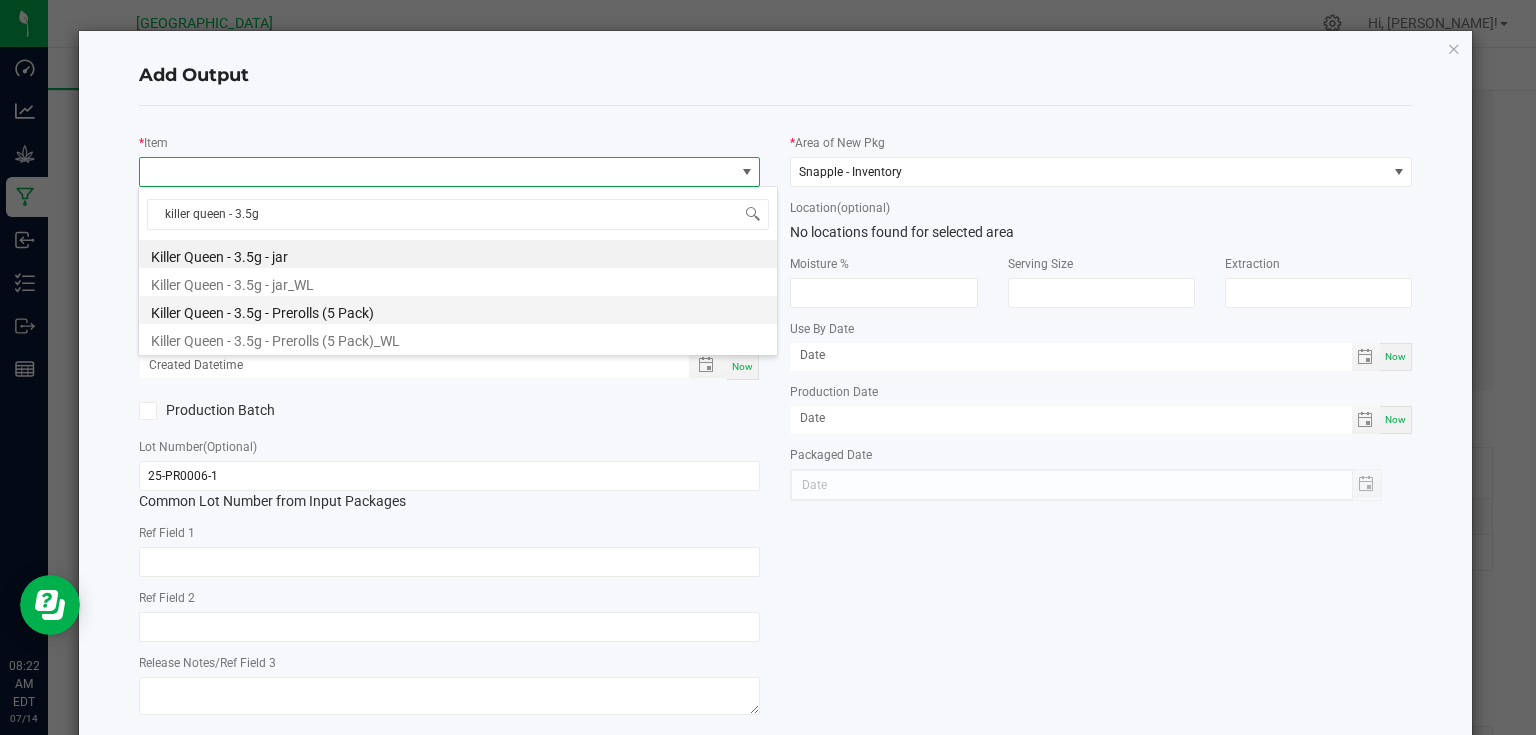 click on "Killer Queen - 3.5g - Prerolls (5 Pack)" at bounding box center (458, 310) 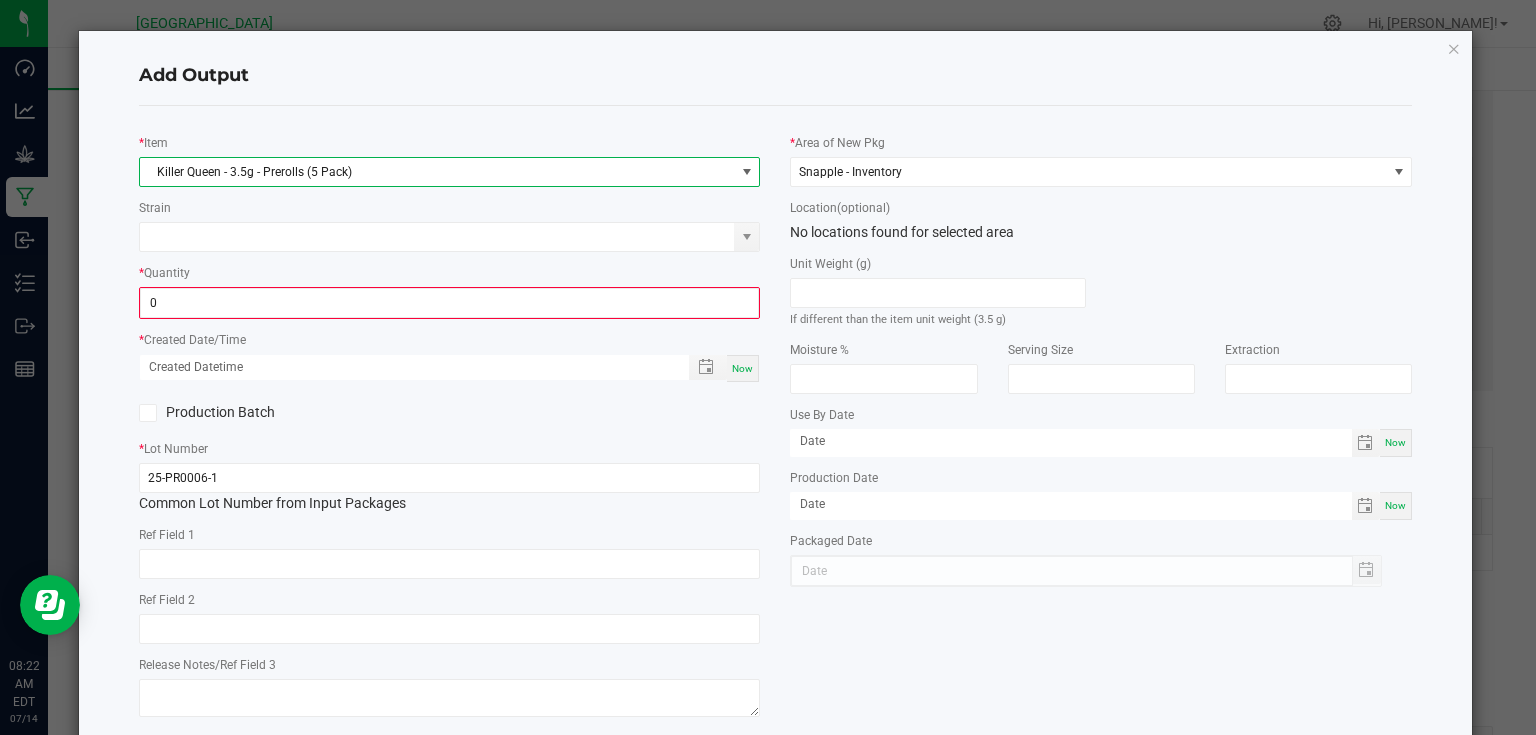 click on "0" at bounding box center (450, 303) 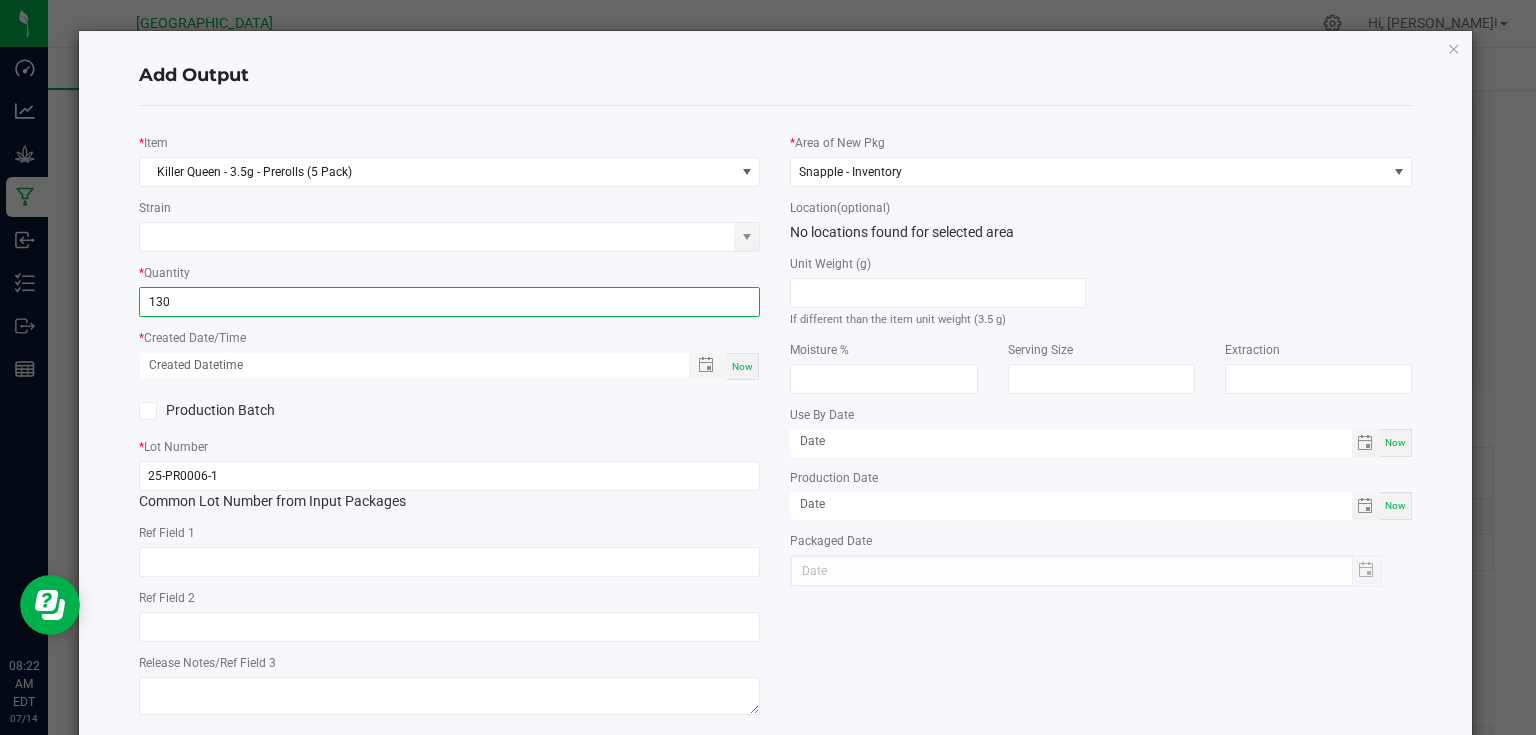 type on "130 ea" 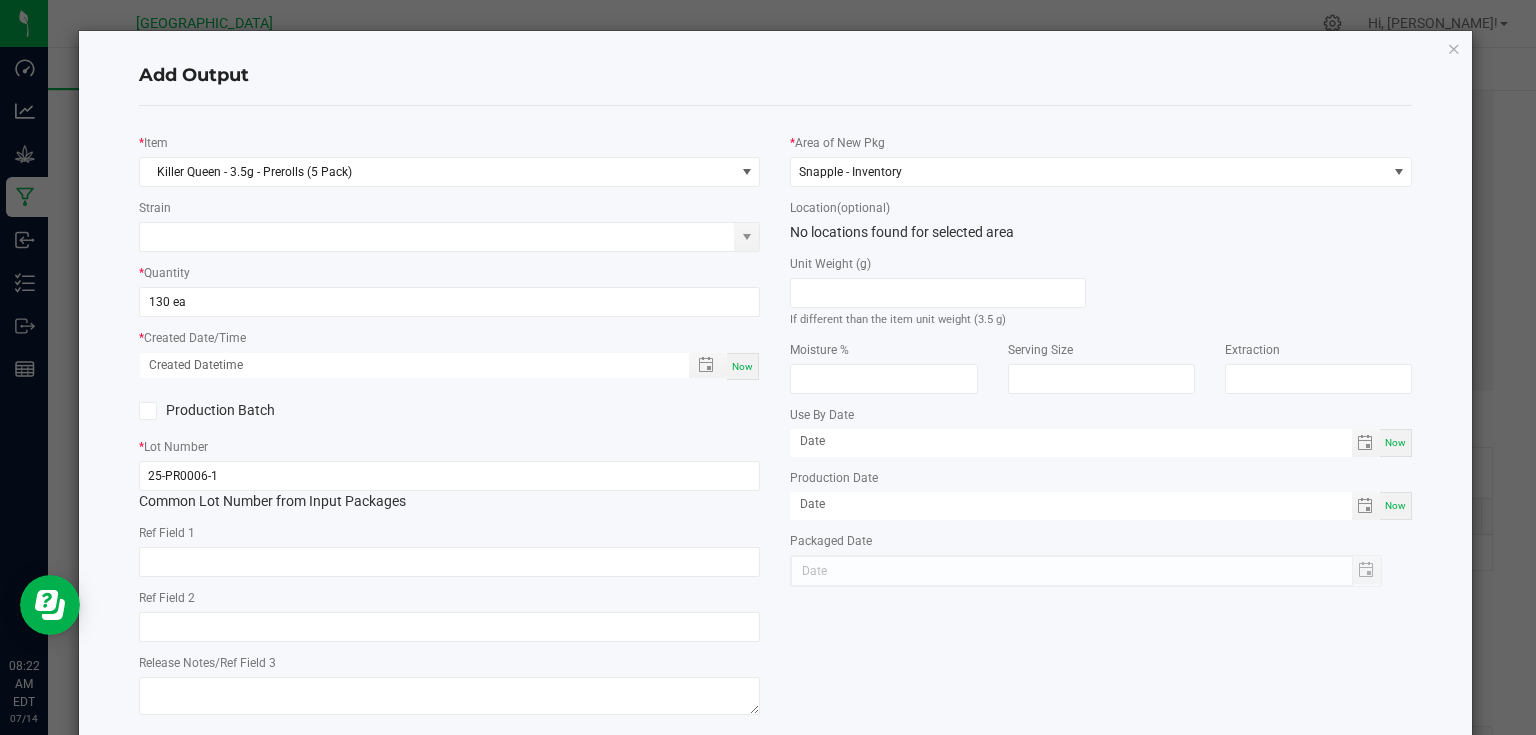 click on "Now" at bounding box center [742, 366] 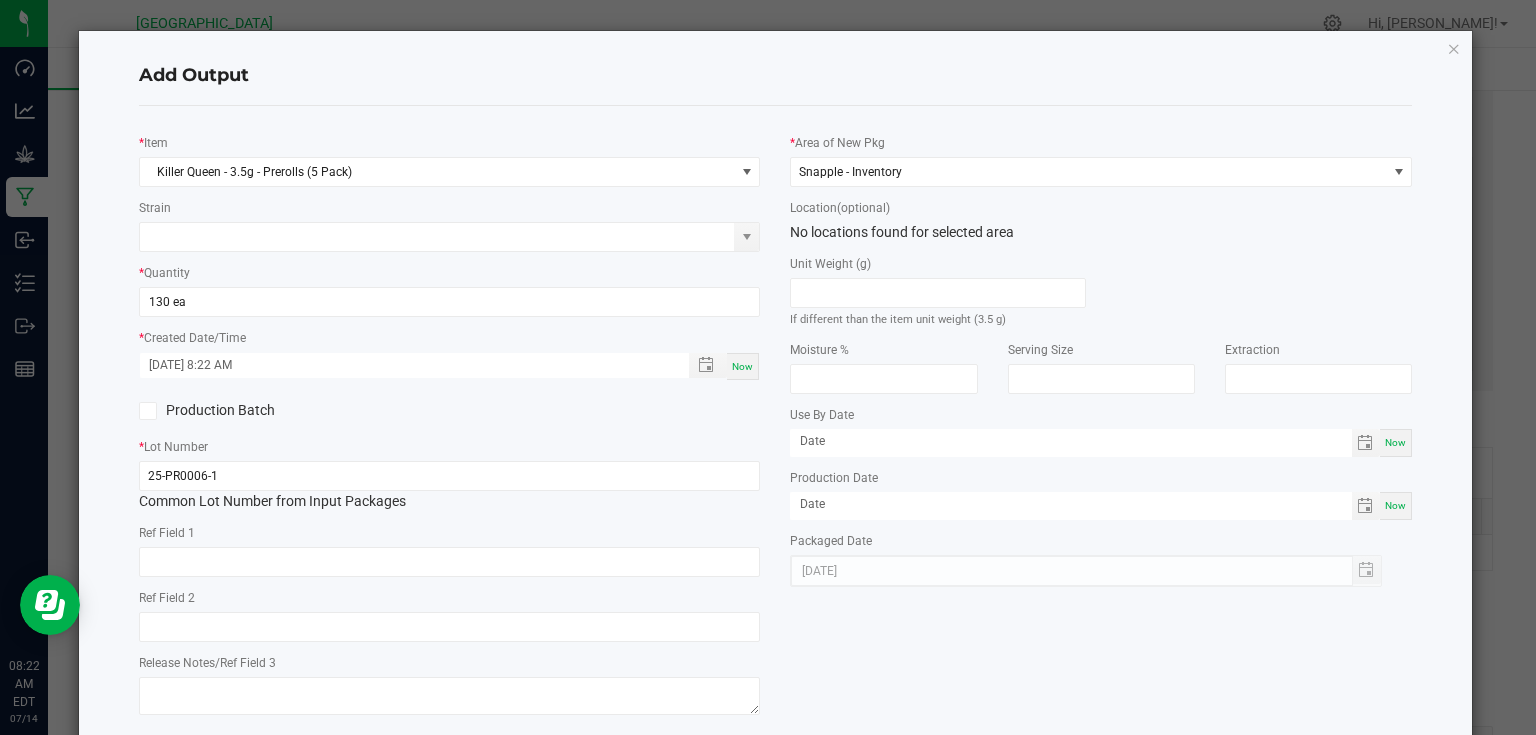 click on "Production Batch" 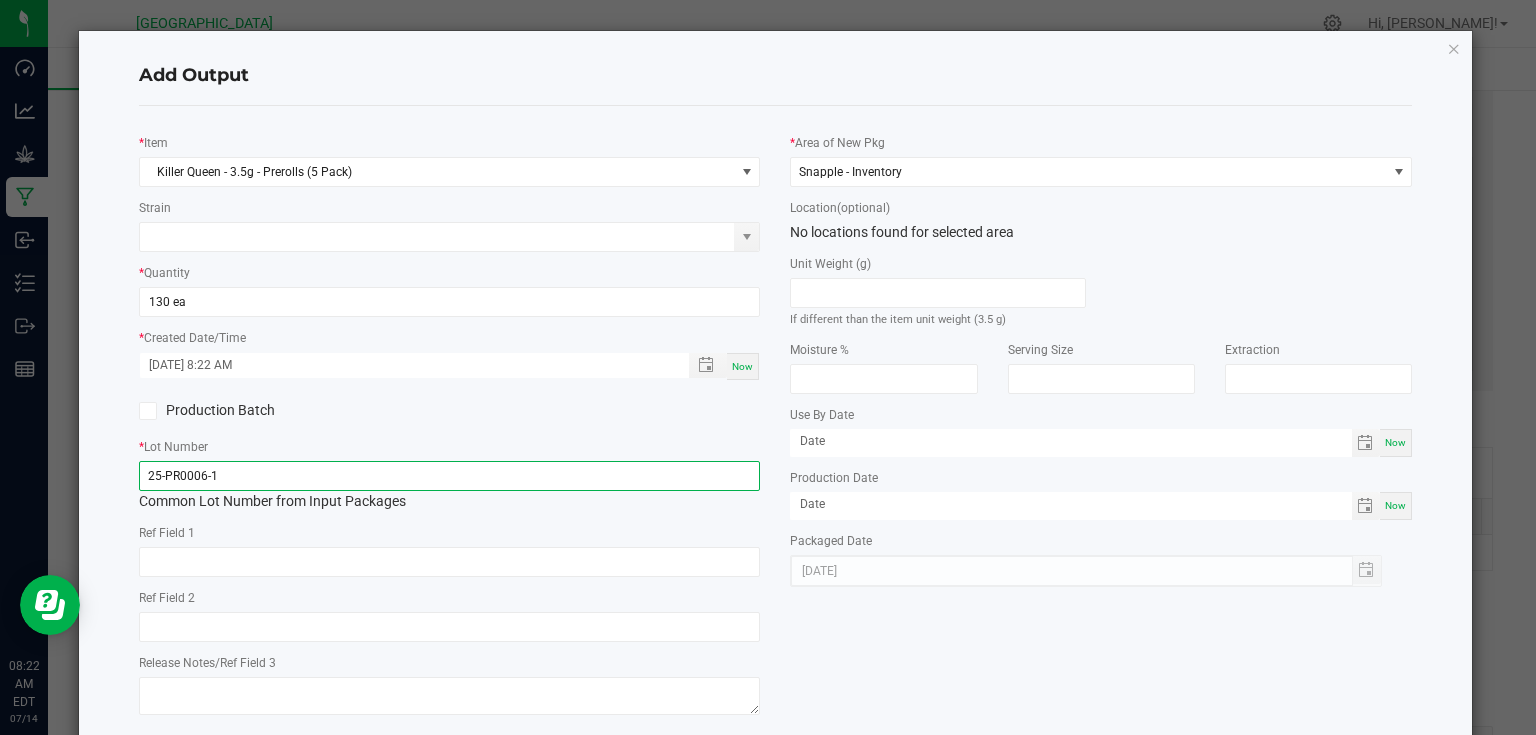 click on "25-PR0006-1" 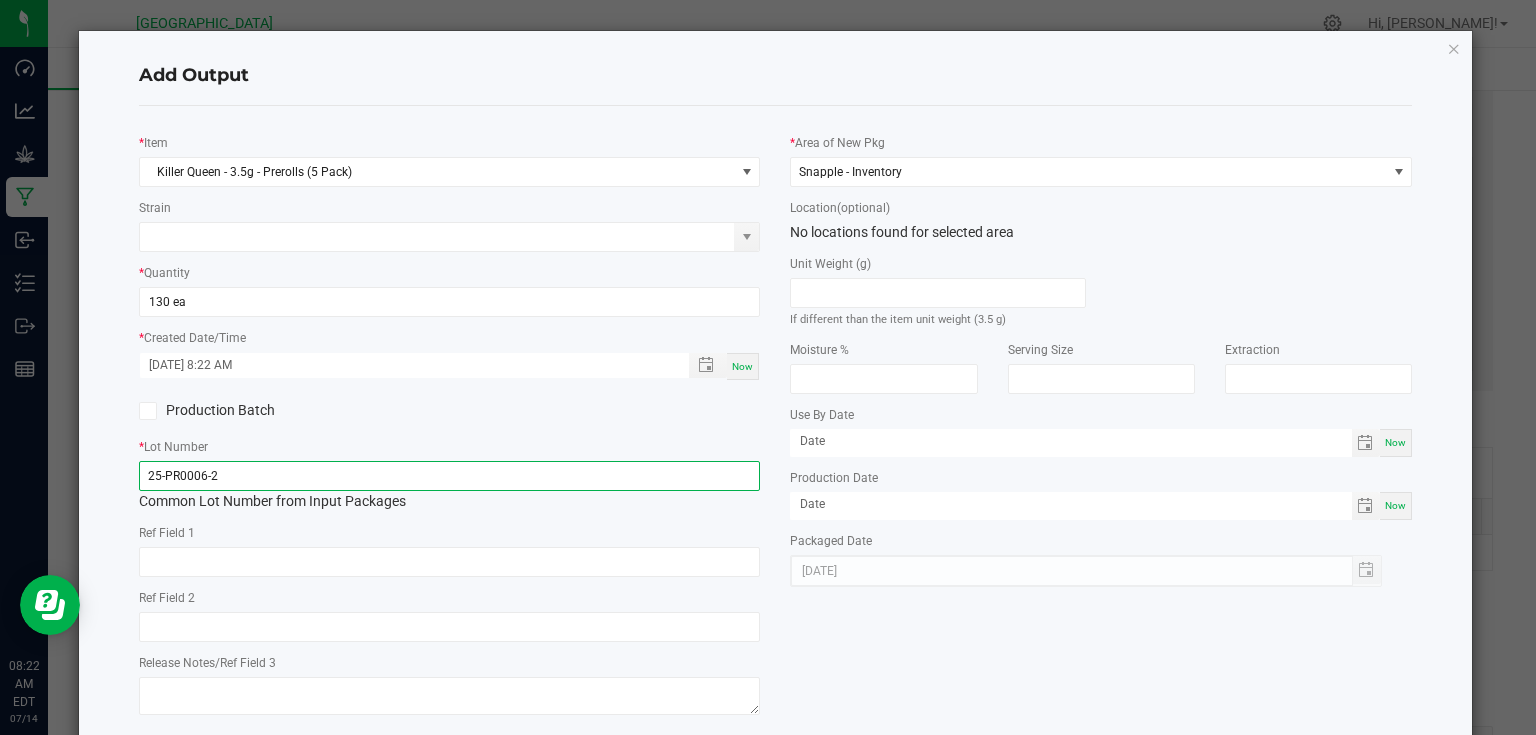 type on "25-PR0006-2" 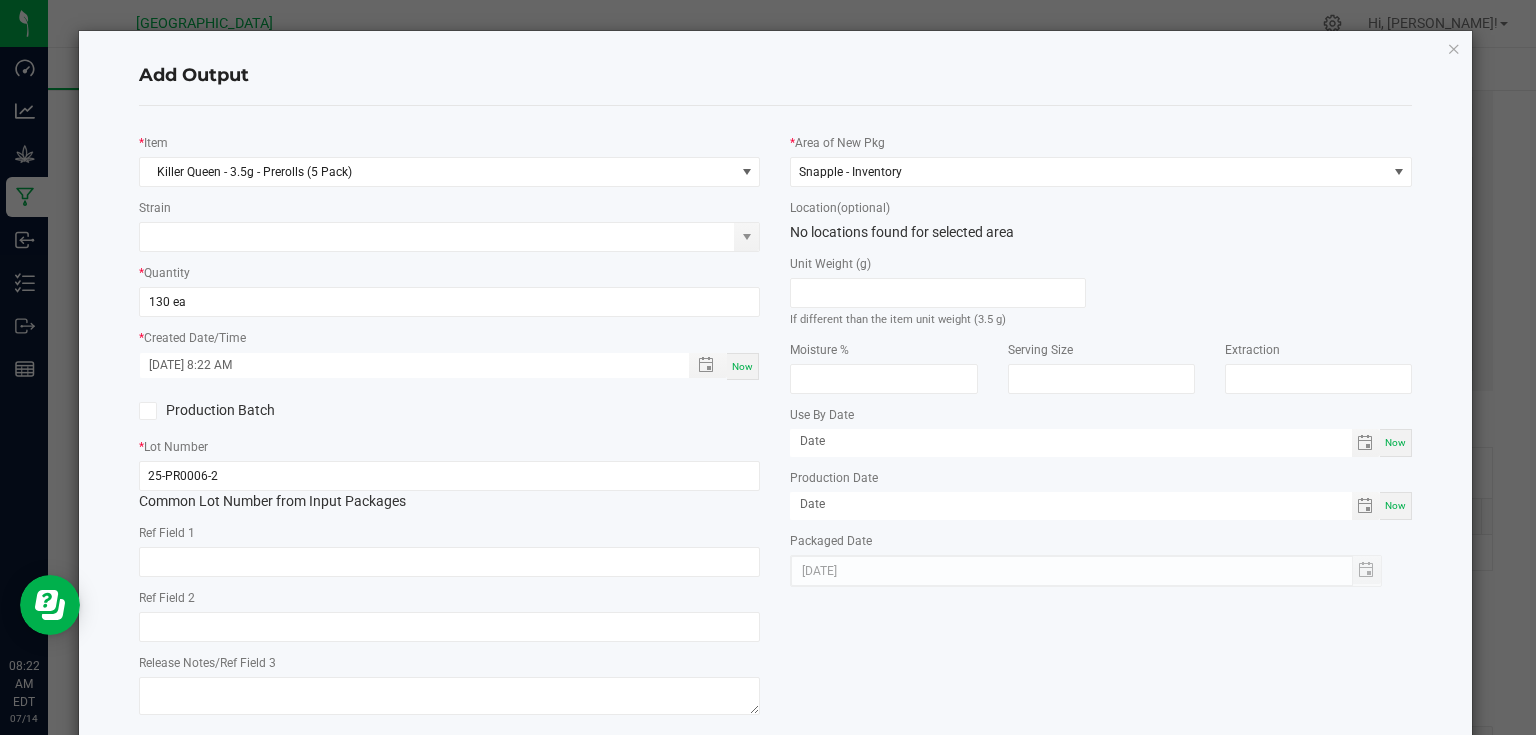 click on "Production Batch" 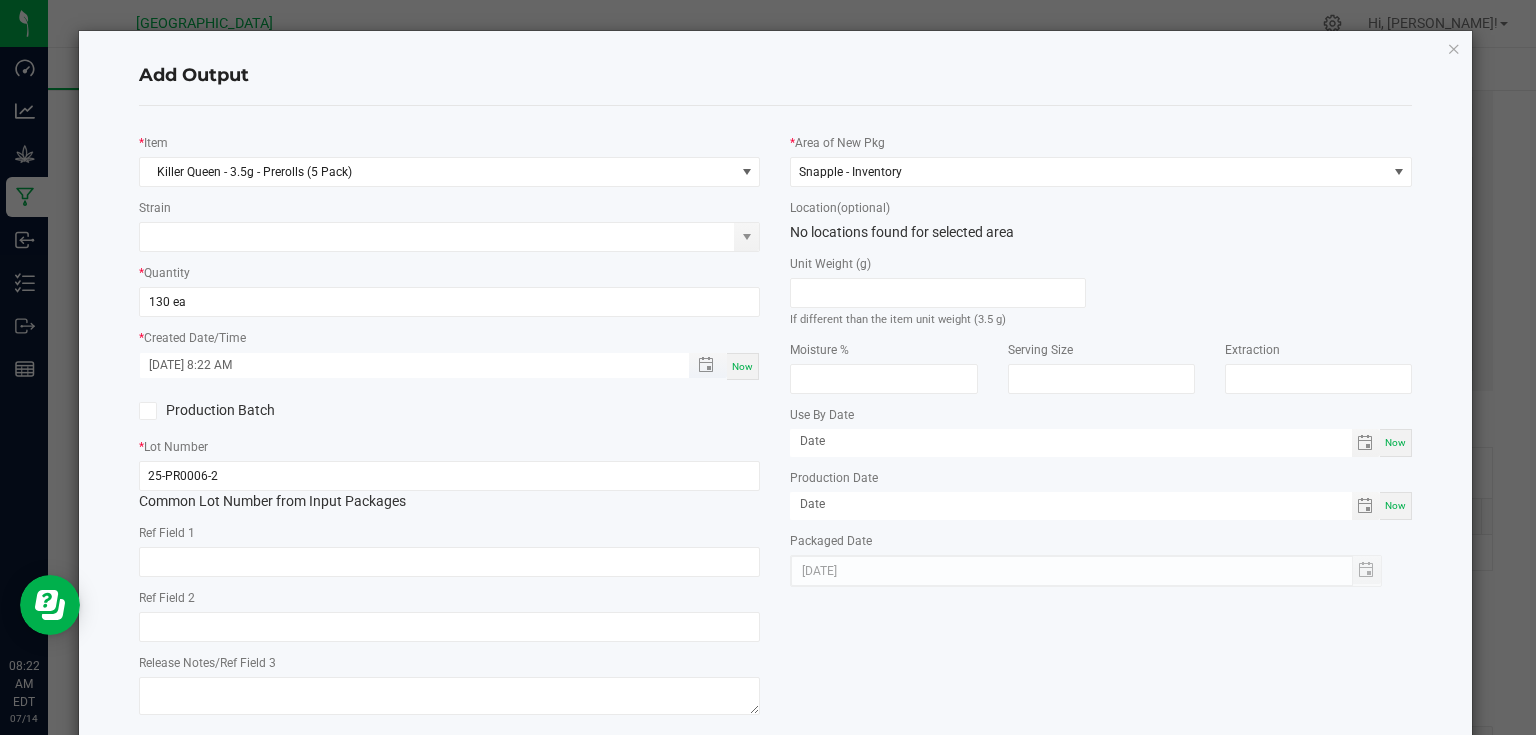 scroll, scrollTop: 102, scrollLeft: 0, axis: vertical 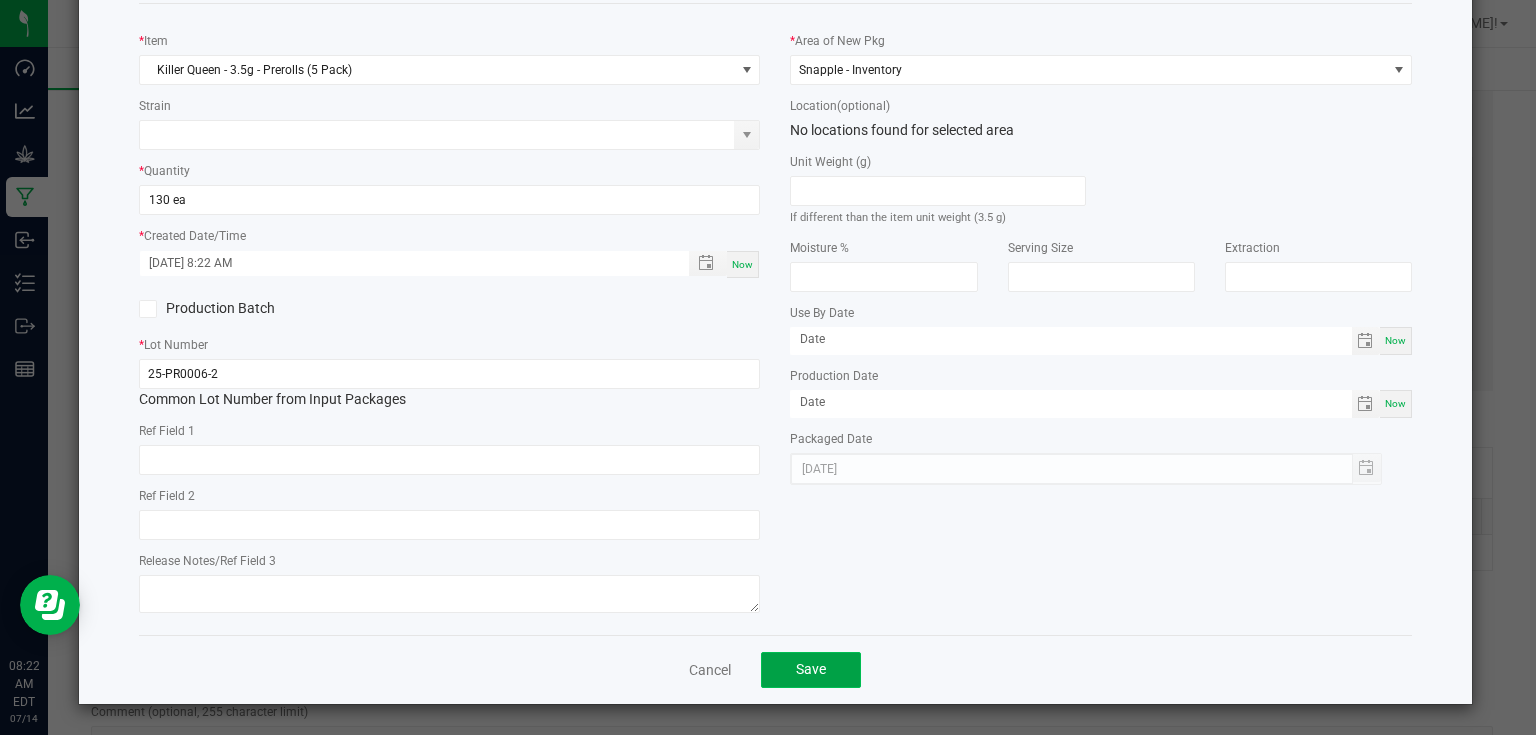 click on "Save" 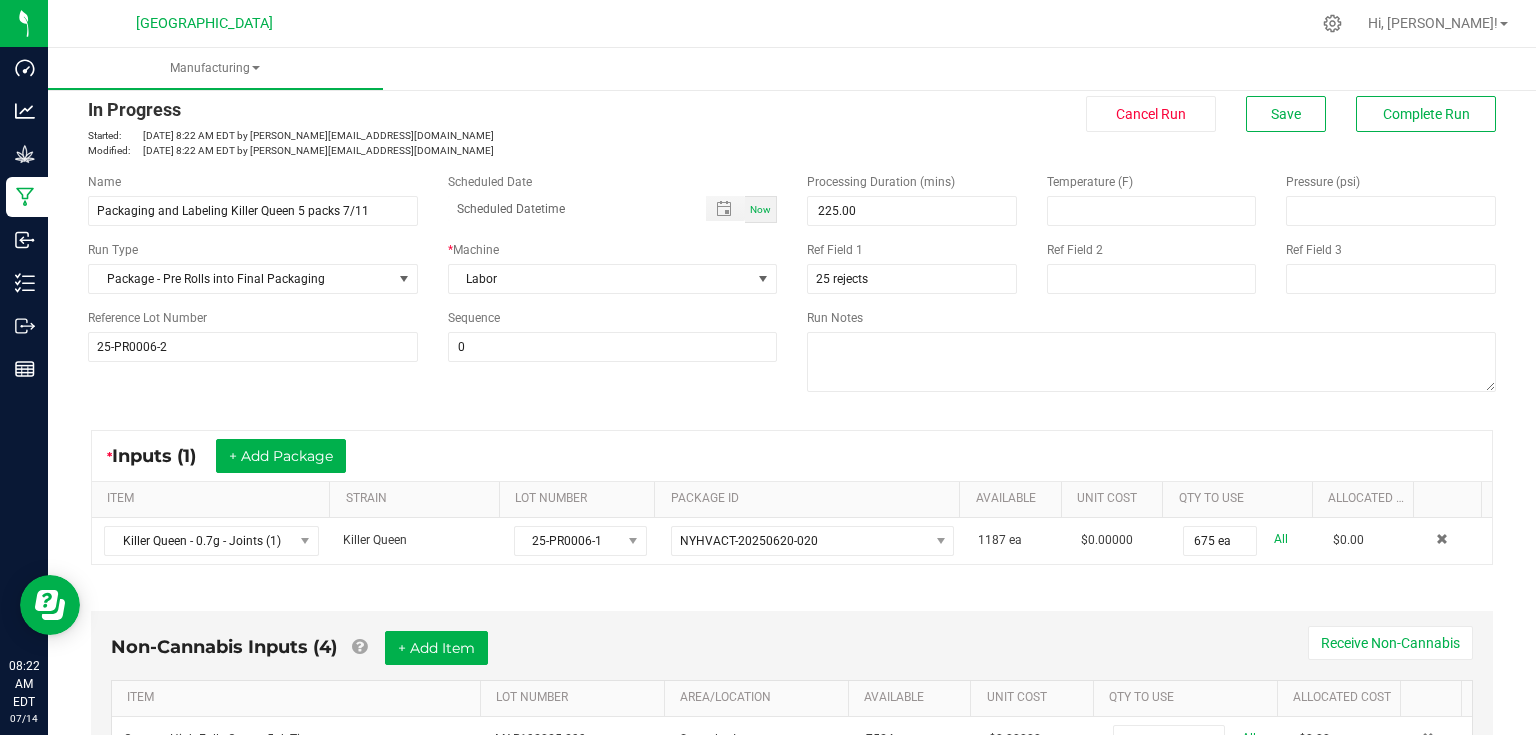 scroll, scrollTop: 0, scrollLeft: 0, axis: both 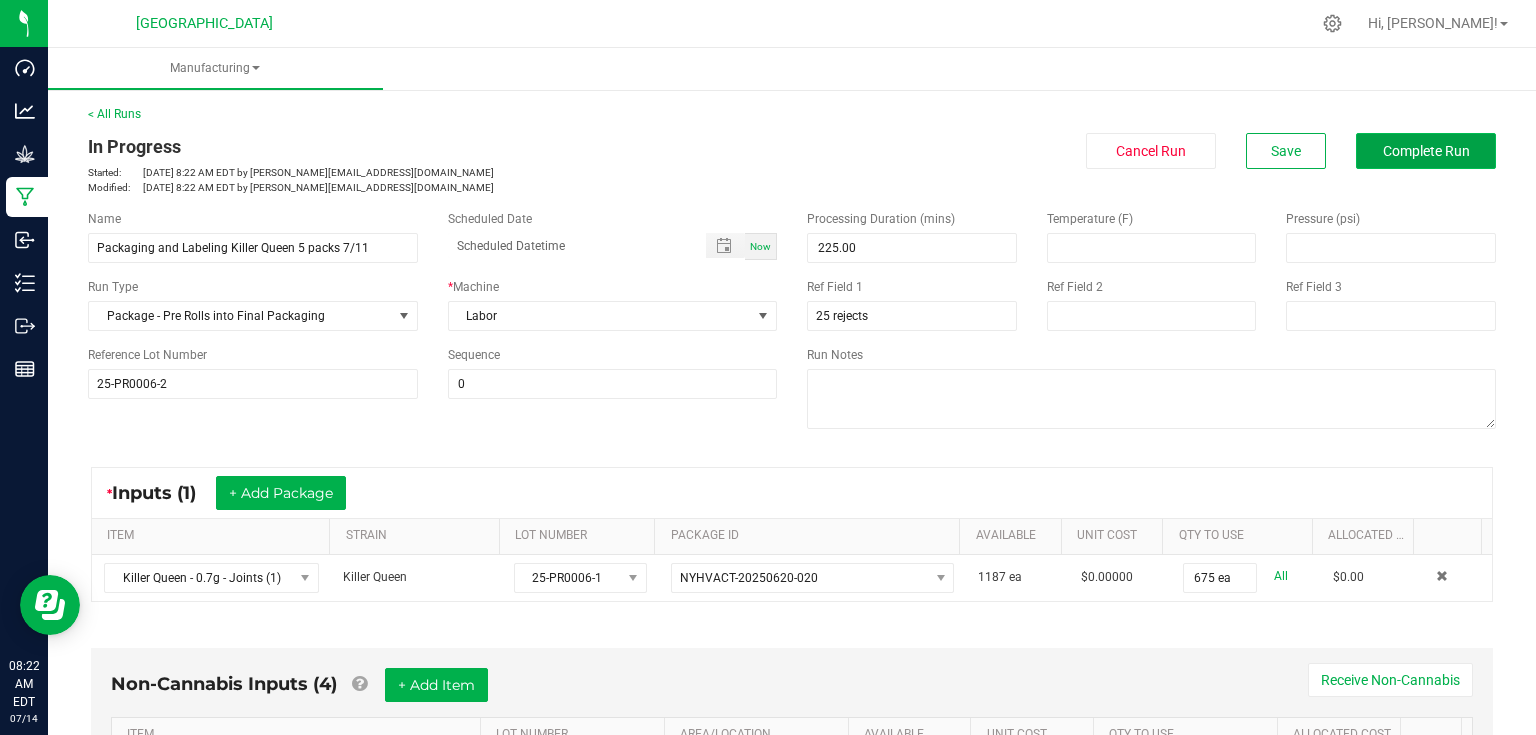 click on "Complete Run" at bounding box center [1426, 151] 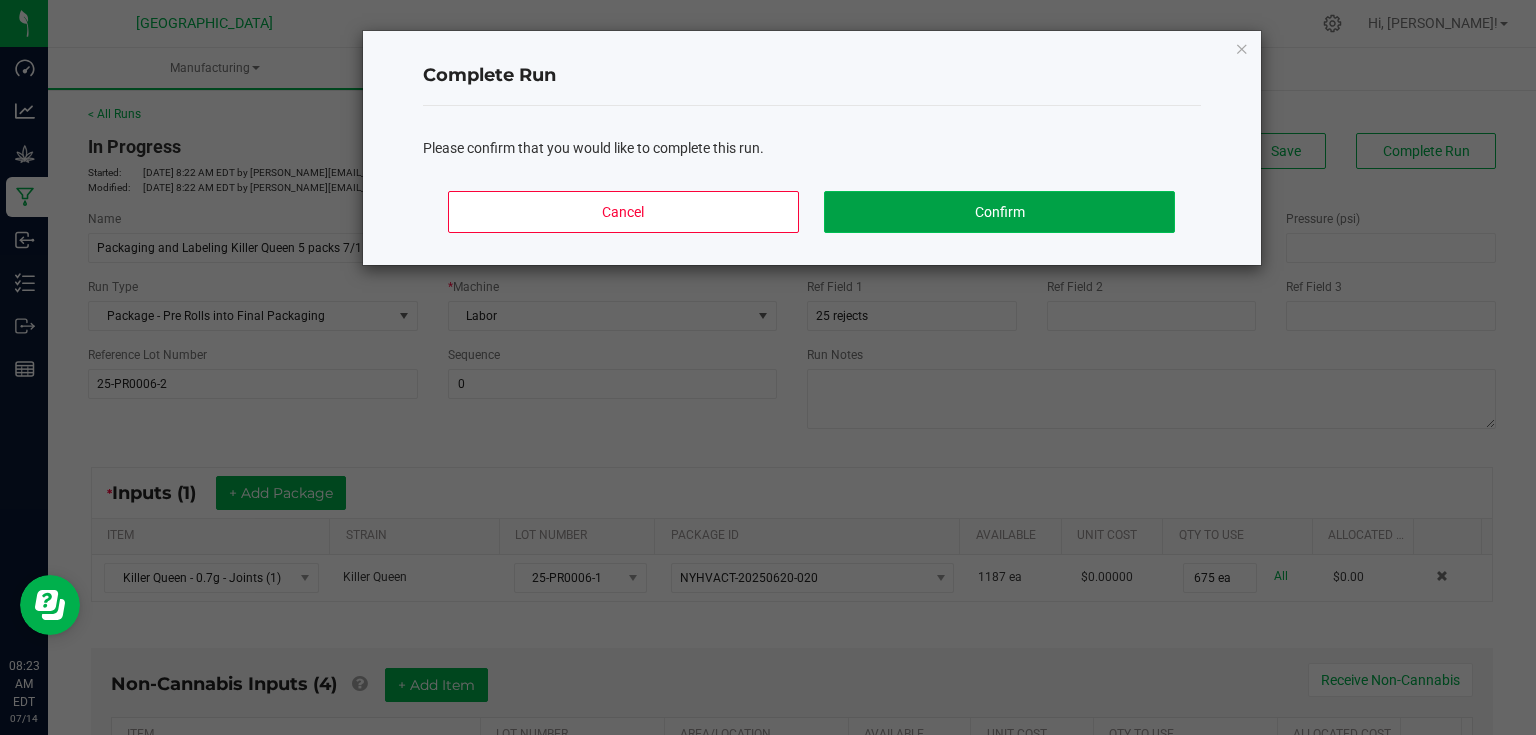 click on "Confirm" 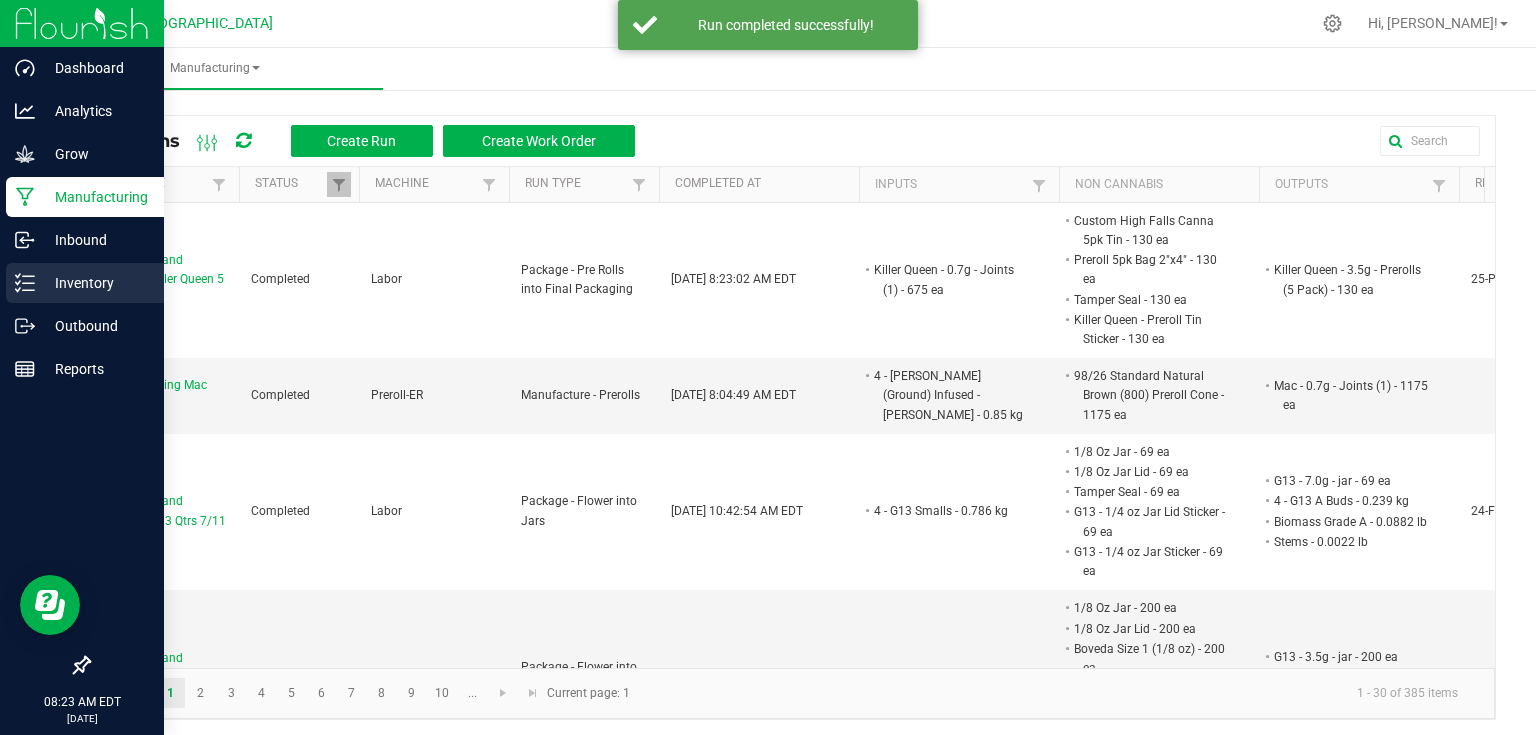 click on "Inventory" at bounding box center (85, 283) 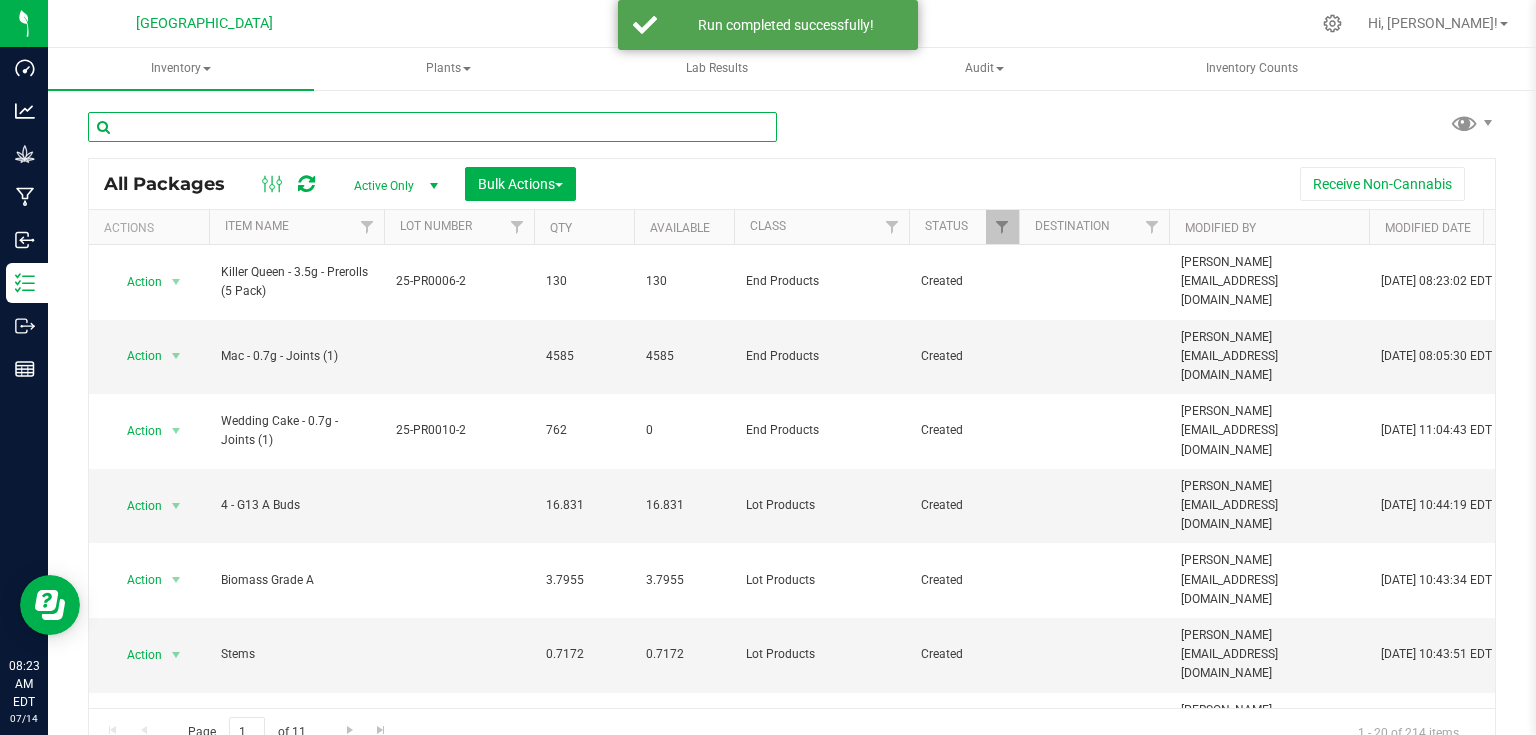click at bounding box center [432, 127] 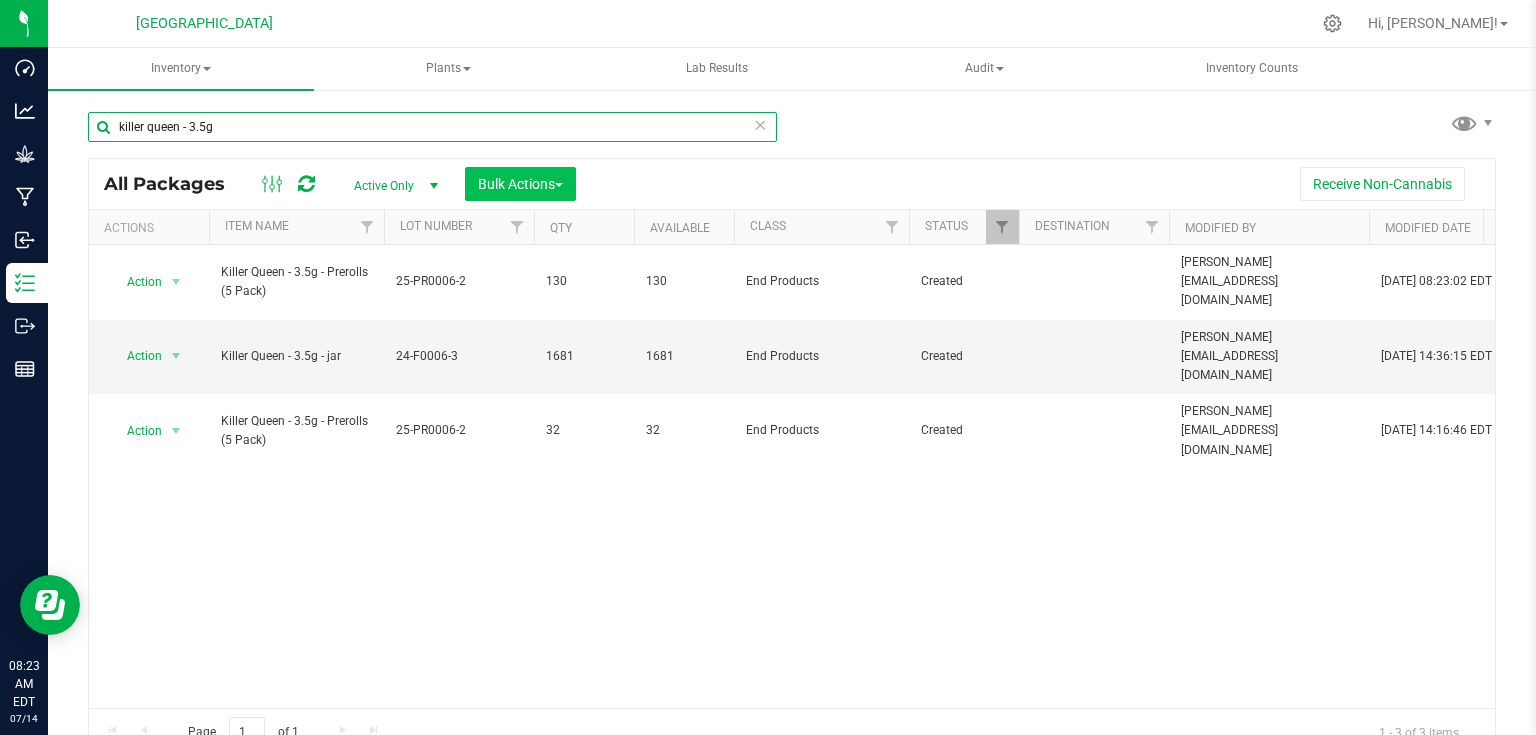 type on "killer queen - 3.5g" 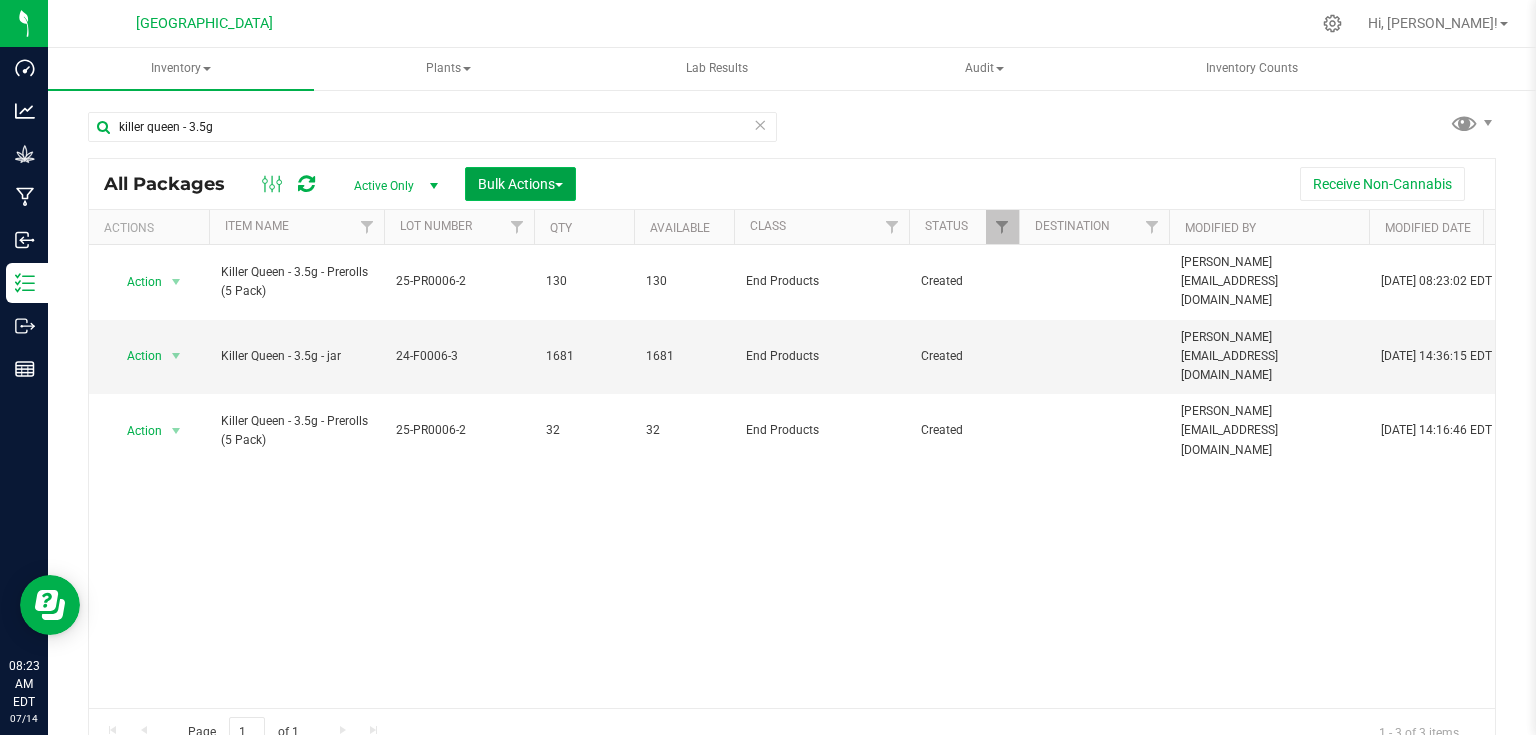 click on "Bulk Actions" at bounding box center [520, 184] 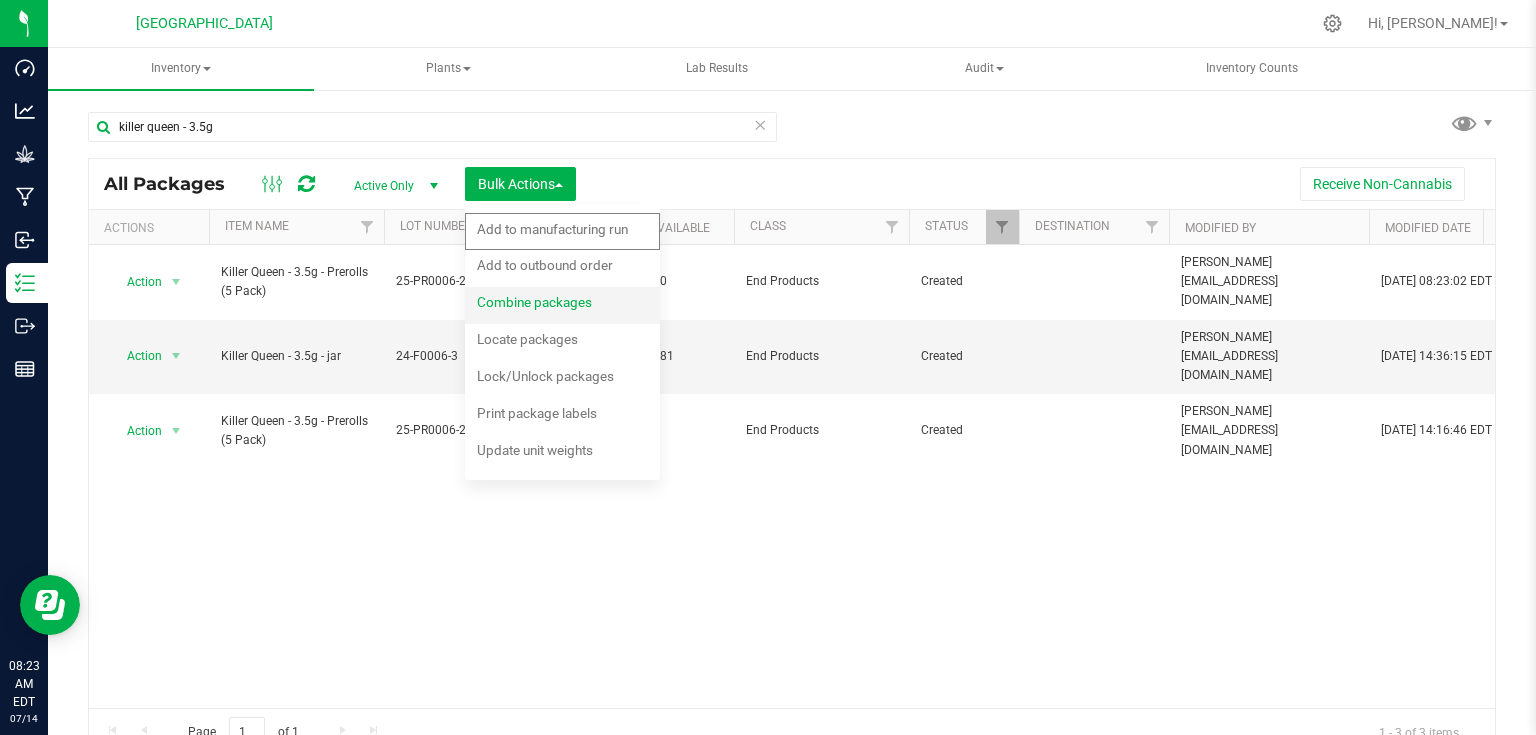 click on "Combine packages" at bounding box center [534, 302] 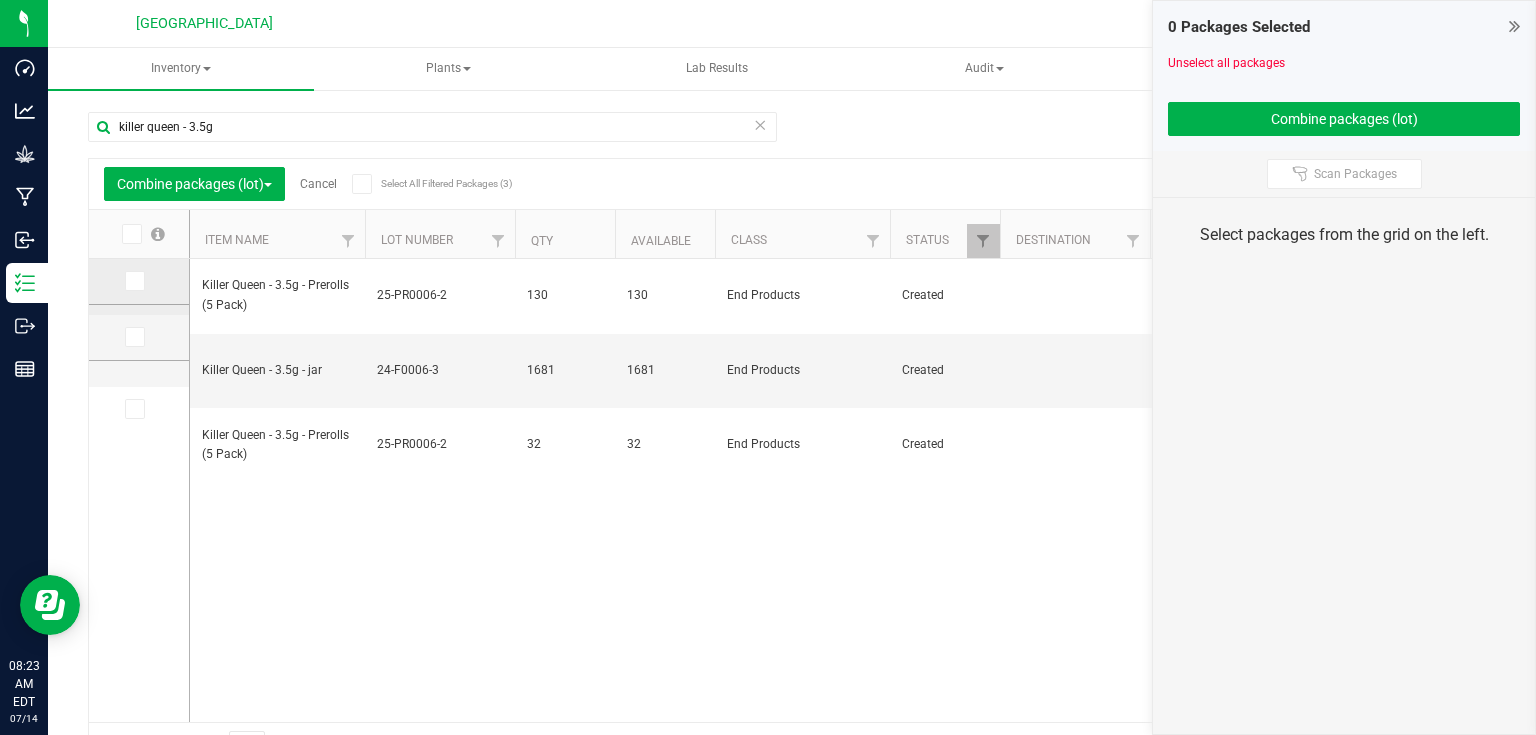 click at bounding box center (133, 281) 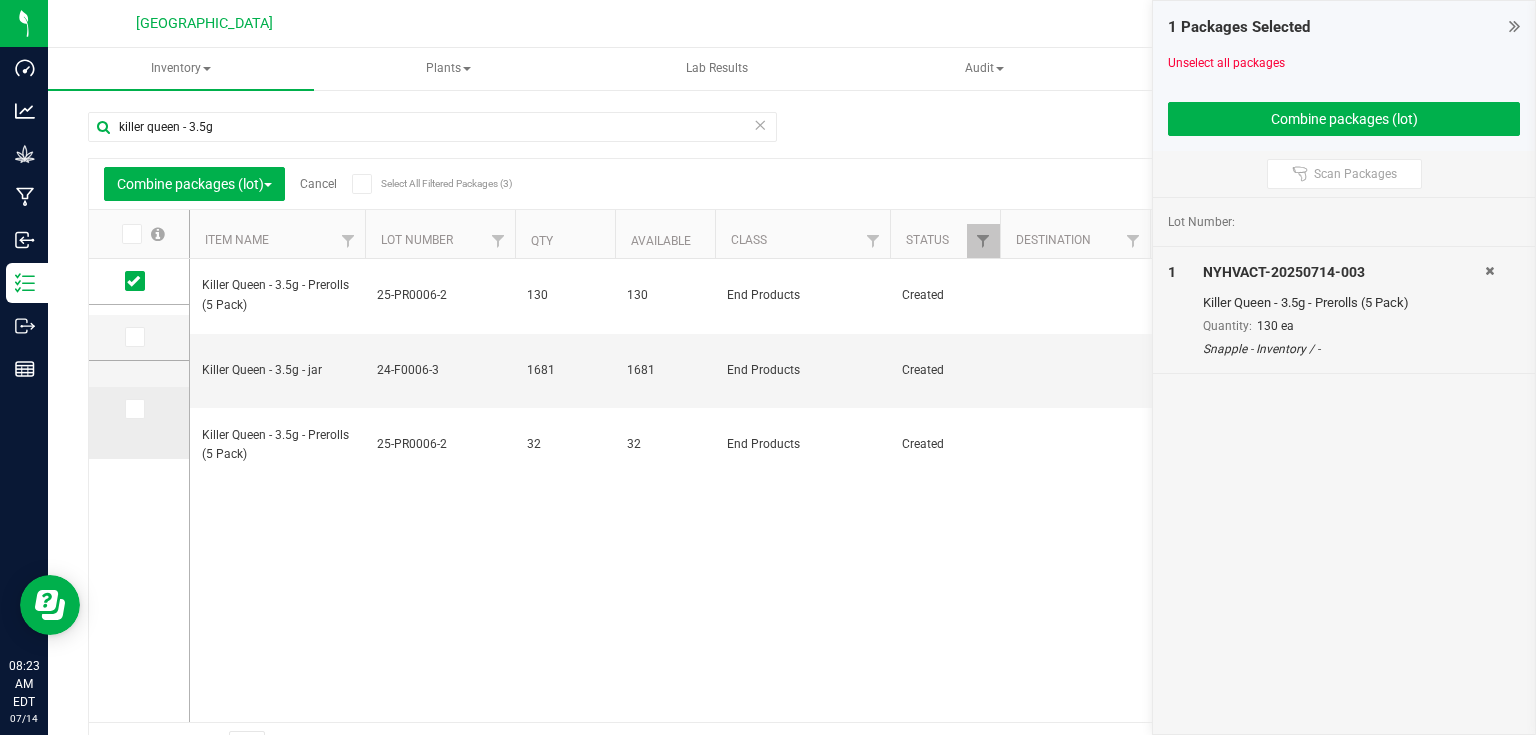 click at bounding box center (133, 409) 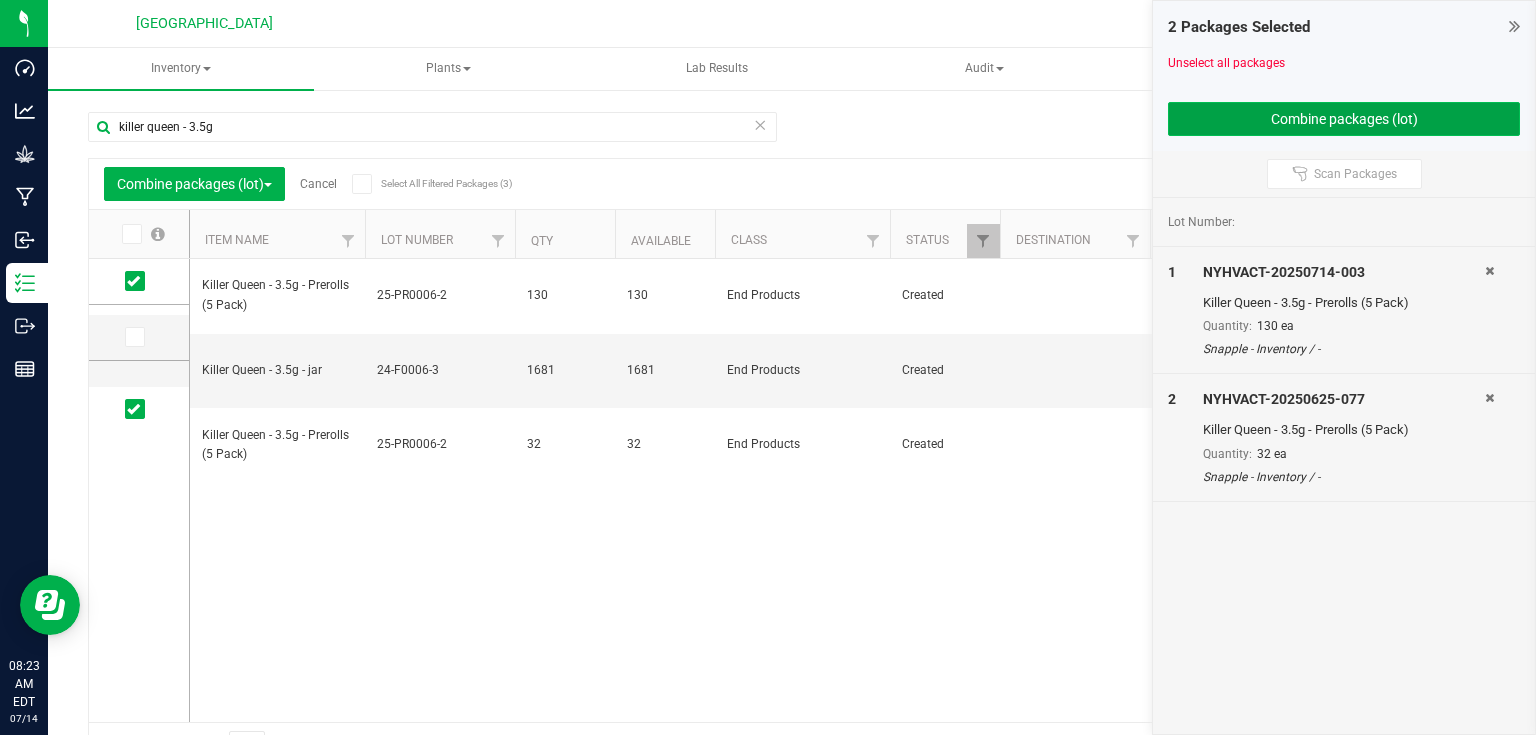 click on "Combine packages (lot)" at bounding box center (1344, 119) 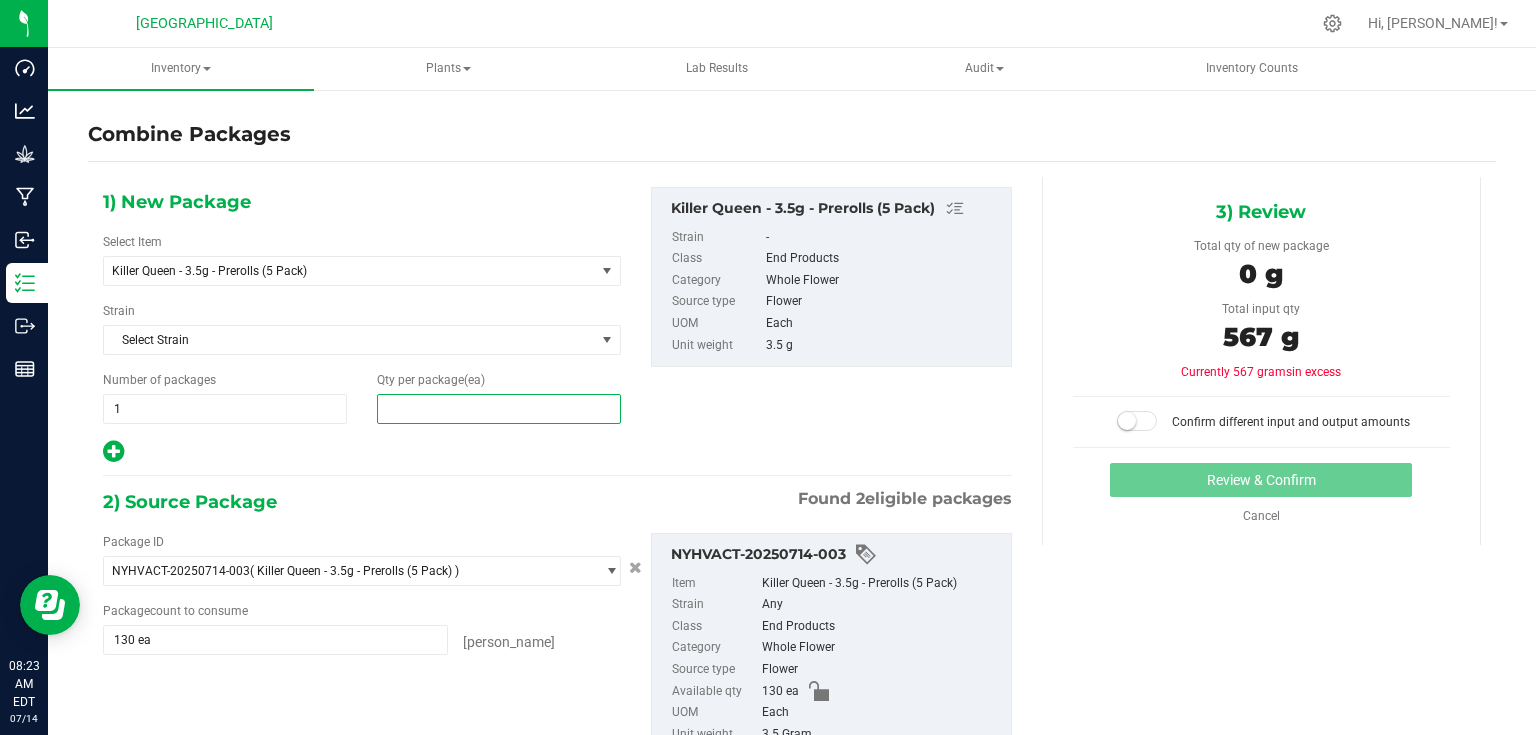 click at bounding box center (499, 409) 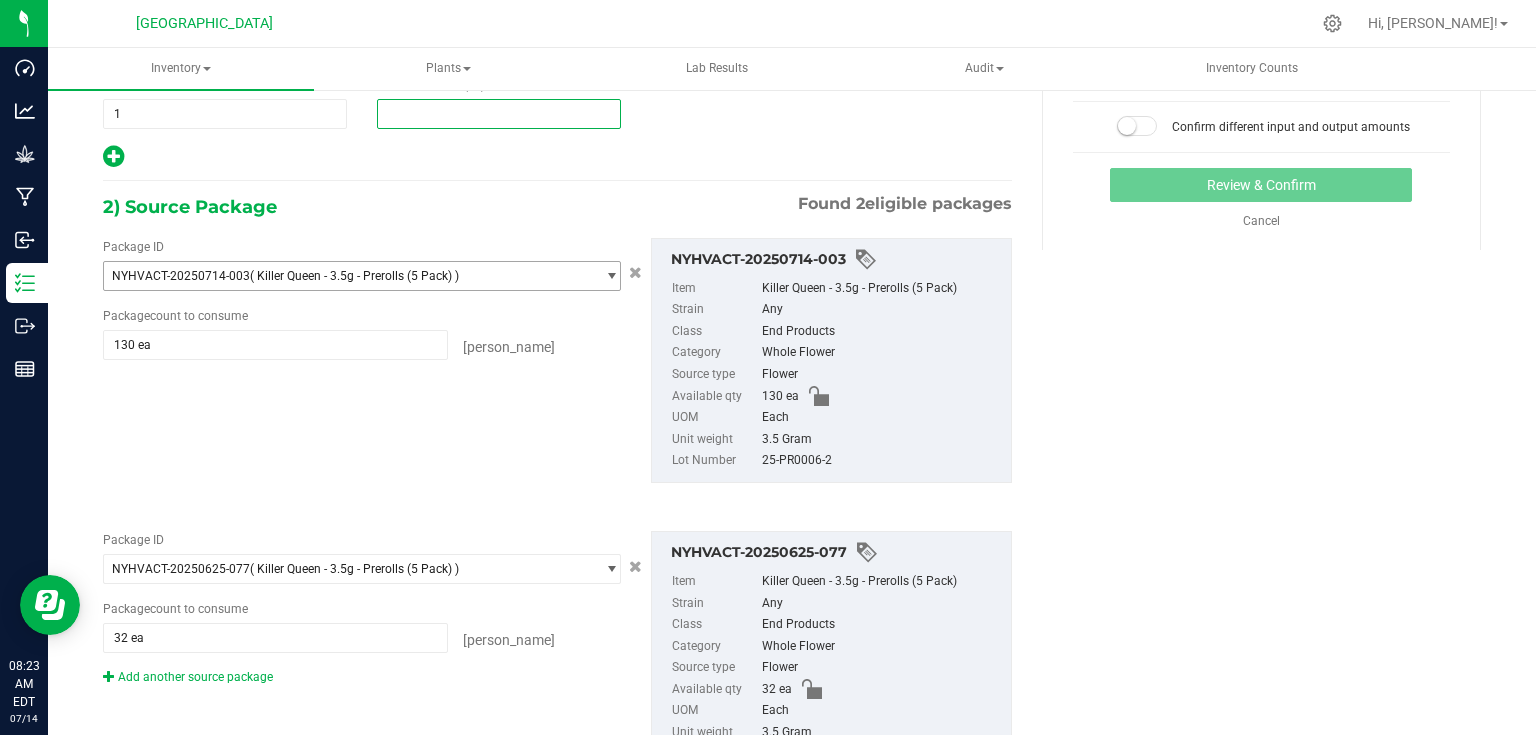 scroll, scrollTop: 320, scrollLeft: 0, axis: vertical 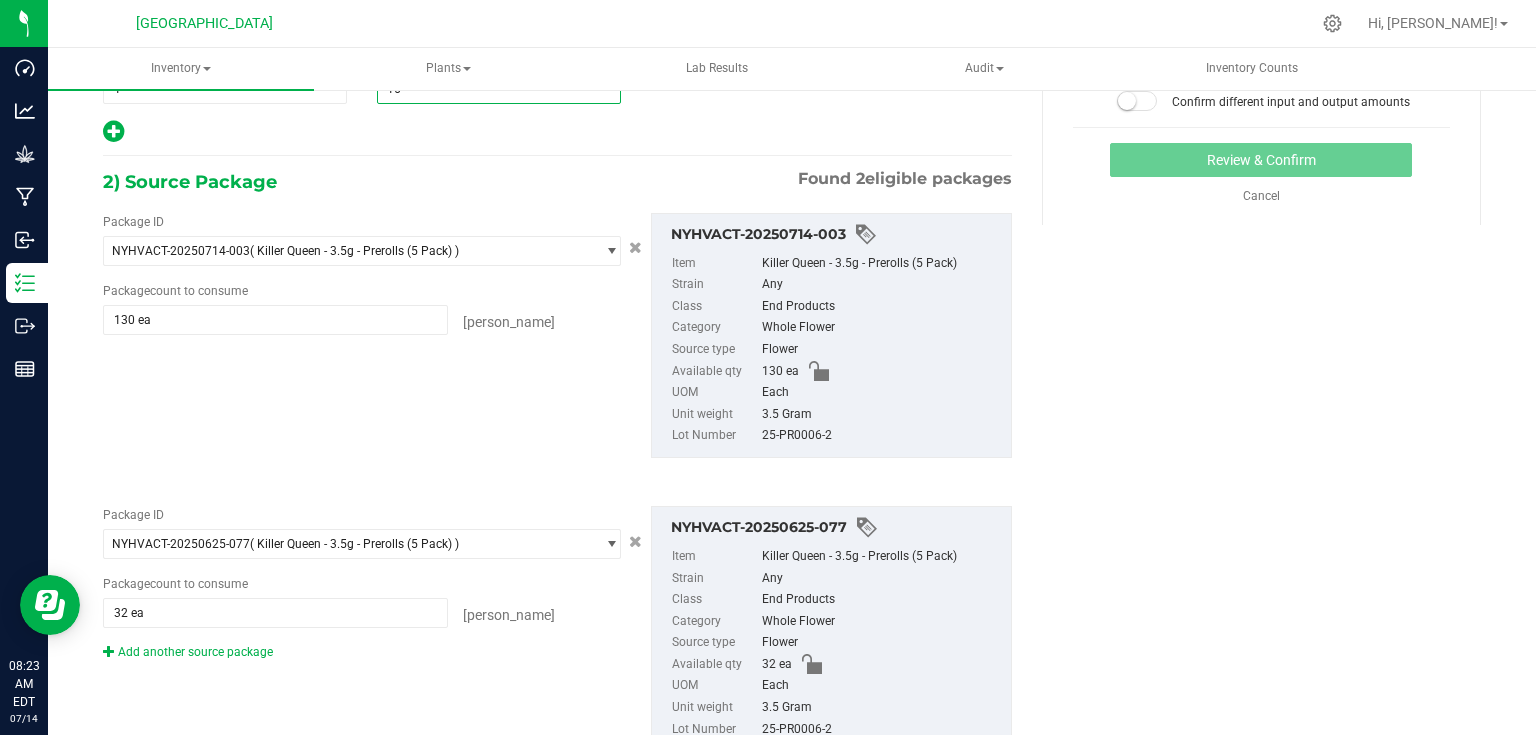 type on "162" 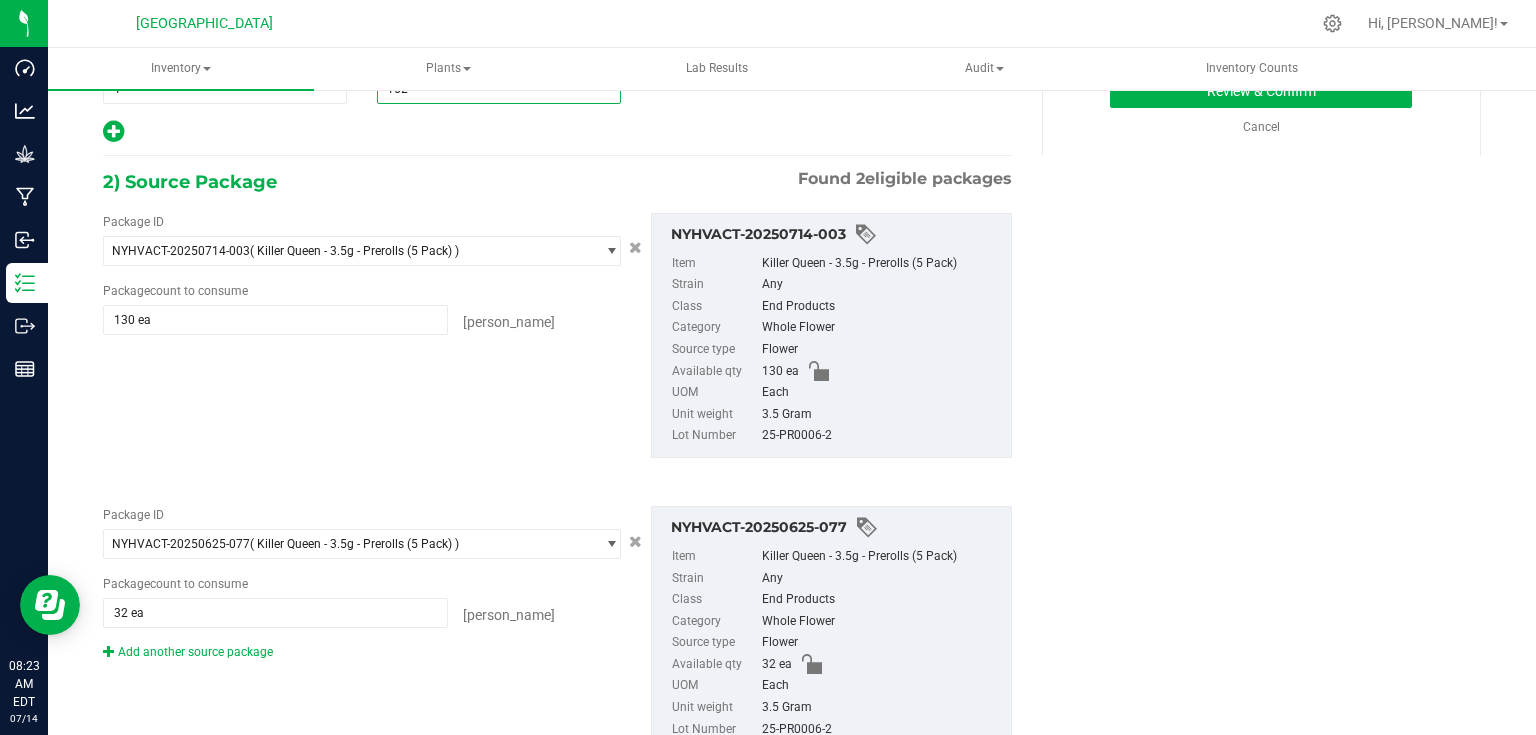 type on "162" 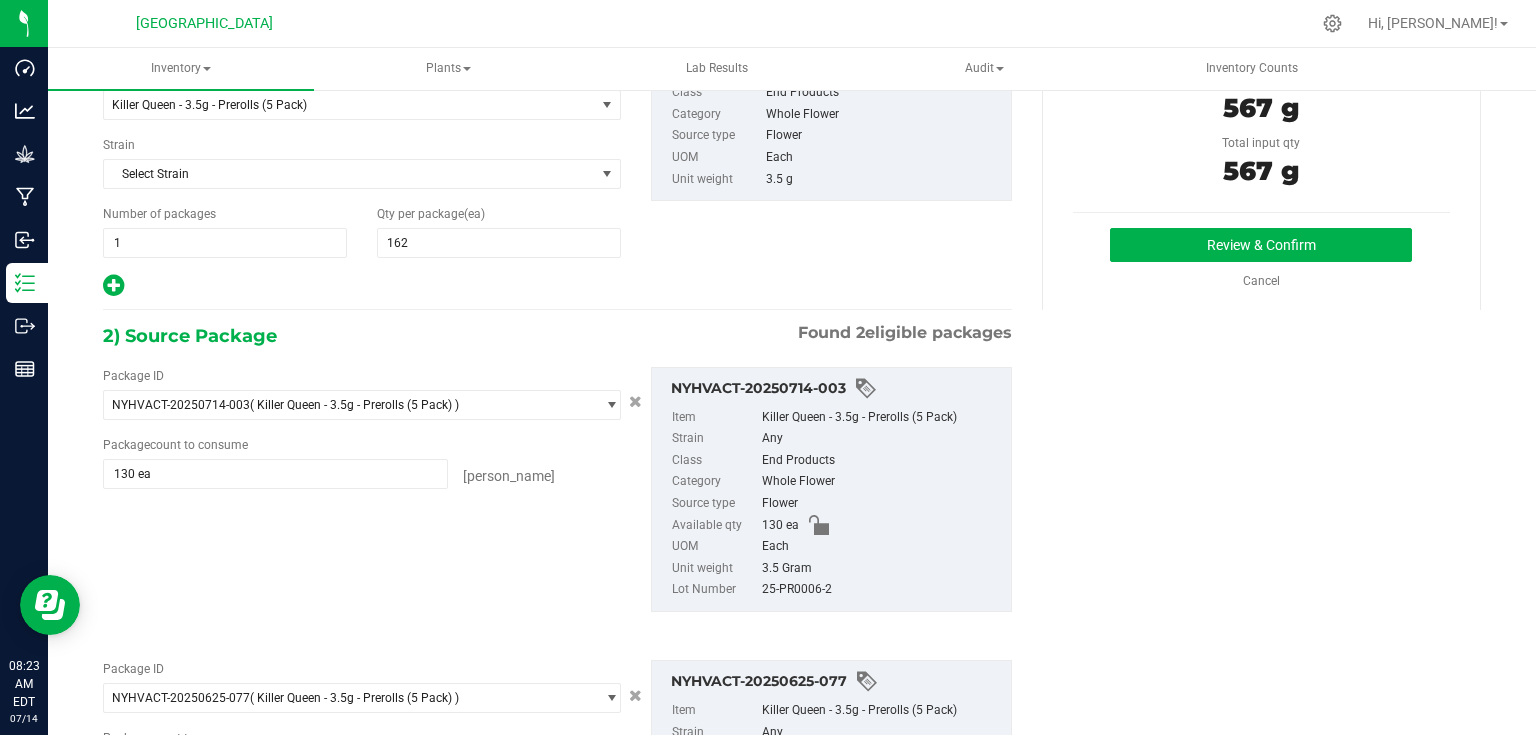 scroll, scrollTop: 160, scrollLeft: 0, axis: vertical 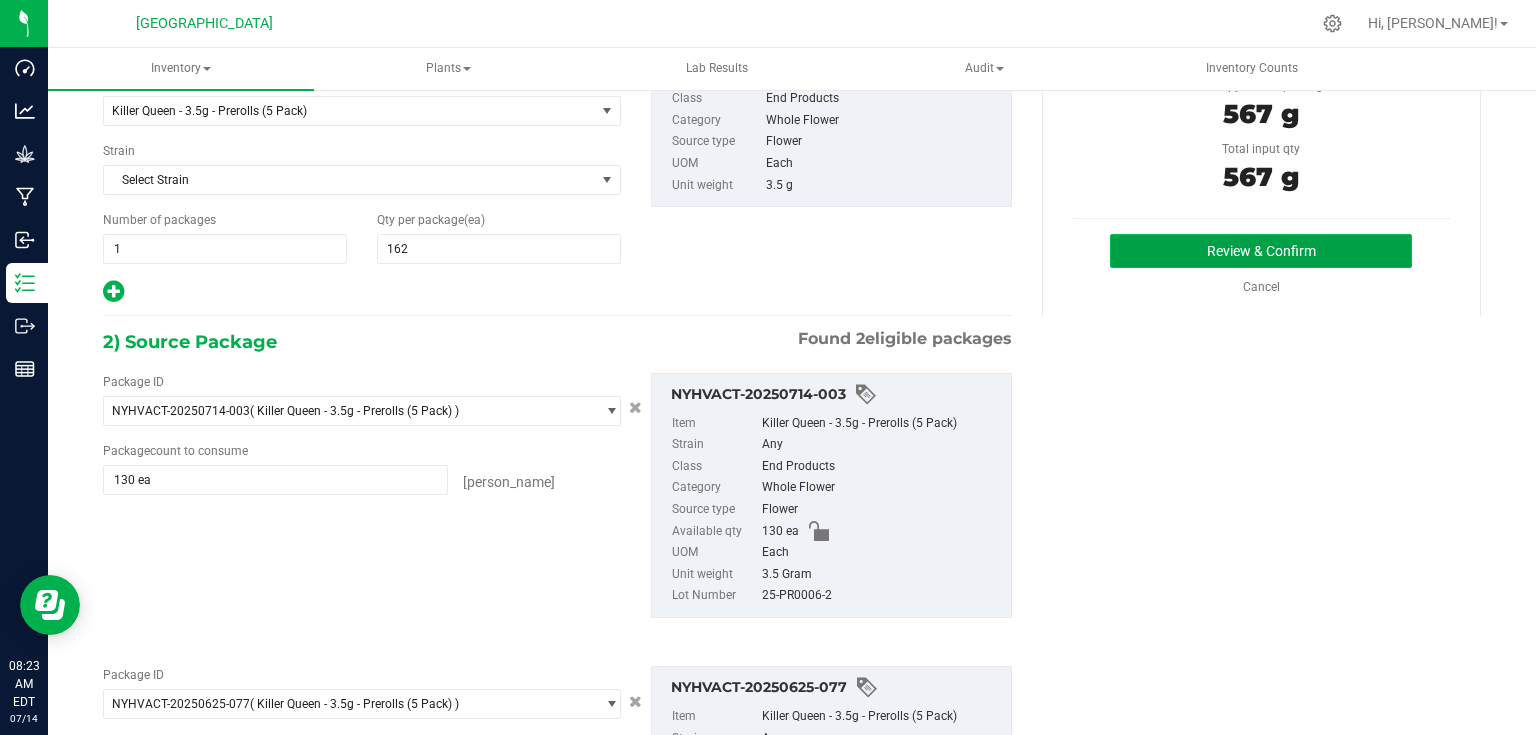 click on "Review & Confirm" at bounding box center [1261, 251] 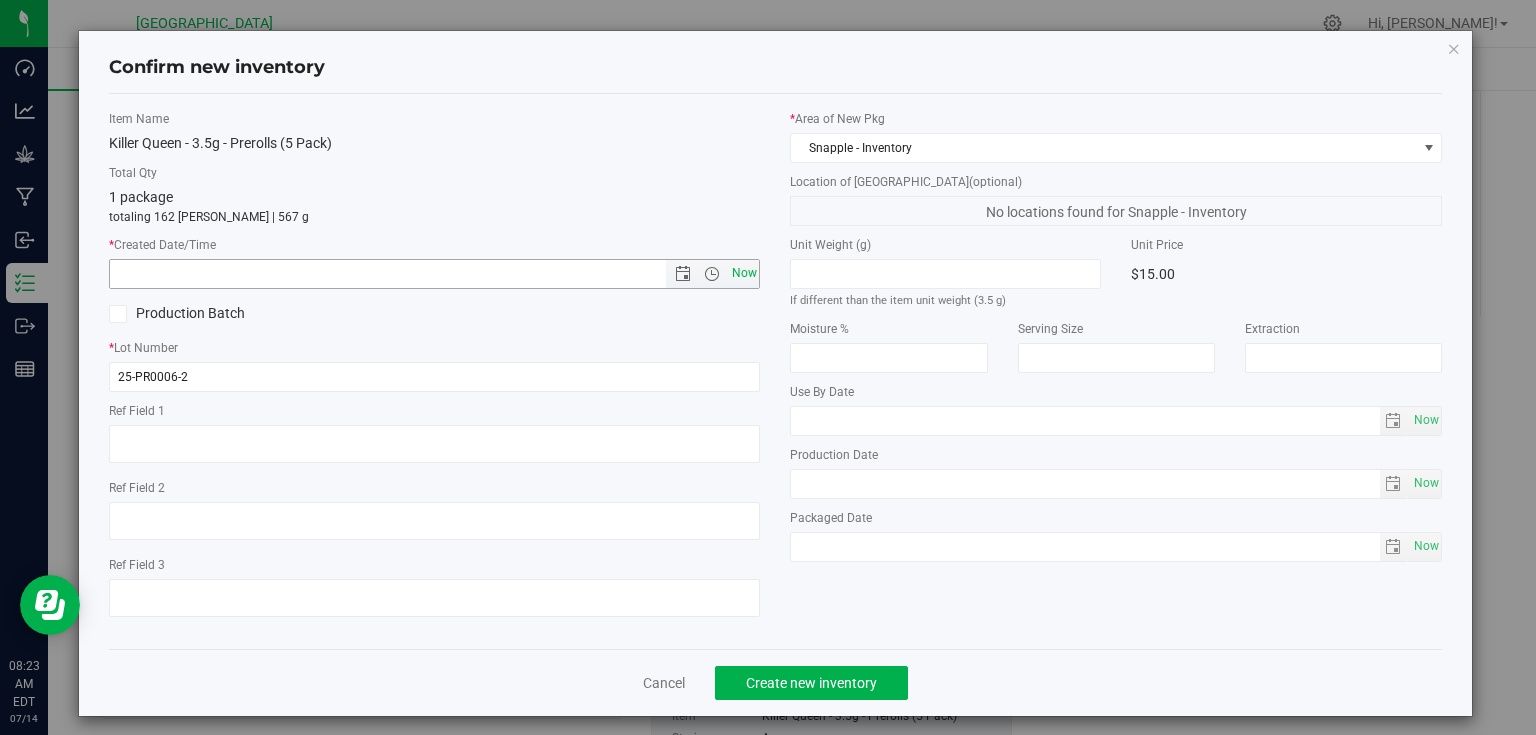 click on "Now" at bounding box center [744, 273] 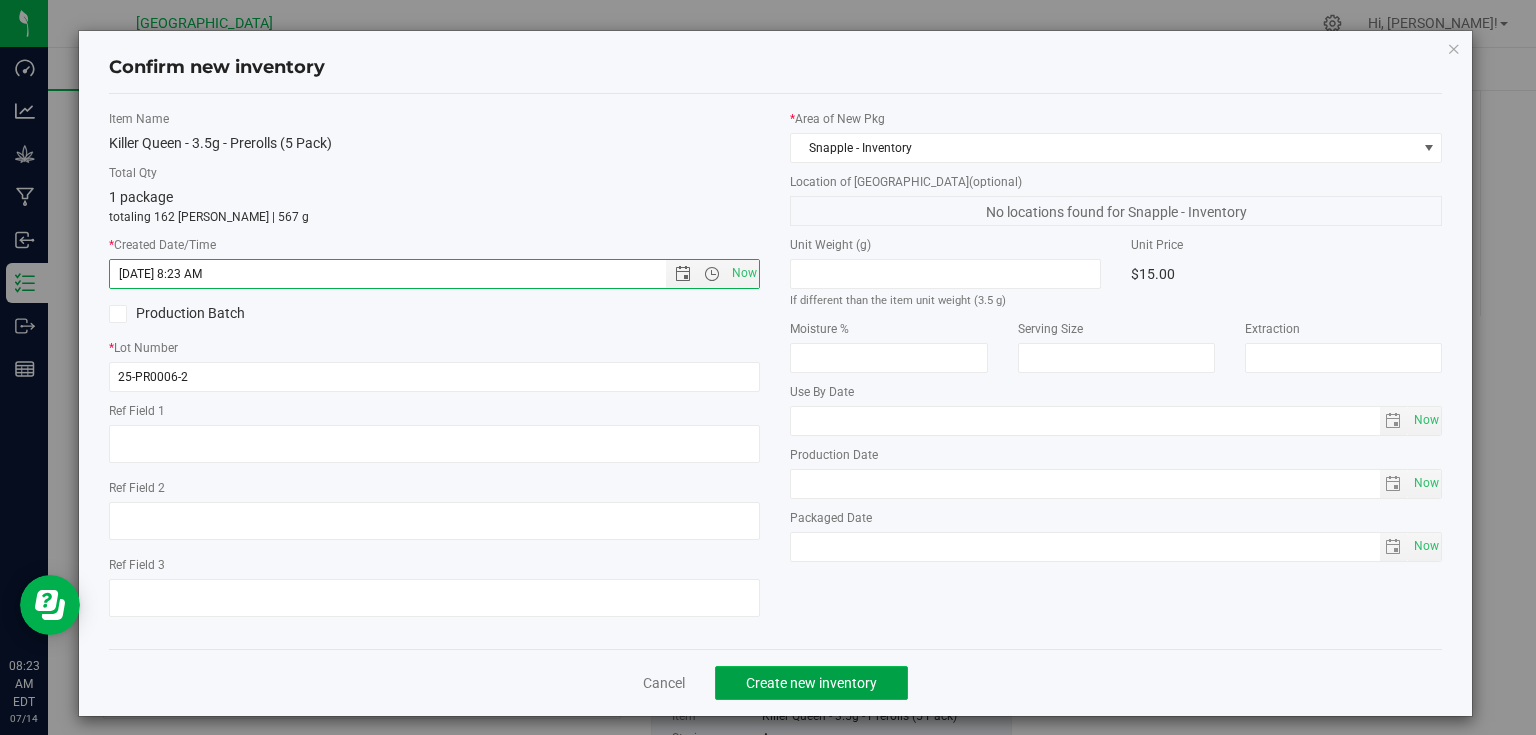 click on "Create new inventory" 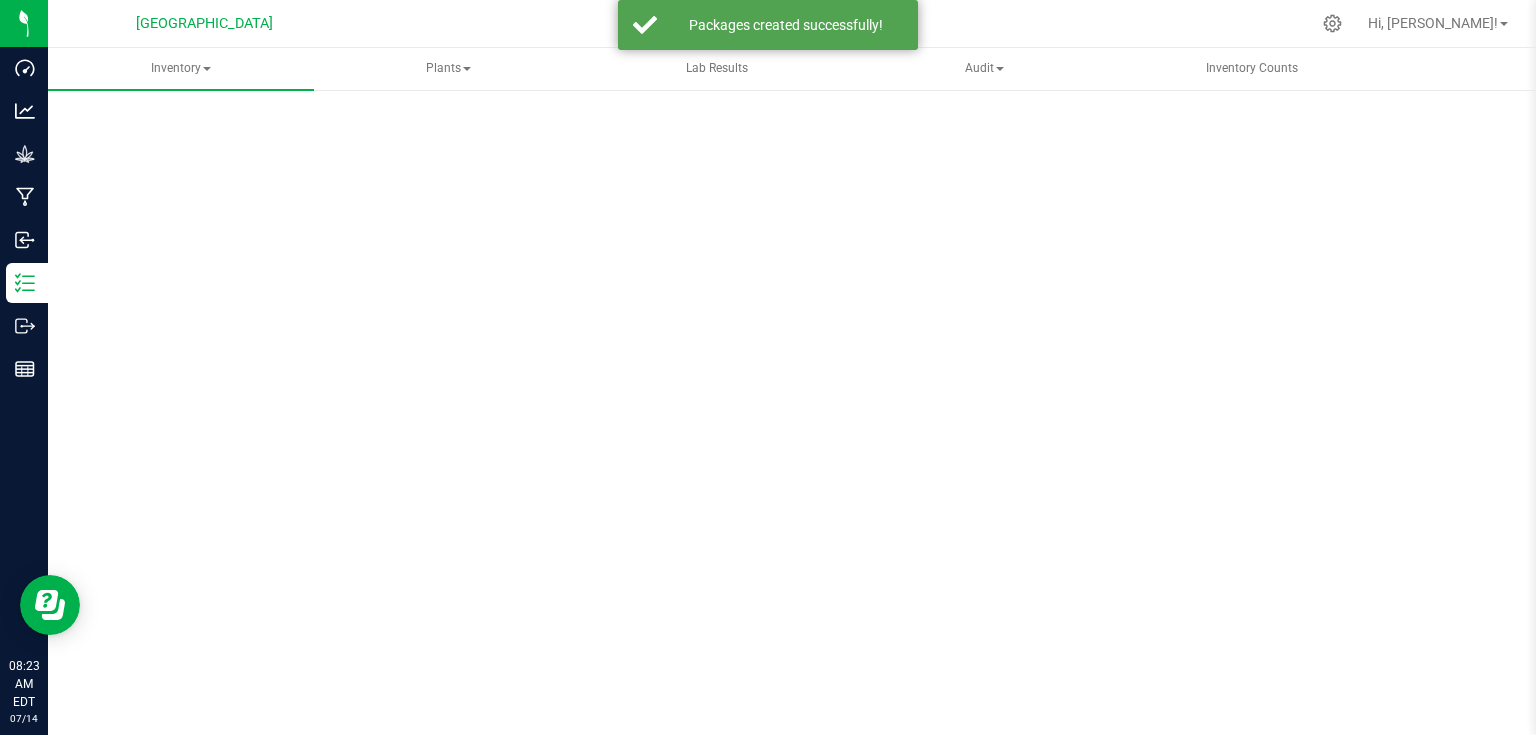 scroll, scrollTop: 0, scrollLeft: 0, axis: both 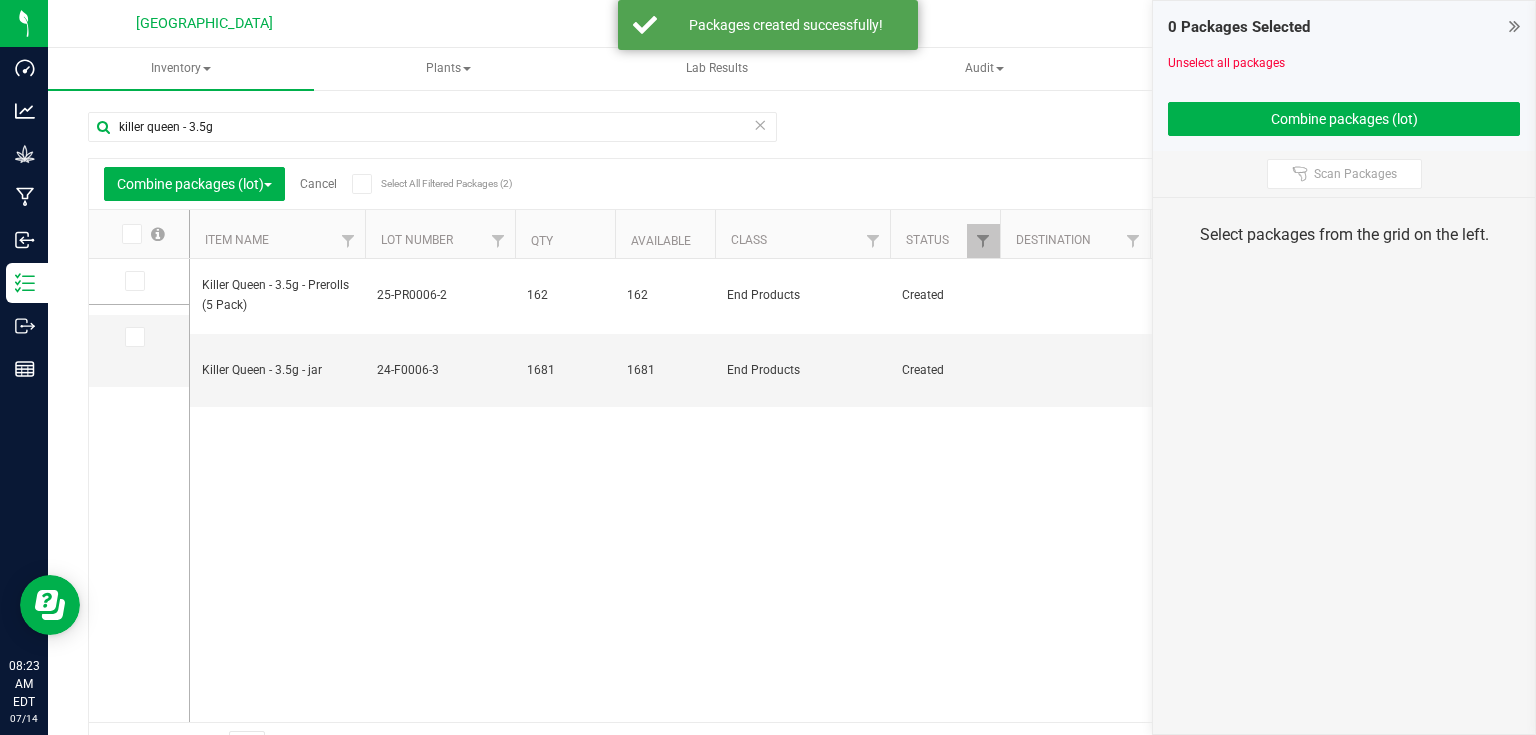click at bounding box center (1514, 26) 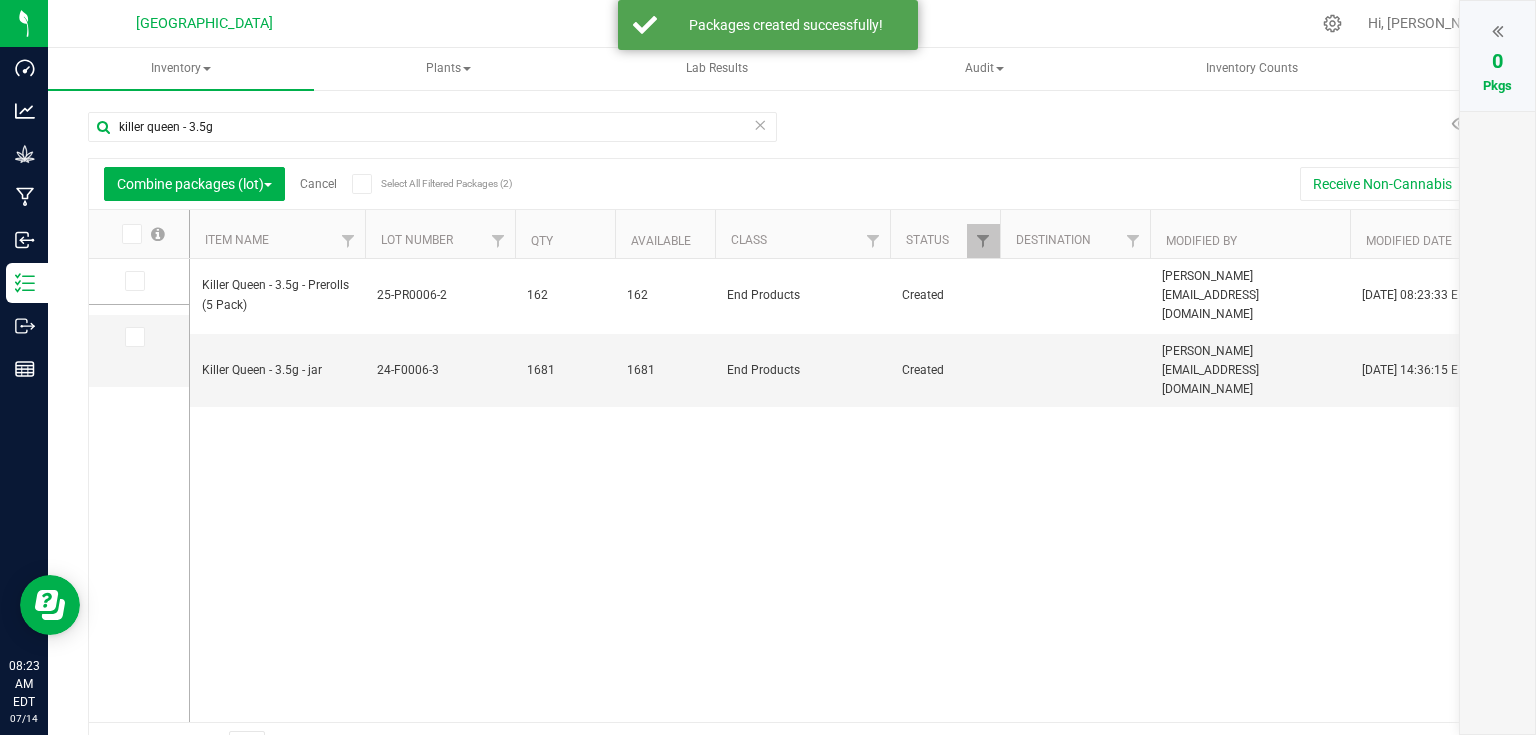 click on "Cancel" at bounding box center [318, 184] 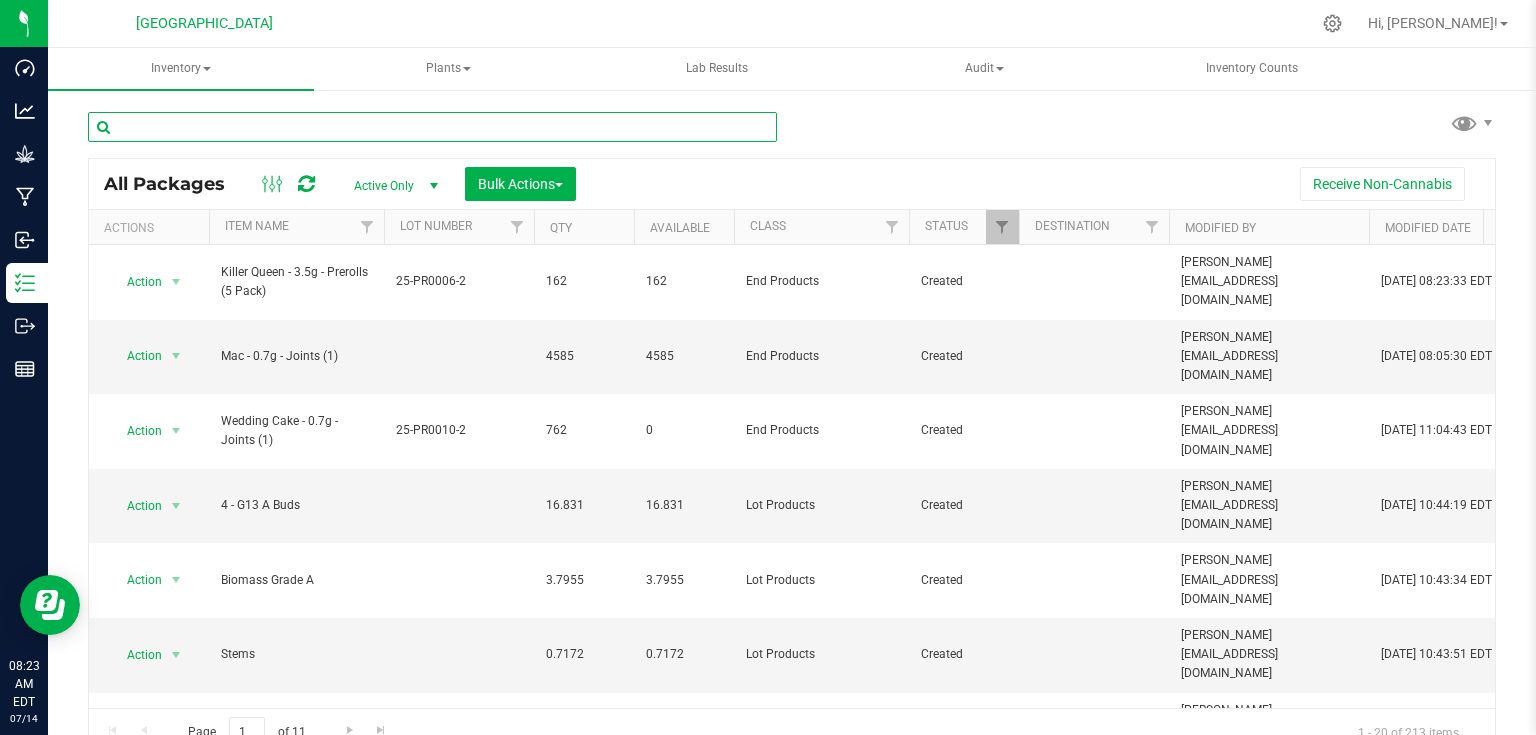 click at bounding box center (432, 127) 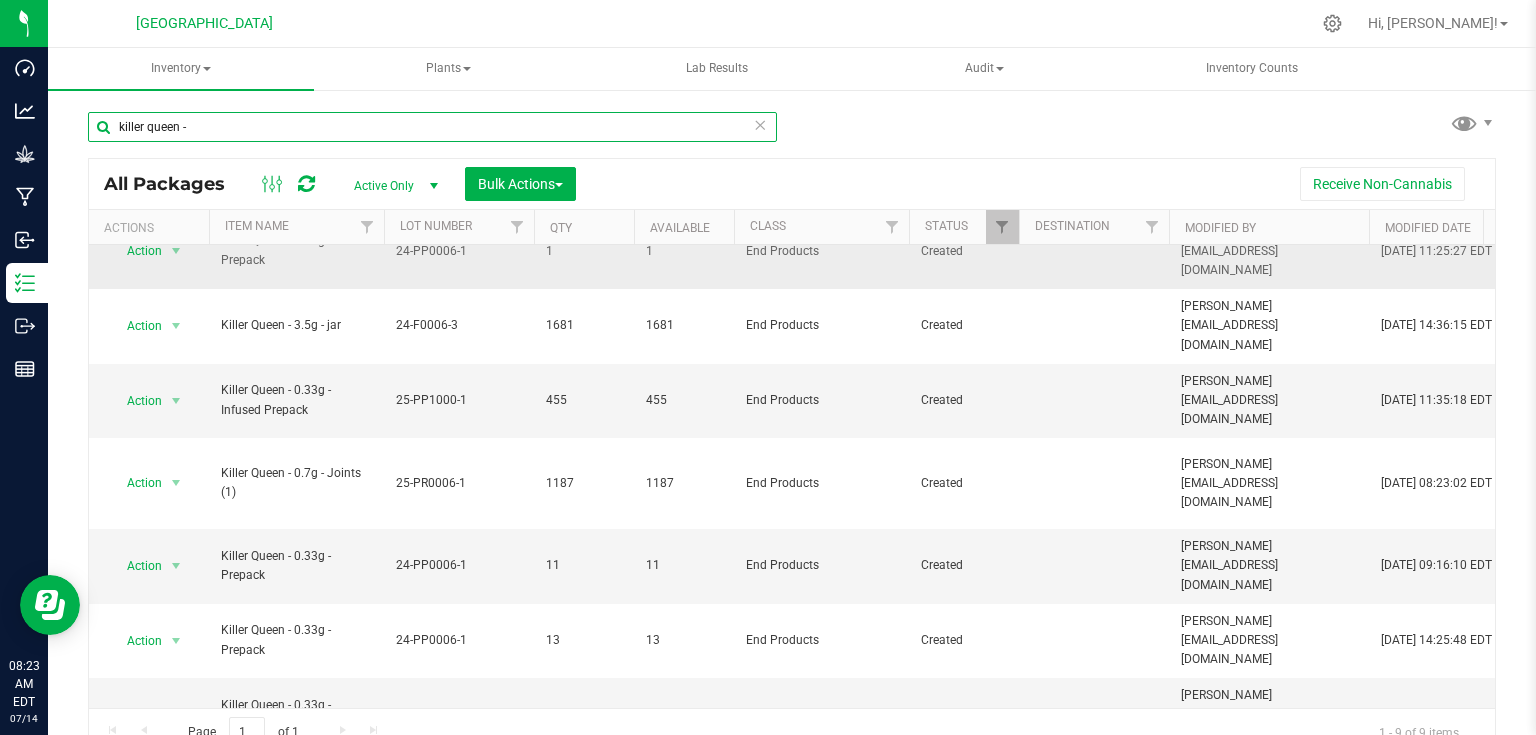 scroll, scrollTop: 112, scrollLeft: 0, axis: vertical 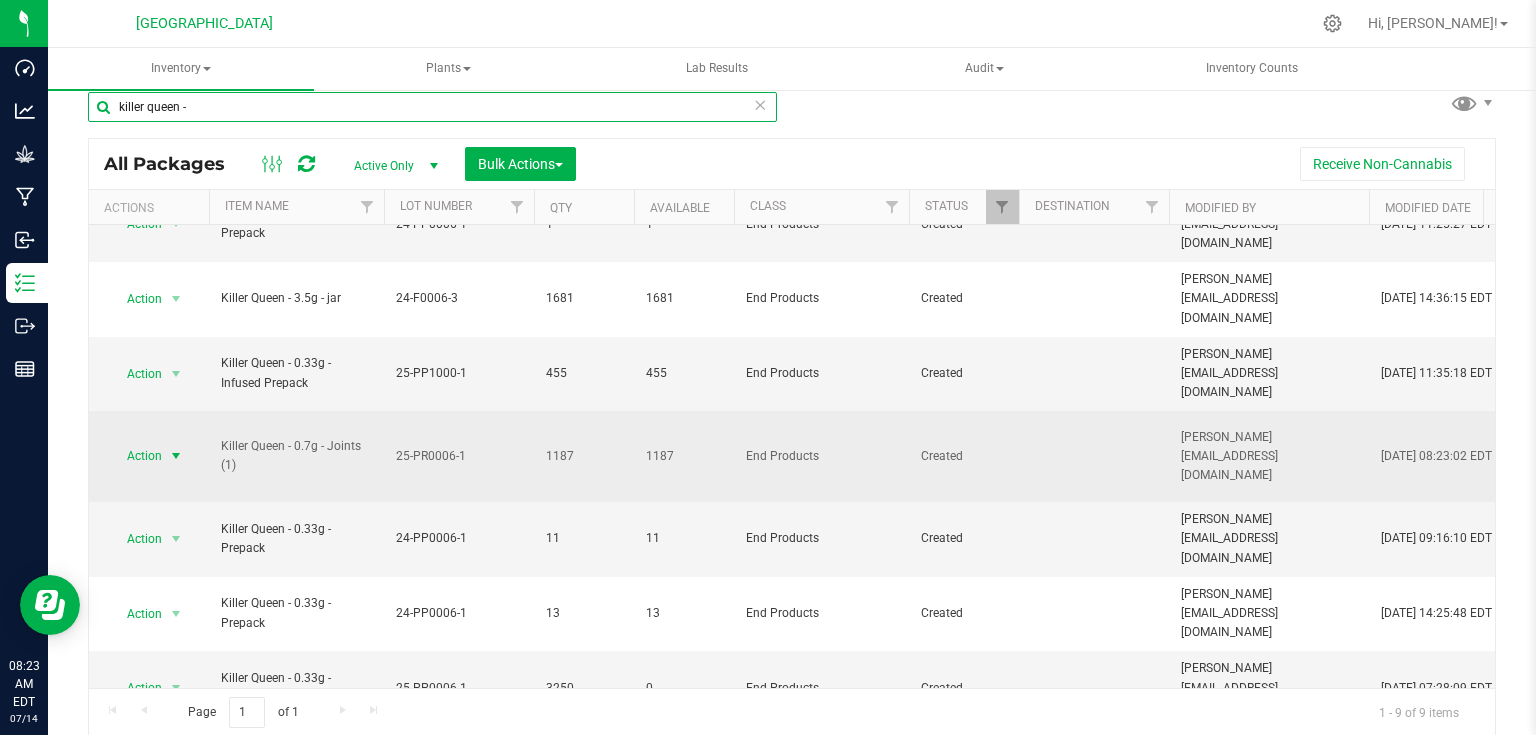 type on "killer queen -" 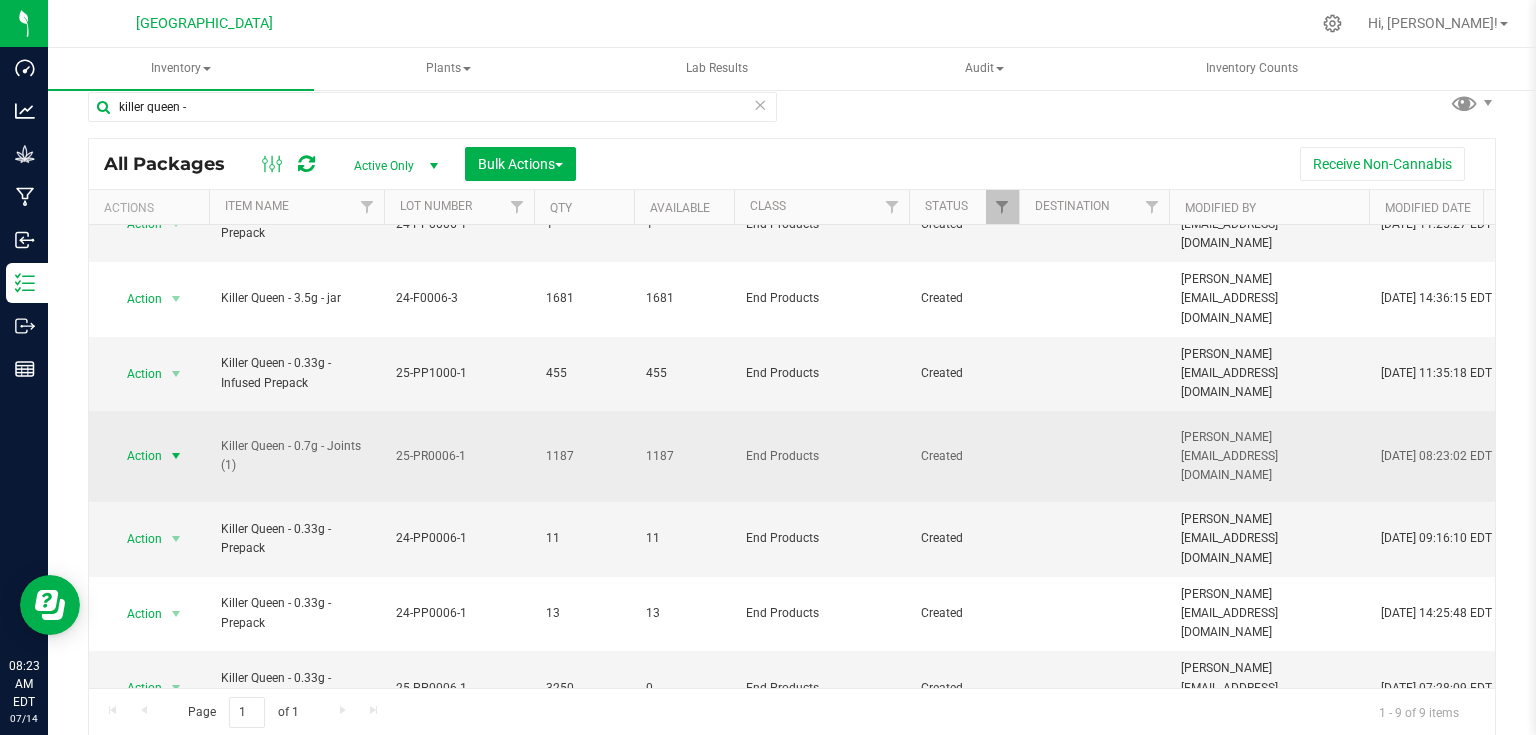 click at bounding box center [176, 456] 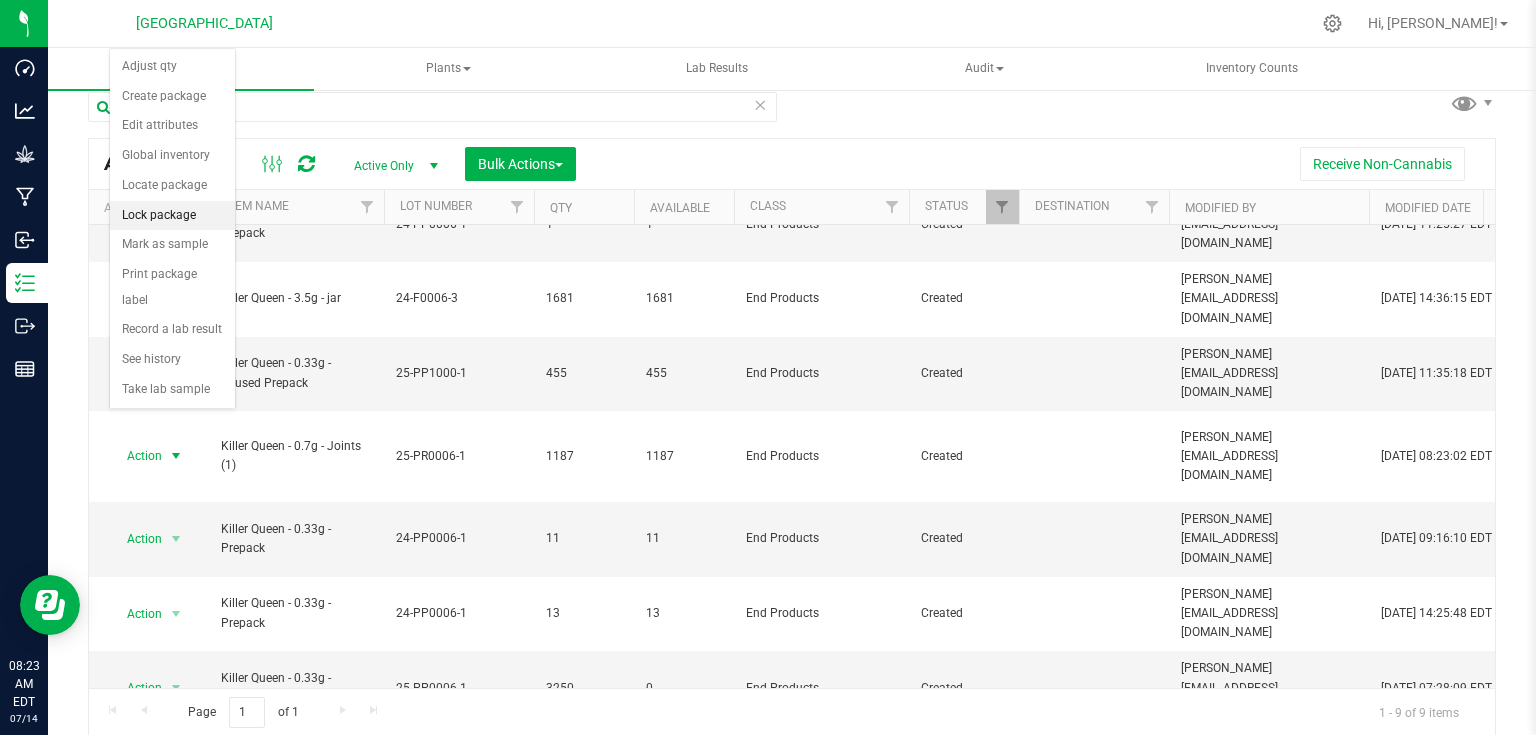 click on "Lock package" at bounding box center [172, 216] 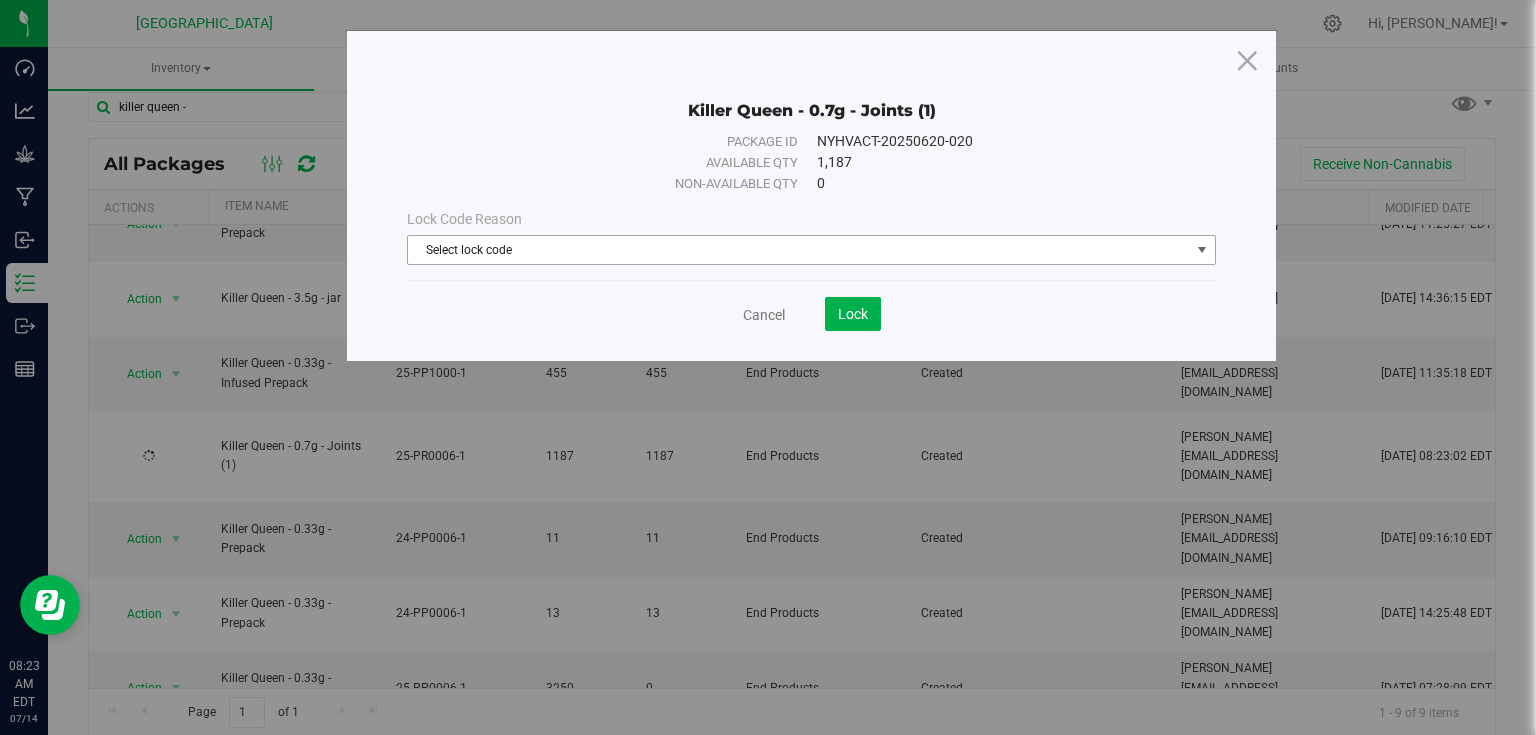 click on "Lock Code Reason" at bounding box center (464, 219) 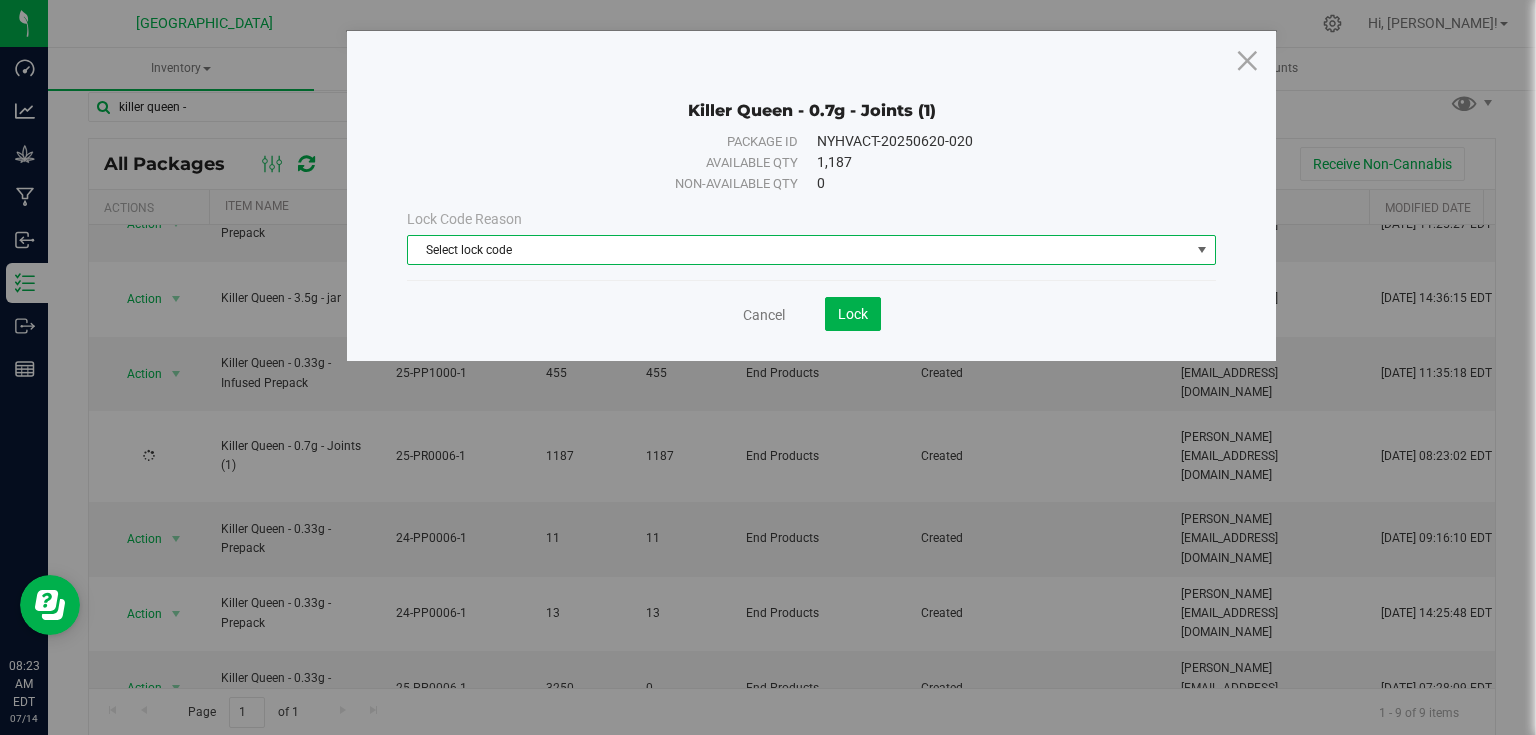 click on "Select lock code" at bounding box center [799, 250] 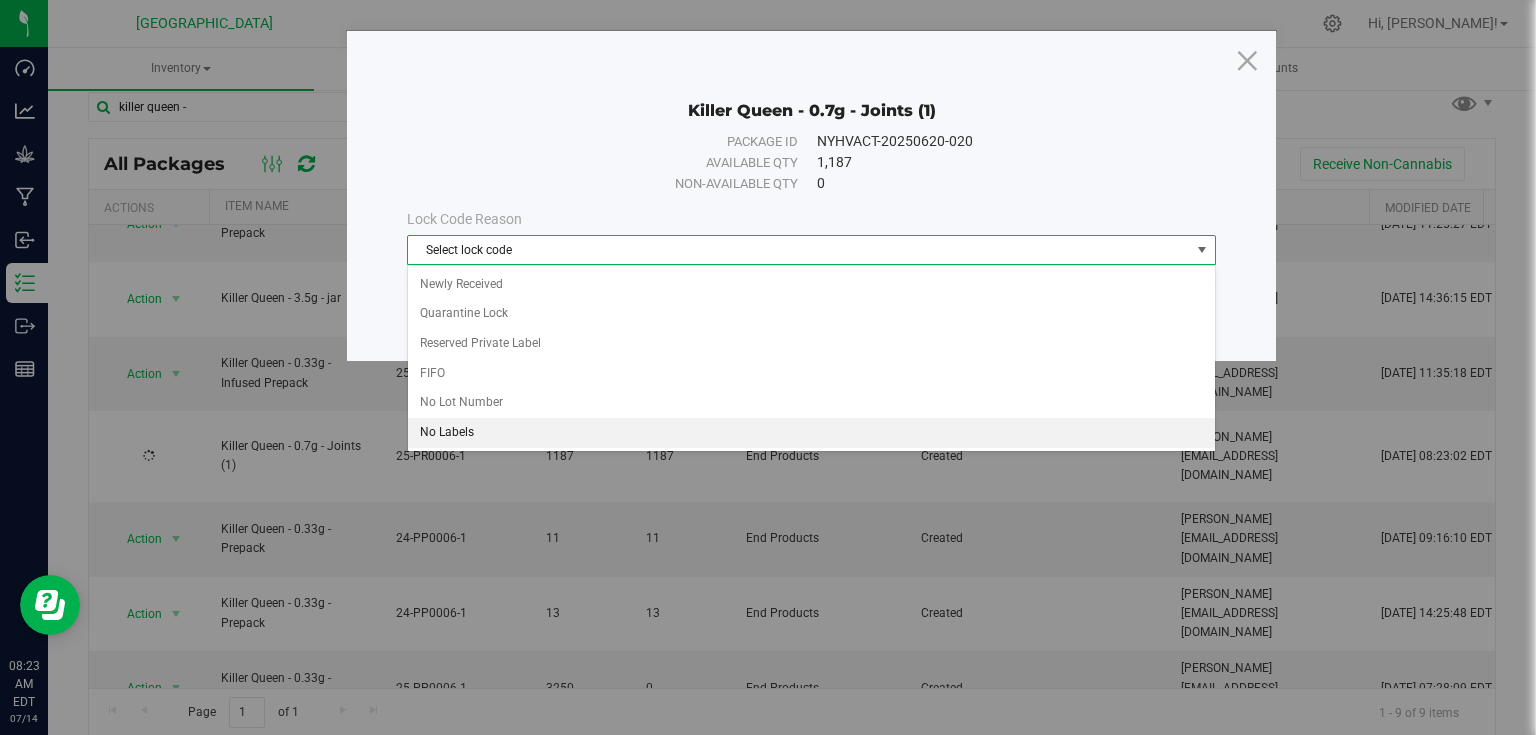 click on "No Labels" at bounding box center (811, 433) 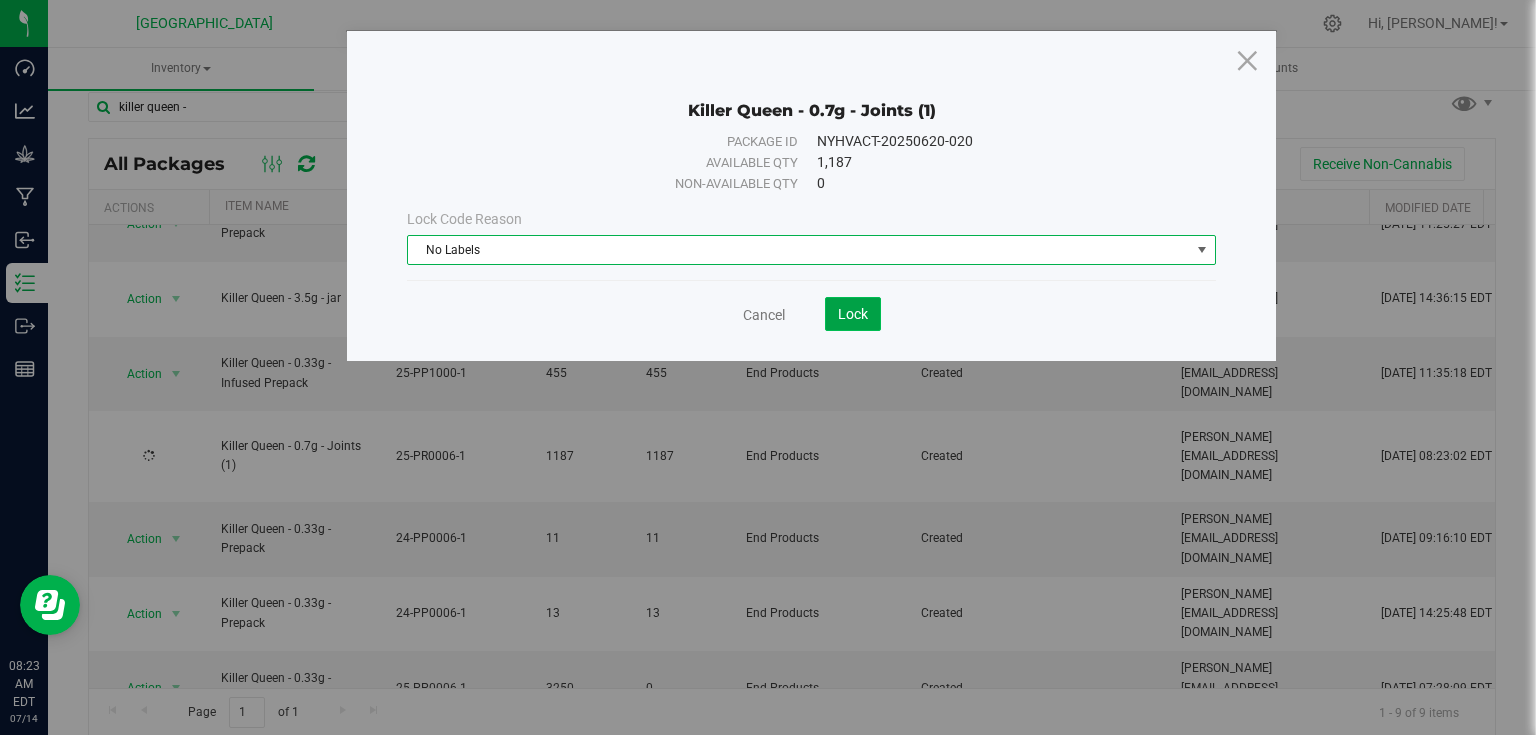 click on "Lock" 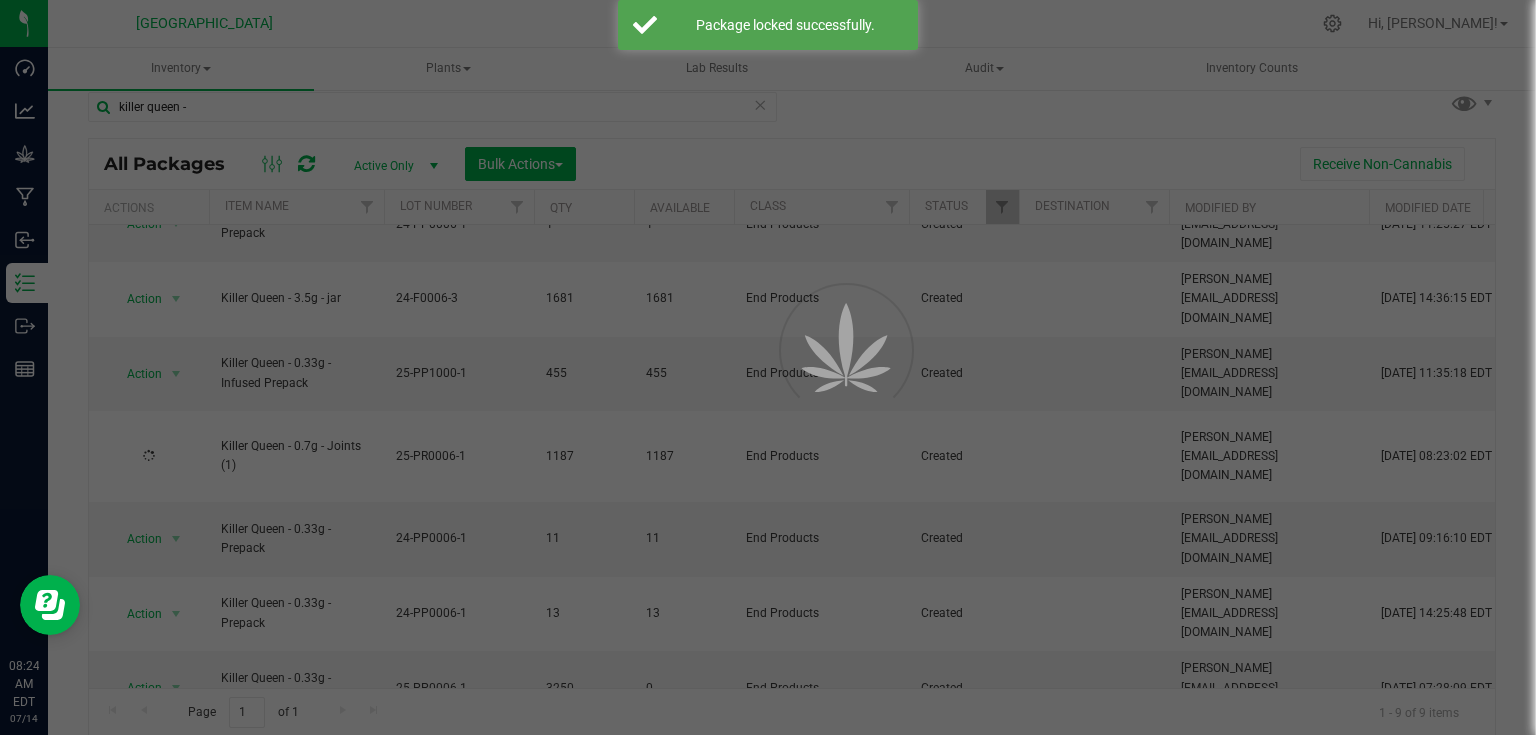 scroll, scrollTop: 0, scrollLeft: 0, axis: both 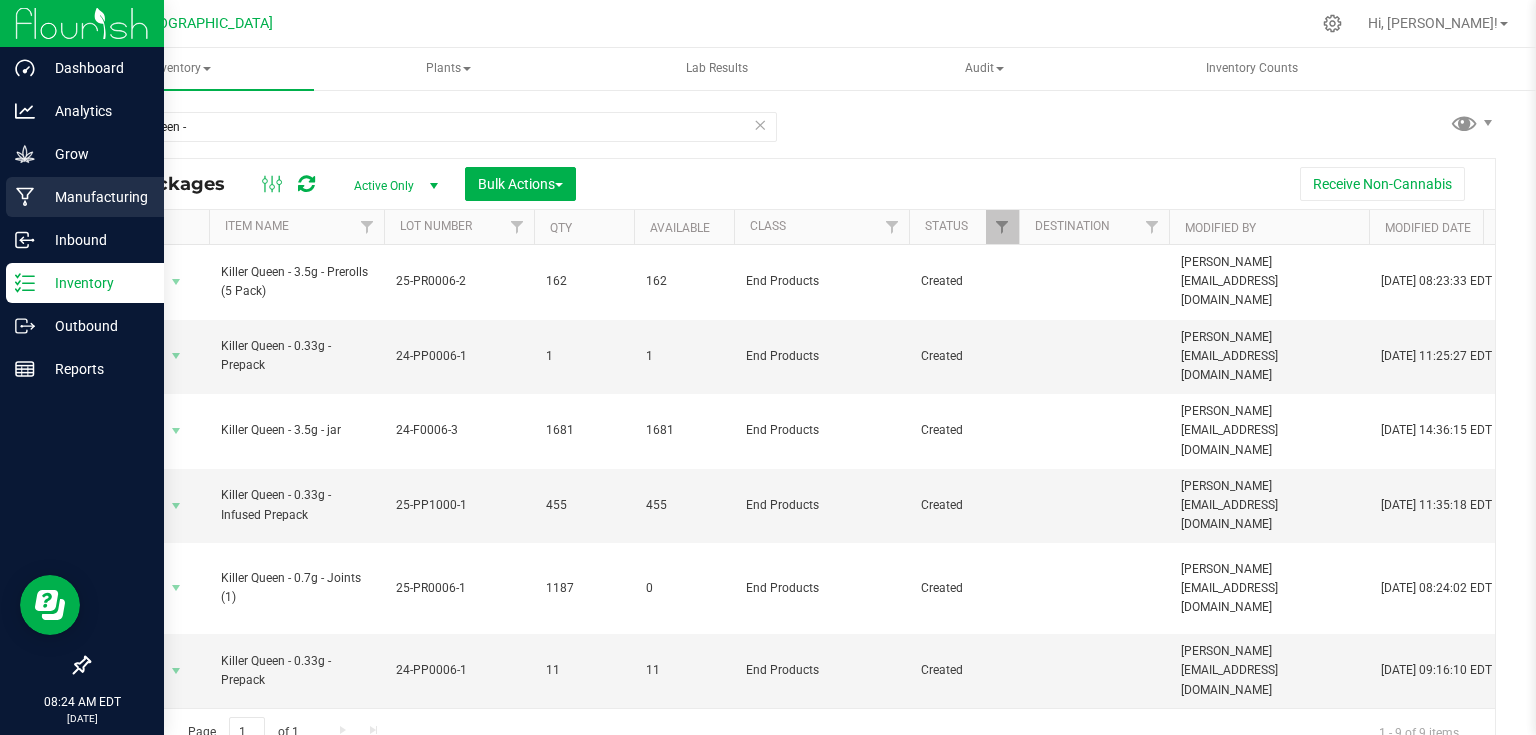 click on "Manufacturing" at bounding box center (95, 197) 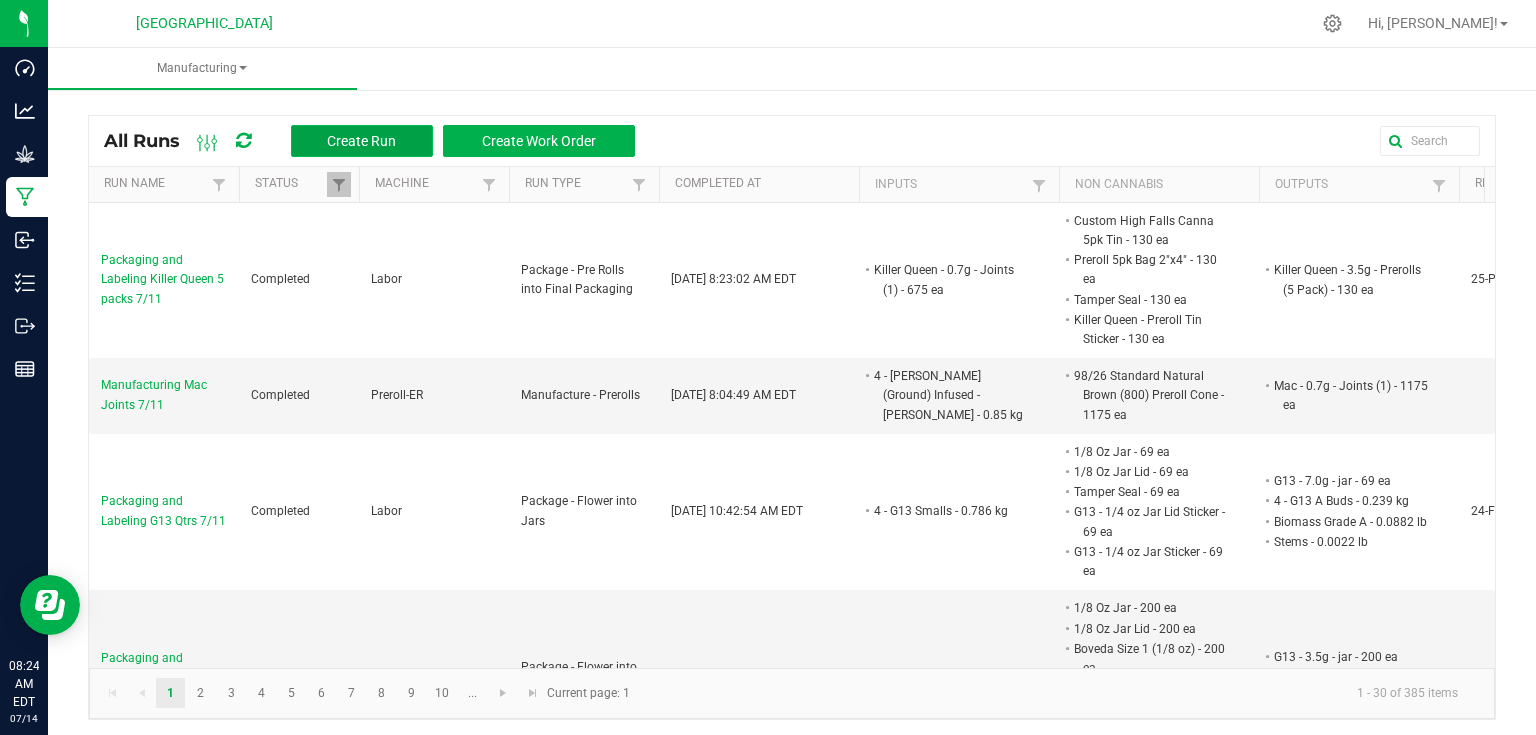 click on "Create Run" at bounding box center (361, 141) 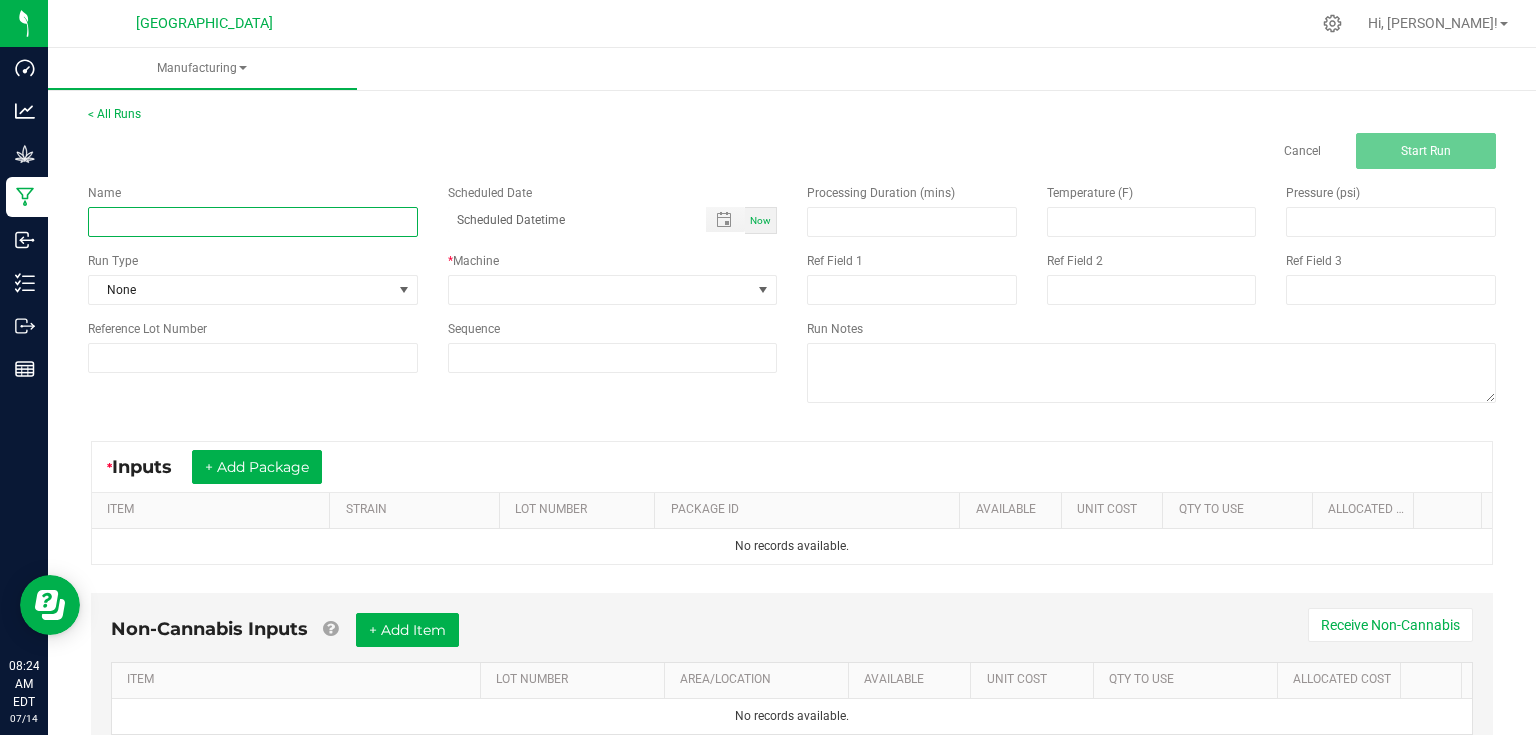 click at bounding box center (253, 222) 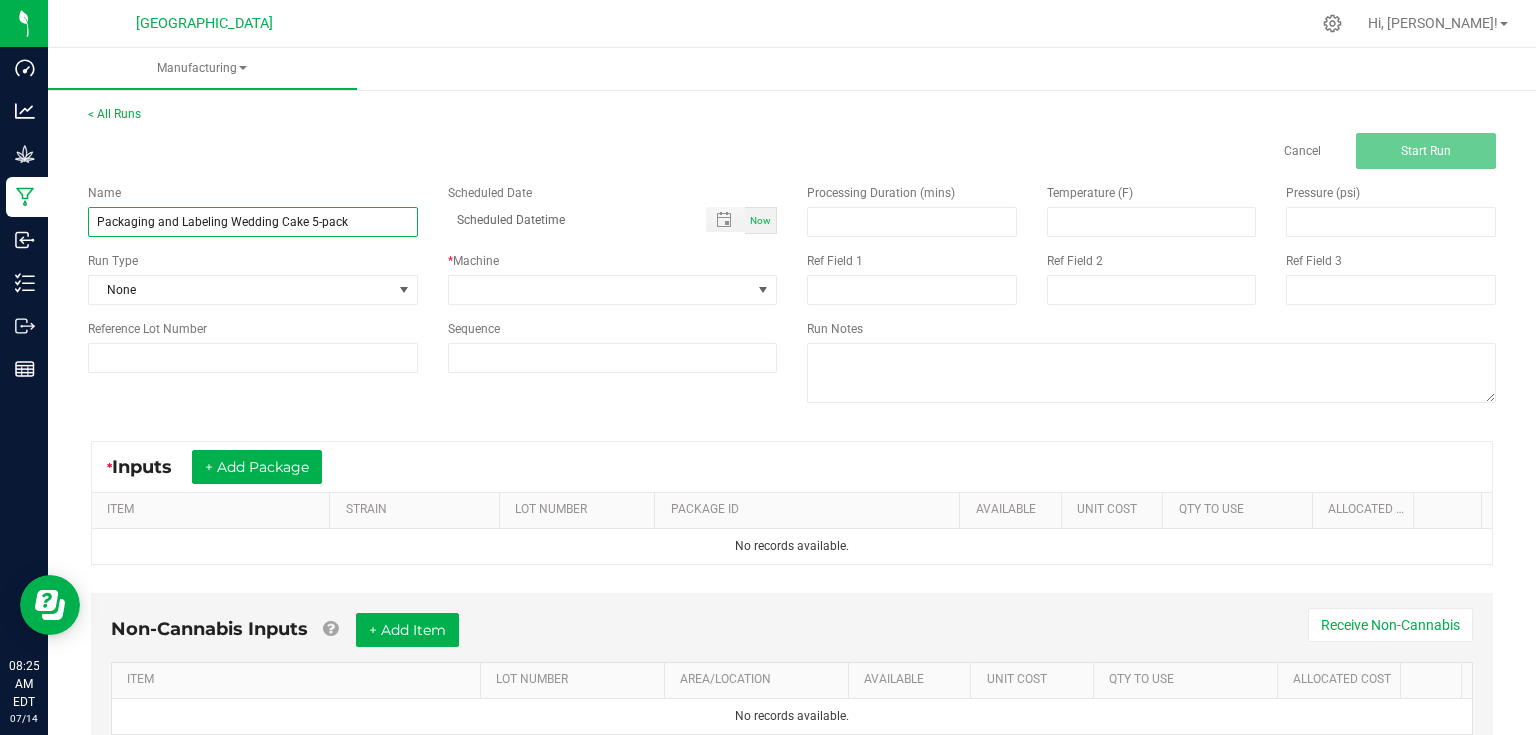 click on "Packaging and Labeling Wedding Cake 5-pack" at bounding box center [253, 222] 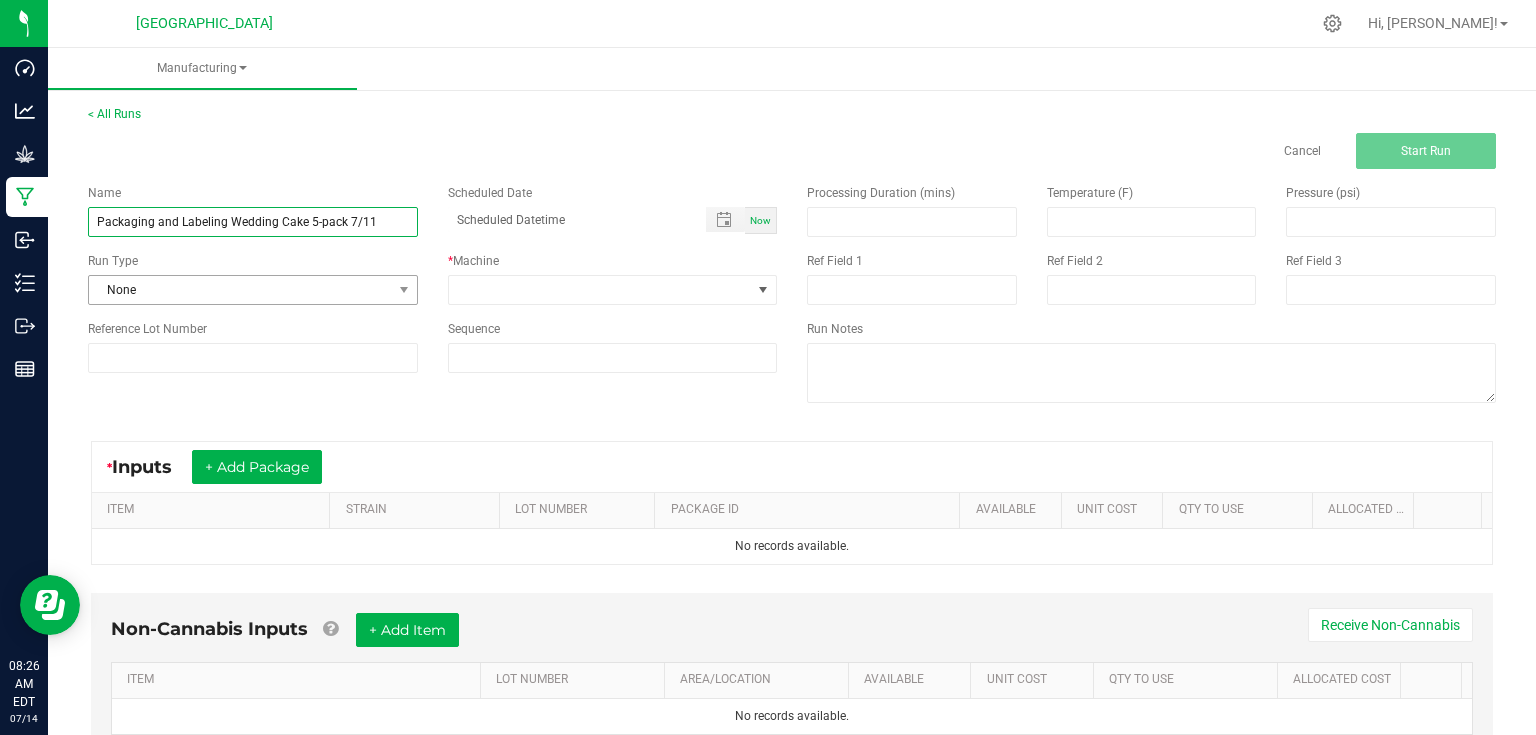 type on "Packaging and Labeling Wedding Cake 5-pack 7/11" 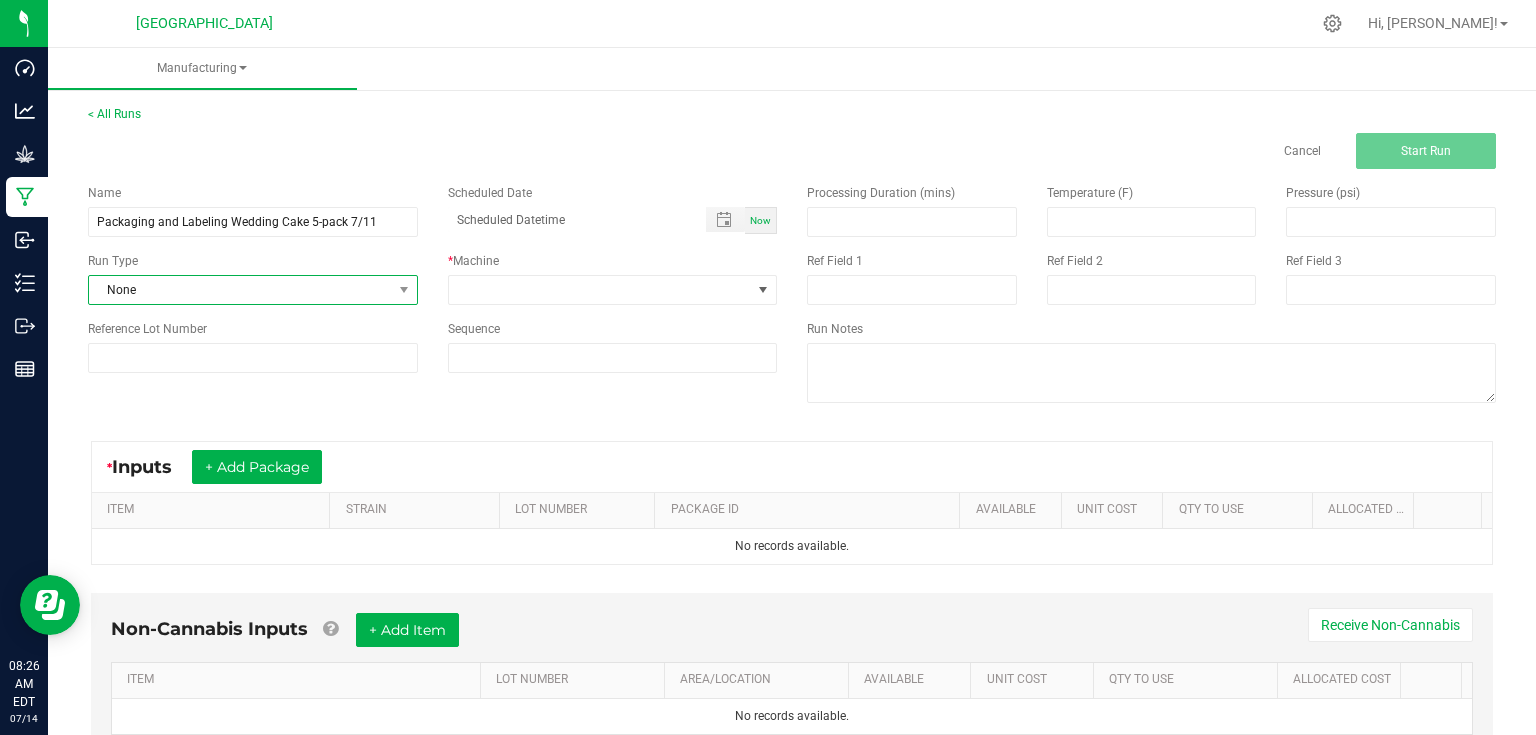 click on "None" at bounding box center (240, 290) 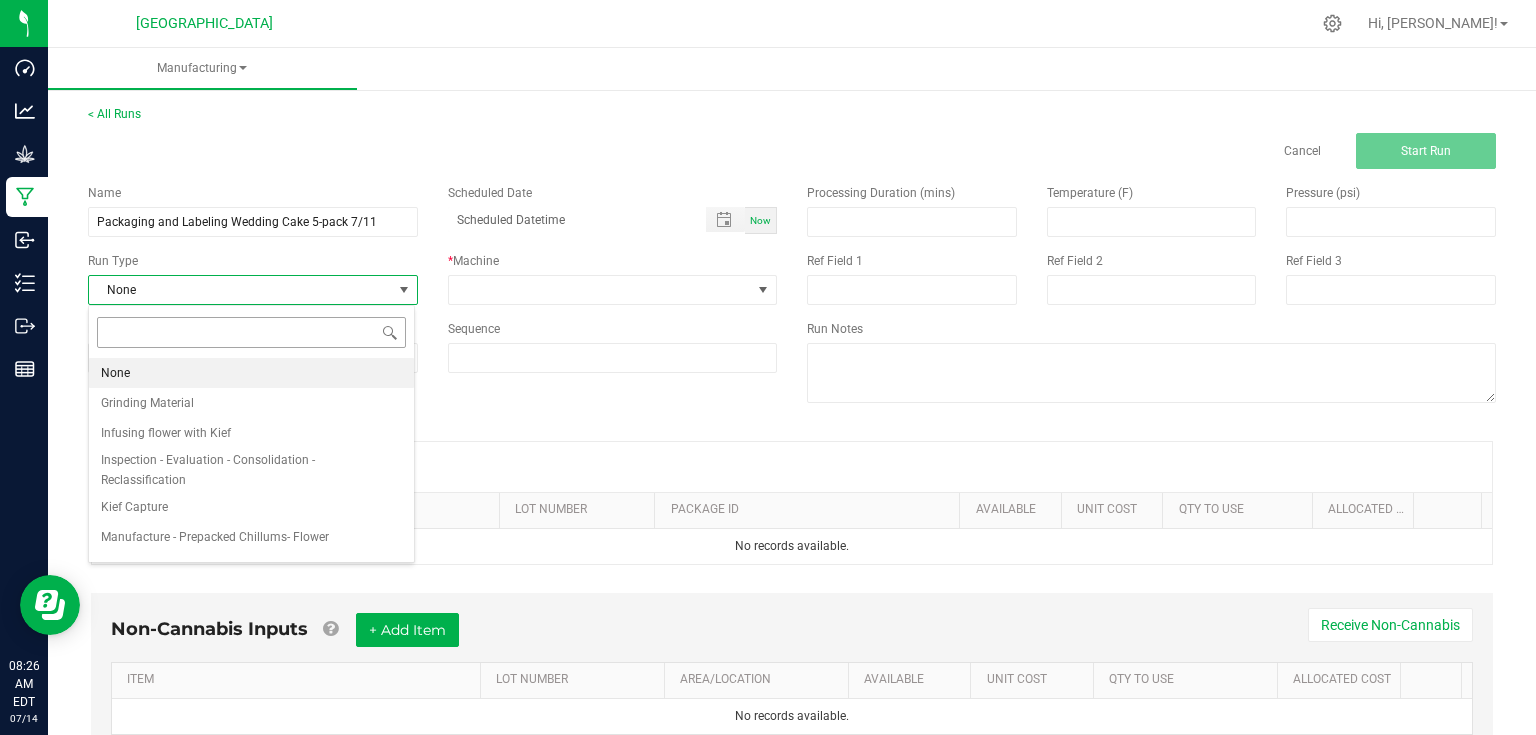 scroll, scrollTop: 99970, scrollLeft: 99673, axis: both 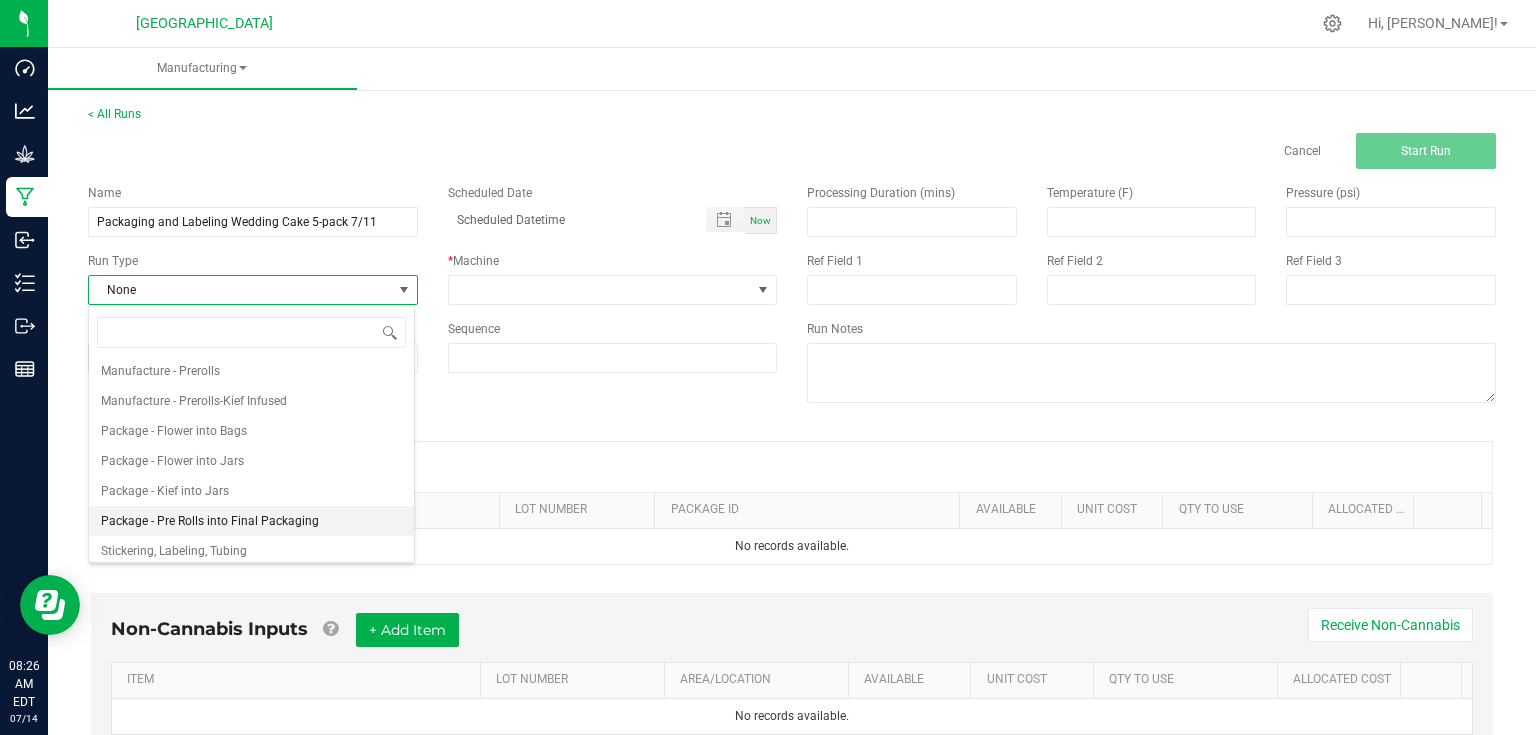 click on "Package - Pre Rolls into Final Packaging" at bounding box center [210, 521] 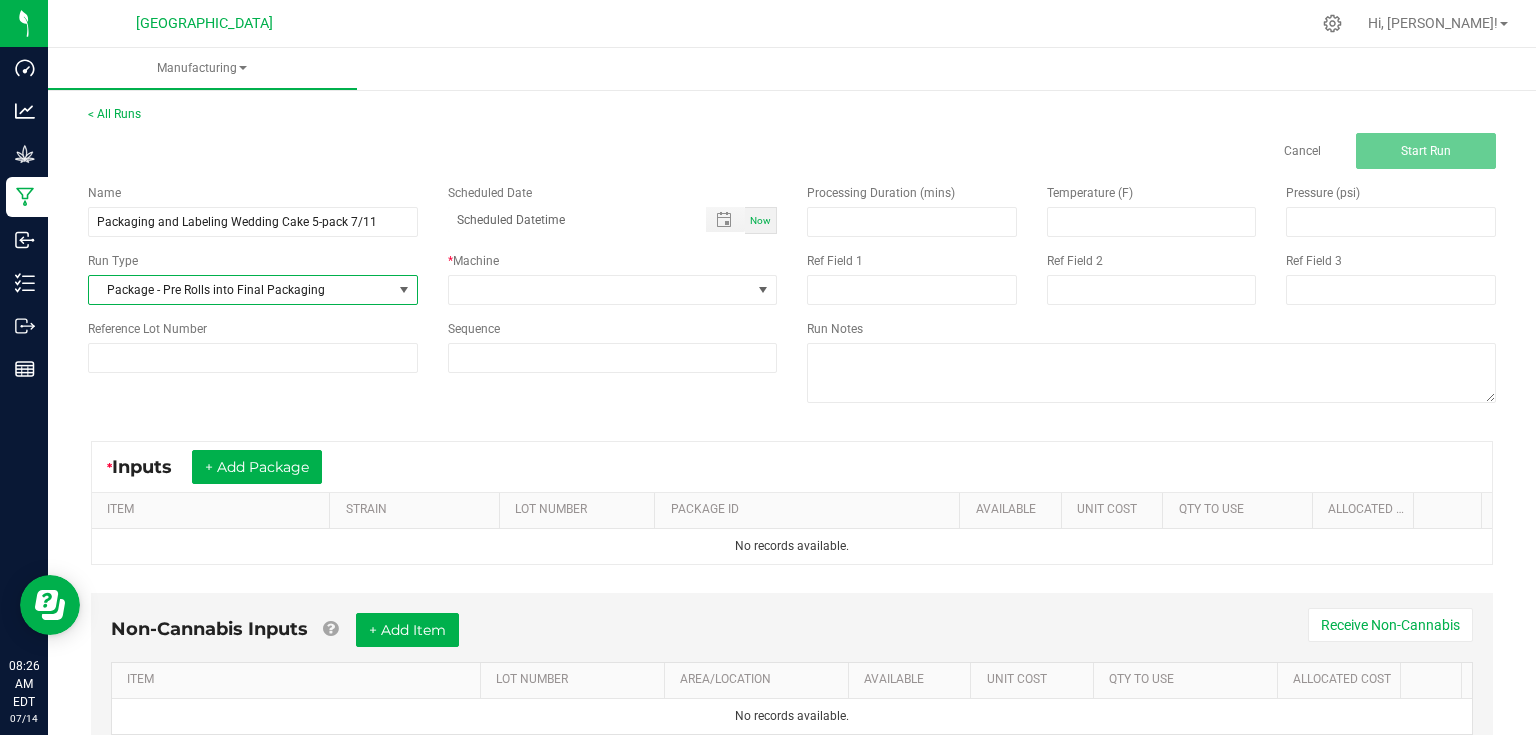 click on "Name  Packaging and Labeling Wedding Cake 5-pack 7/11  Scheduled Date  Now  Run Type  Package - Pre Rolls into Final Packaging  *   Machine   Reference Lot Number   Sequence" at bounding box center [432, 278] 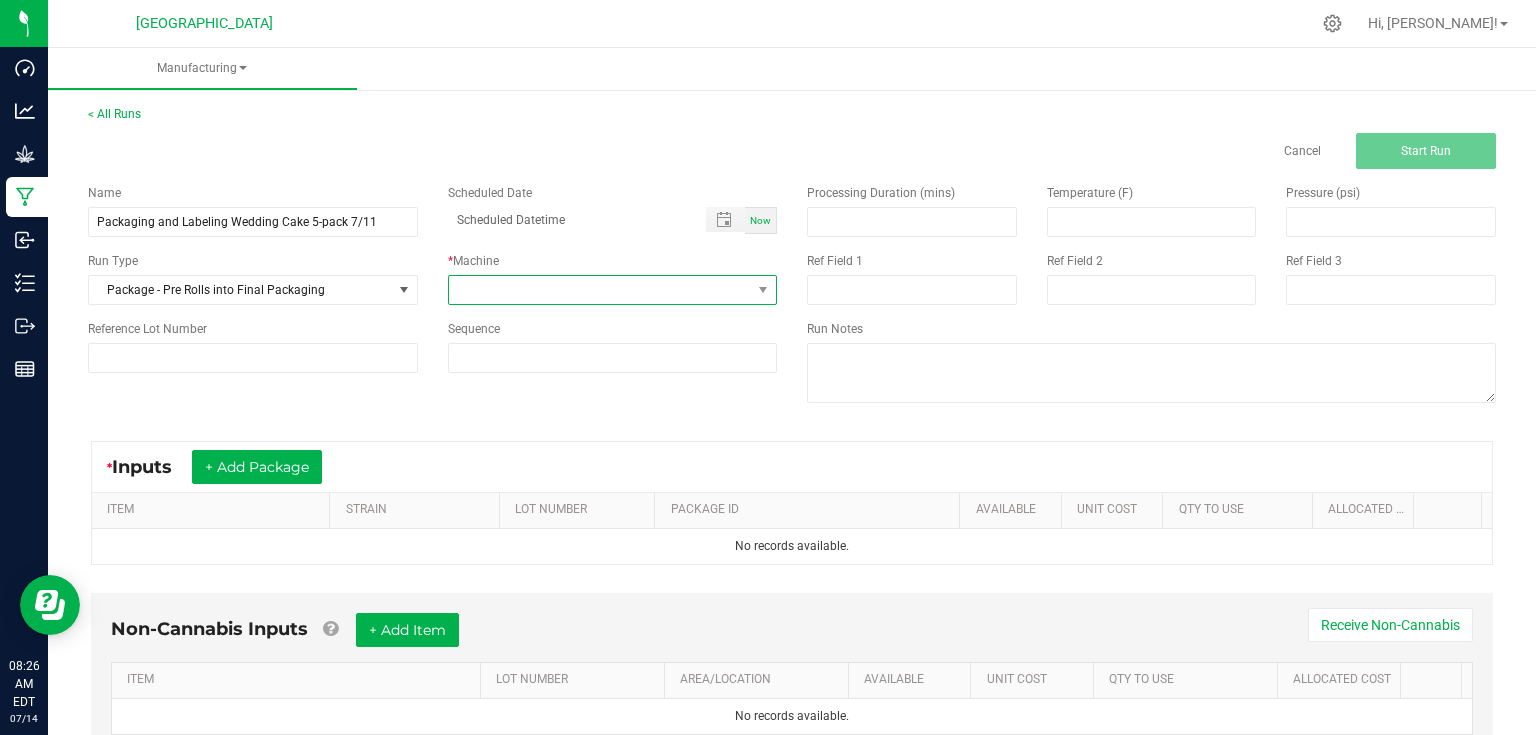 click at bounding box center (600, 290) 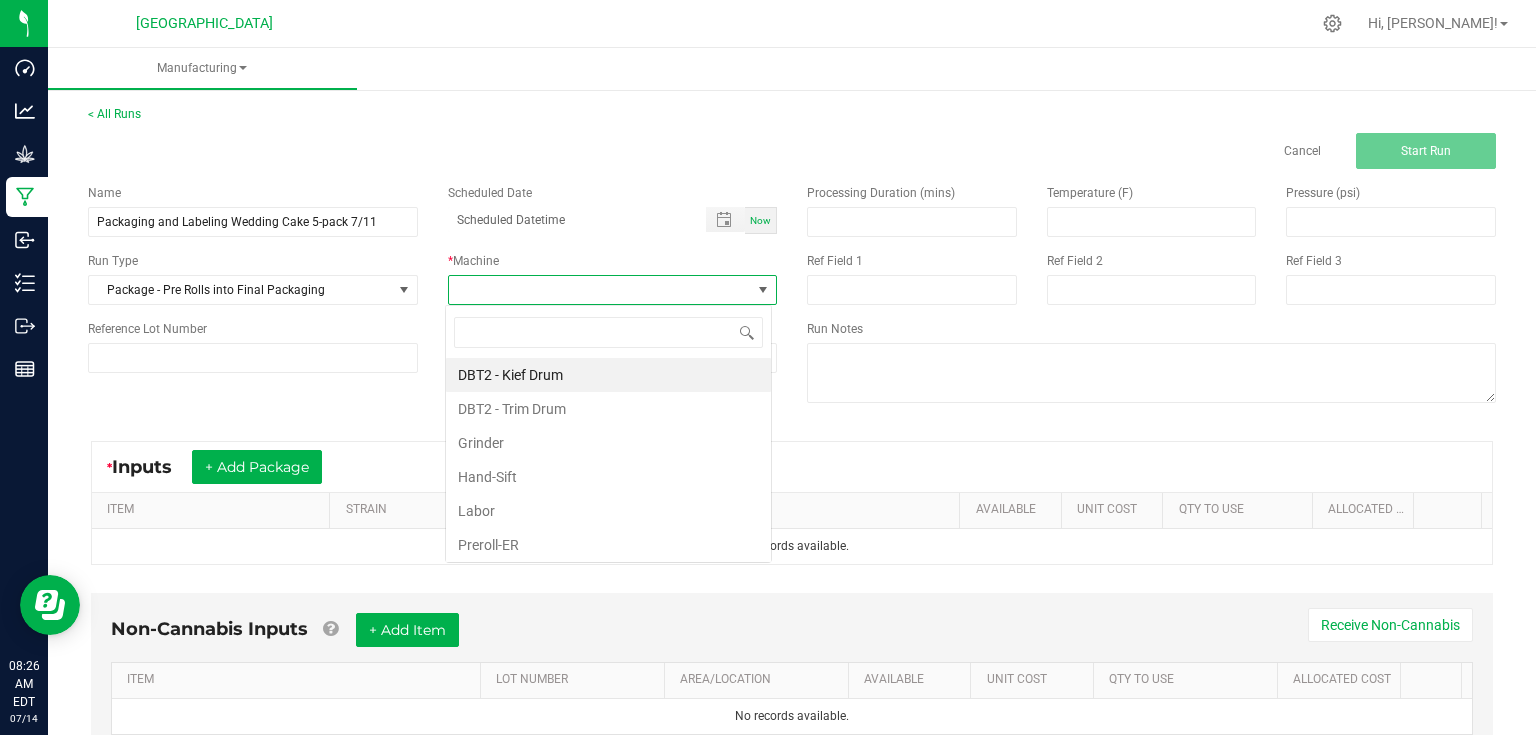 scroll, scrollTop: 99970, scrollLeft: 99673, axis: both 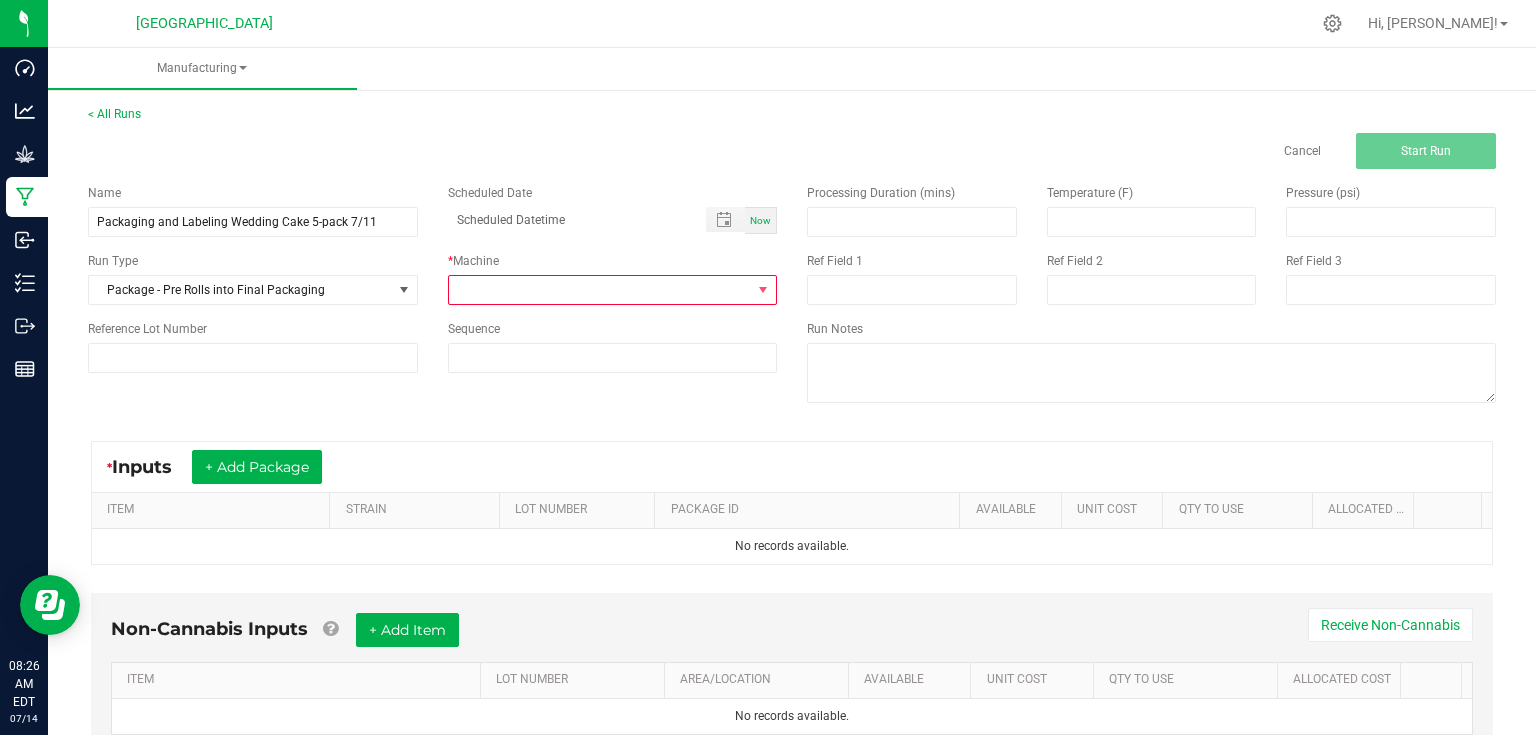 click on "*    Inputs    + Add Package  ITEM STRAIN LOT NUMBER PACKAGE ID AVAILABLE Unit Cost QTY TO USE Allocated Cost  No records available." at bounding box center [792, 503] 